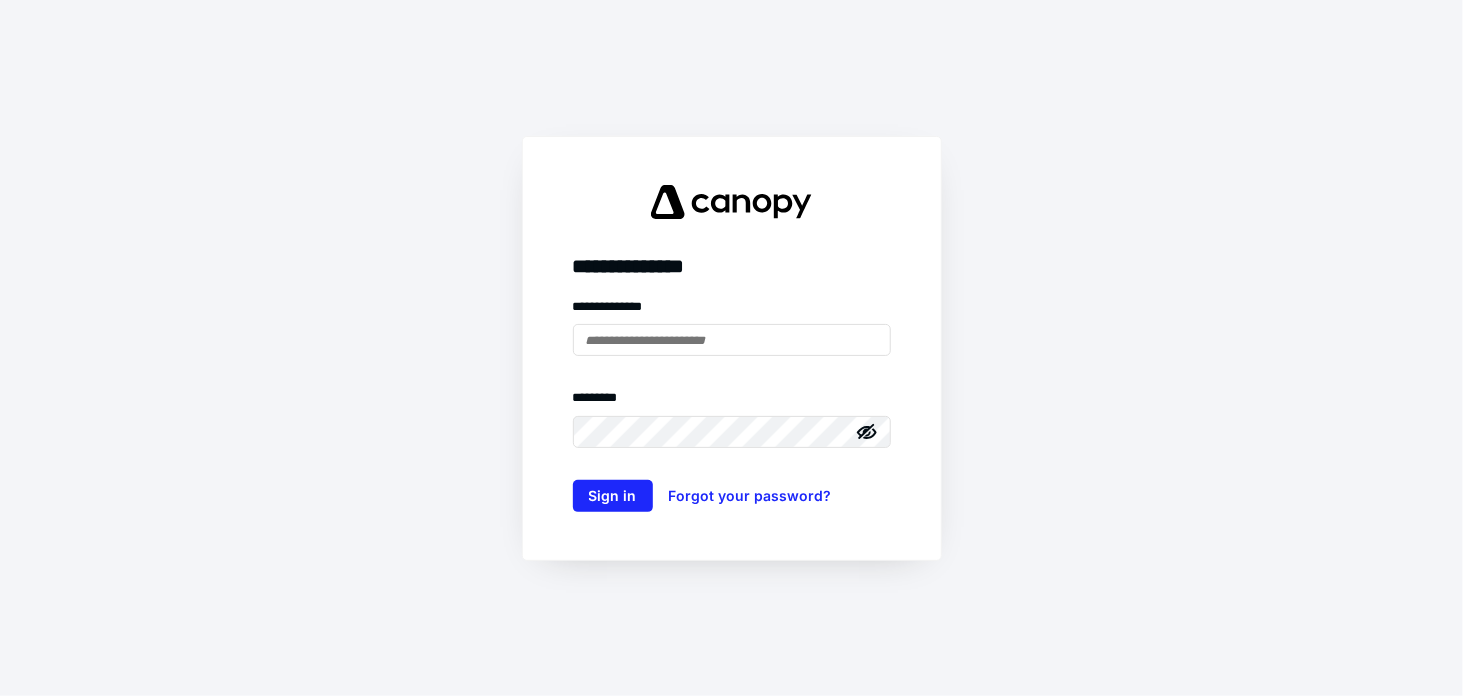 scroll, scrollTop: 0, scrollLeft: 0, axis: both 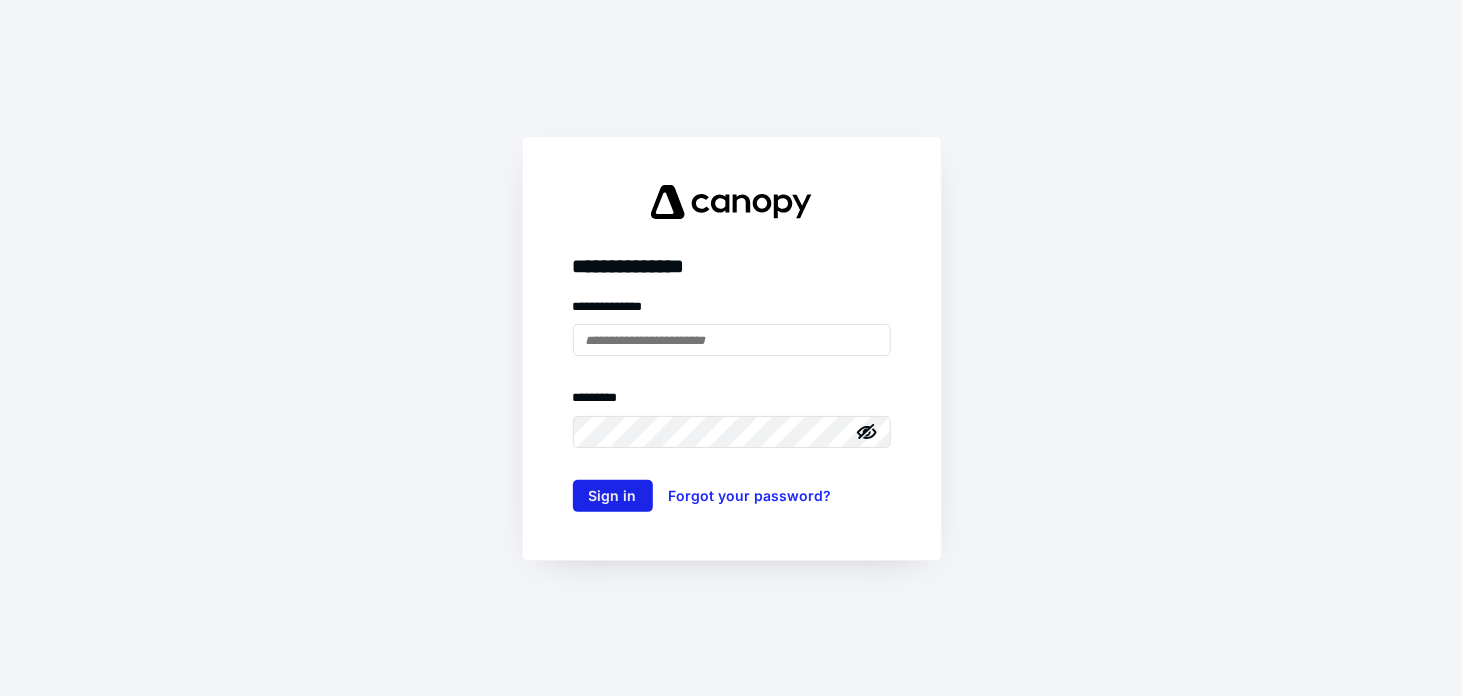 type on "**********" 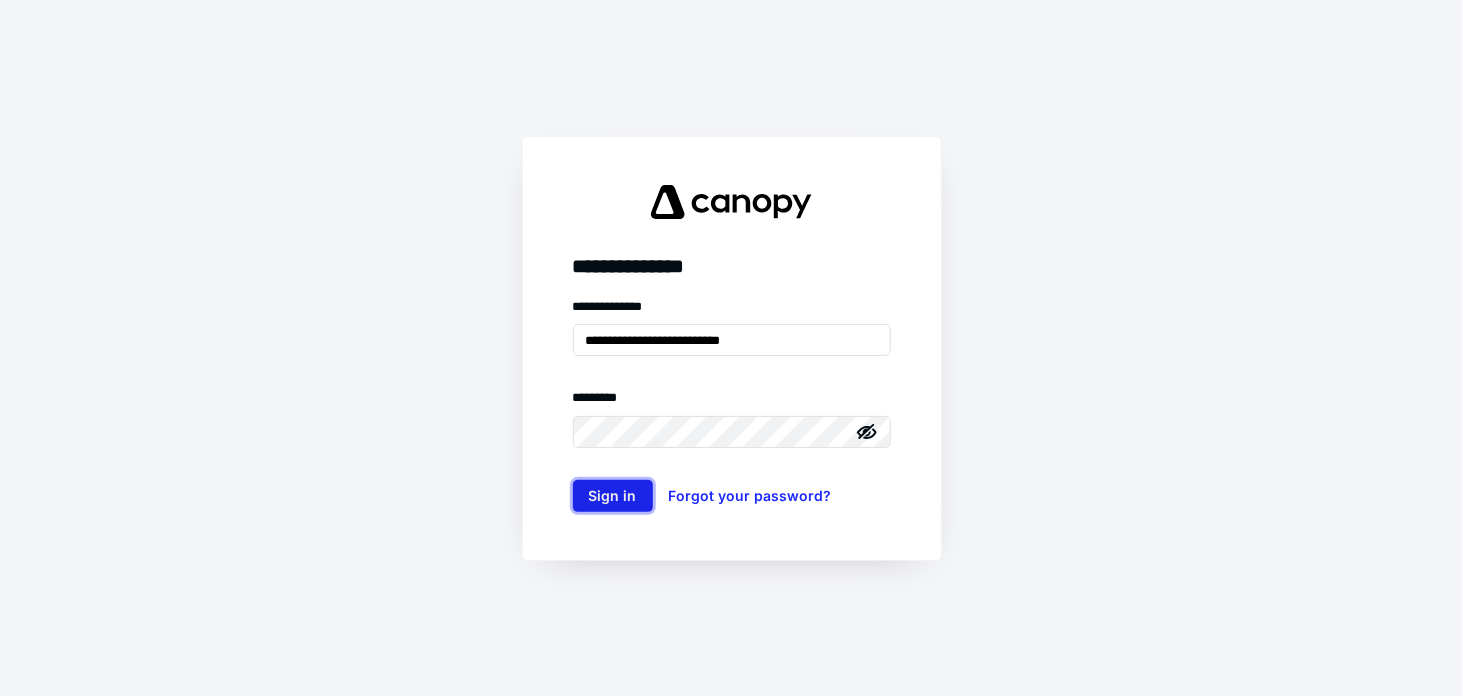 click on "Sign in" at bounding box center [613, 496] 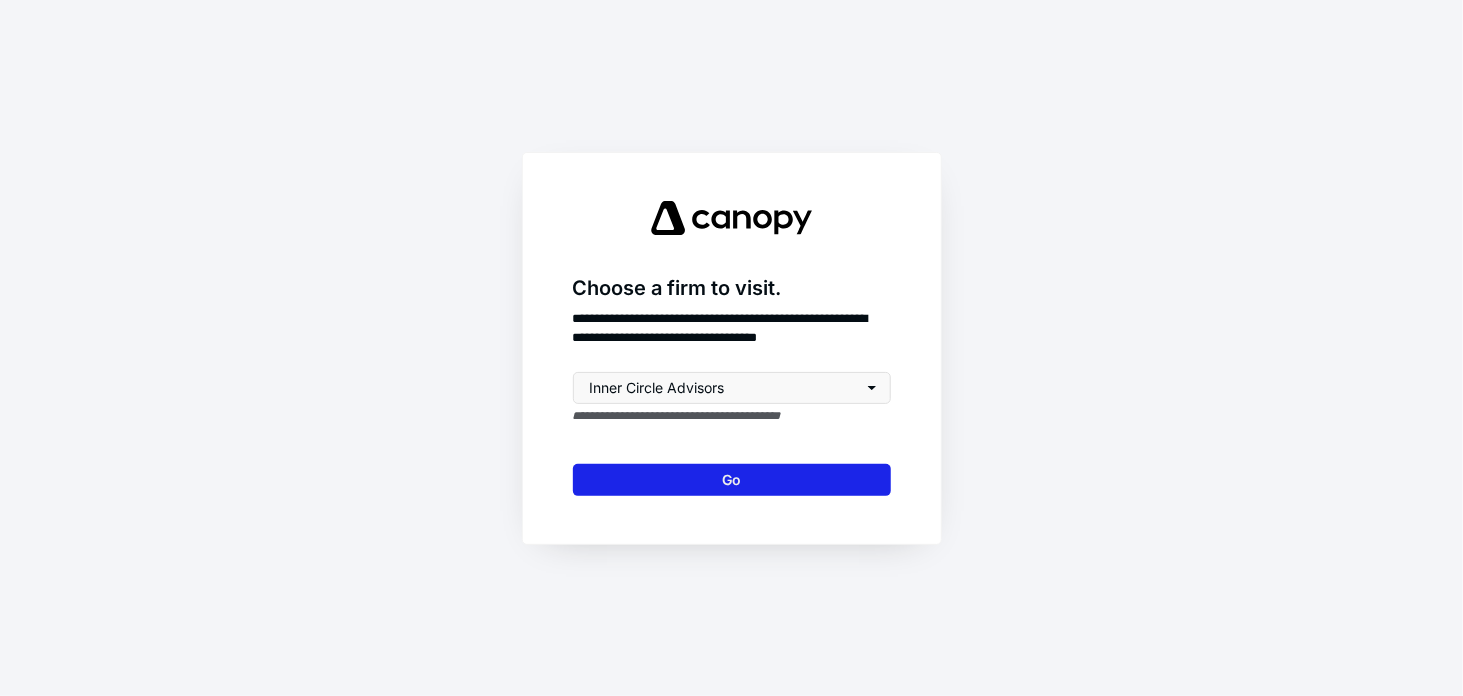click on "Go" at bounding box center (732, 480) 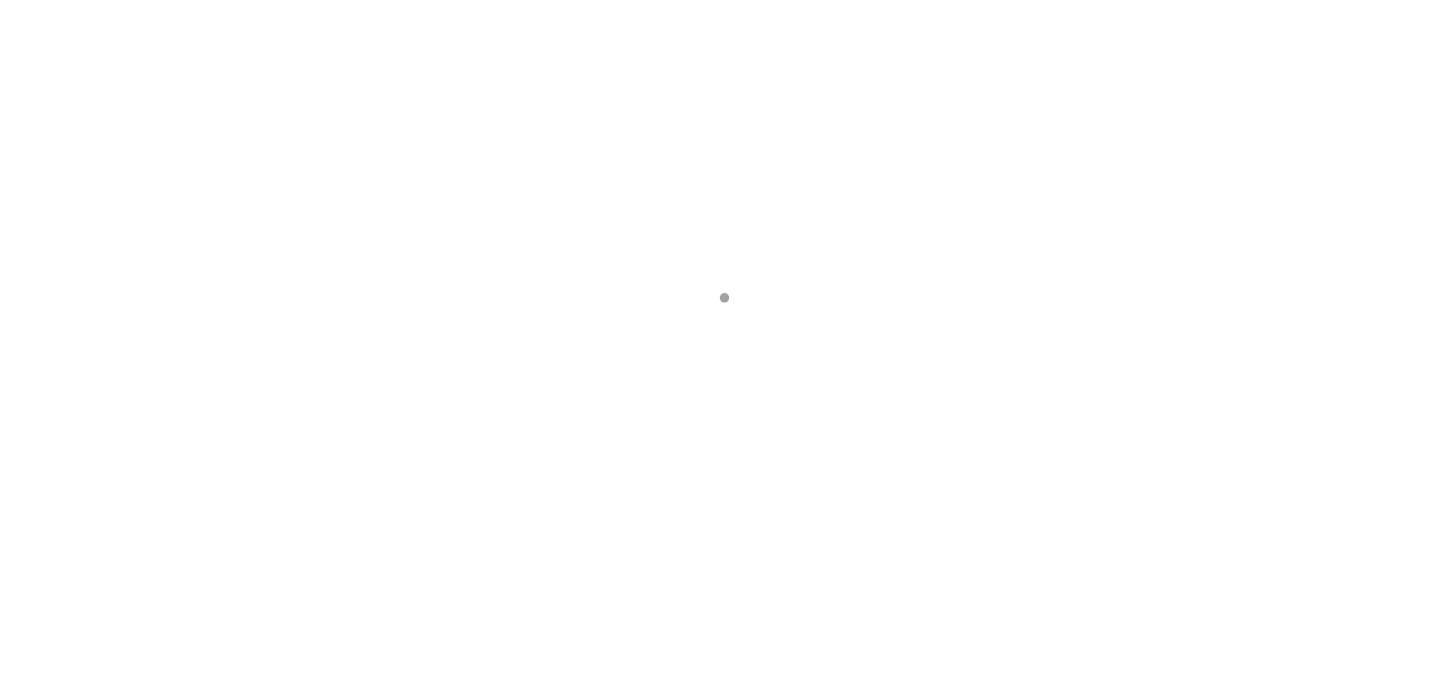 scroll, scrollTop: 0, scrollLeft: 0, axis: both 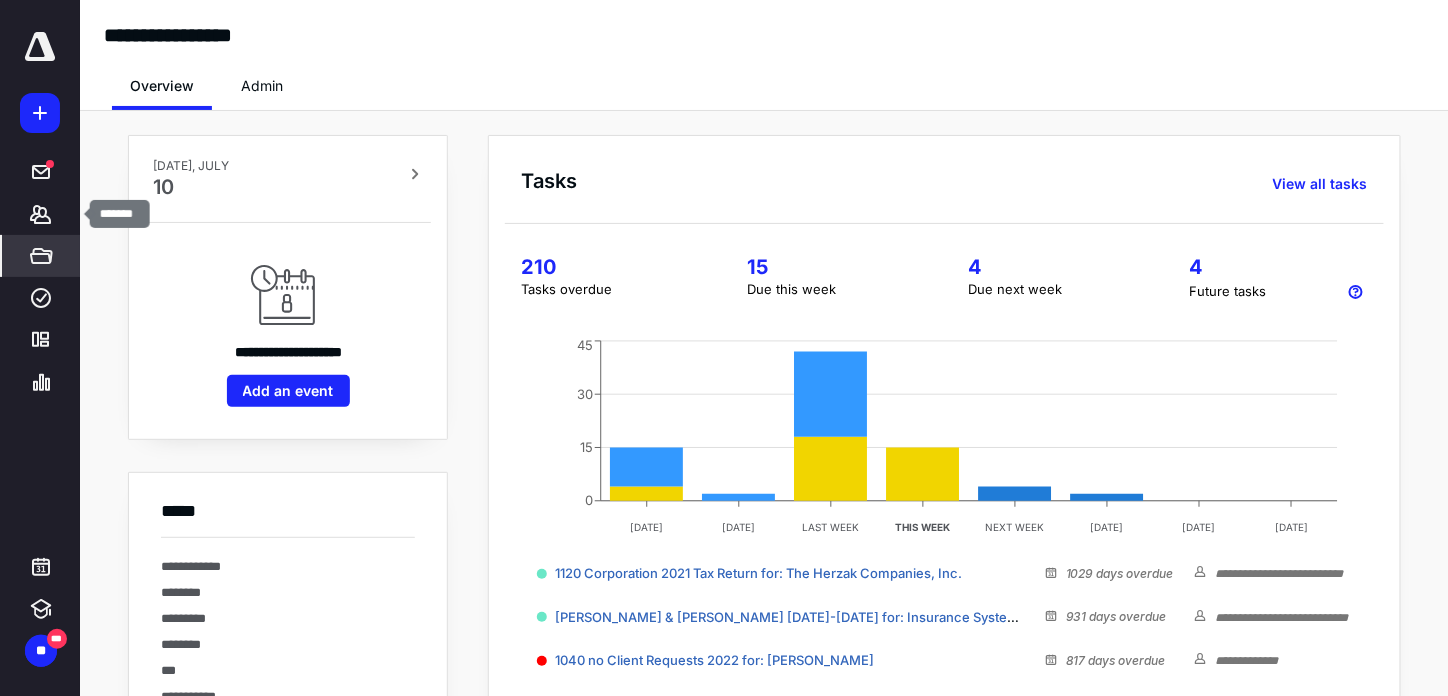 drag, startPoint x: 44, startPoint y: 243, endPoint x: 41, endPoint y: 253, distance: 10.440307 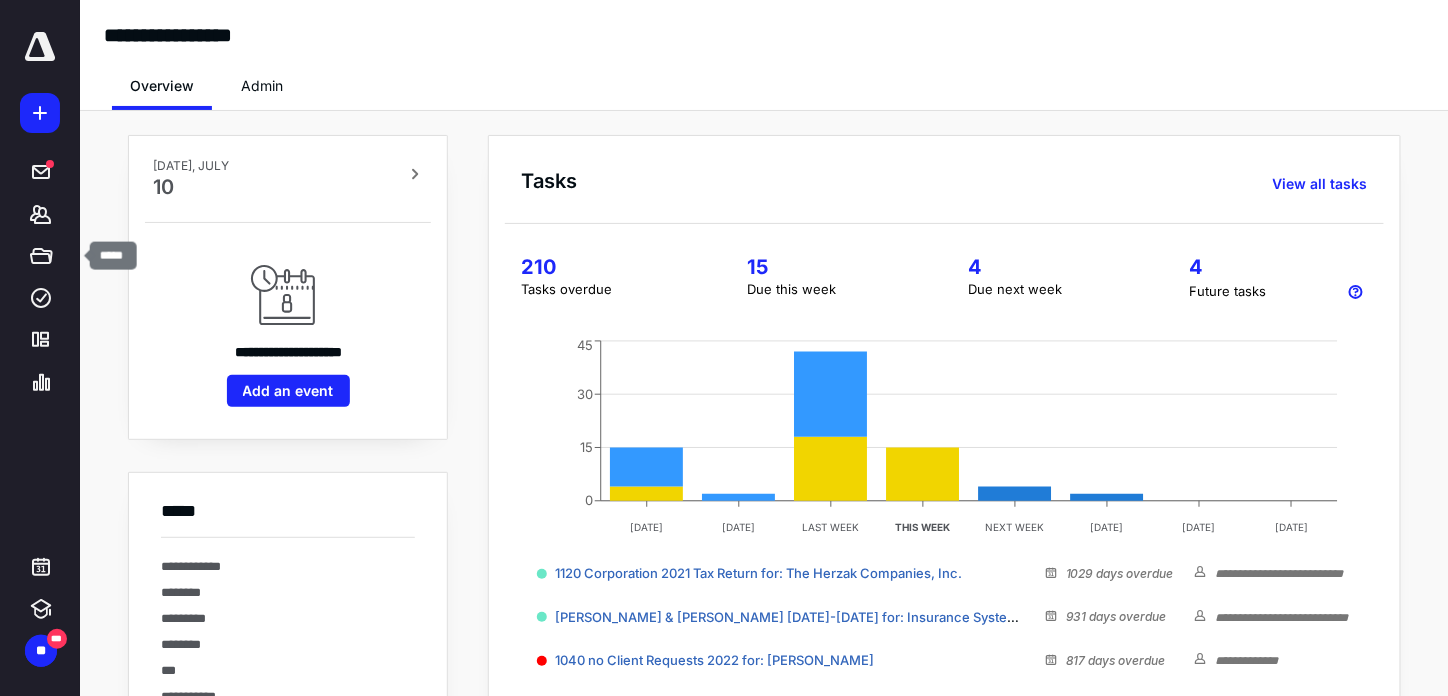 drag, startPoint x: 41, startPoint y: 253, endPoint x: 577, endPoint y: 20, distance: 584.45276 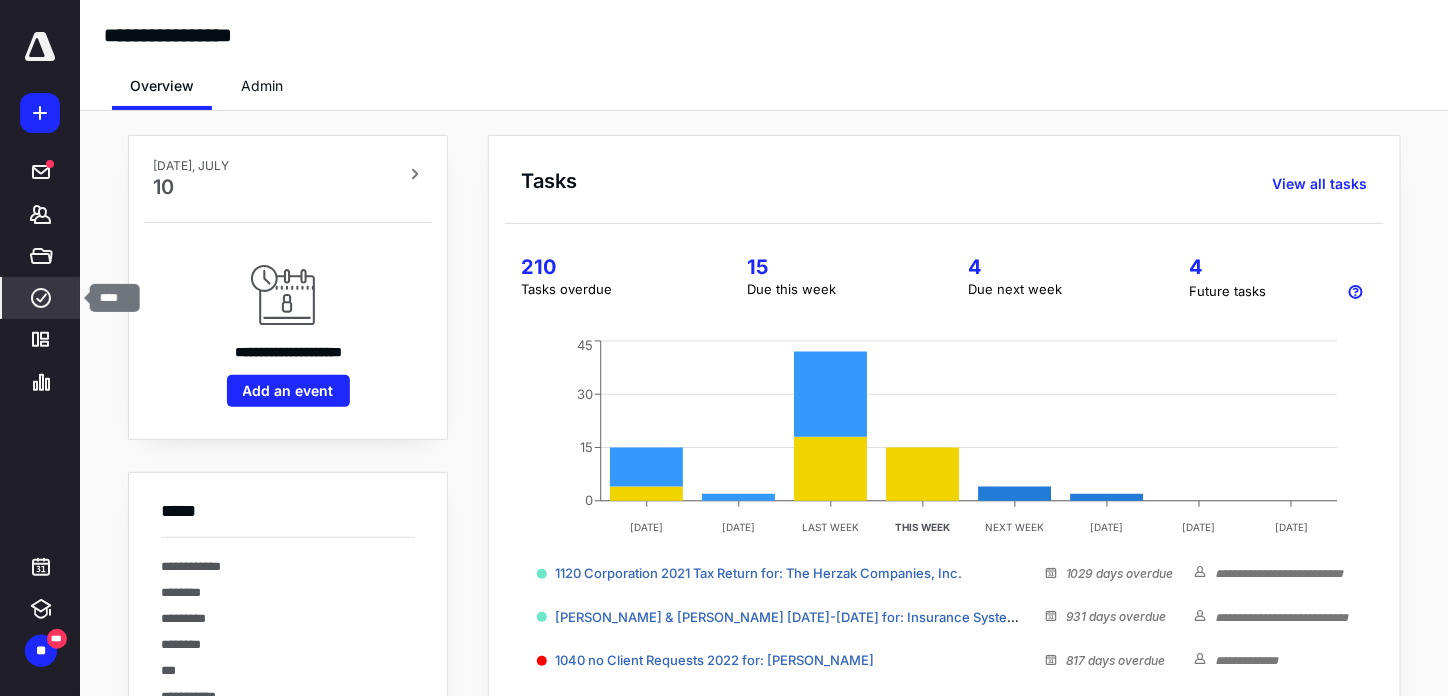 click 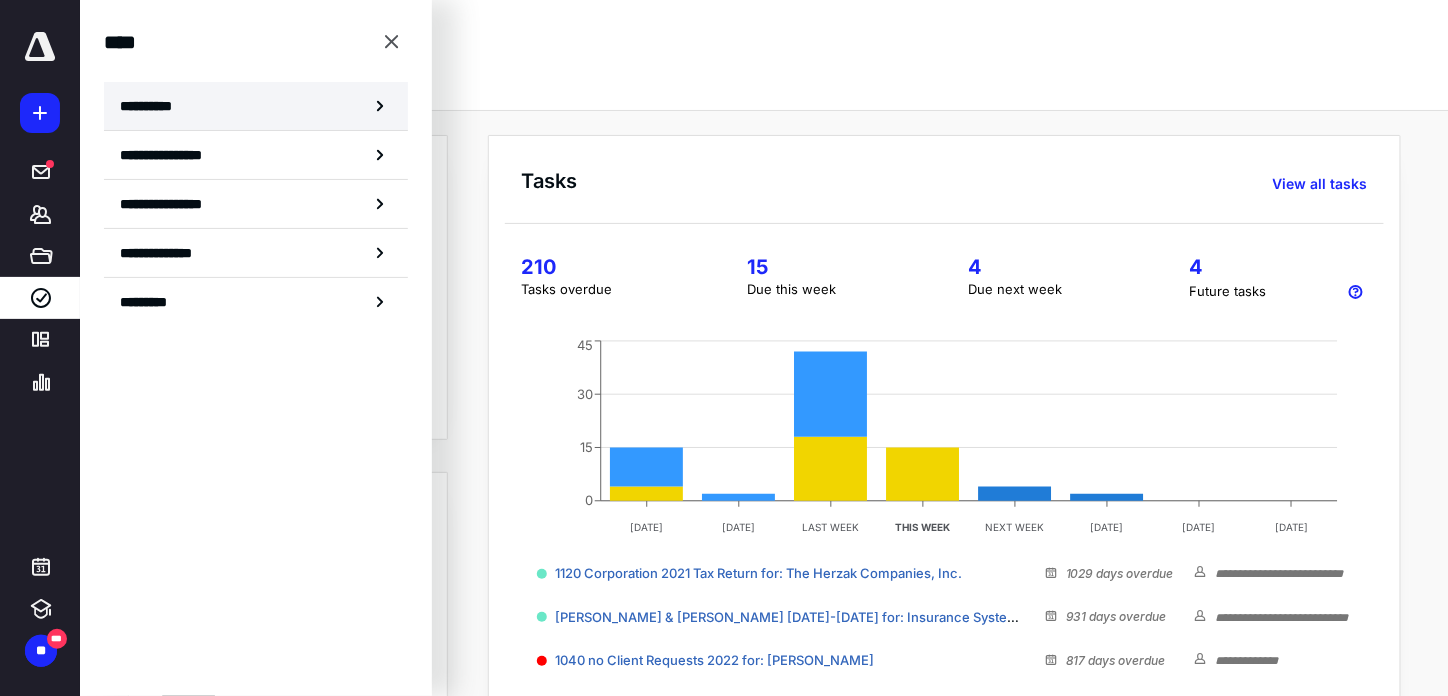 click on "**********" at bounding box center (153, 106) 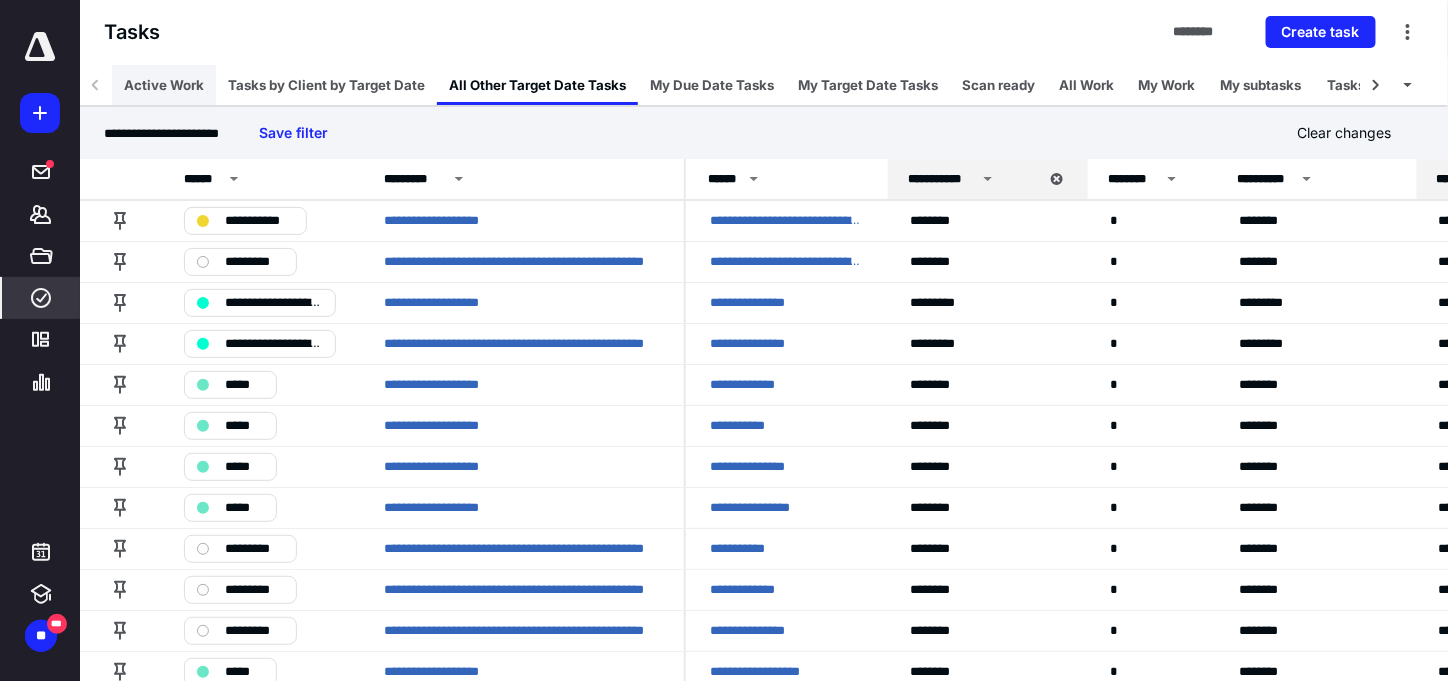 click on "Active Work" at bounding box center [164, 85] 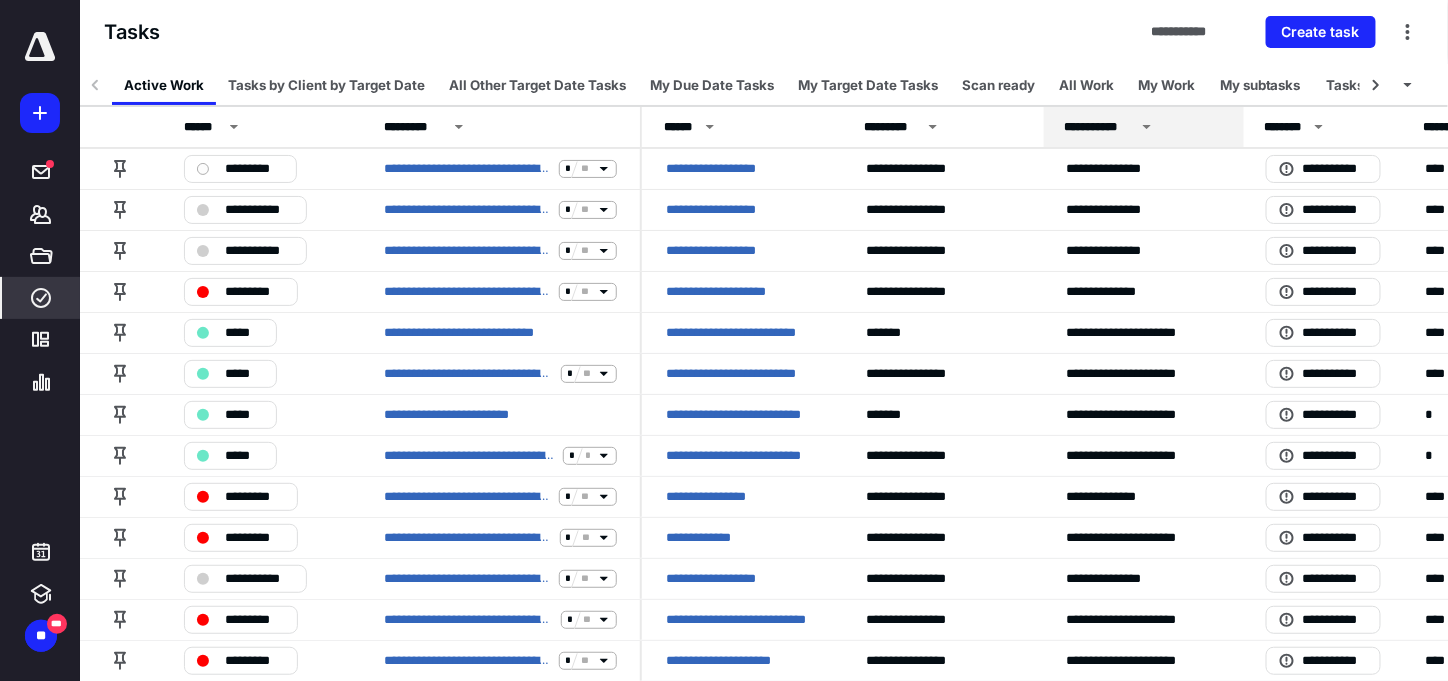 click 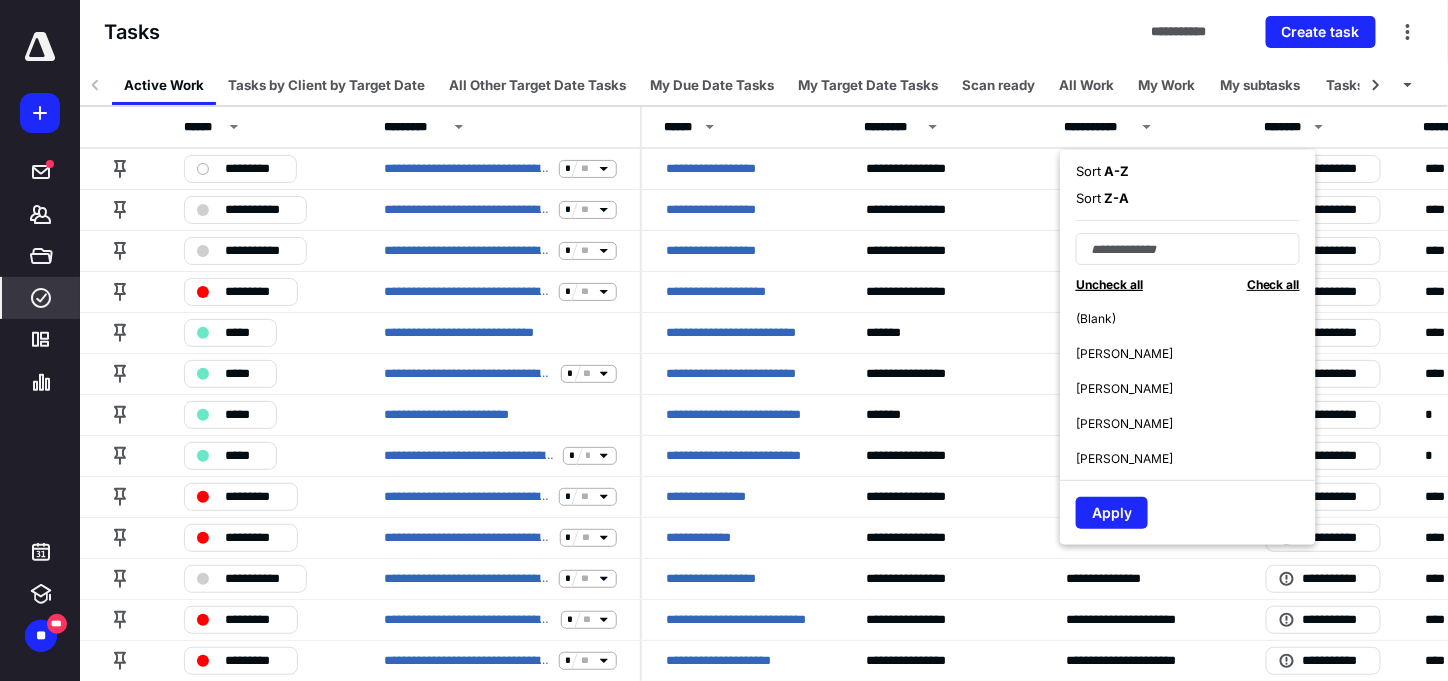 click on "Uncheck all" at bounding box center (1109, 284) 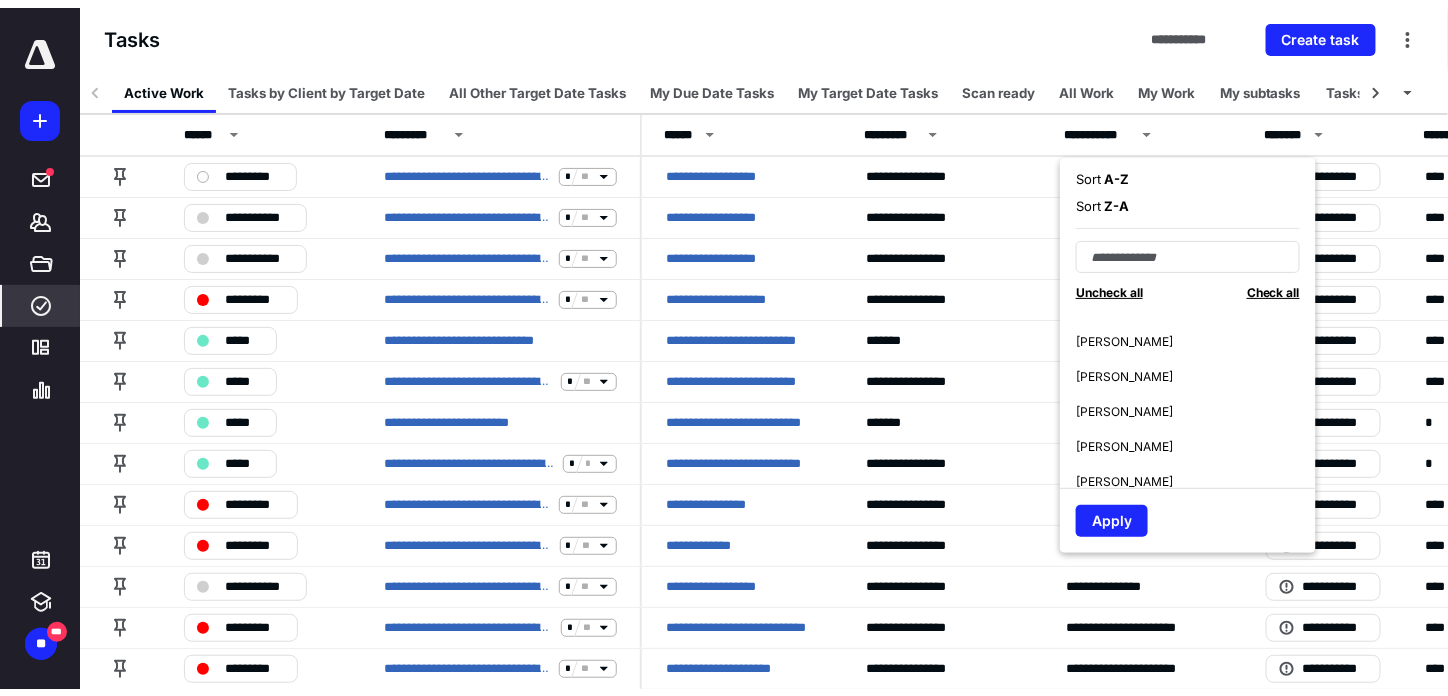 scroll, scrollTop: 200, scrollLeft: 0, axis: vertical 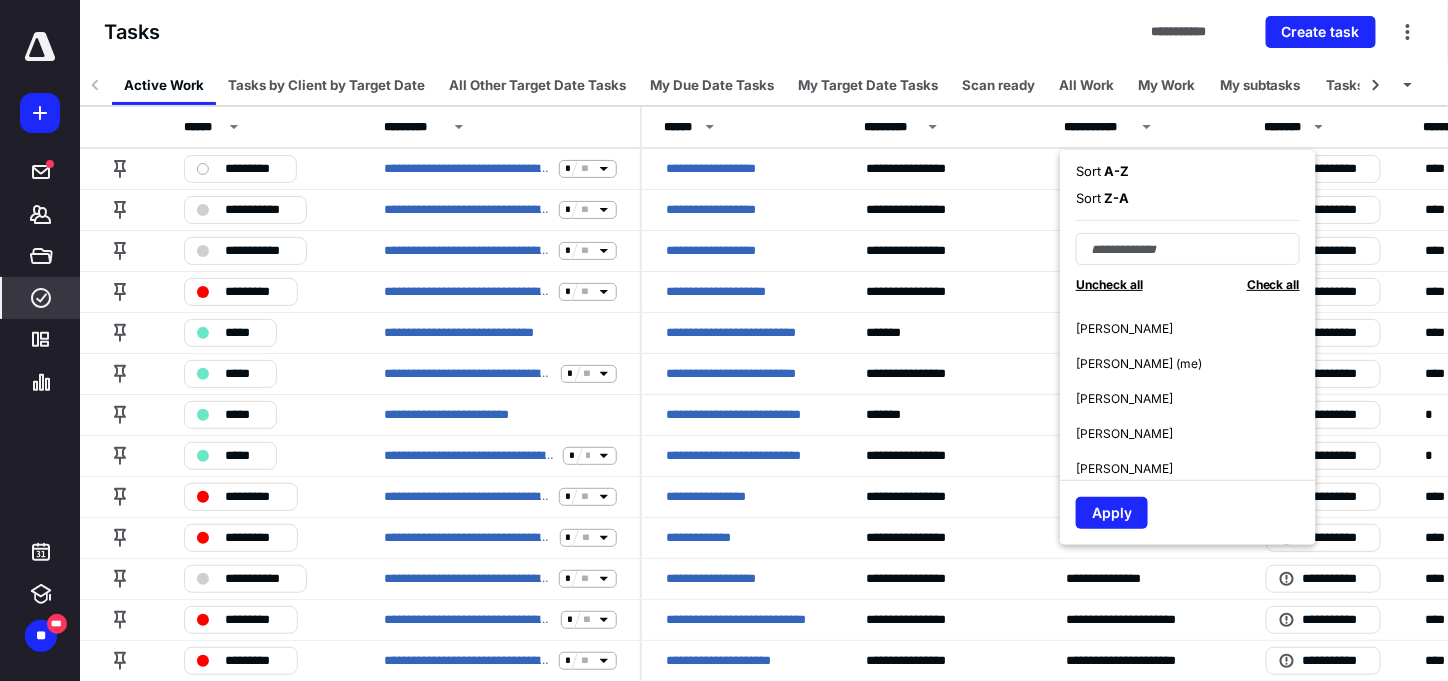 click on "Gregory Hostelley (me)" at bounding box center [1139, 364] 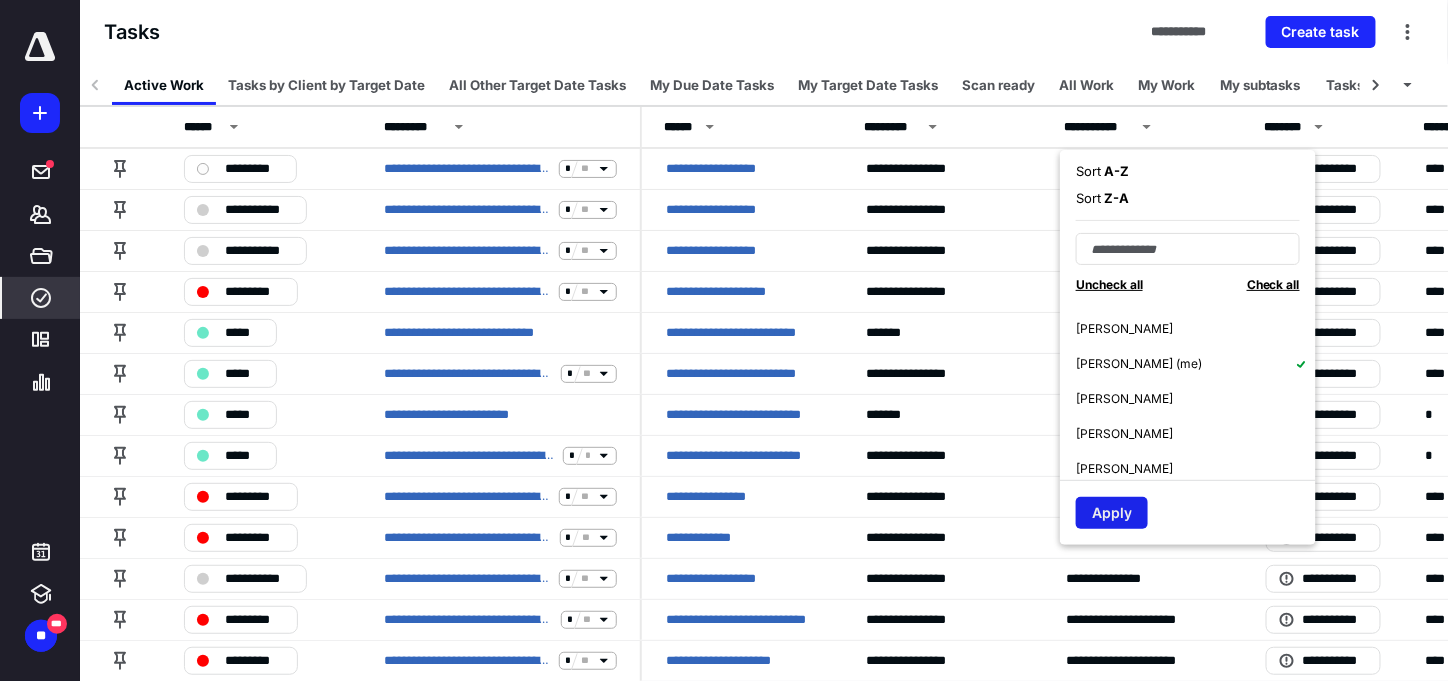 click on "Apply" at bounding box center [1112, 513] 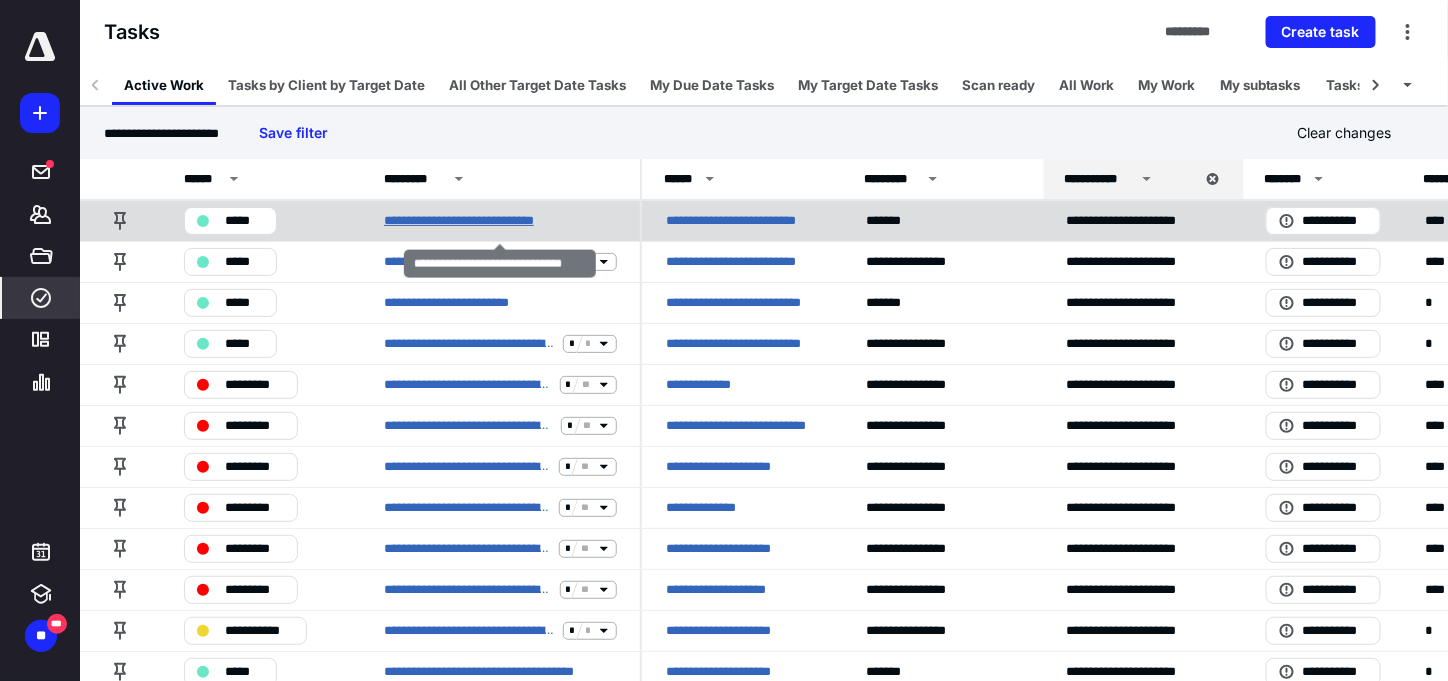 click on "**********" at bounding box center [475, 221] 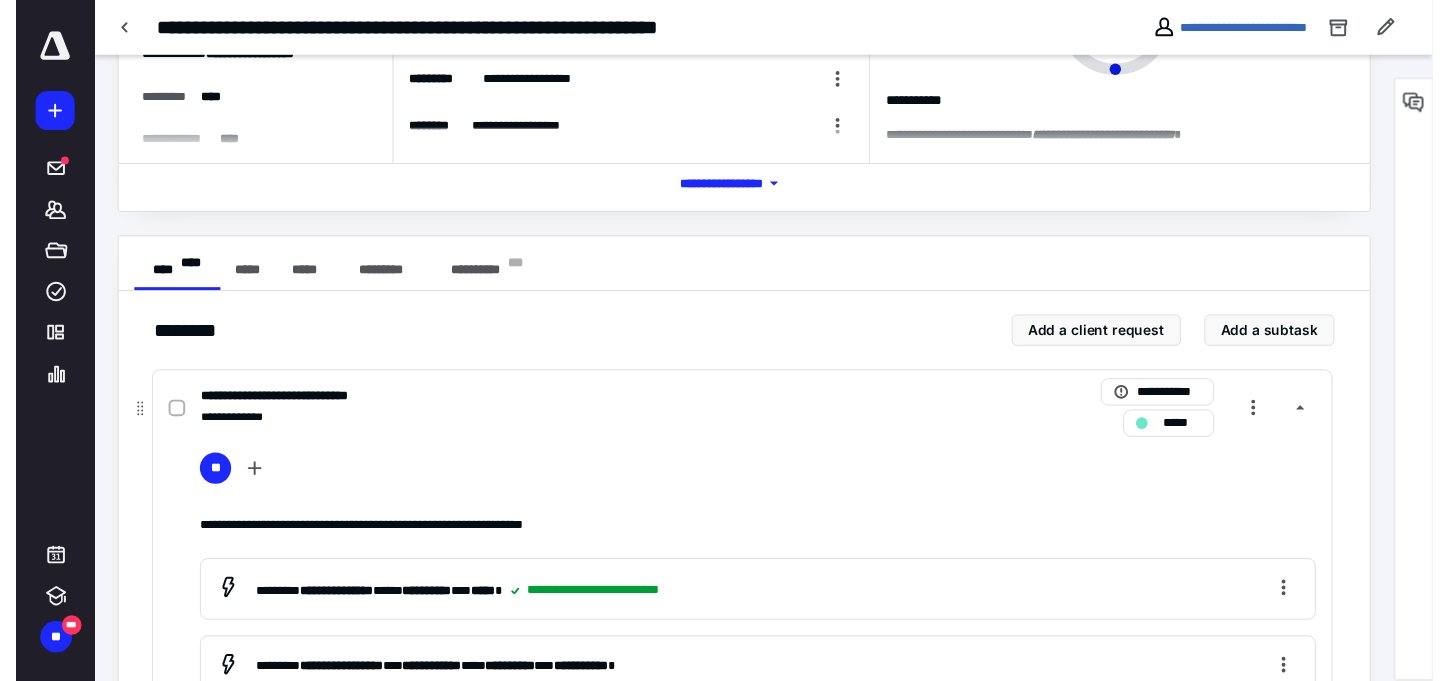 scroll, scrollTop: 0, scrollLeft: 0, axis: both 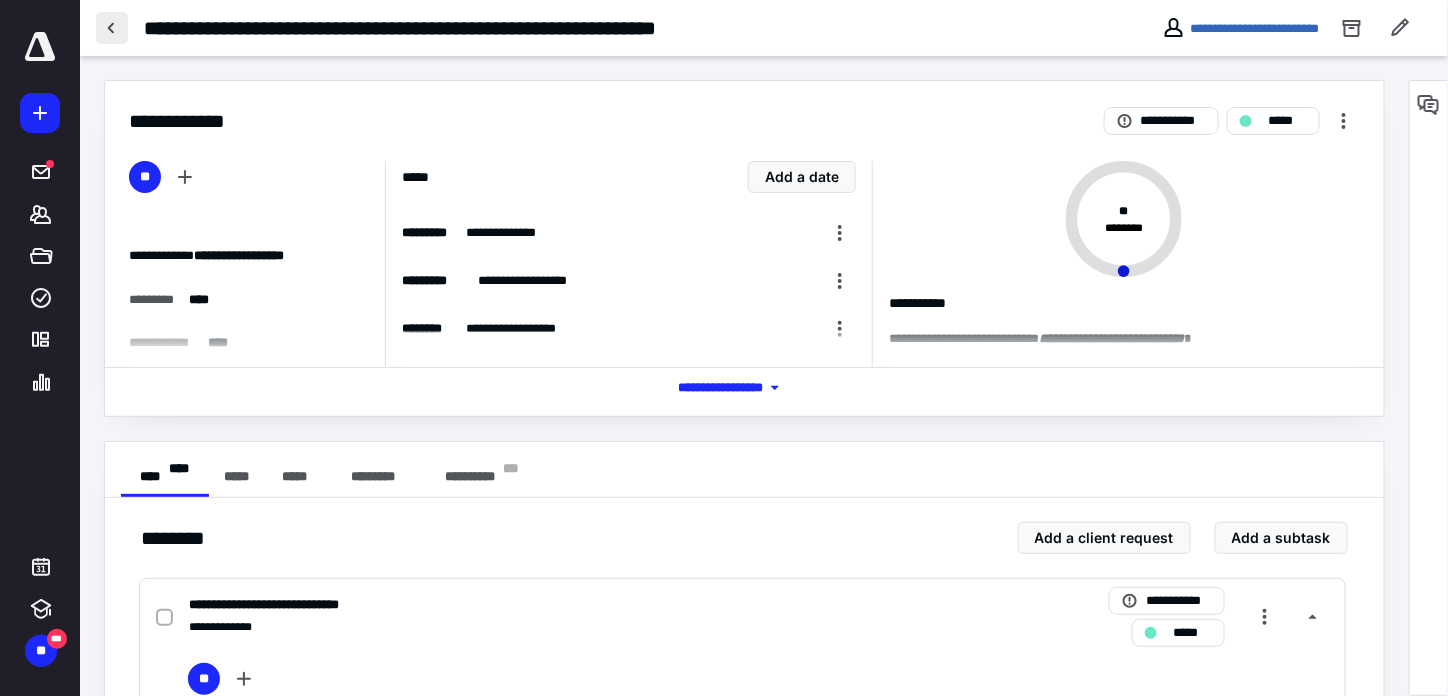 click at bounding box center (112, 28) 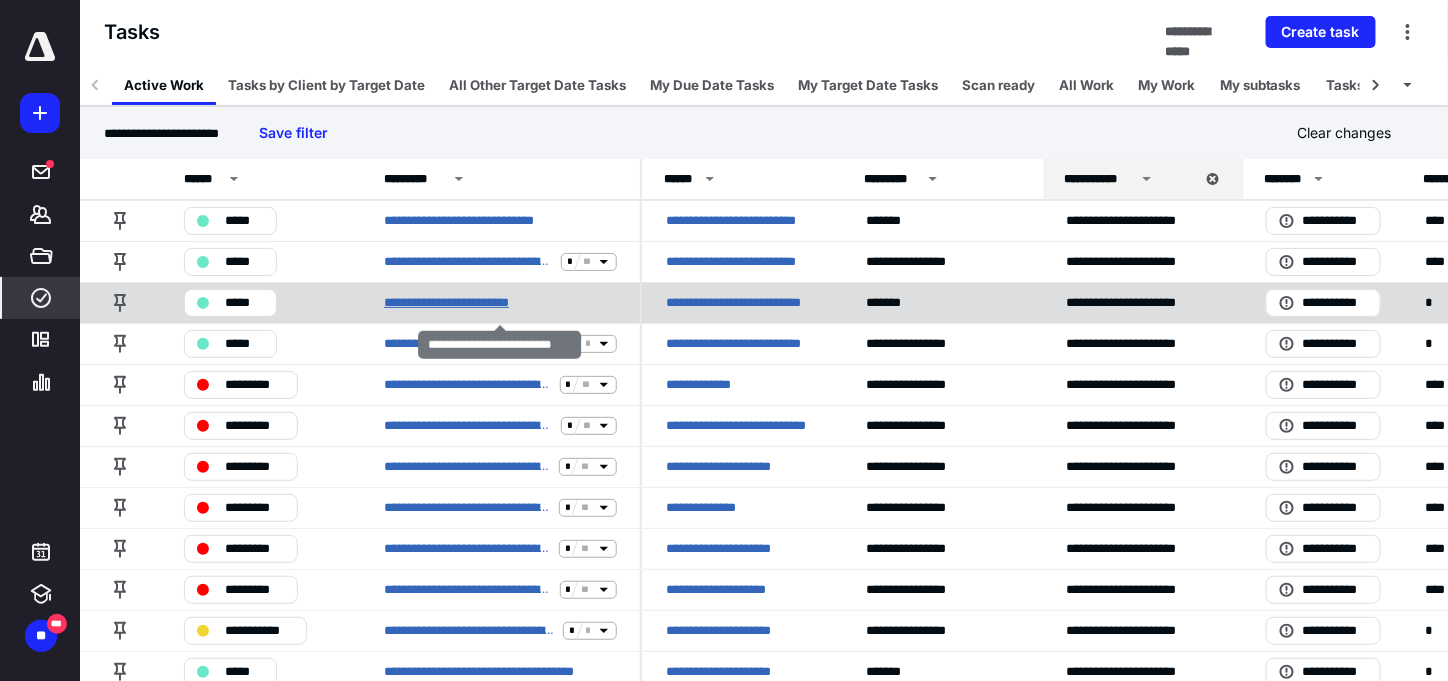 click on "**********" at bounding box center [460, 303] 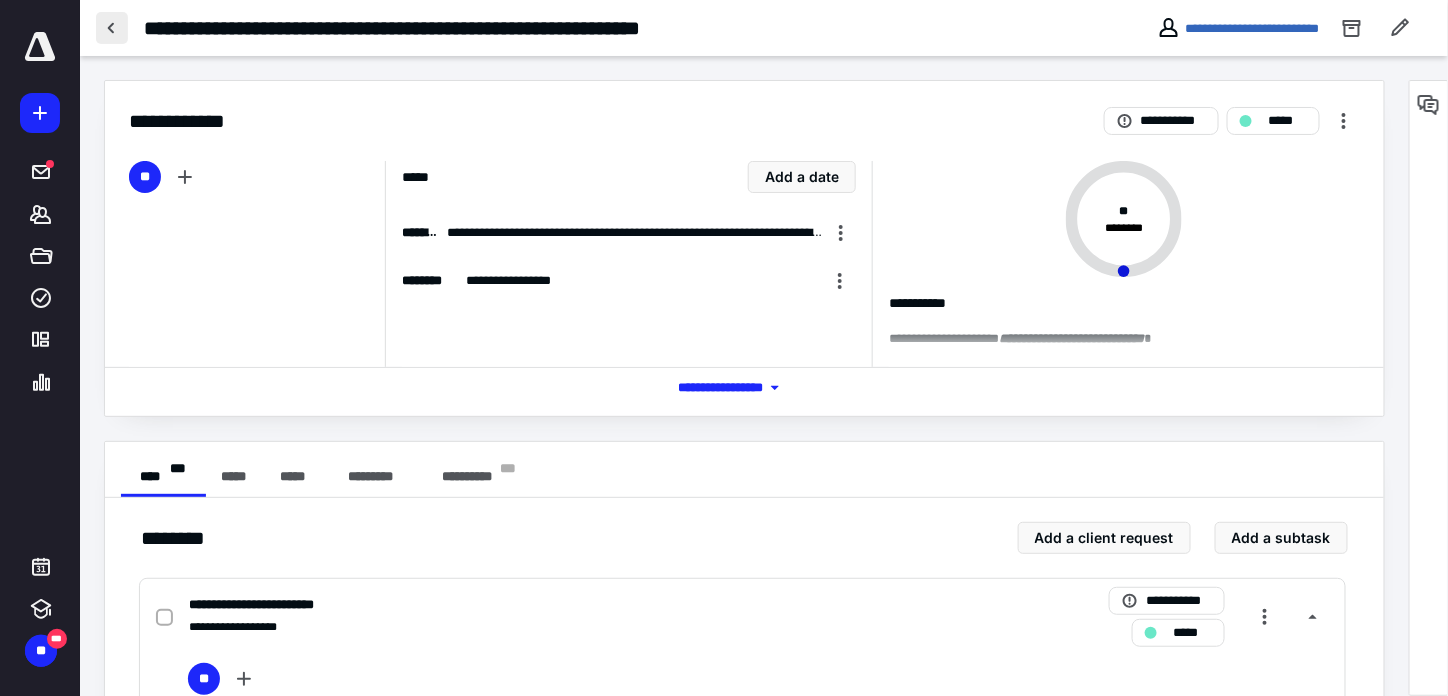 click at bounding box center [112, 28] 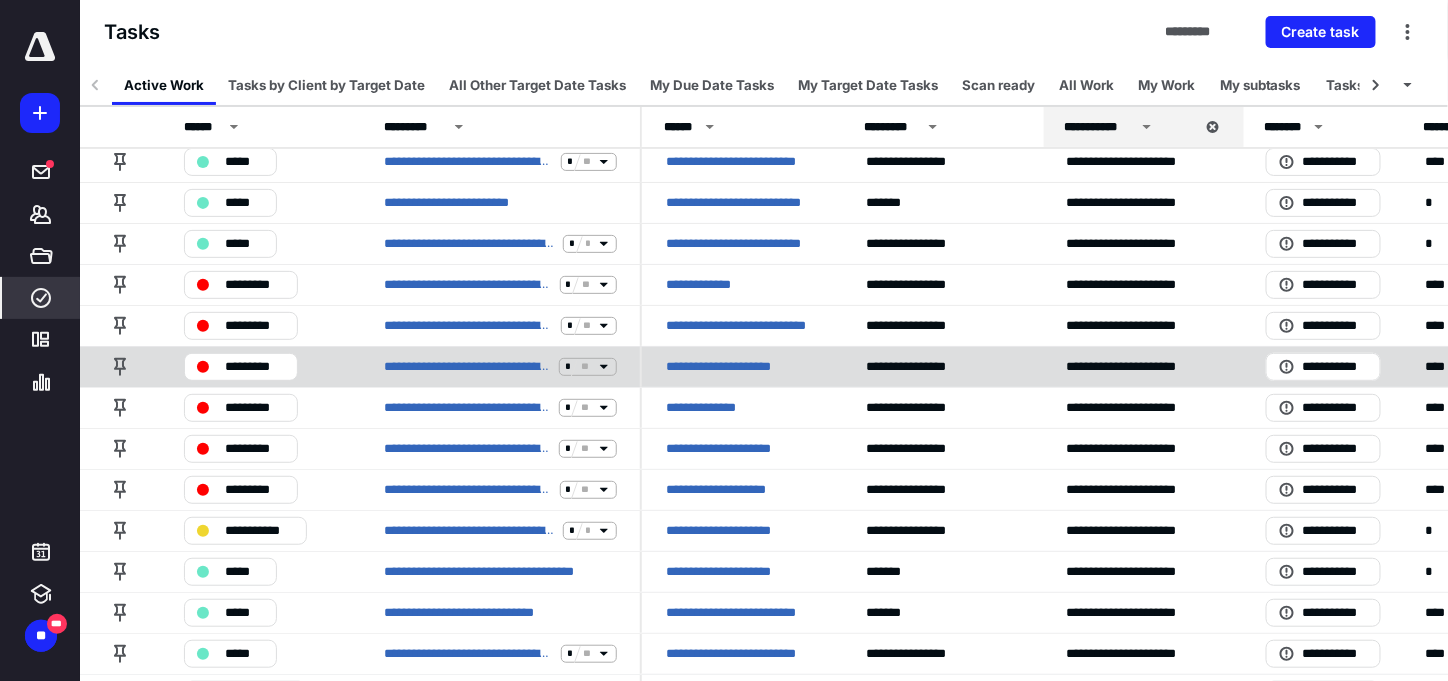 scroll, scrollTop: 200, scrollLeft: 0, axis: vertical 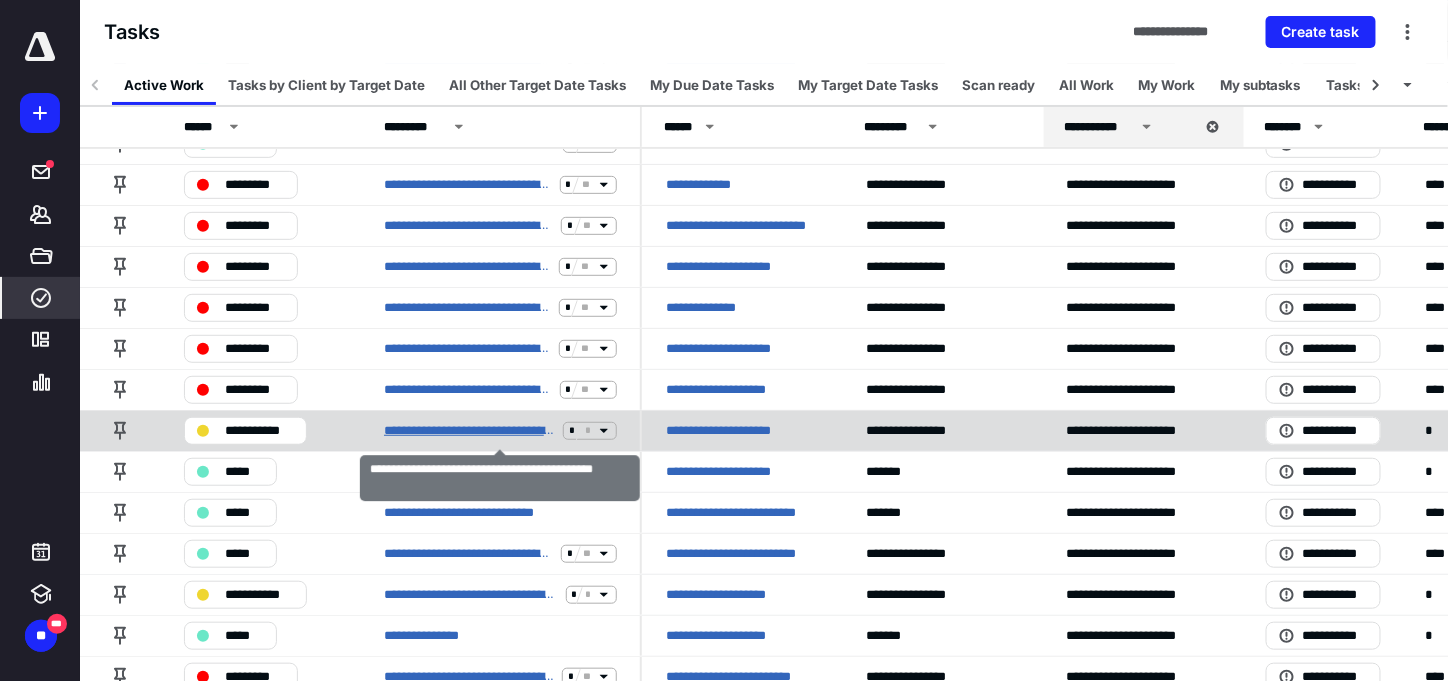 click on "**********" at bounding box center (469, 431) 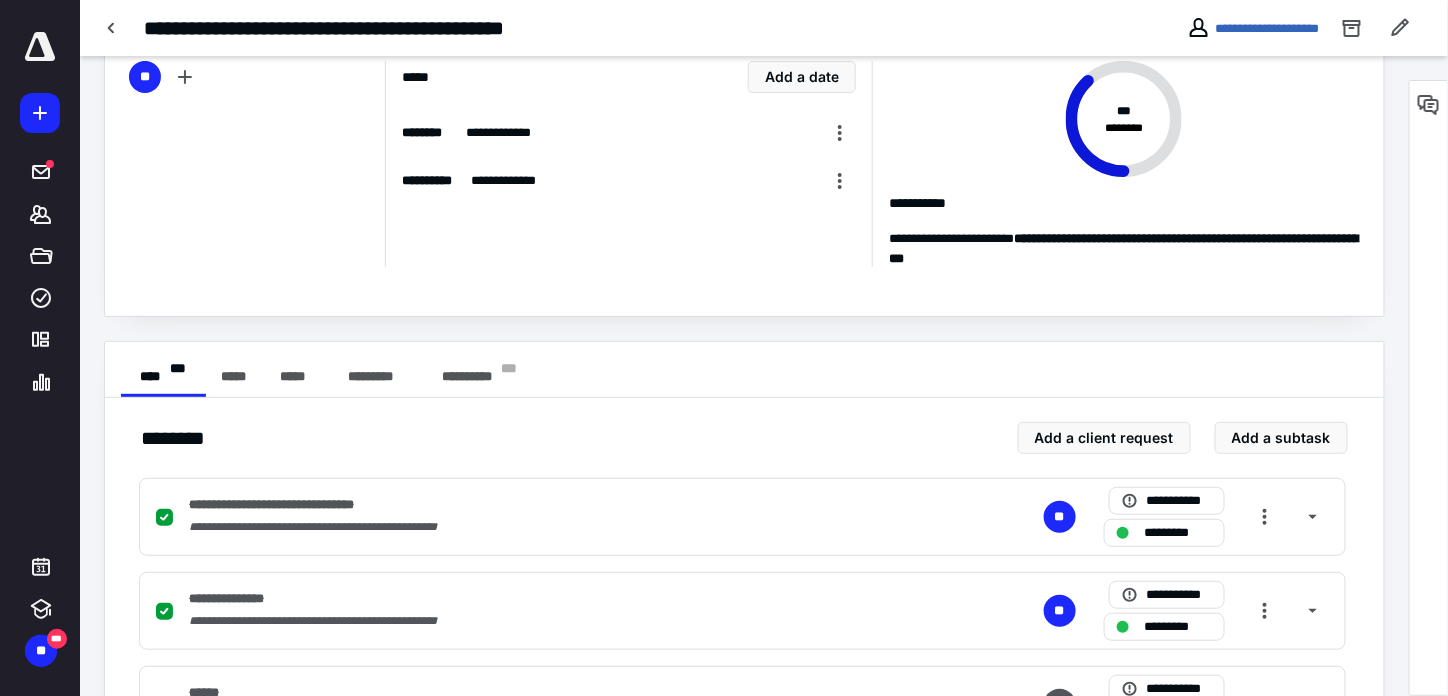 scroll, scrollTop: 200, scrollLeft: 0, axis: vertical 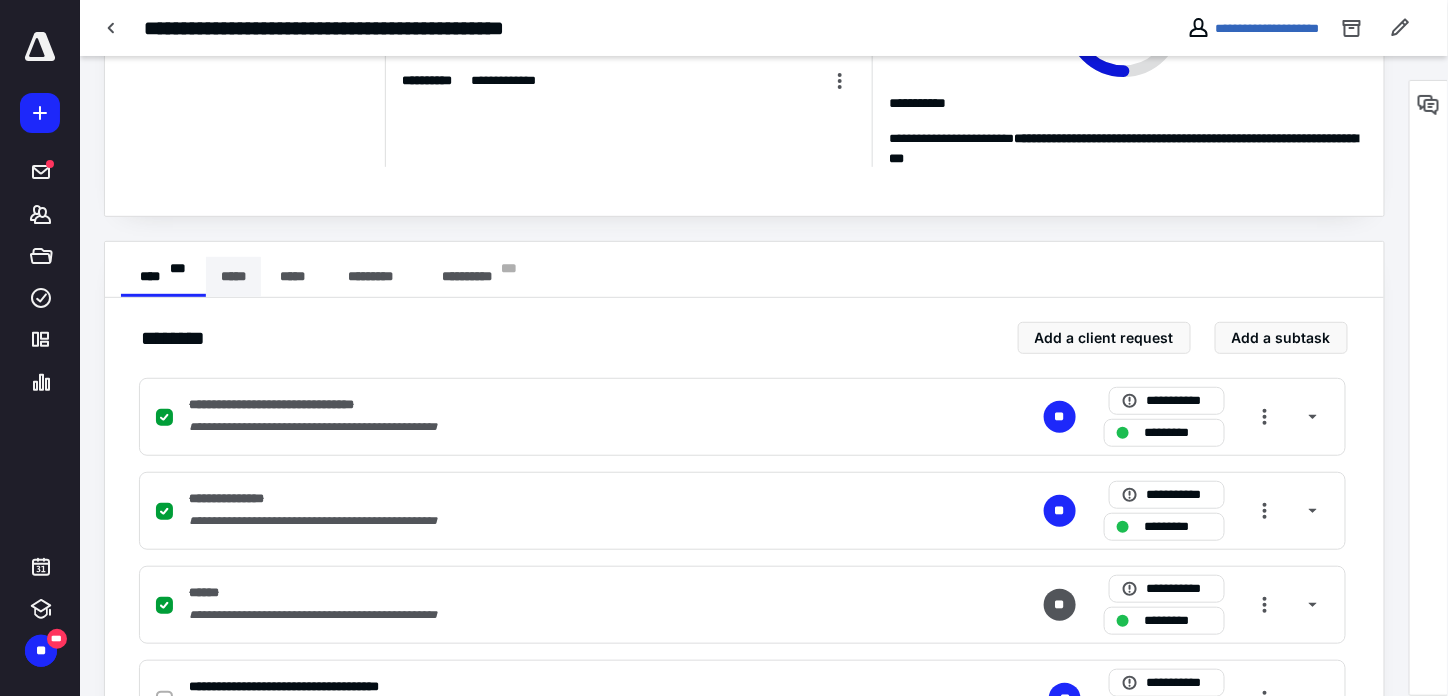 click on "*****" at bounding box center (233, 277) 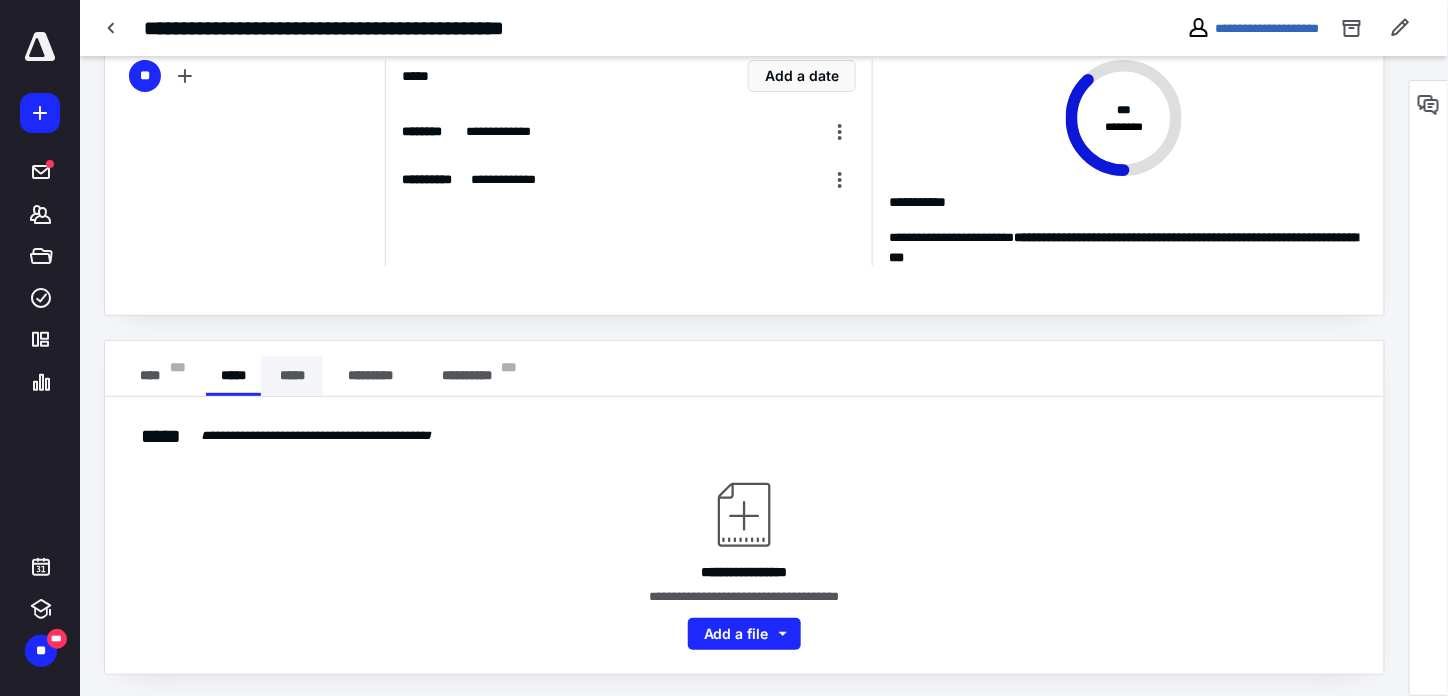 click on "*****" at bounding box center (292, 376) 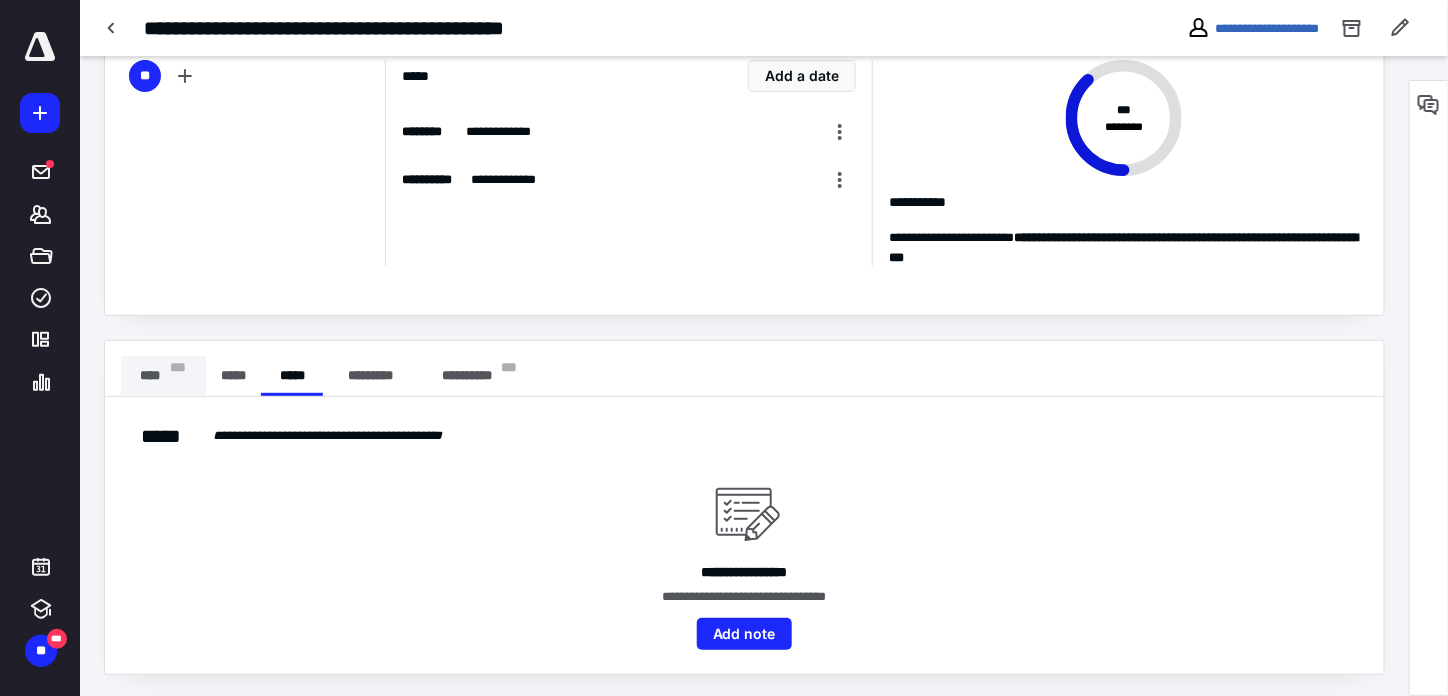 click on "**** * * *" at bounding box center [163, 376] 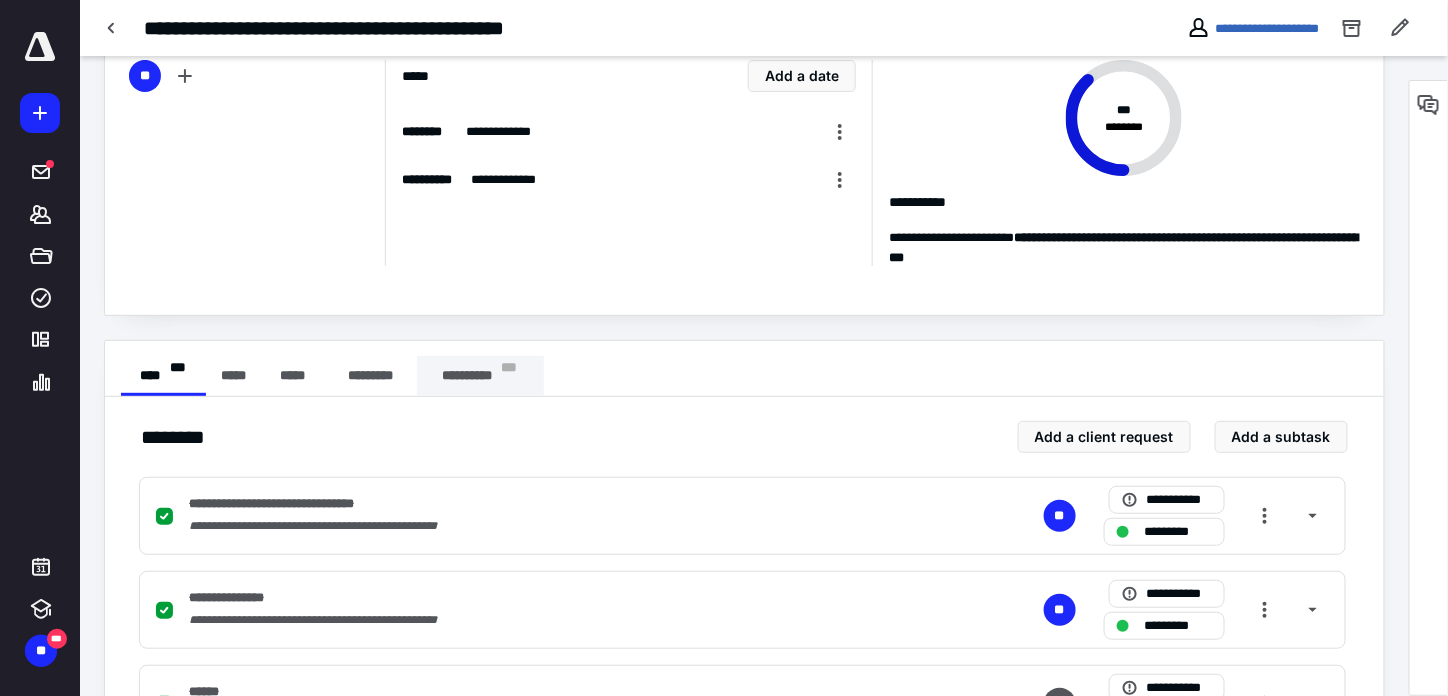 click on "**********" at bounding box center (480, 376) 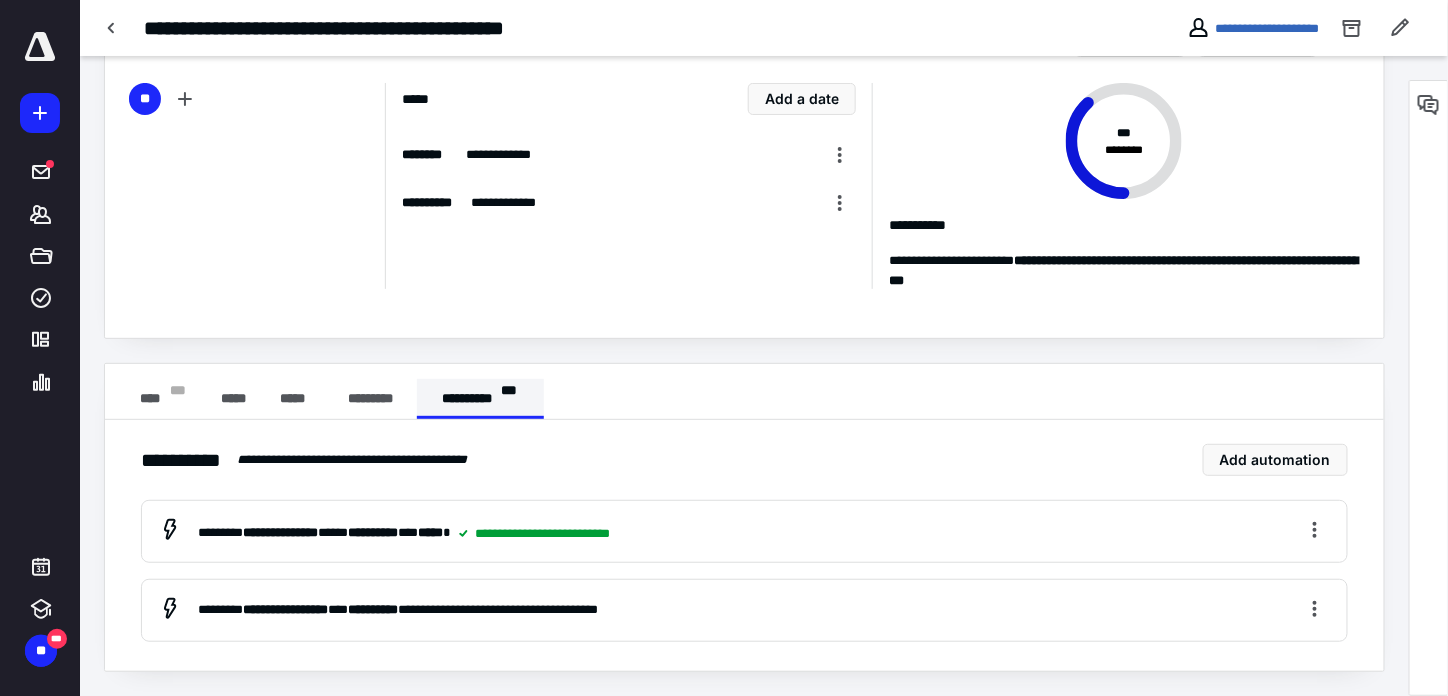 scroll, scrollTop: 75, scrollLeft: 0, axis: vertical 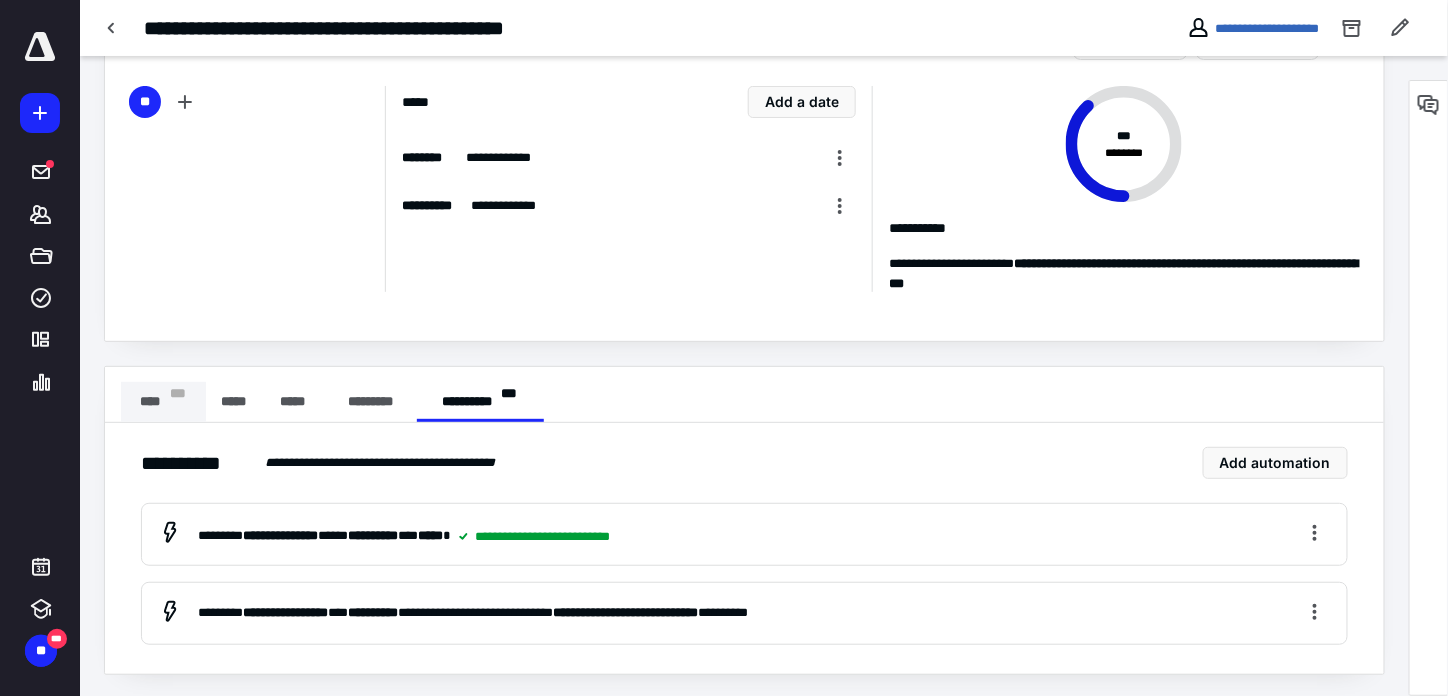 click on "**** * * *" at bounding box center (163, 402) 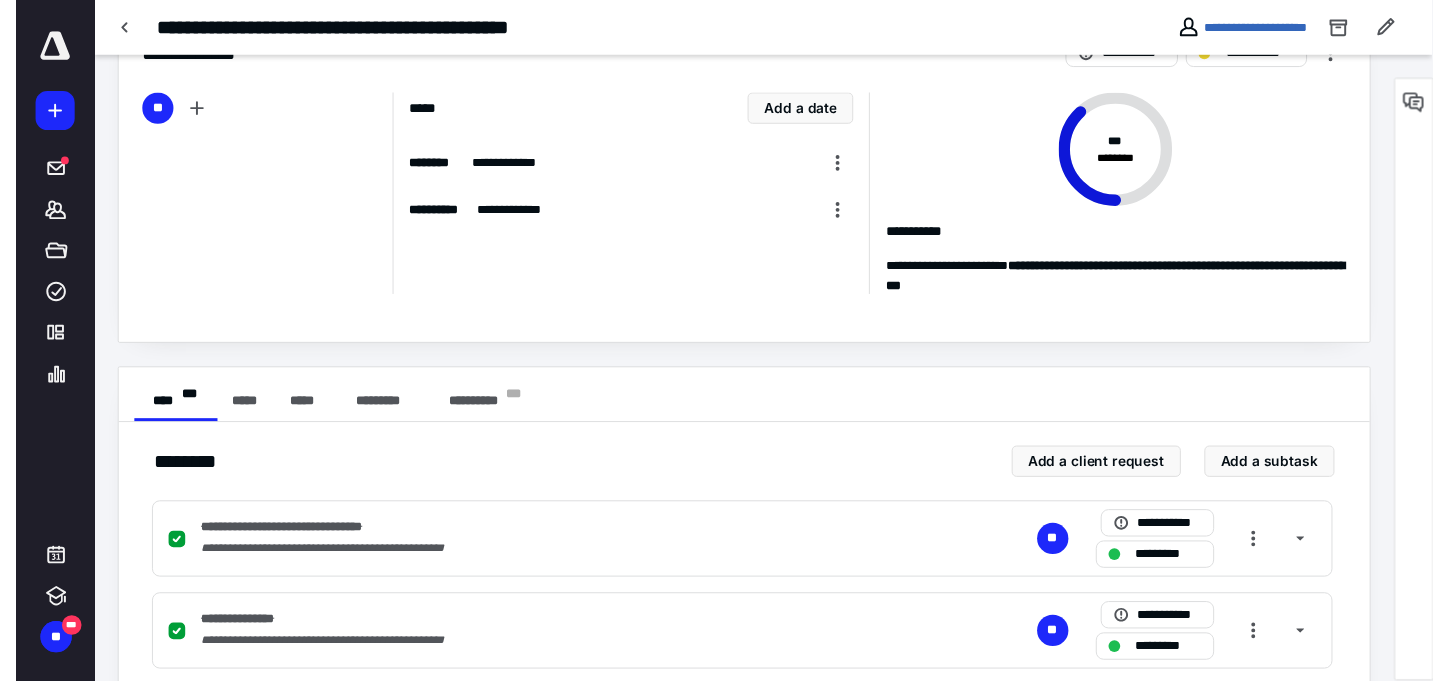 scroll, scrollTop: 0, scrollLeft: 0, axis: both 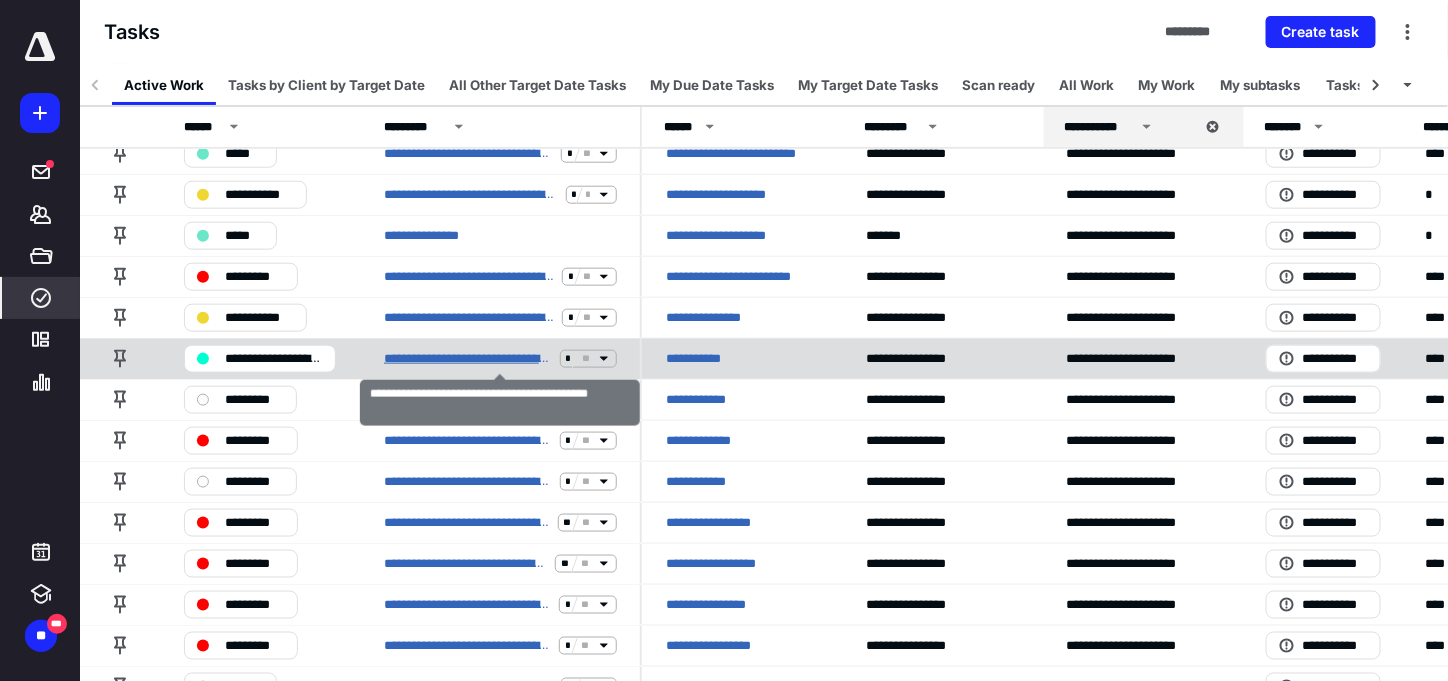 click on "**********" at bounding box center (468, 359) 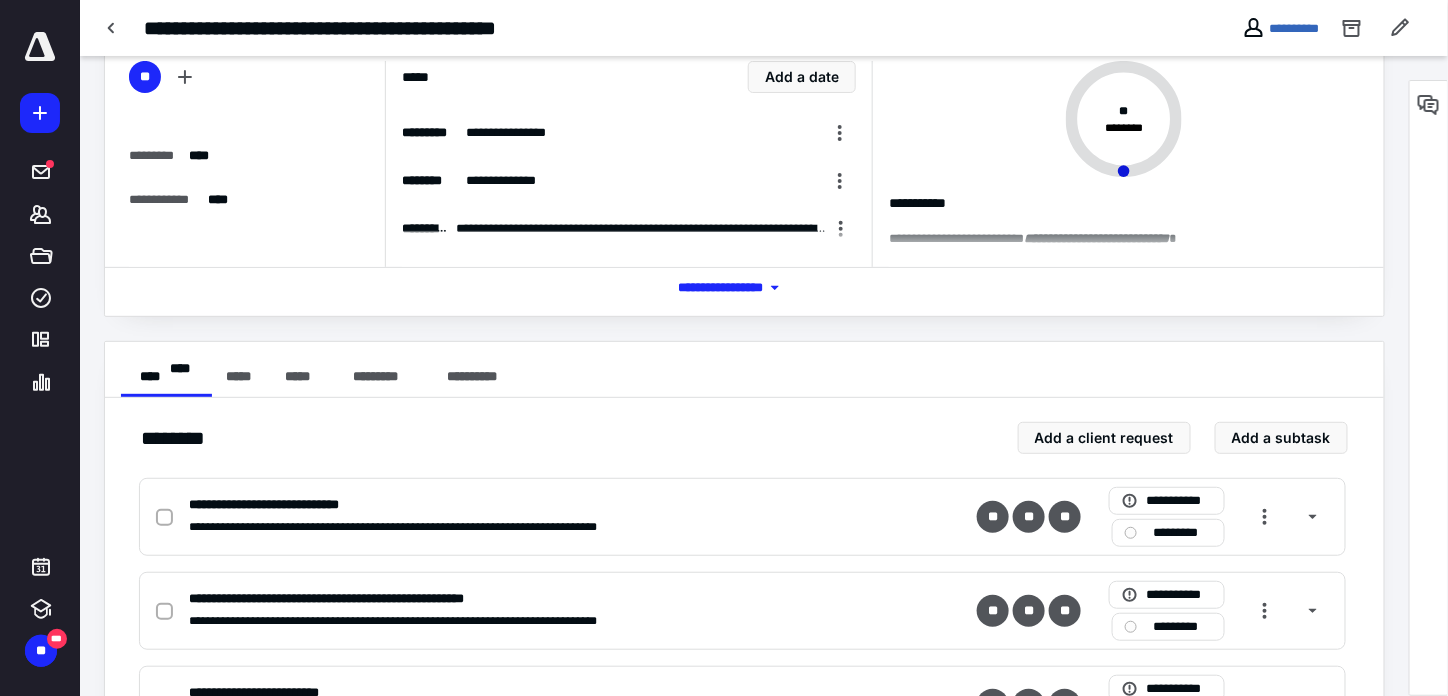 scroll, scrollTop: 0, scrollLeft: 0, axis: both 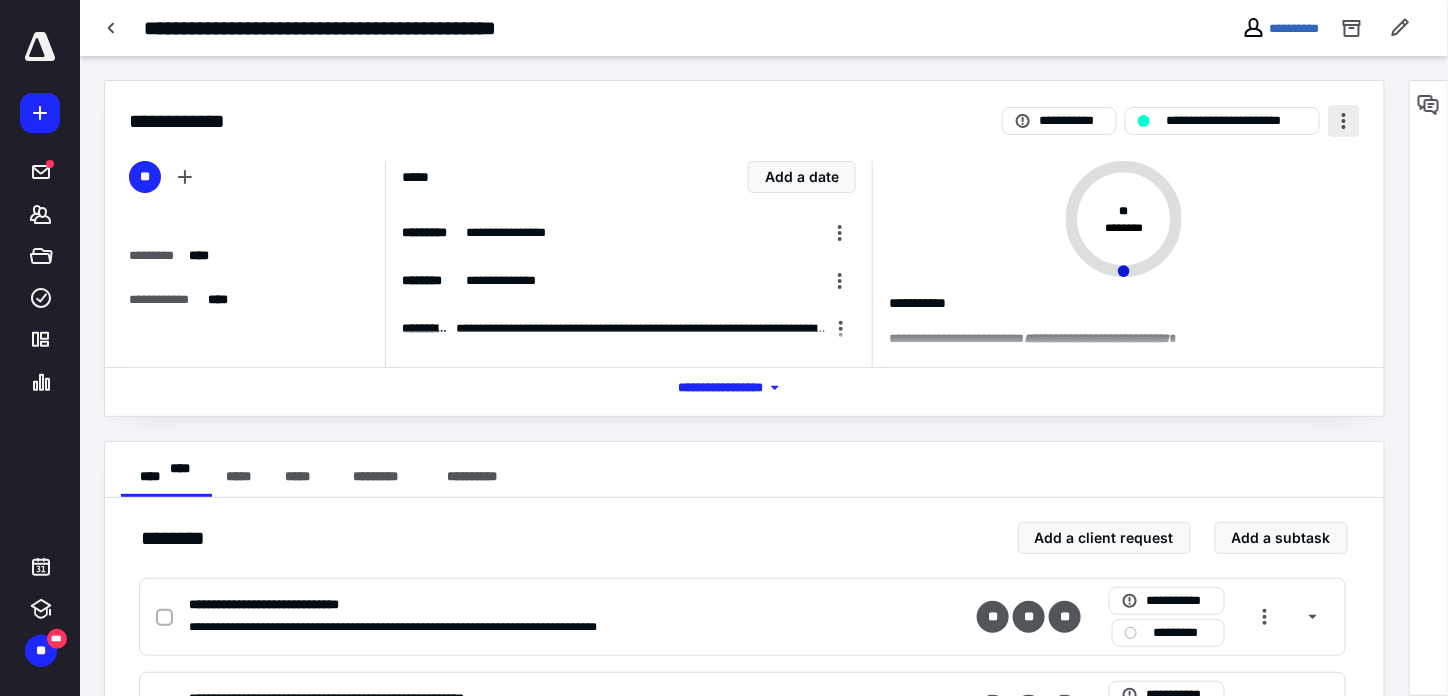 click at bounding box center (1344, 121) 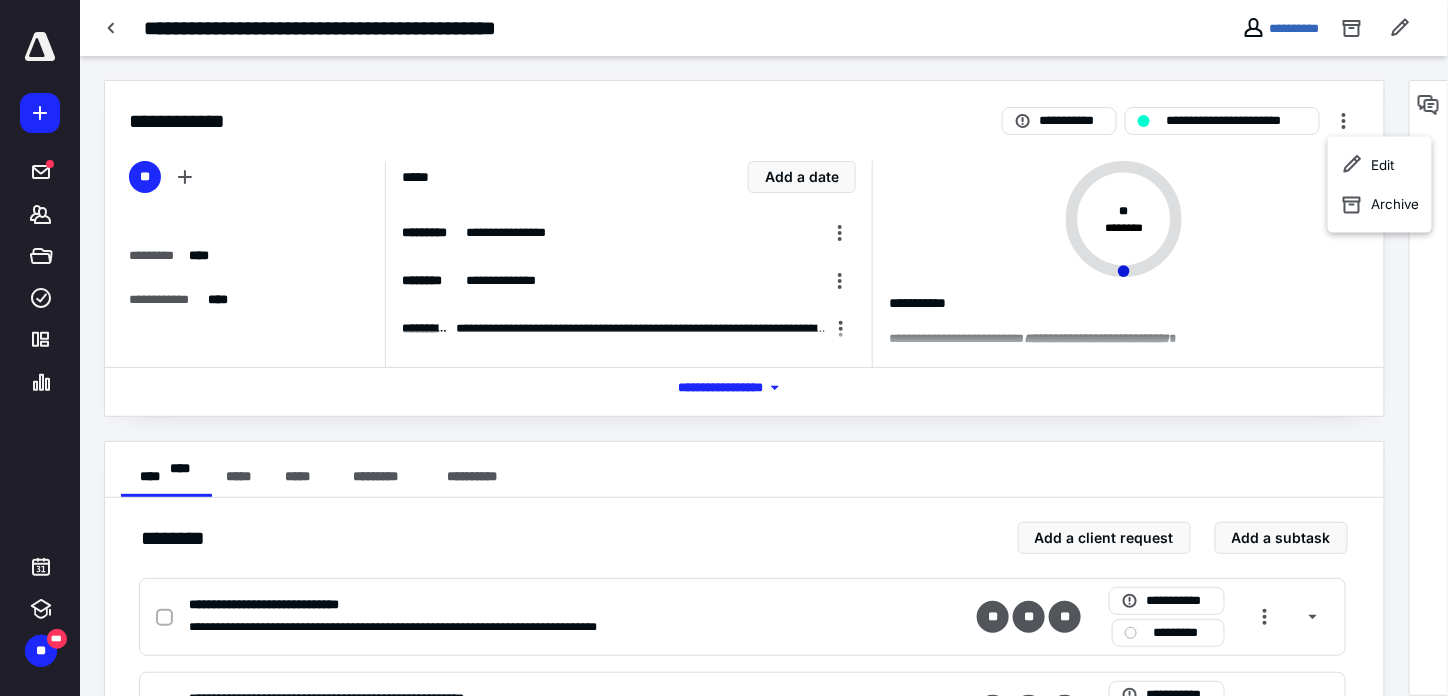 click on "**********" at bounding box center [744, 248] 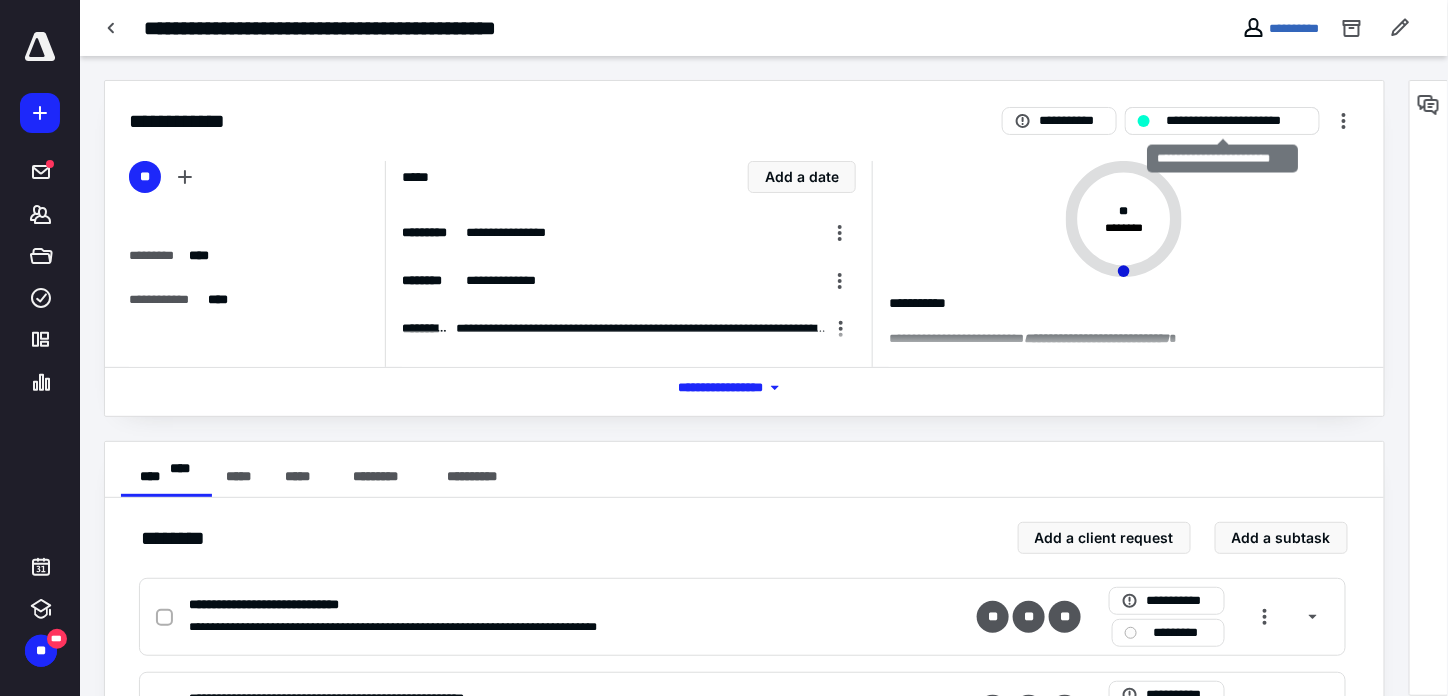 click on "**********" at bounding box center (1236, 121) 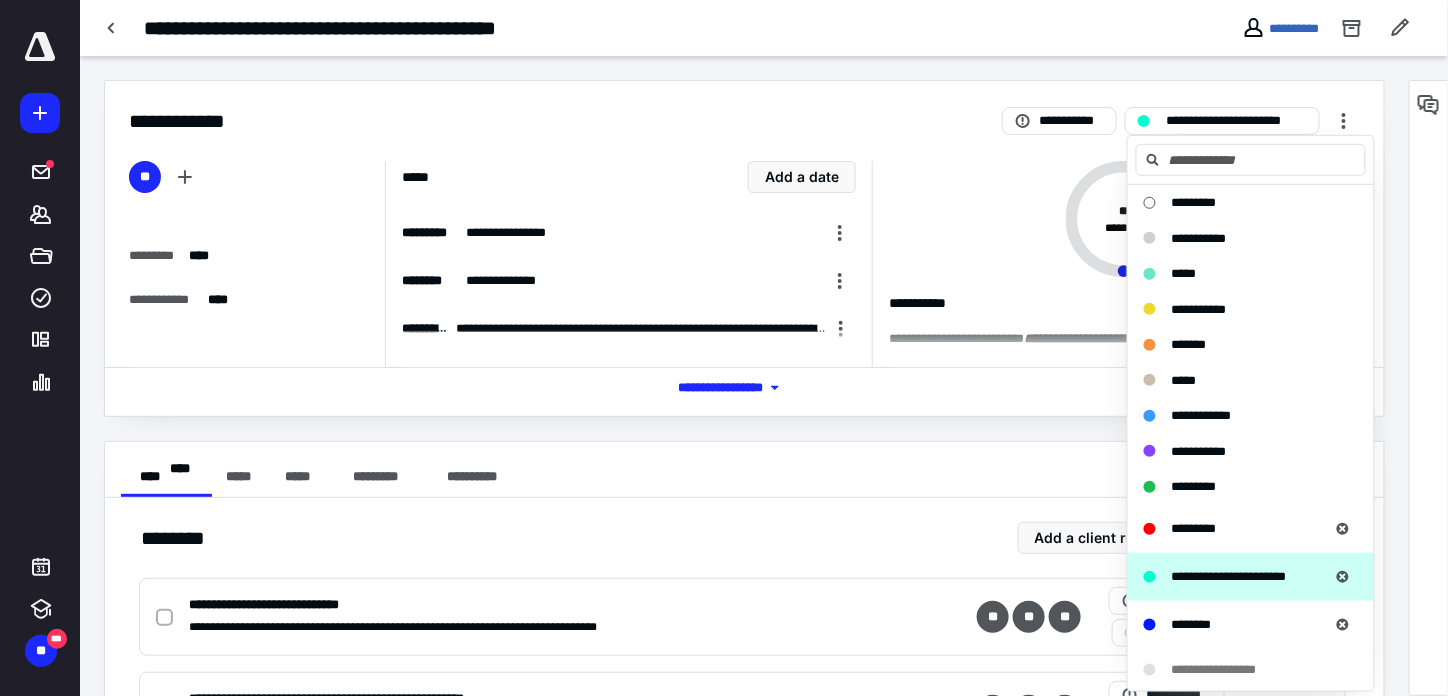 drag, startPoint x: 1223, startPoint y: 113, endPoint x: 1076, endPoint y: 87, distance: 149.28162 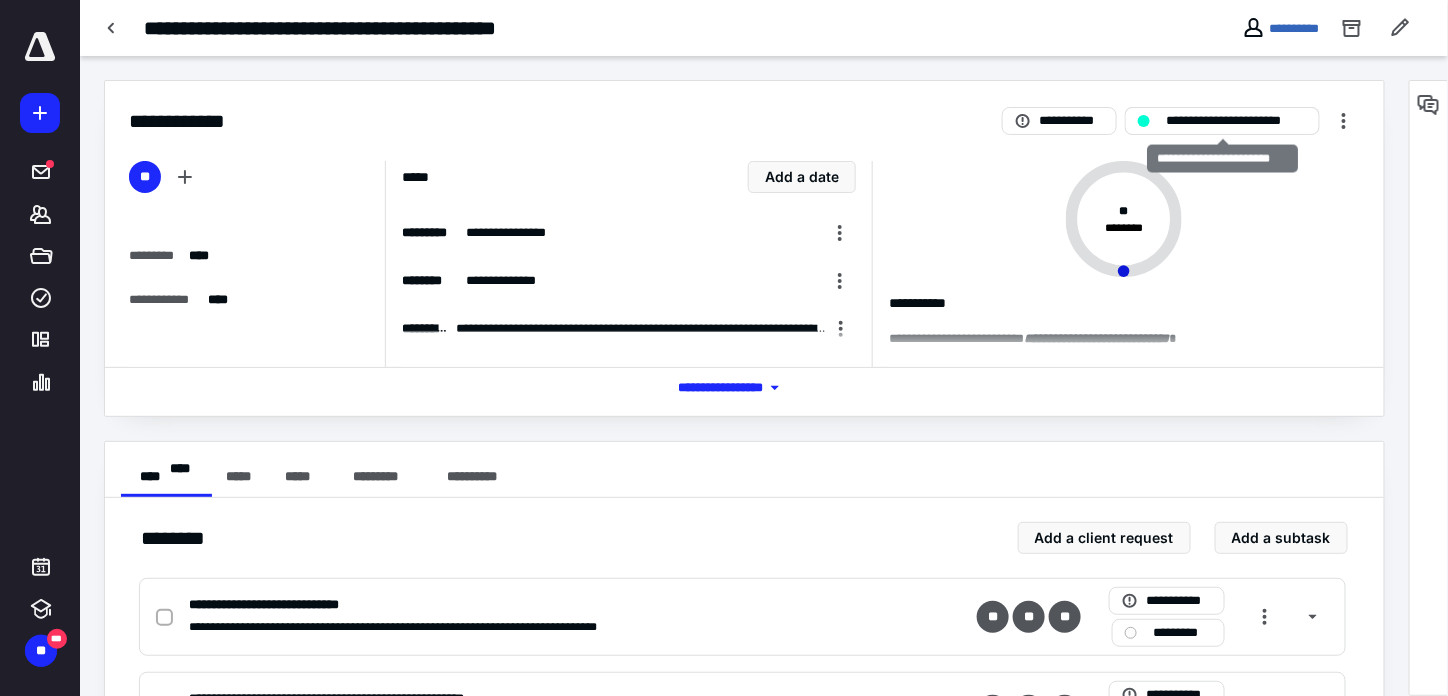 click on "**********" at bounding box center (1236, 121) 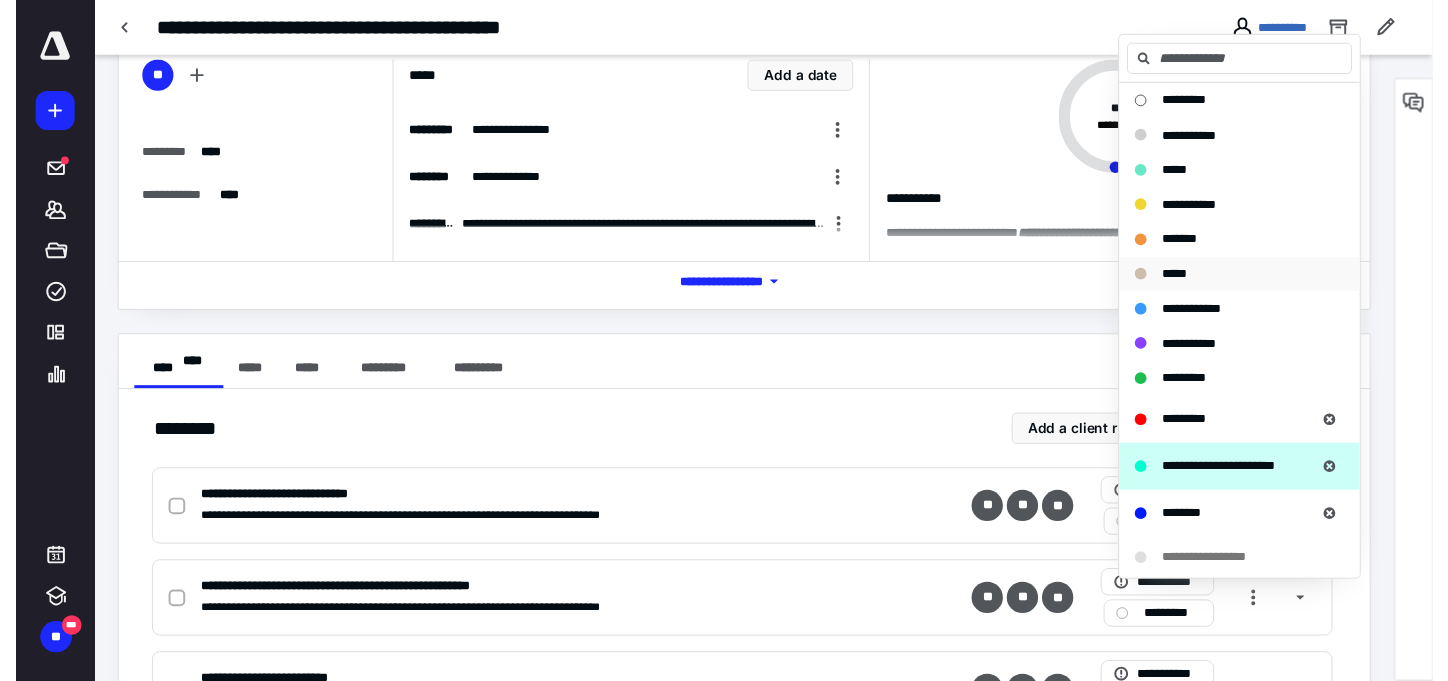 scroll, scrollTop: 0, scrollLeft: 0, axis: both 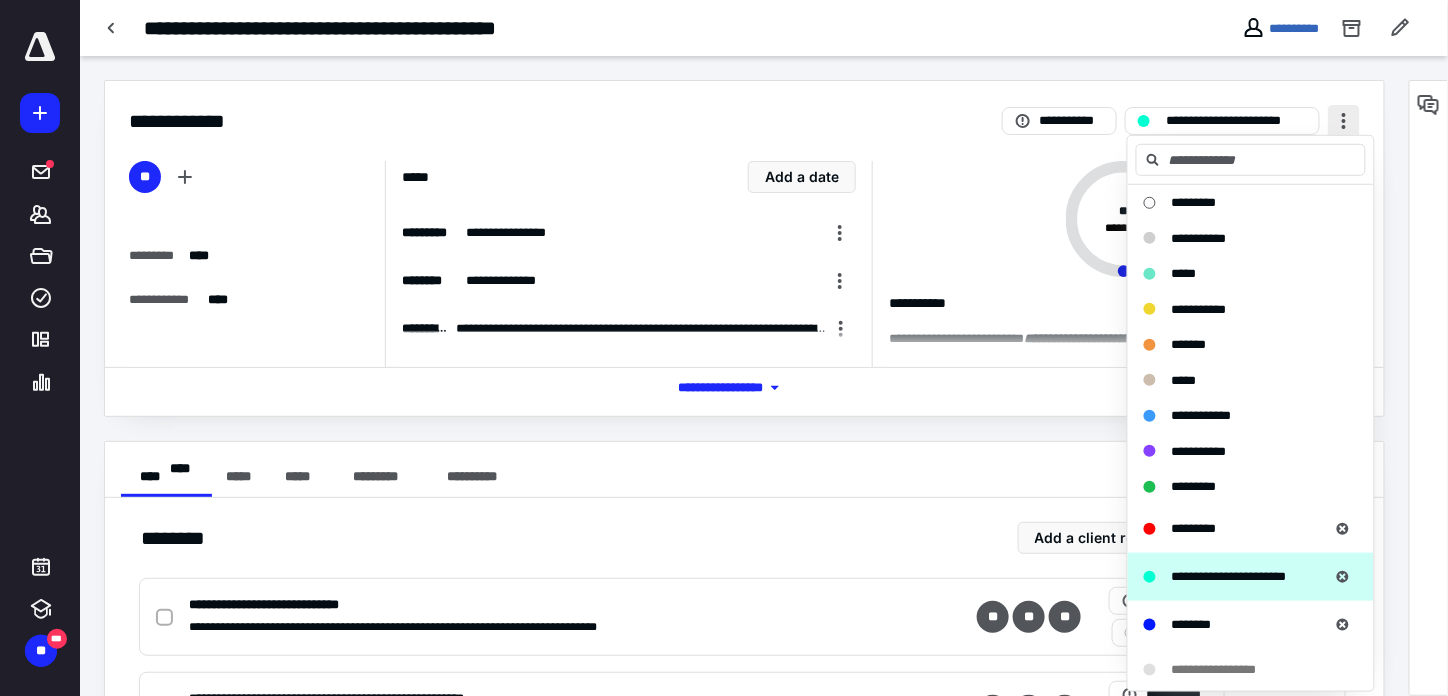 click at bounding box center [1344, 121] 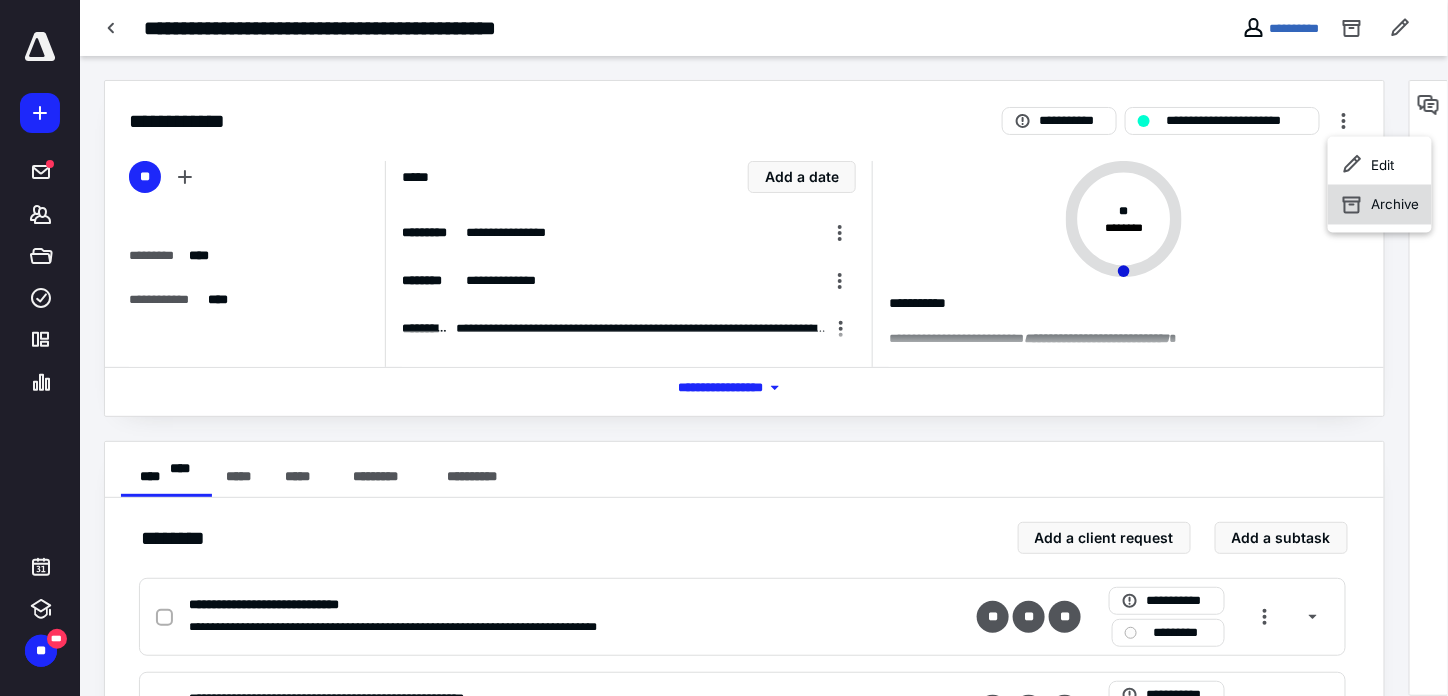click on "Archive" at bounding box center [1396, 205] 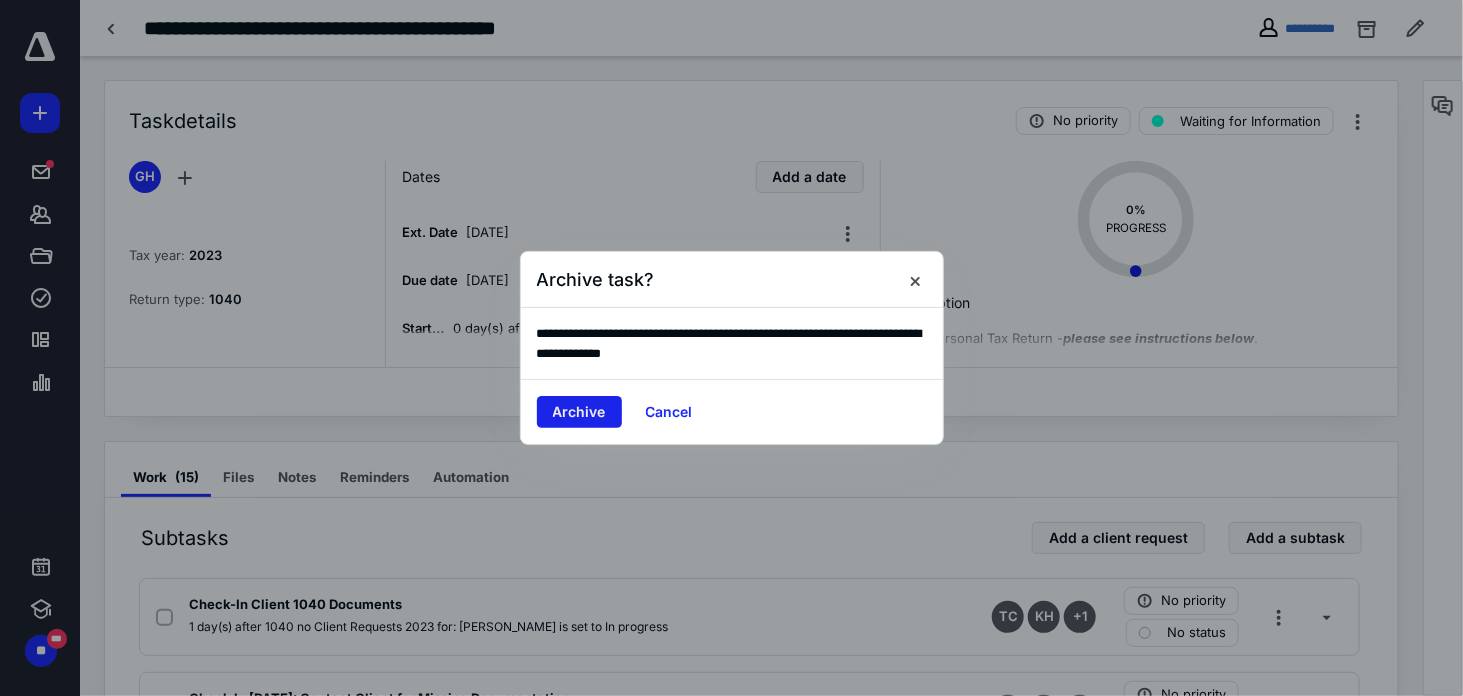 click on "Archive" at bounding box center (579, 412) 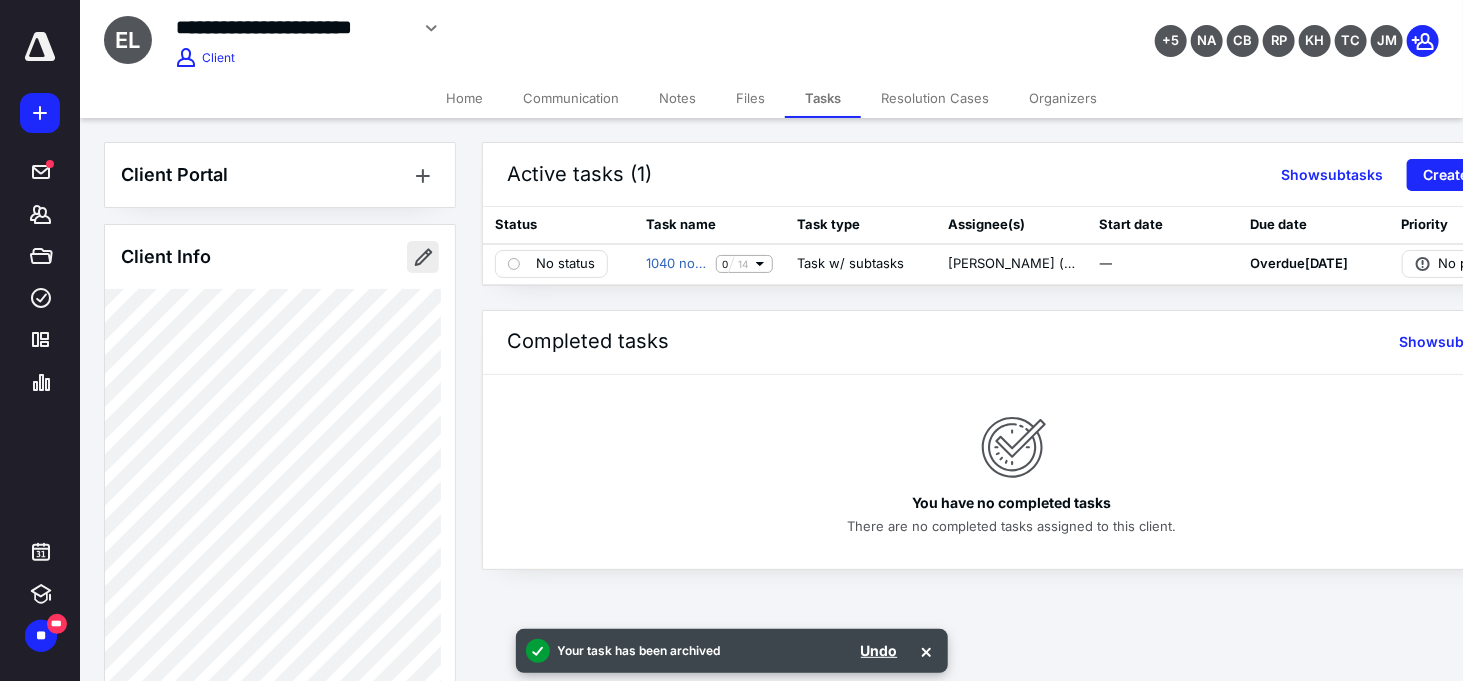 click at bounding box center (423, 257) 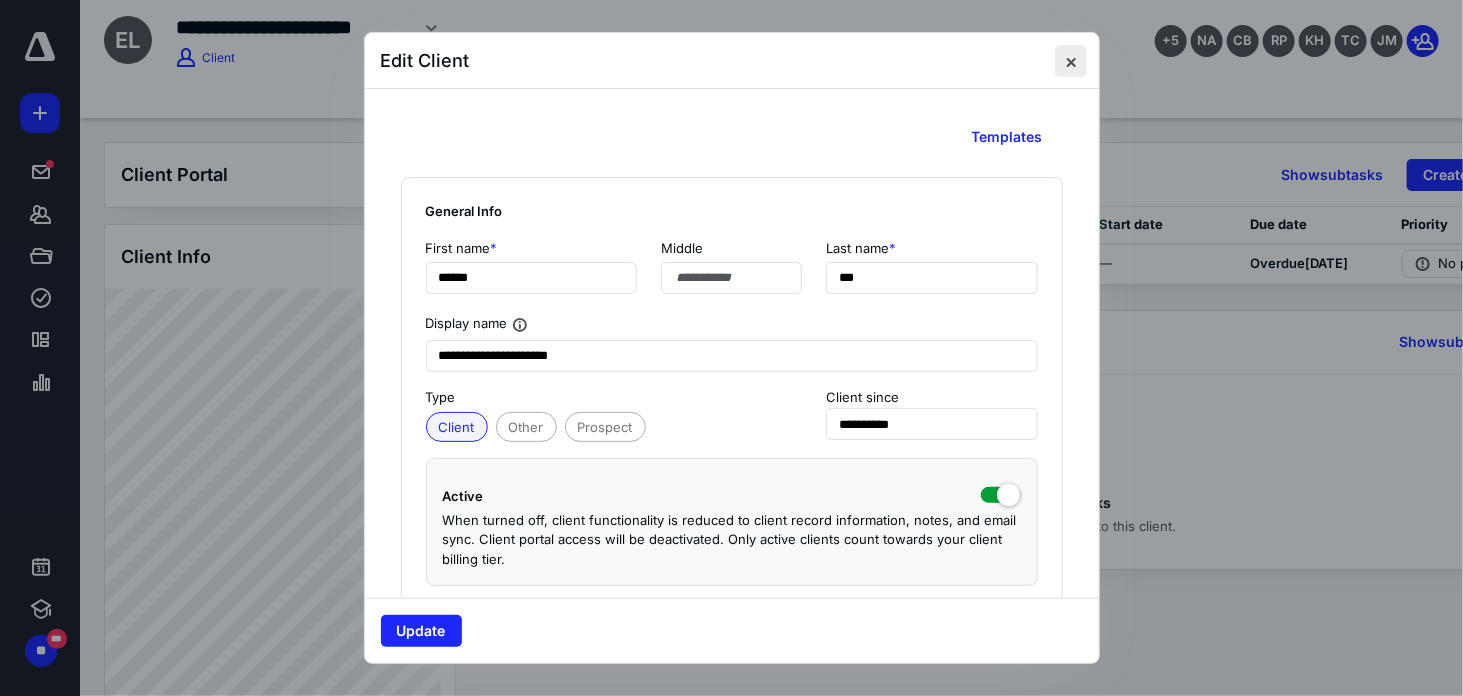 click at bounding box center (1071, 61) 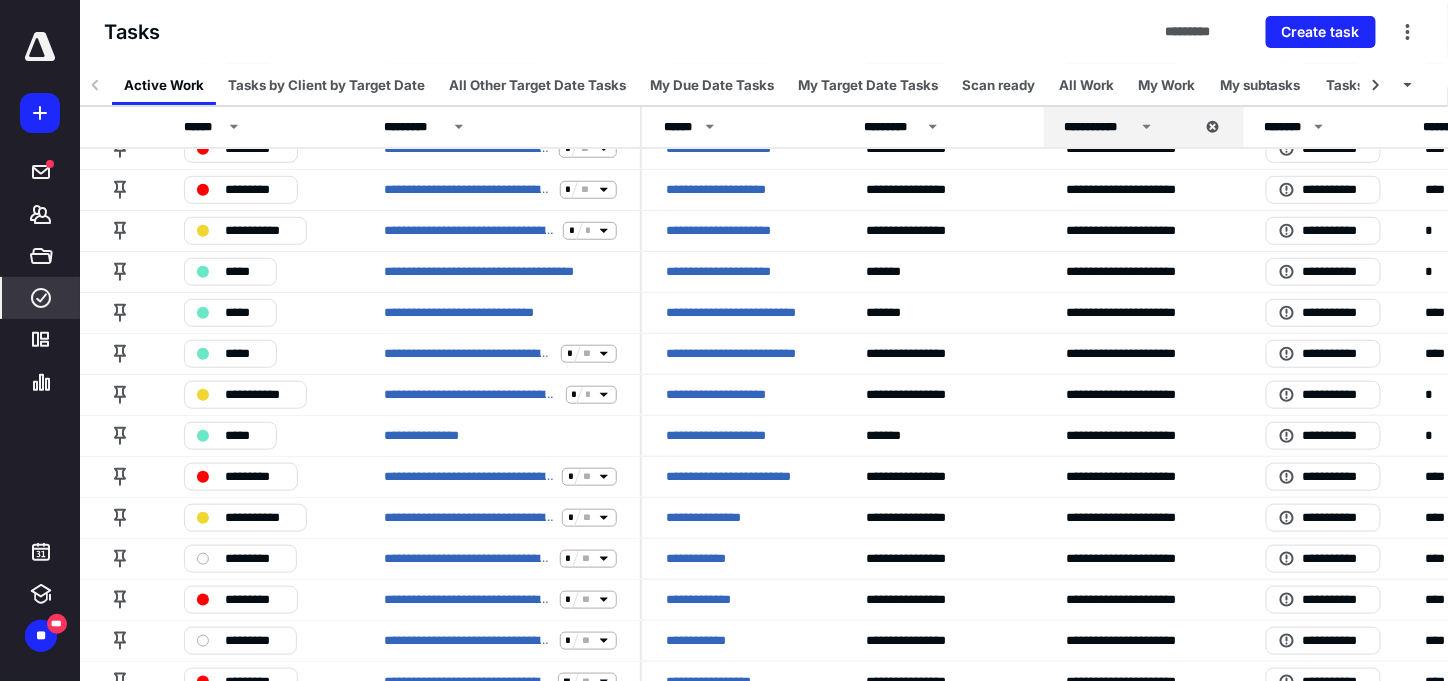scroll, scrollTop: 500, scrollLeft: 0, axis: vertical 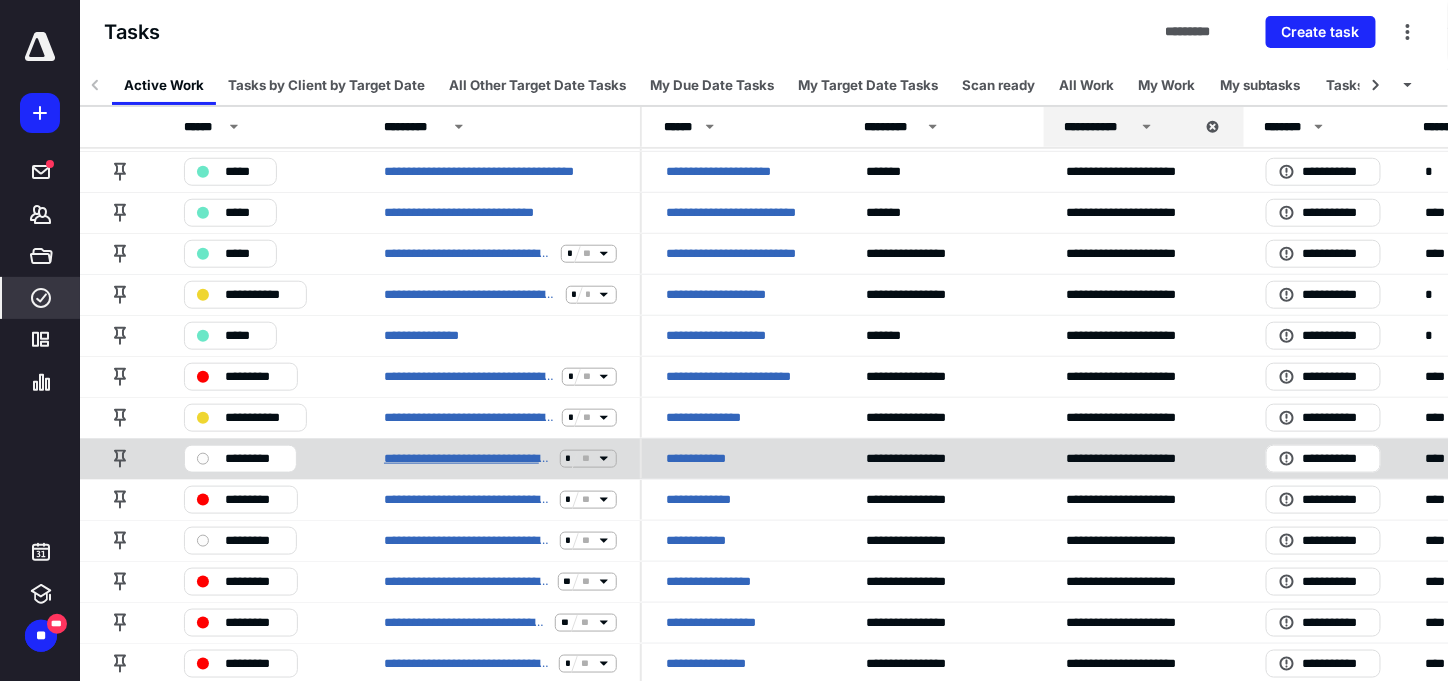 click on "**********" at bounding box center [468, 459] 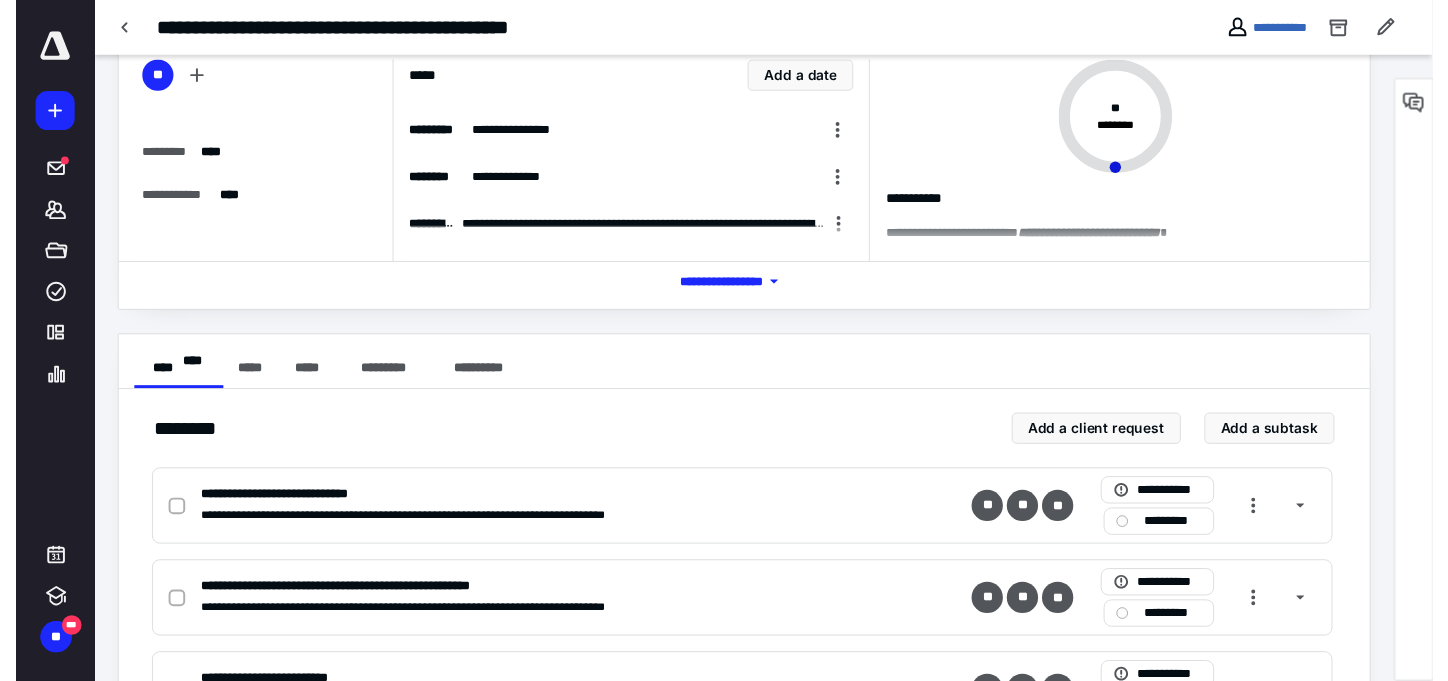 scroll, scrollTop: 0, scrollLeft: 0, axis: both 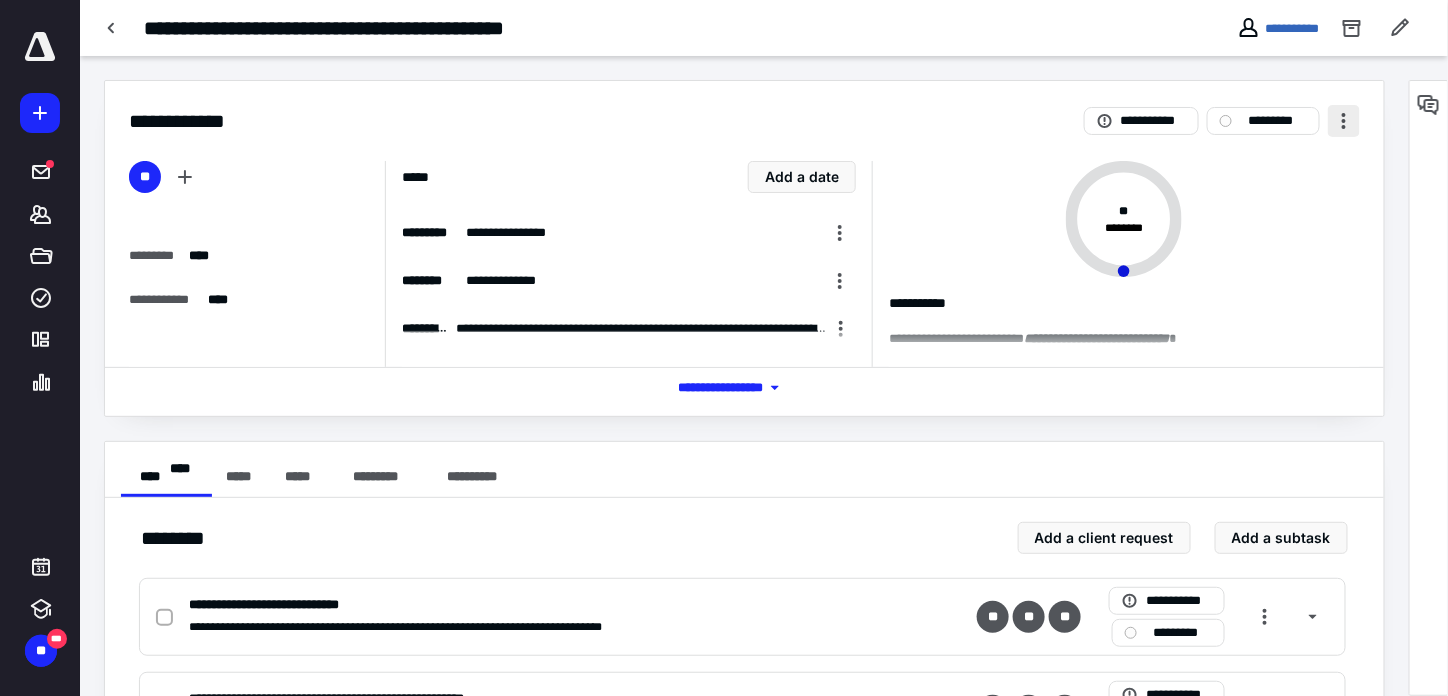 click at bounding box center (1344, 121) 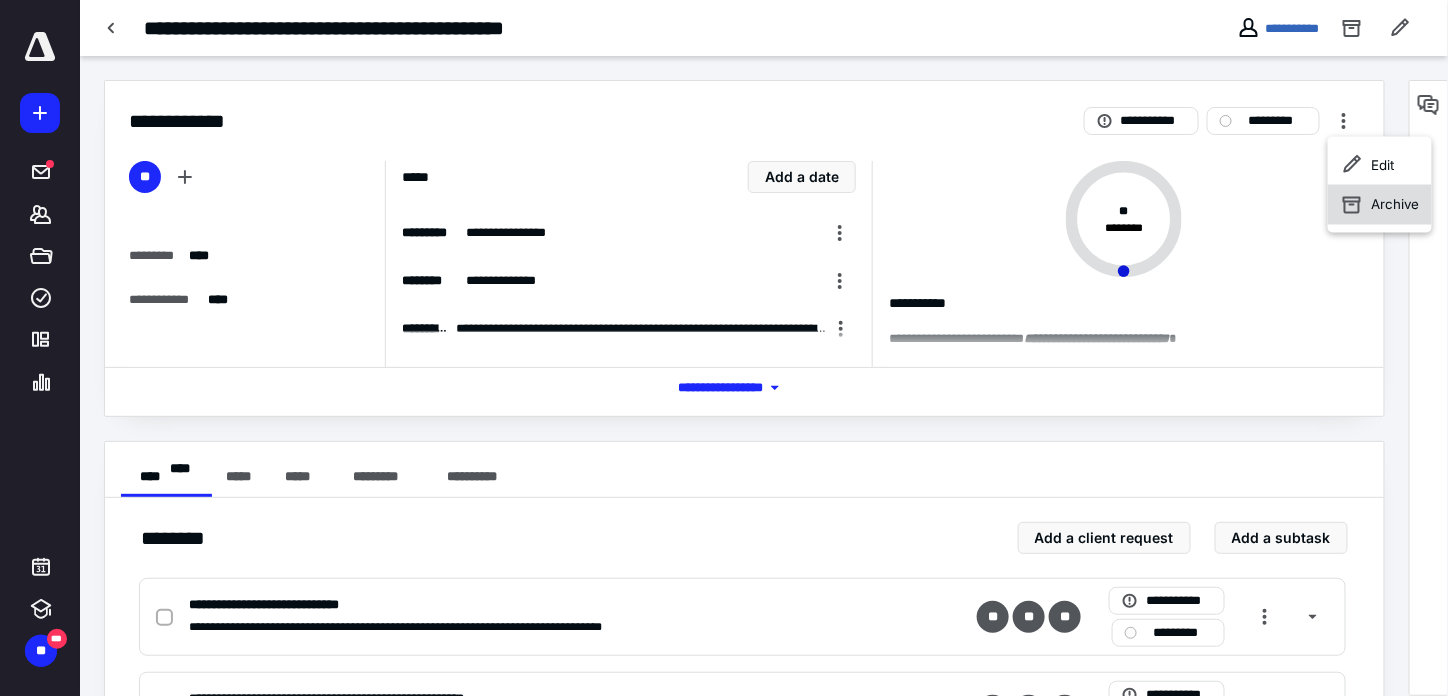 click on "Archive" at bounding box center [1396, 205] 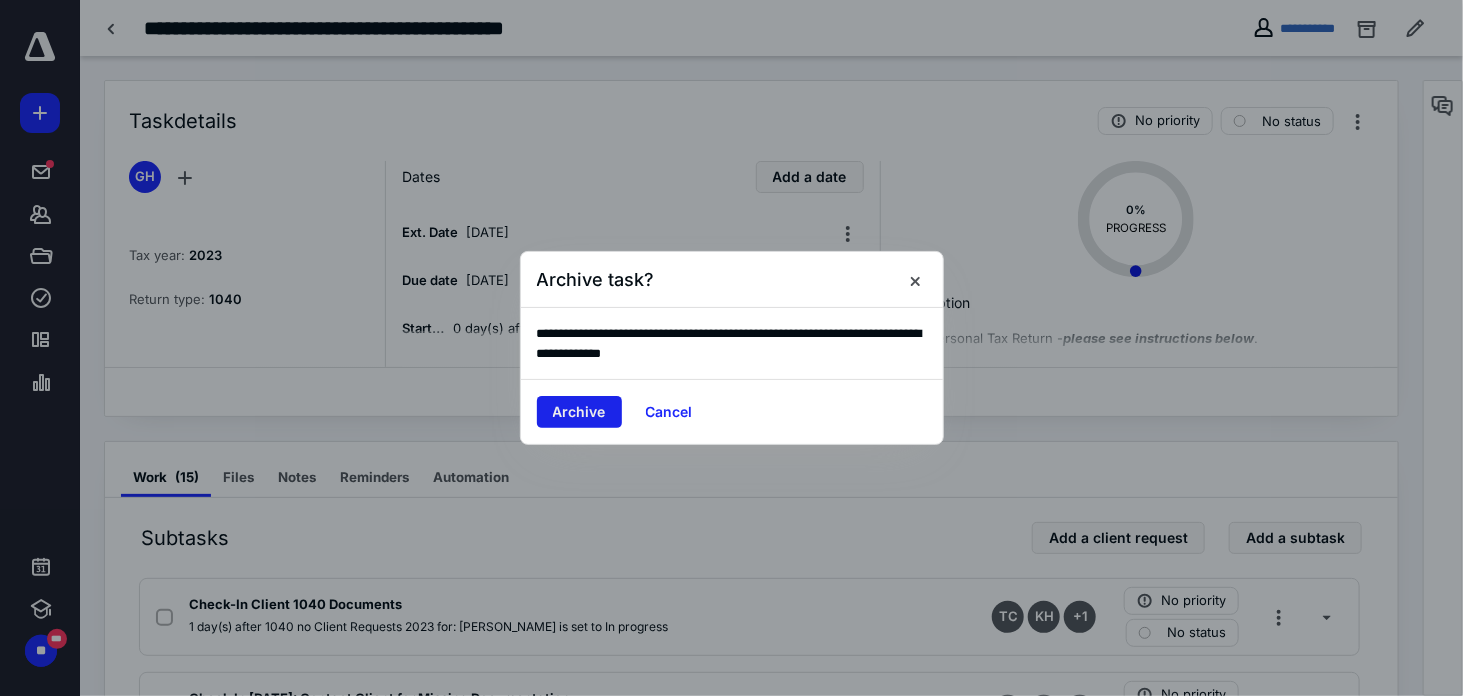 click on "Archive" at bounding box center (579, 412) 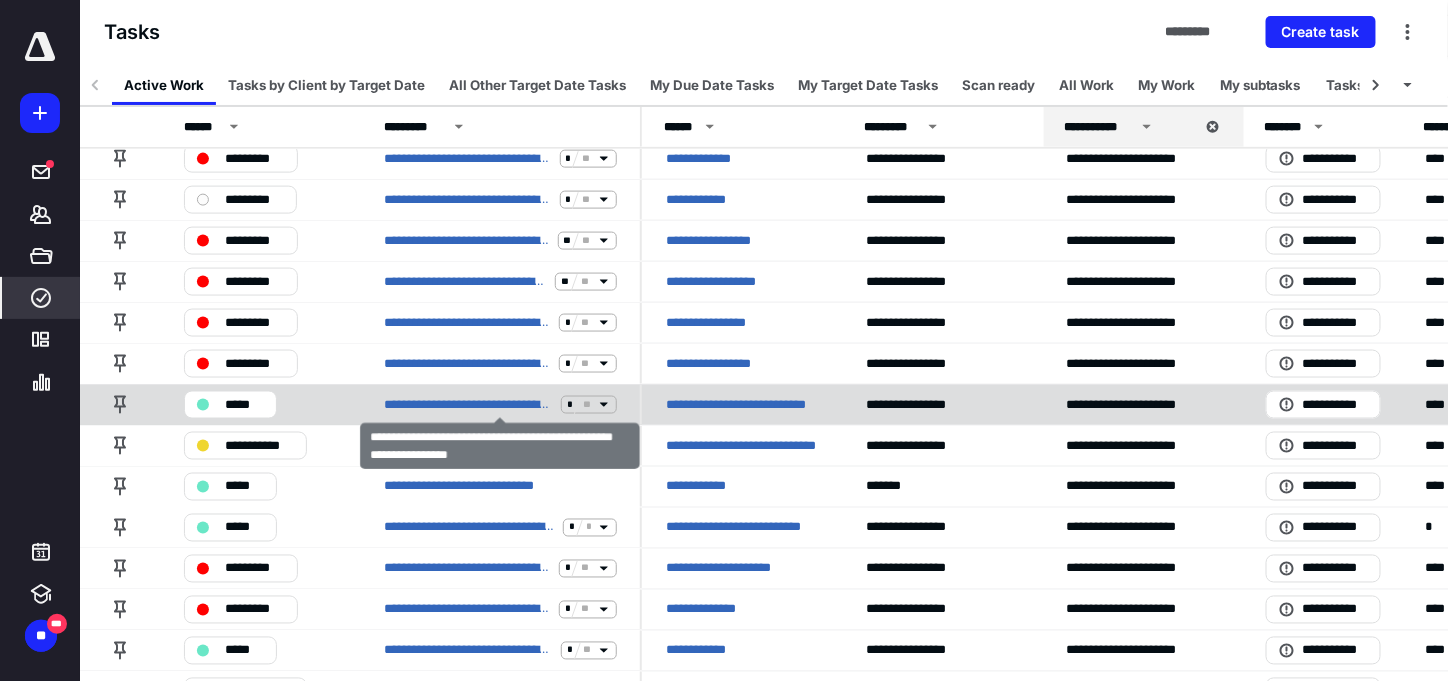 scroll, scrollTop: 900, scrollLeft: 0, axis: vertical 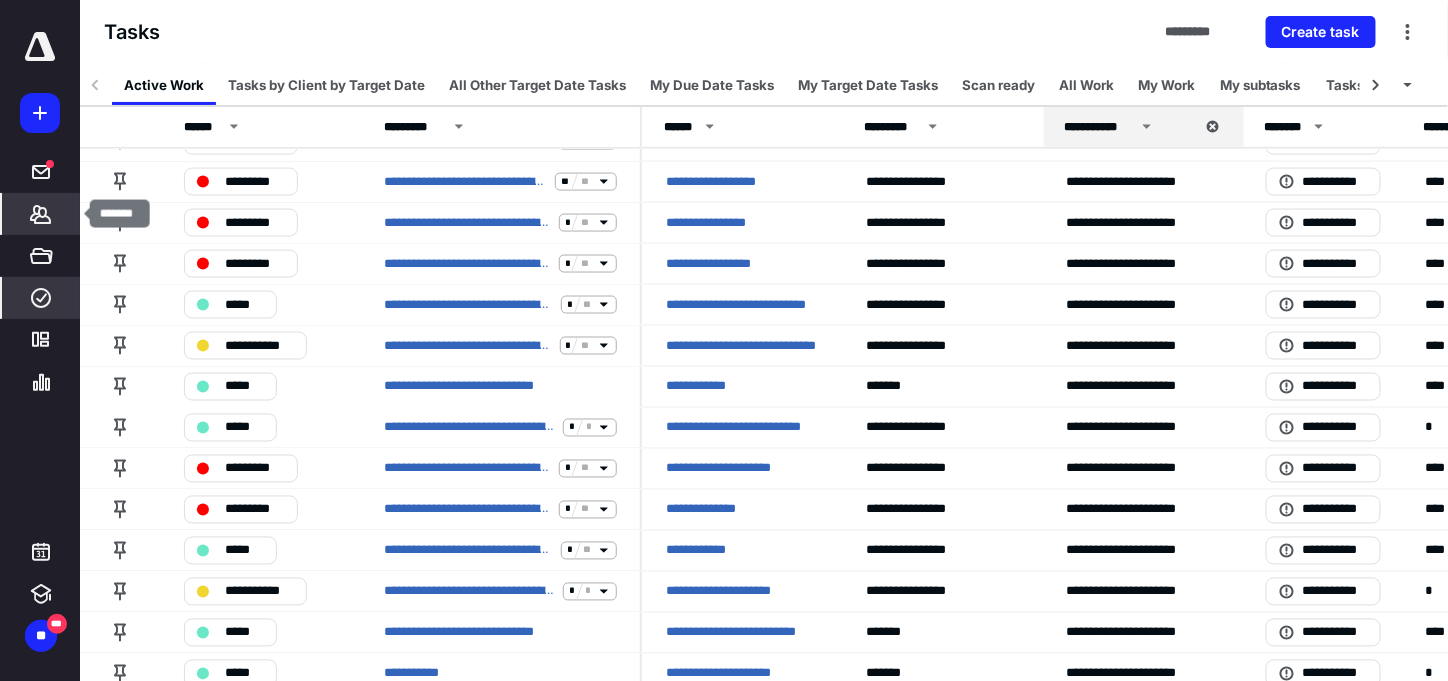 click 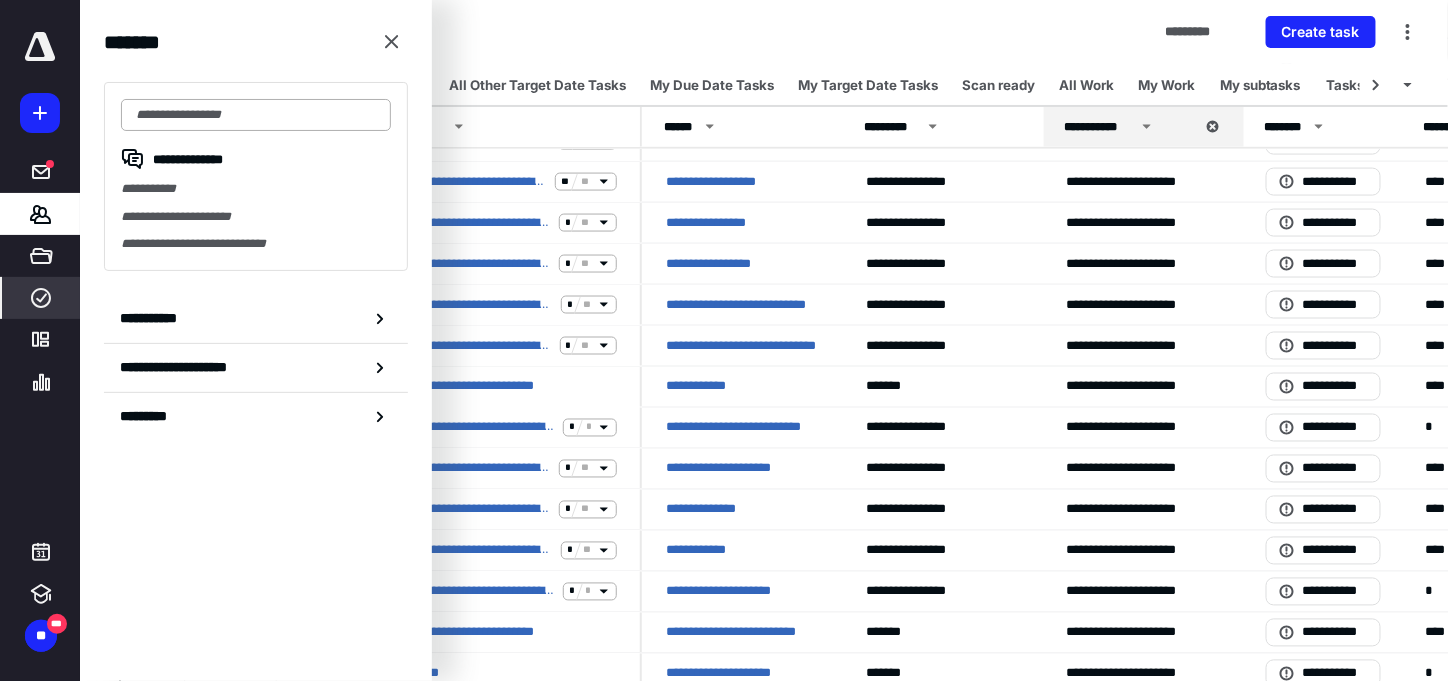 click at bounding box center (256, 115) 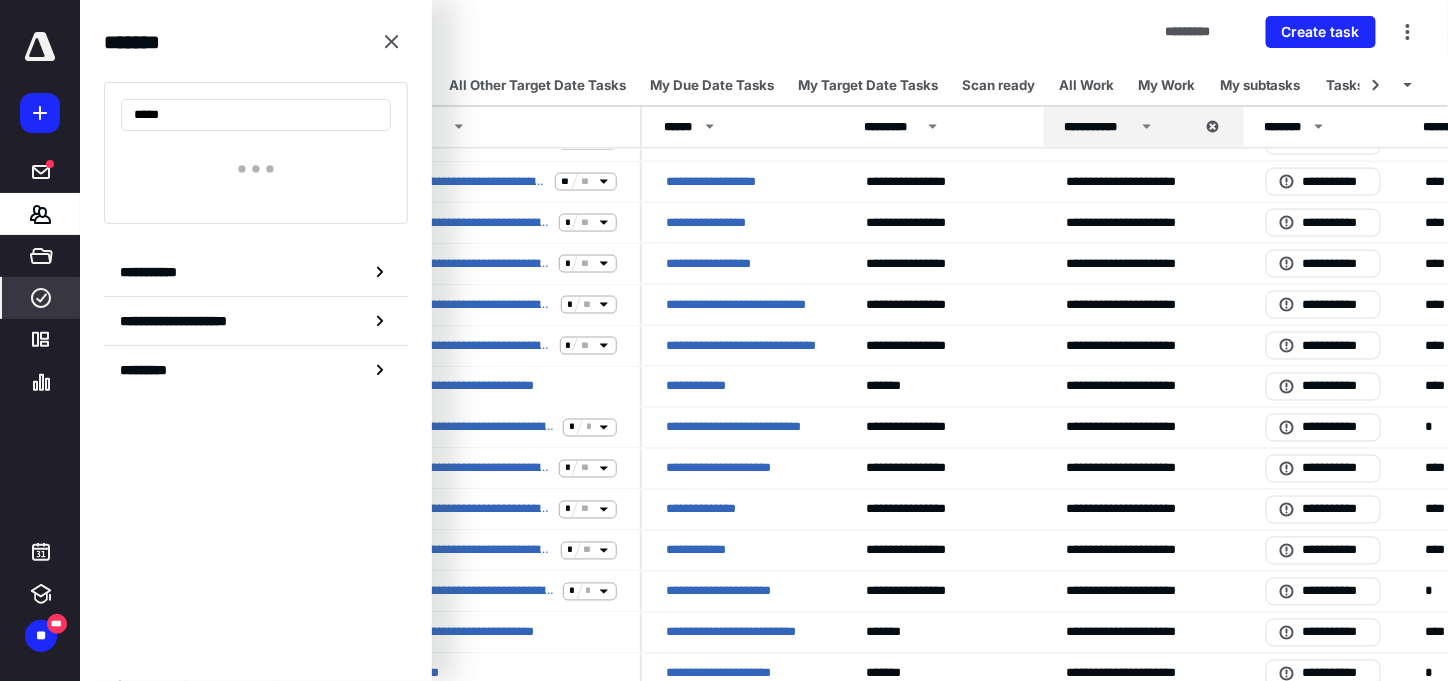 type on "******" 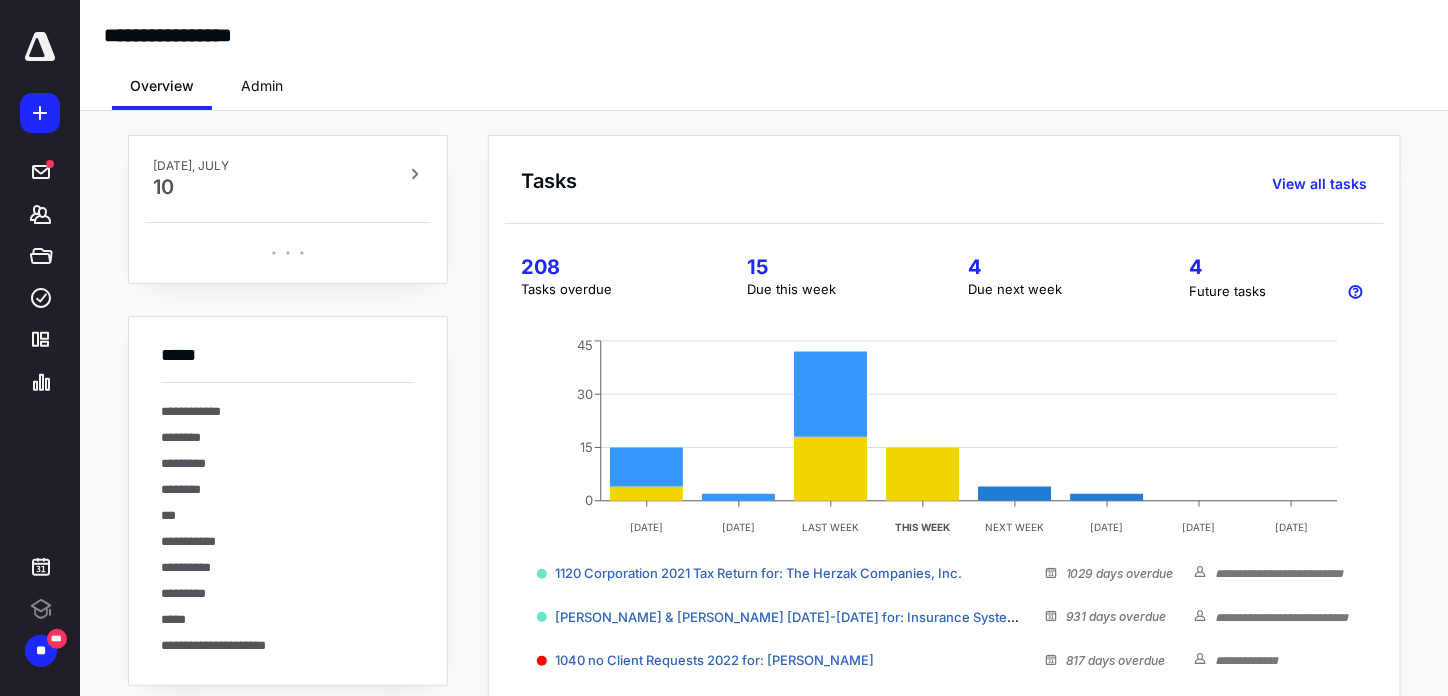 scroll, scrollTop: 0, scrollLeft: 0, axis: both 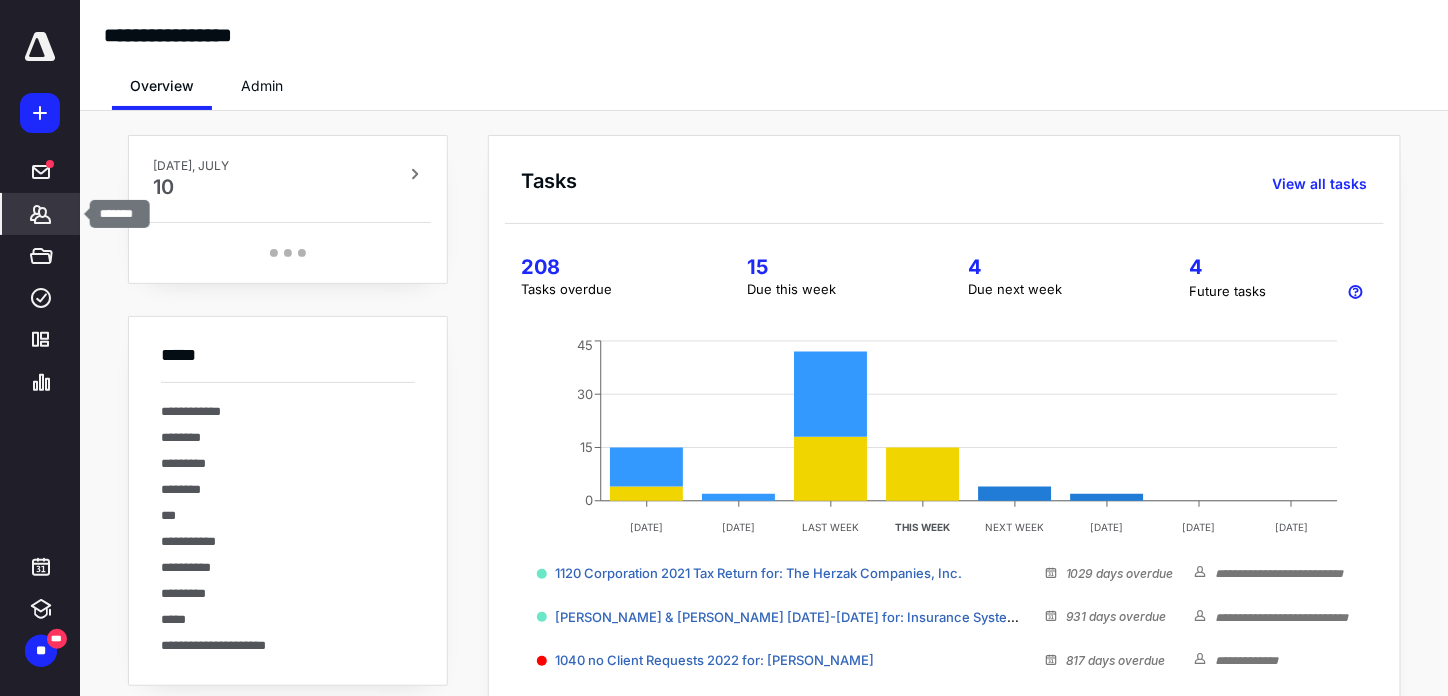 click 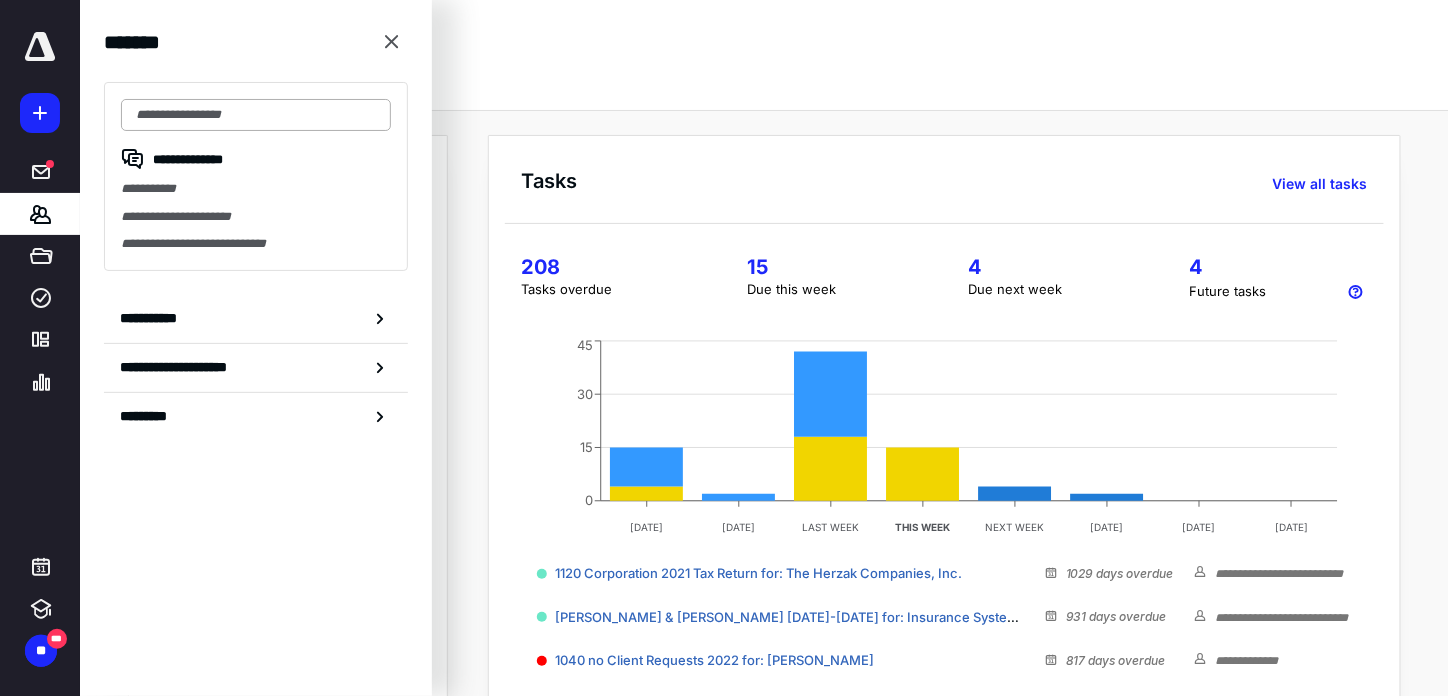 click at bounding box center [256, 115] 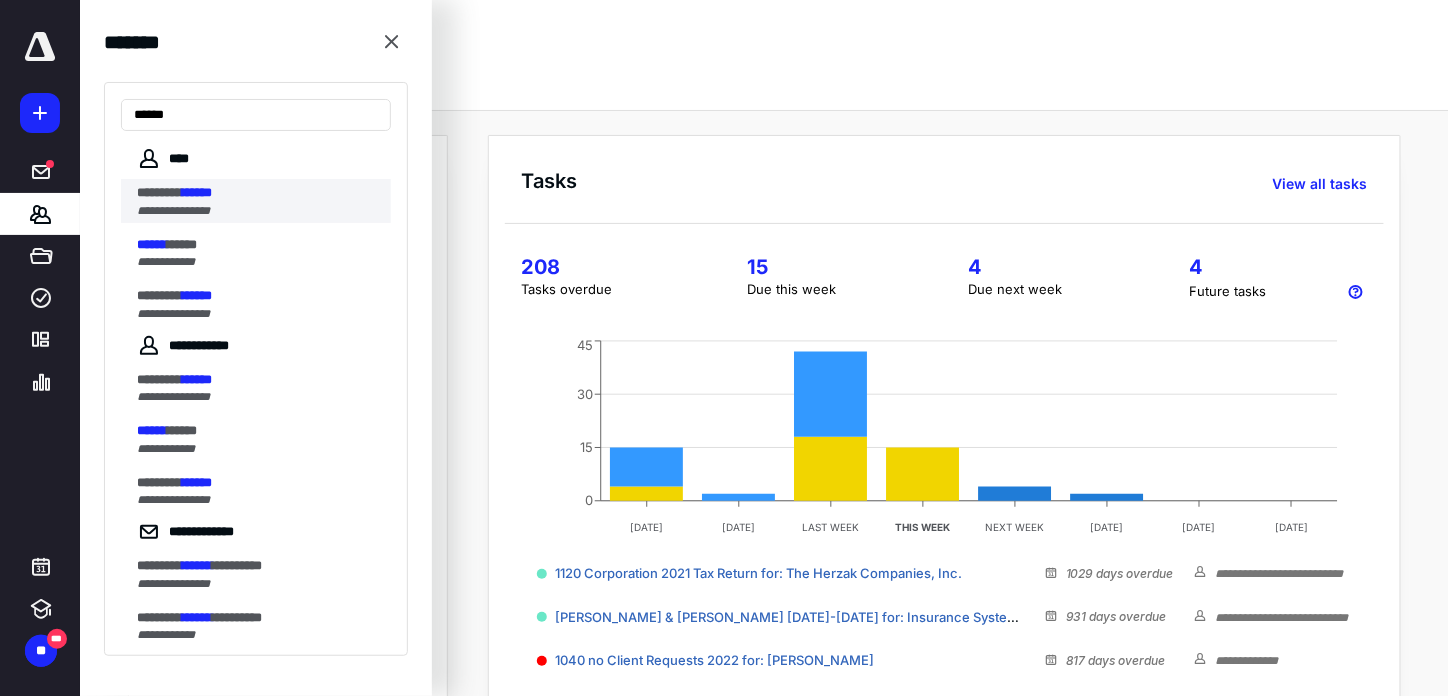 type on "******" 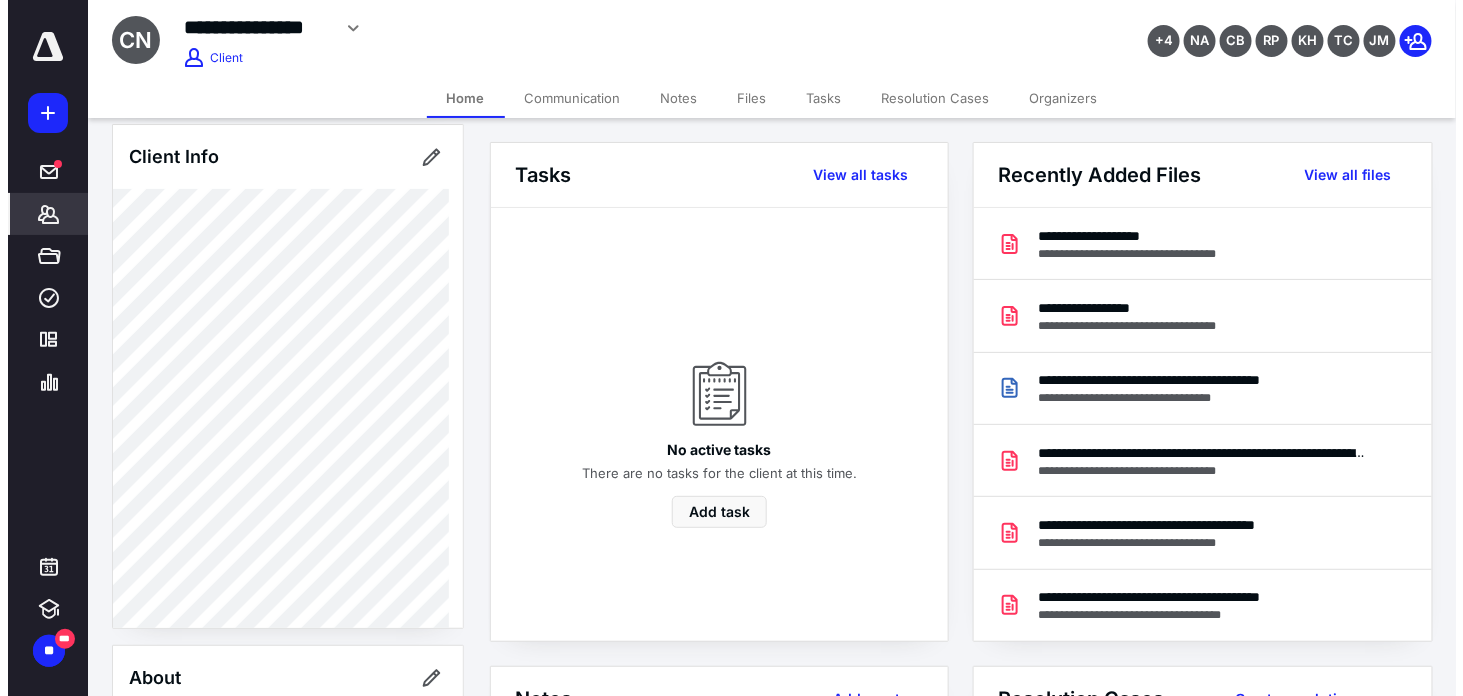 scroll, scrollTop: 0, scrollLeft: 0, axis: both 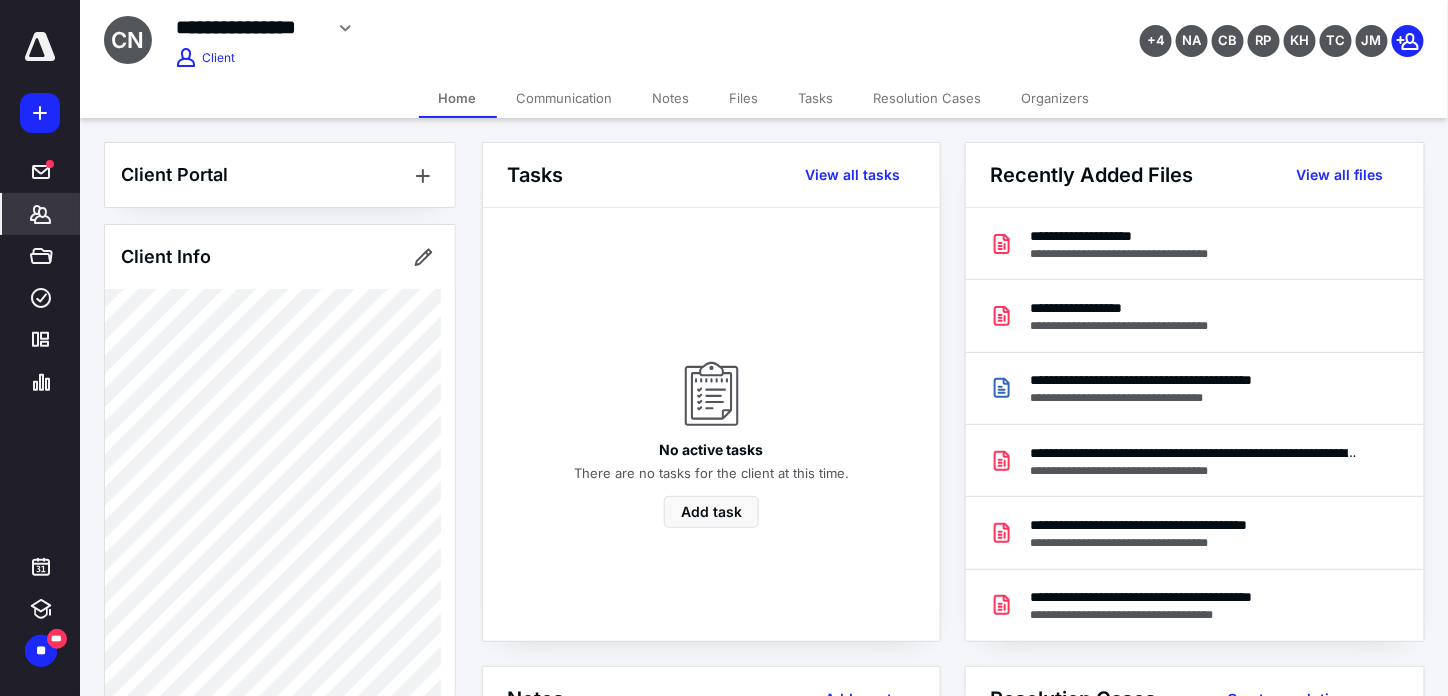 click on "Files" at bounding box center (744, 98) 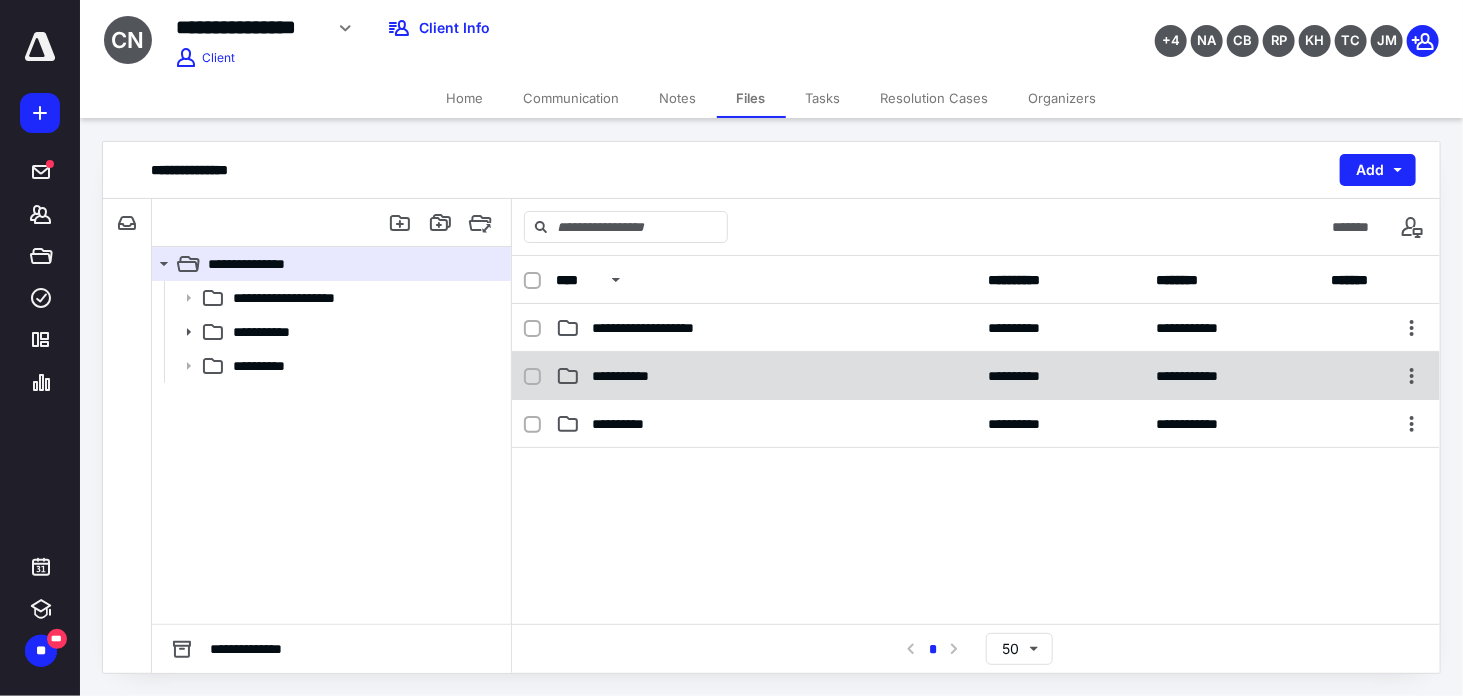 click on "**********" at bounding box center (976, 376) 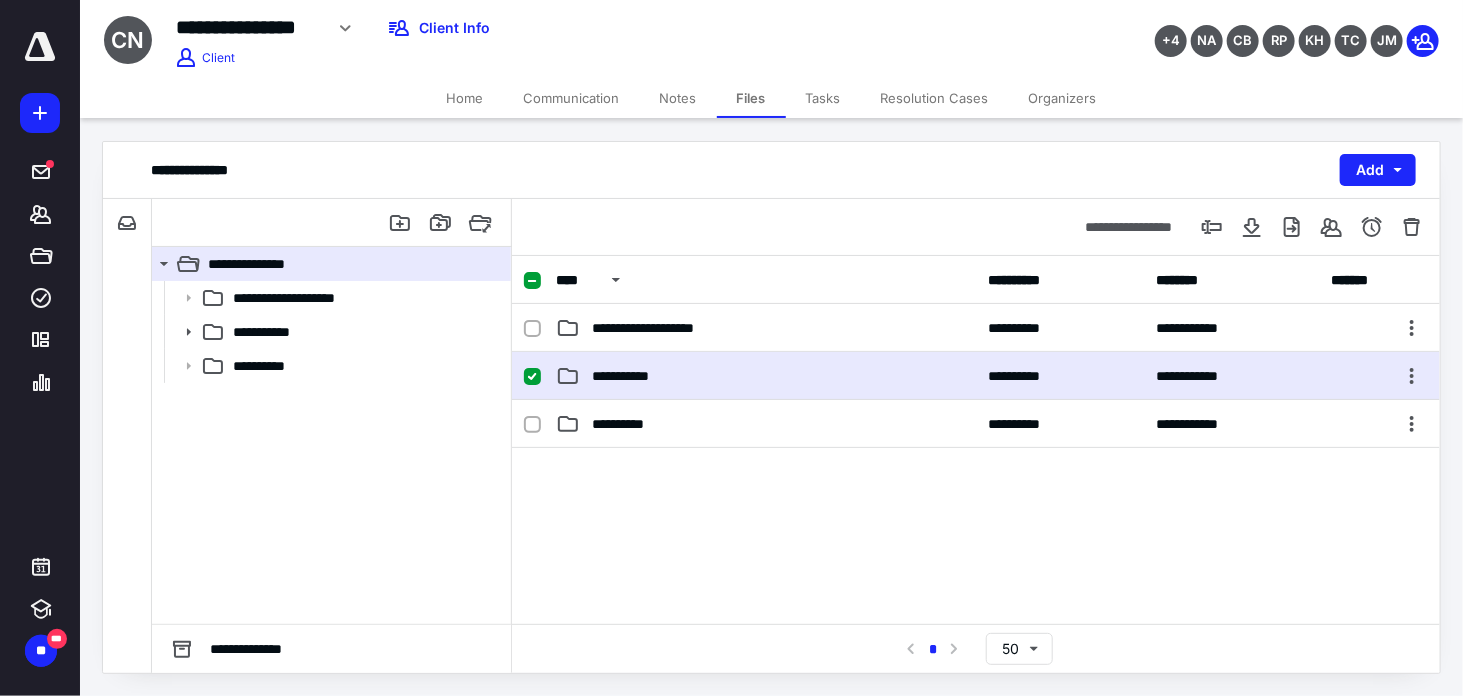 click on "**********" at bounding box center (976, 376) 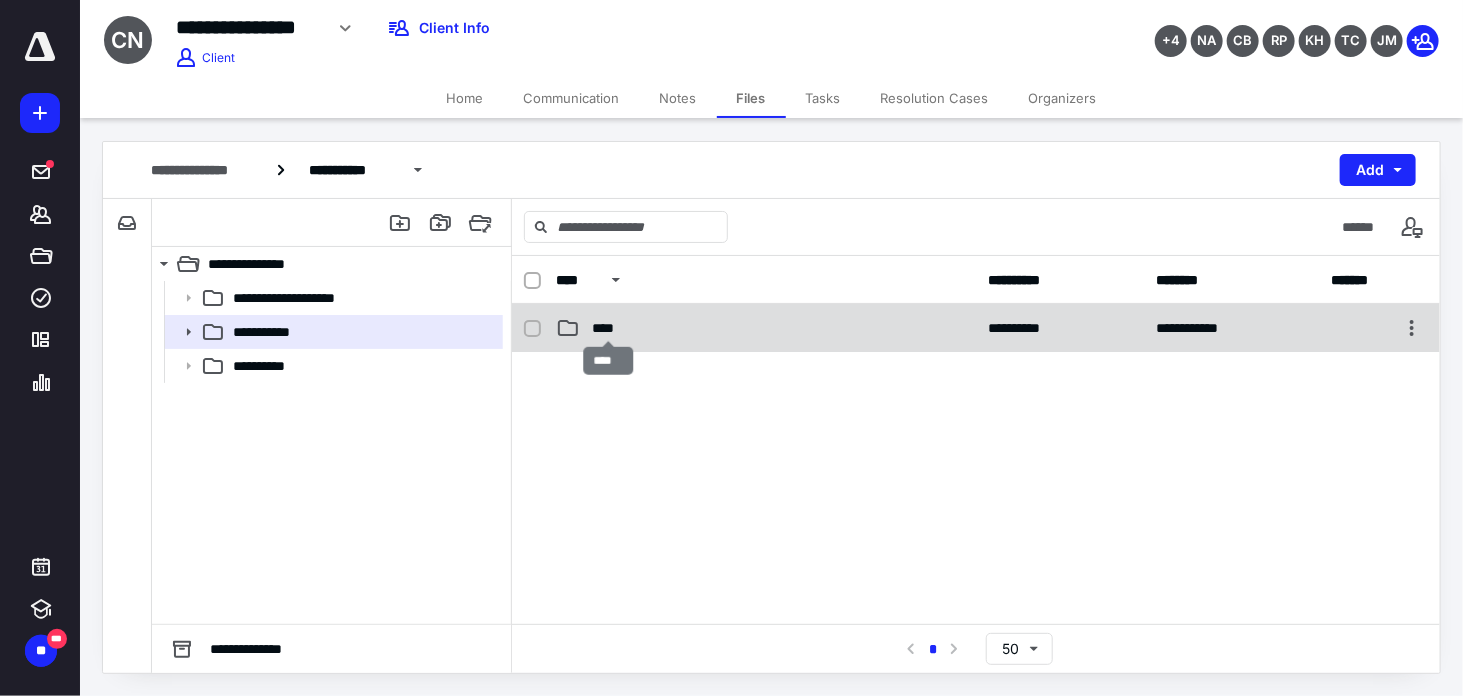 click on "****" at bounding box center (609, 328) 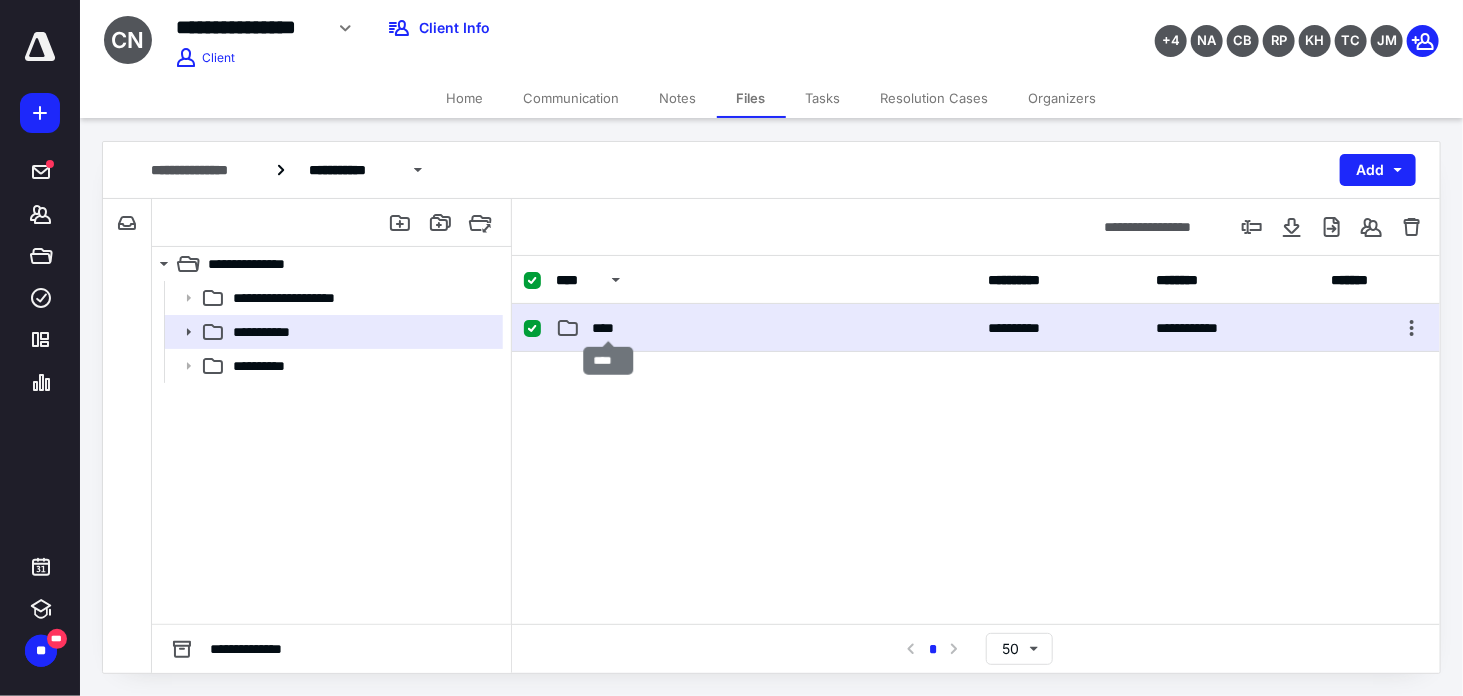 click on "****" at bounding box center (609, 328) 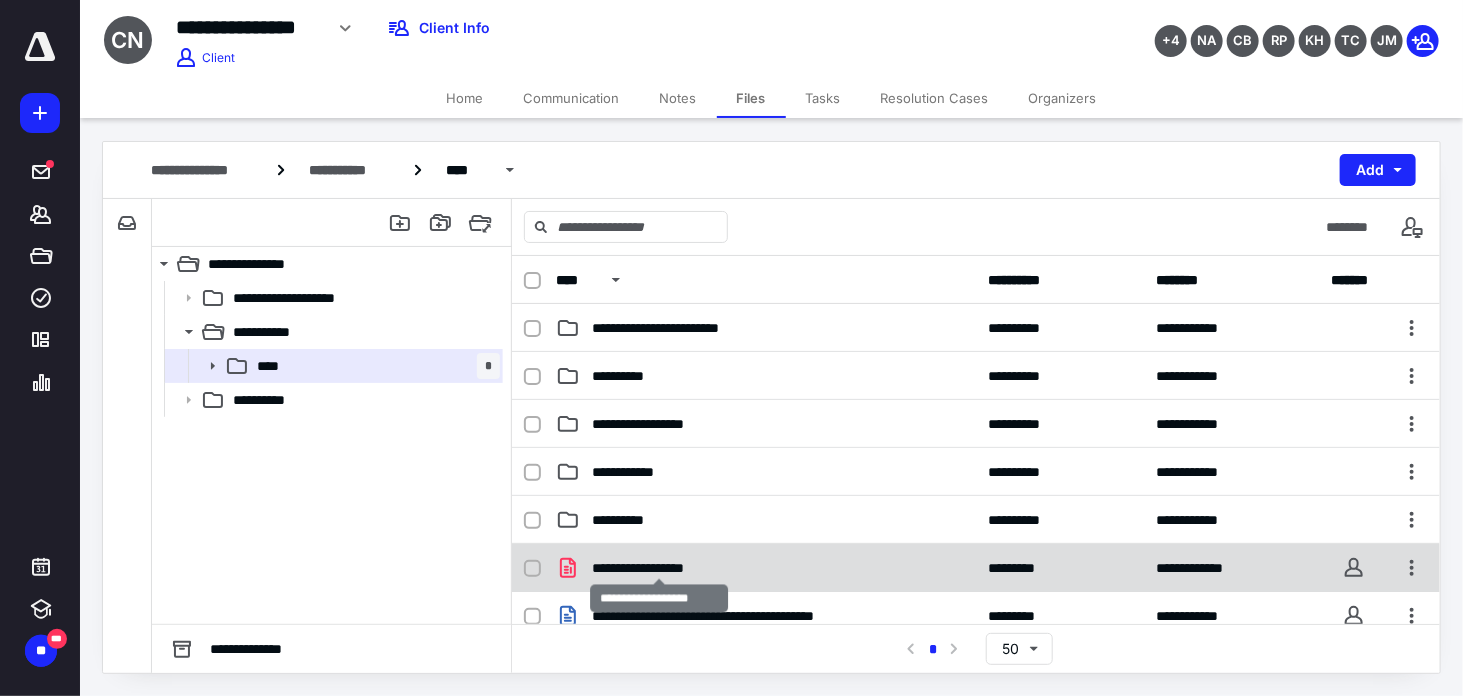 click on "**********" at bounding box center (660, 568) 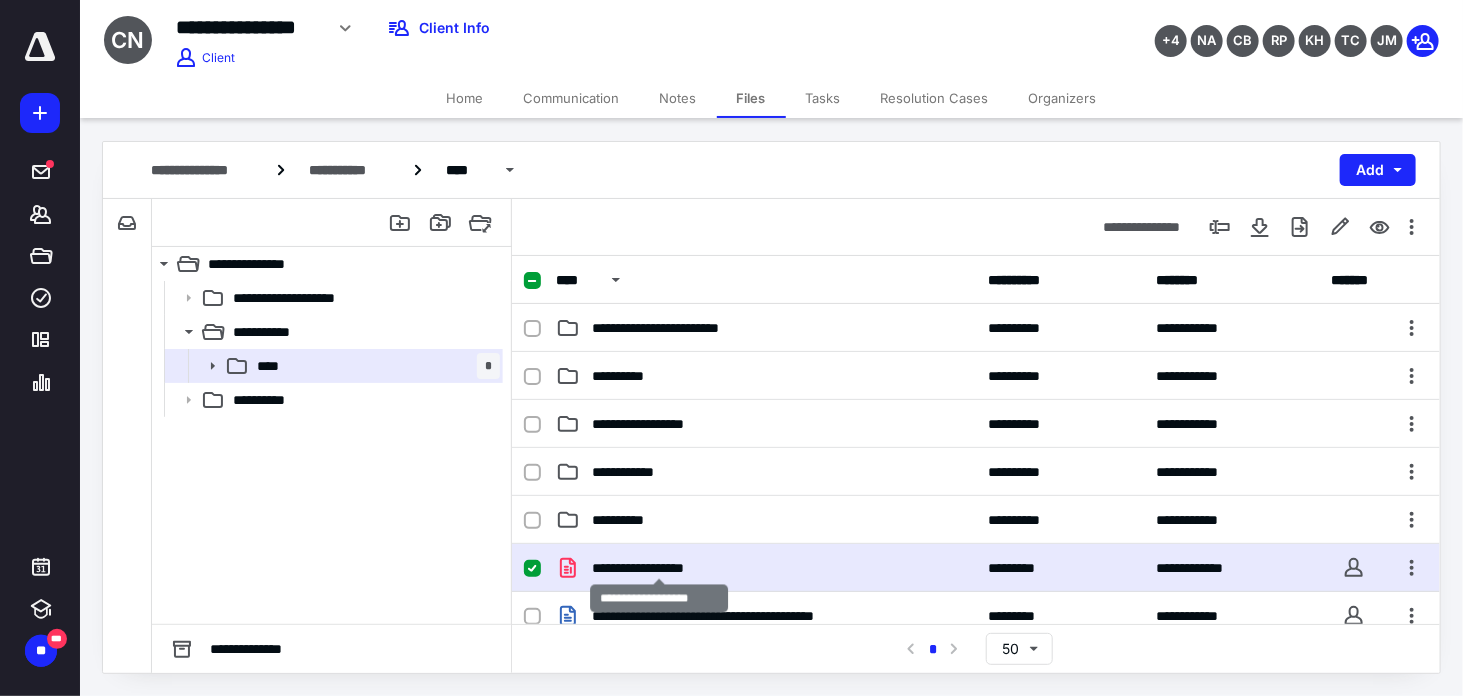 click on "**********" at bounding box center (660, 568) 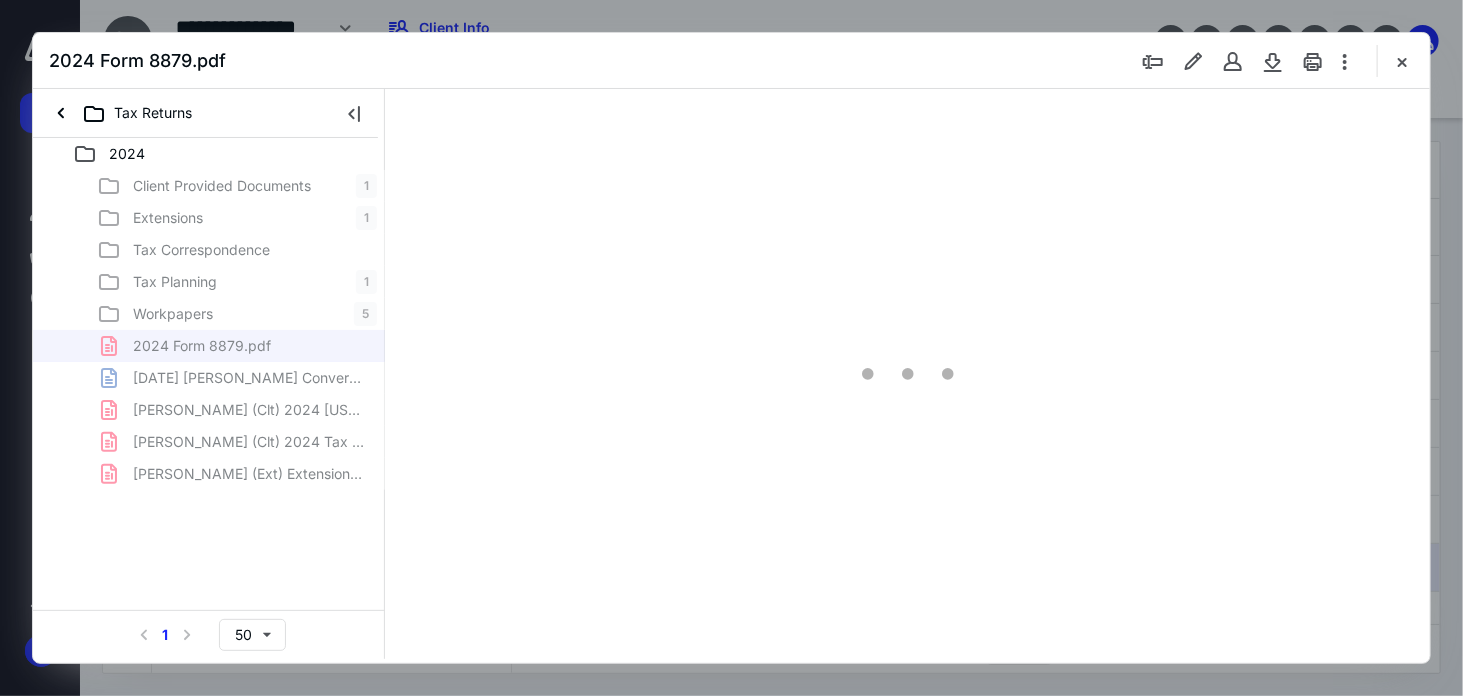 scroll, scrollTop: 0, scrollLeft: 0, axis: both 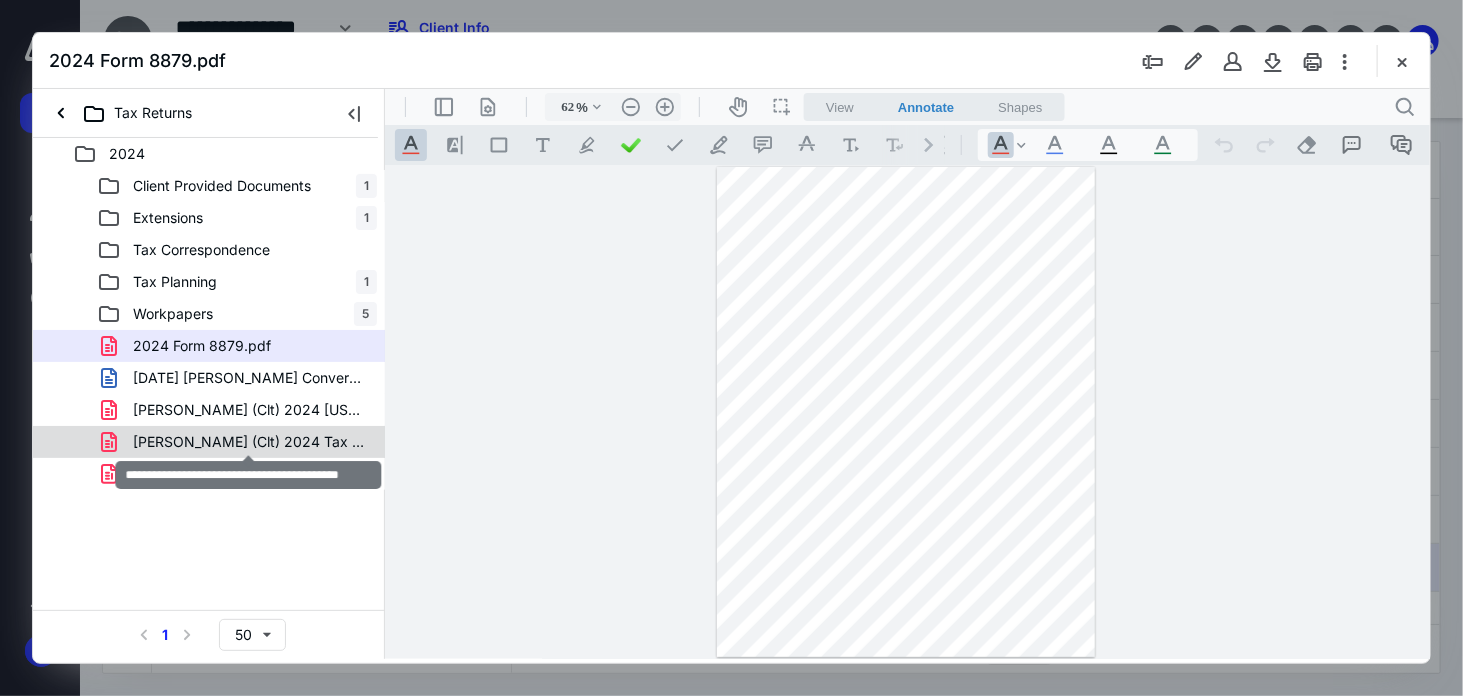 click on "Natsis, Caroline (Clt) 2024 Tax Returns.pdf" at bounding box center [249, 442] 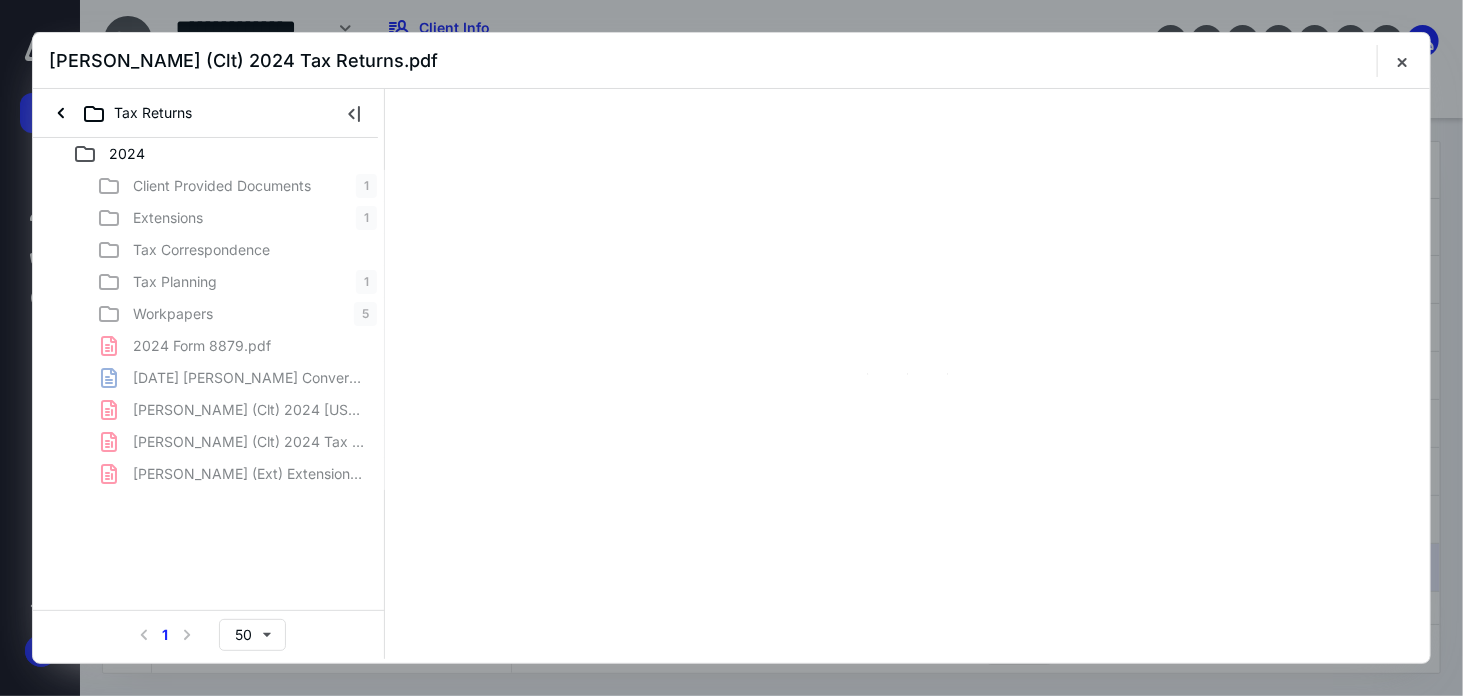 click on "Client Provided Documents 1 Extensions 1 Tax Correspondence Tax Planning 1 Workpapers 5 2024 Form 8879.pdf 2025 05 15 Caroline Natsis Conversation.docx Natsis, Caroline (Clt) 2024 Ohio Tax Return Revised for Refund.pdf Natsis, Caroline (Clt) 2024 Tax Returns.pdf Natsis, Caroline (Ext) Extension Preview.pdf" at bounding box center (209, 330) 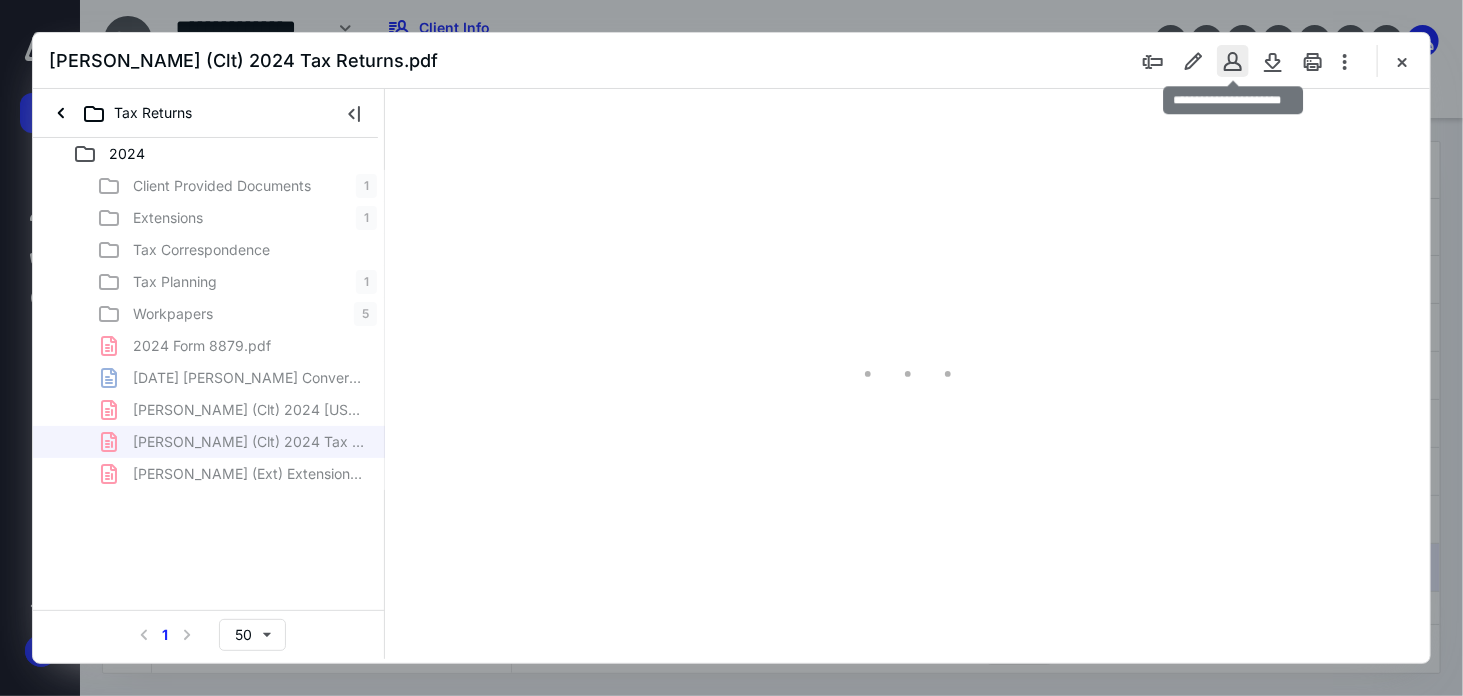 type on "62" 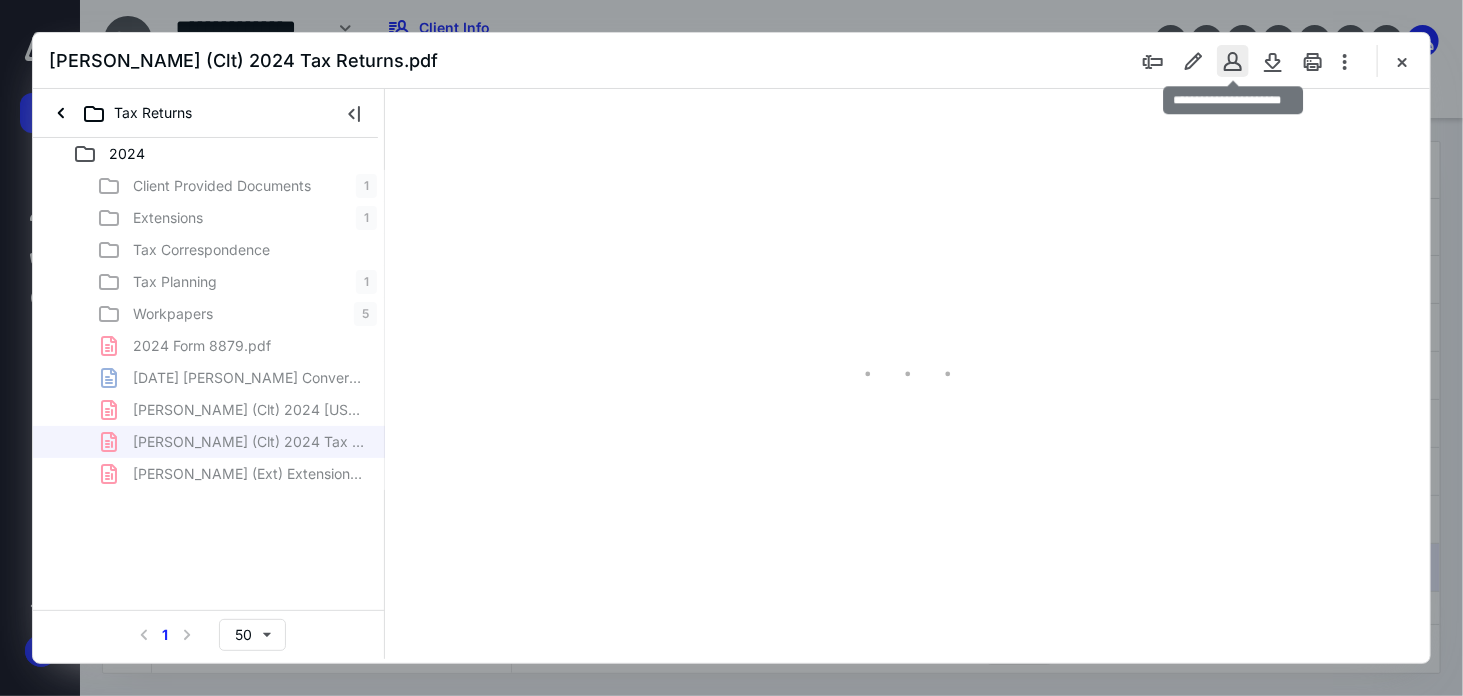 scroll, scrollTop: 78, scrollLeft: 0, axis: vertical 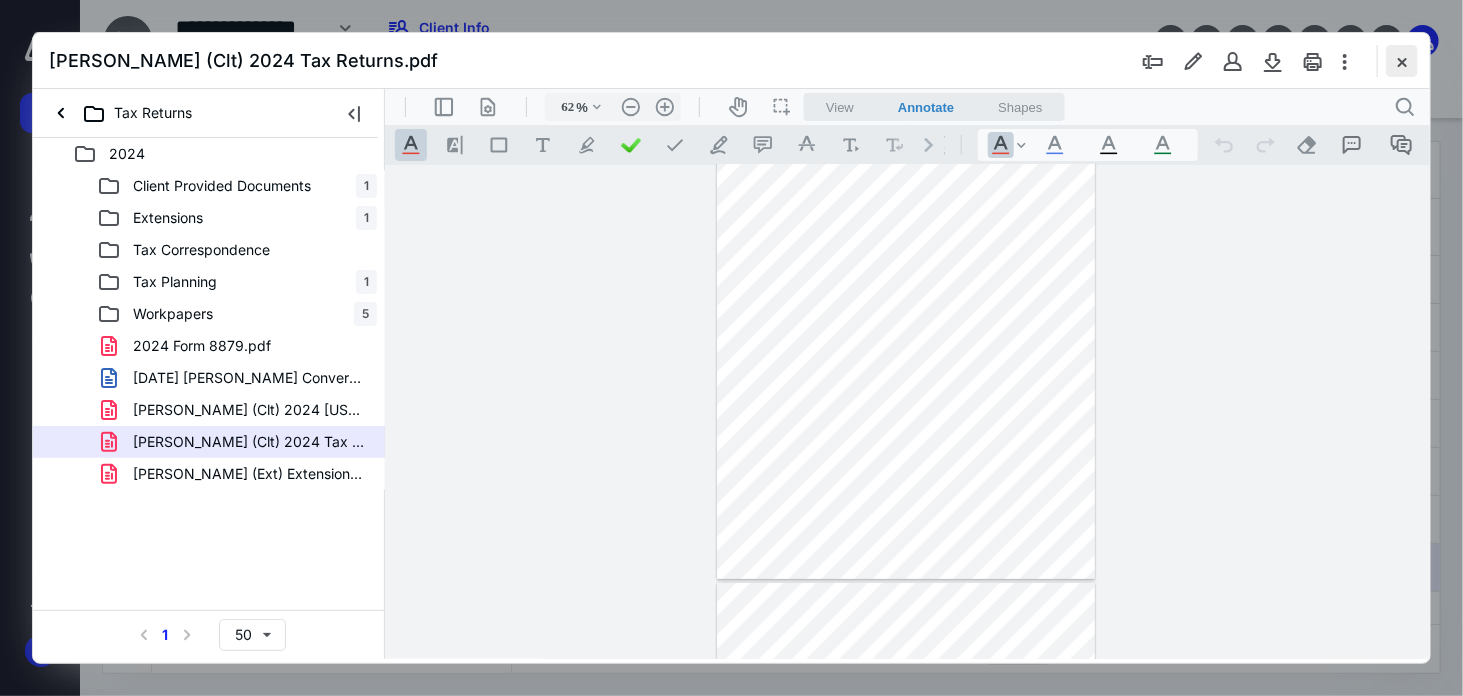 click at bounding box center (1402, 61) 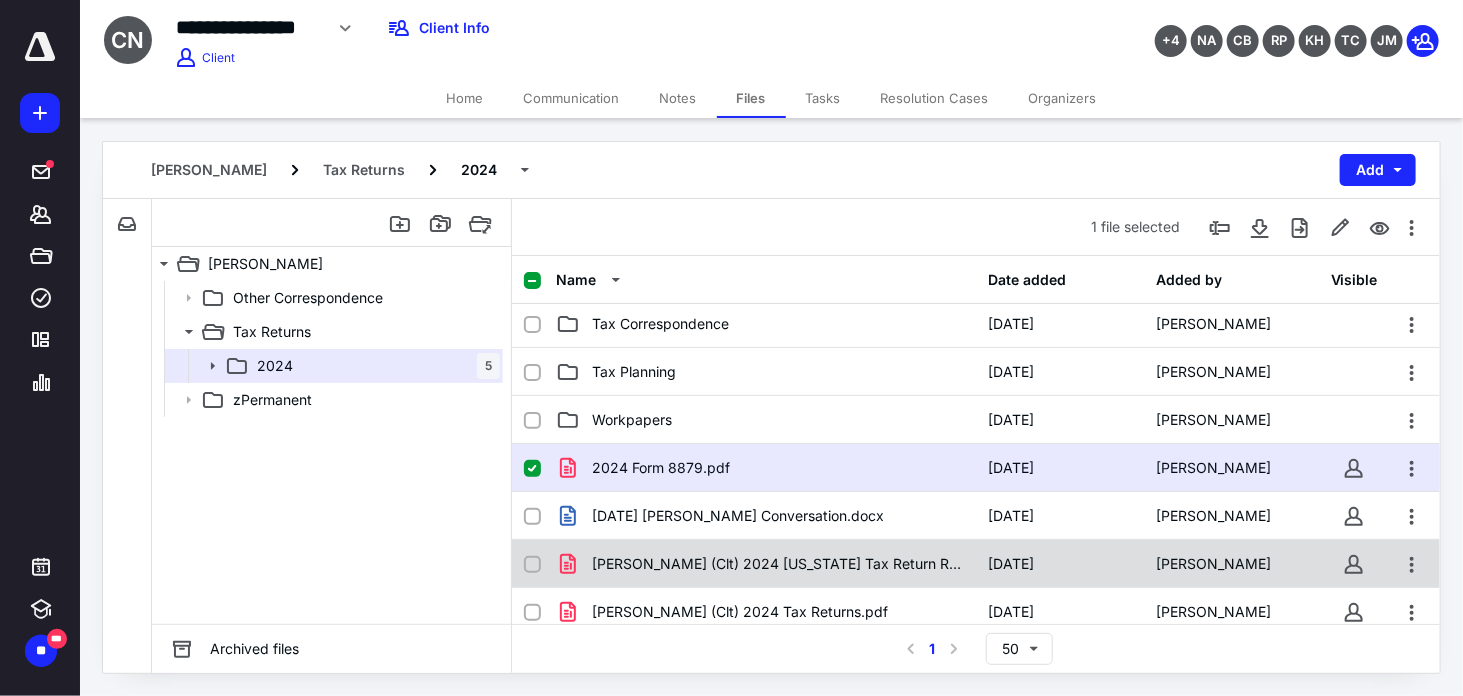 scroll, scrollTop: 200, scrollLeft: 0, axis: vertical 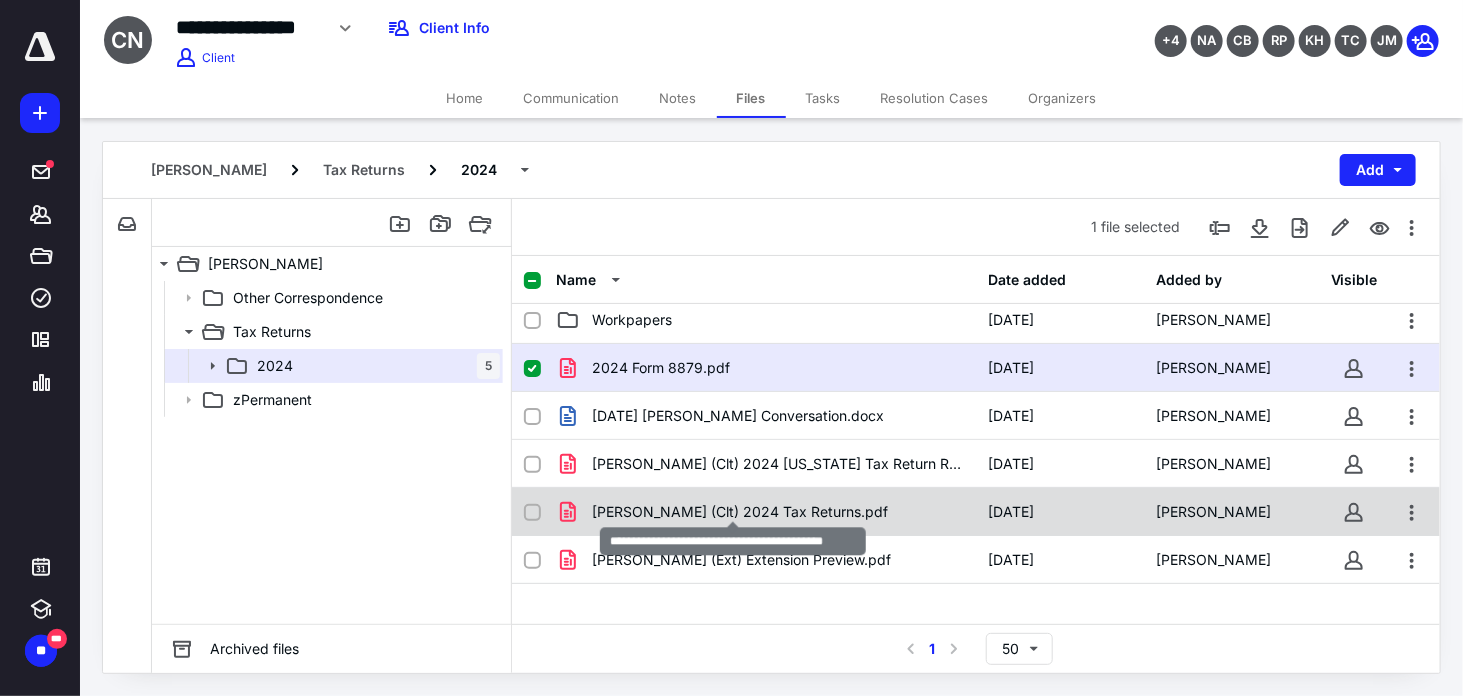 click on "Natsis, Caroline (Clt) 2024 Tax Returns.pdf" at bounding box center [740, 512] 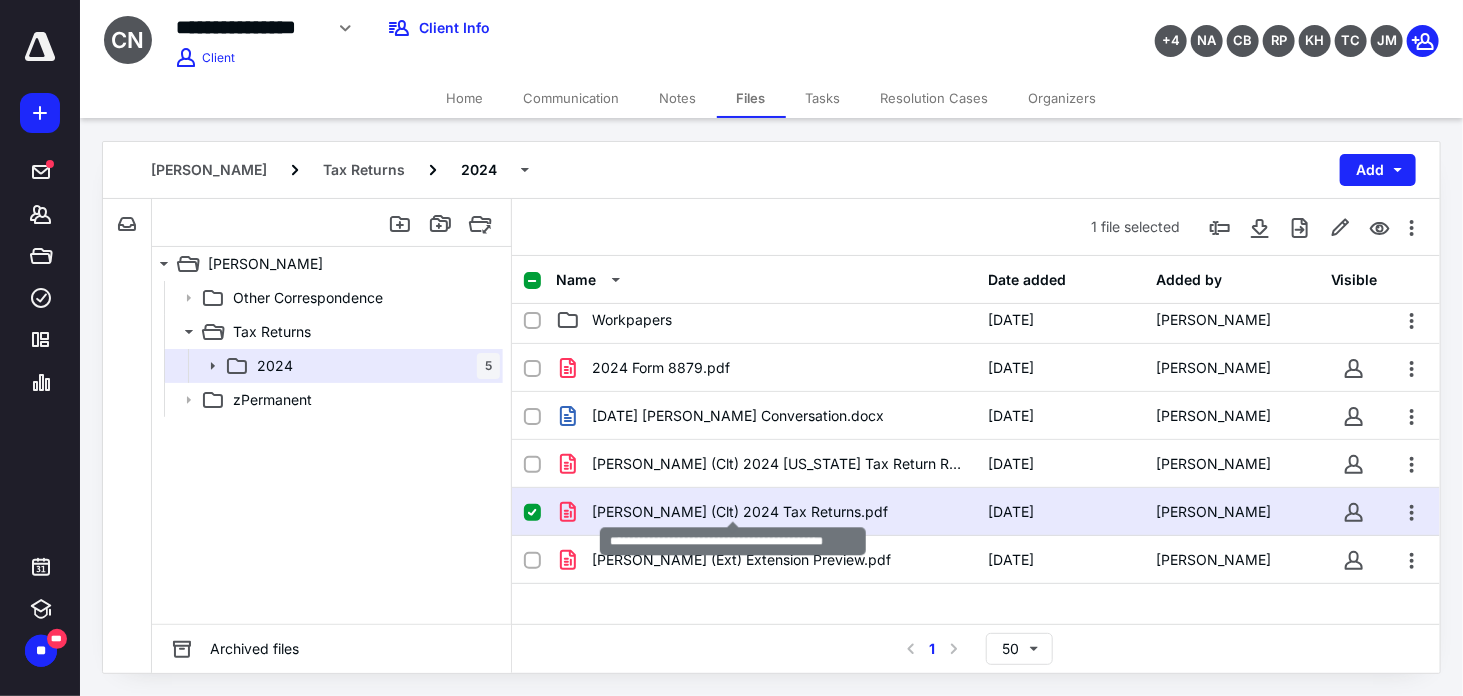 click on "Natsis, Caroline (Clt) 2024 Tax Returns.pdf" at bounding box center [740, 512] 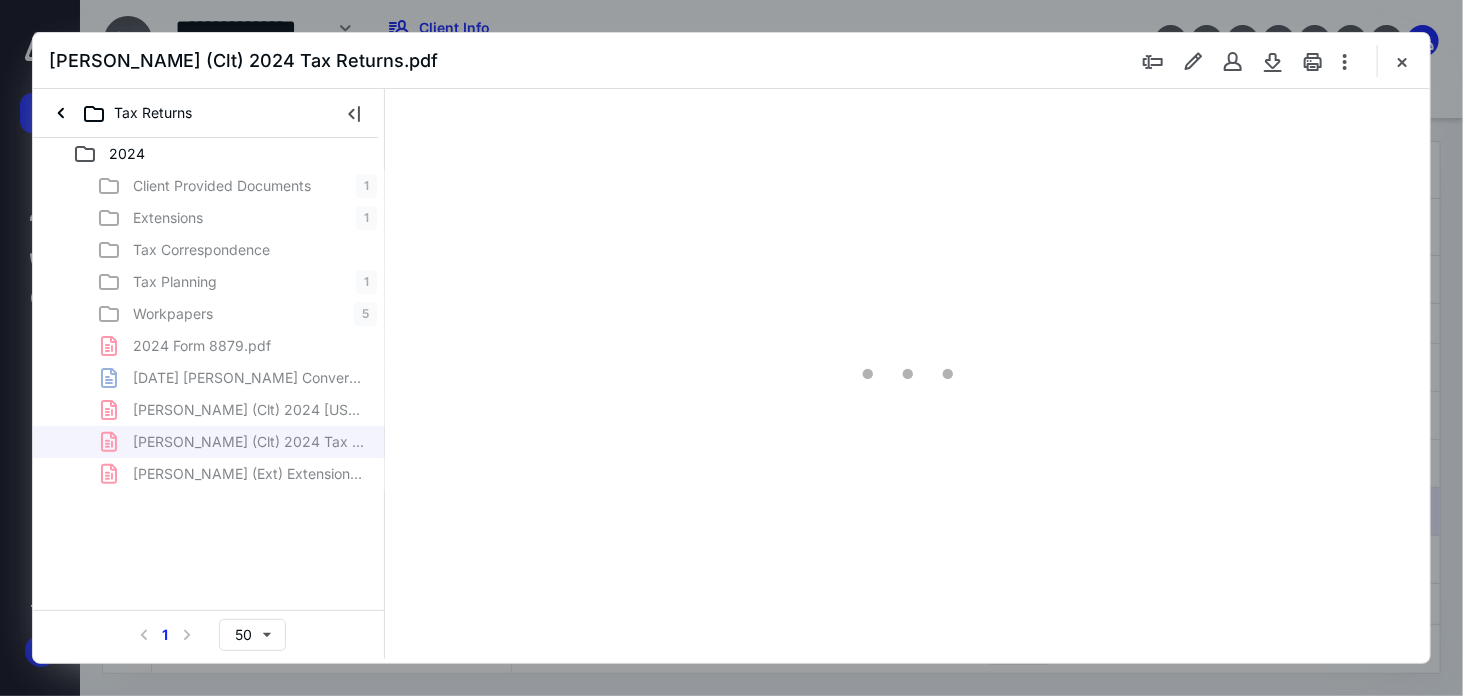 scroll, scrollTop: 0, scrollLeft: 0, axis: both 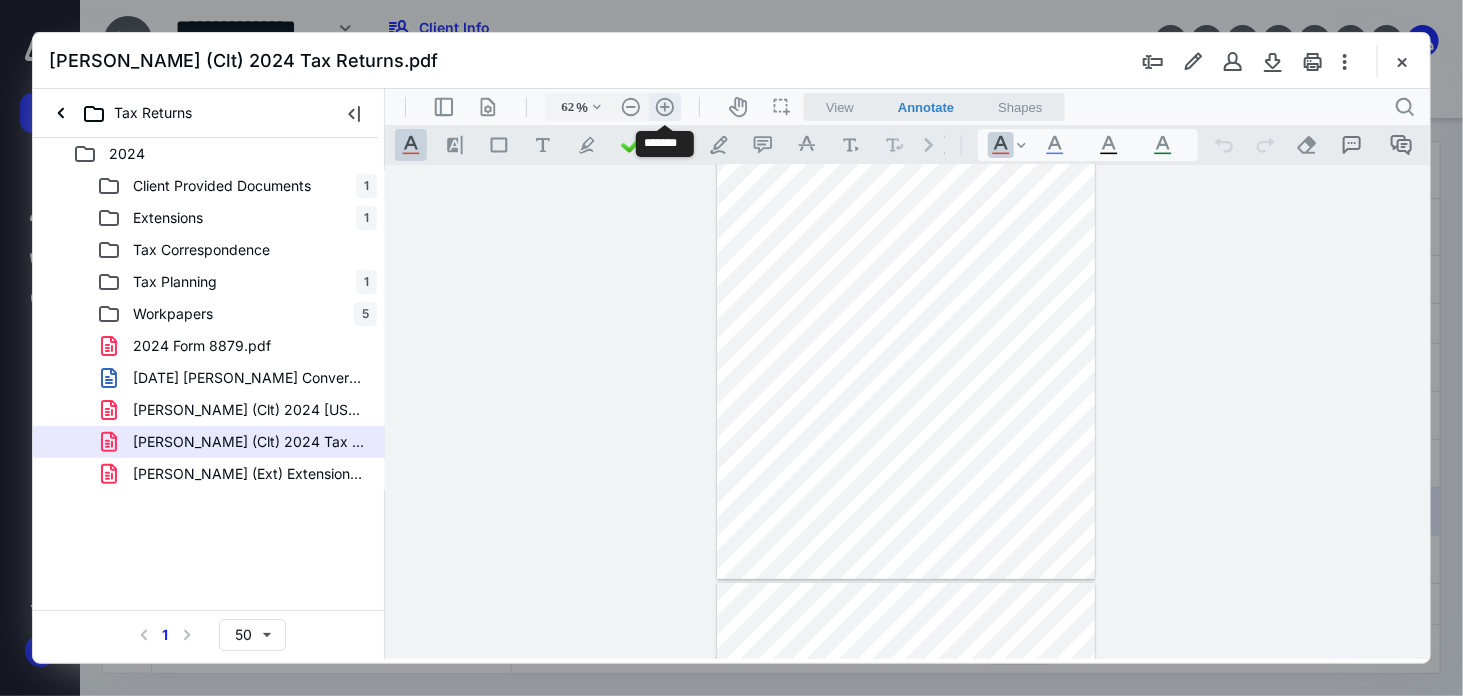 click on ".cls-1{fill:#abb0c4;} icon - header - zoom - in - line" at bounding box center [664, 106] 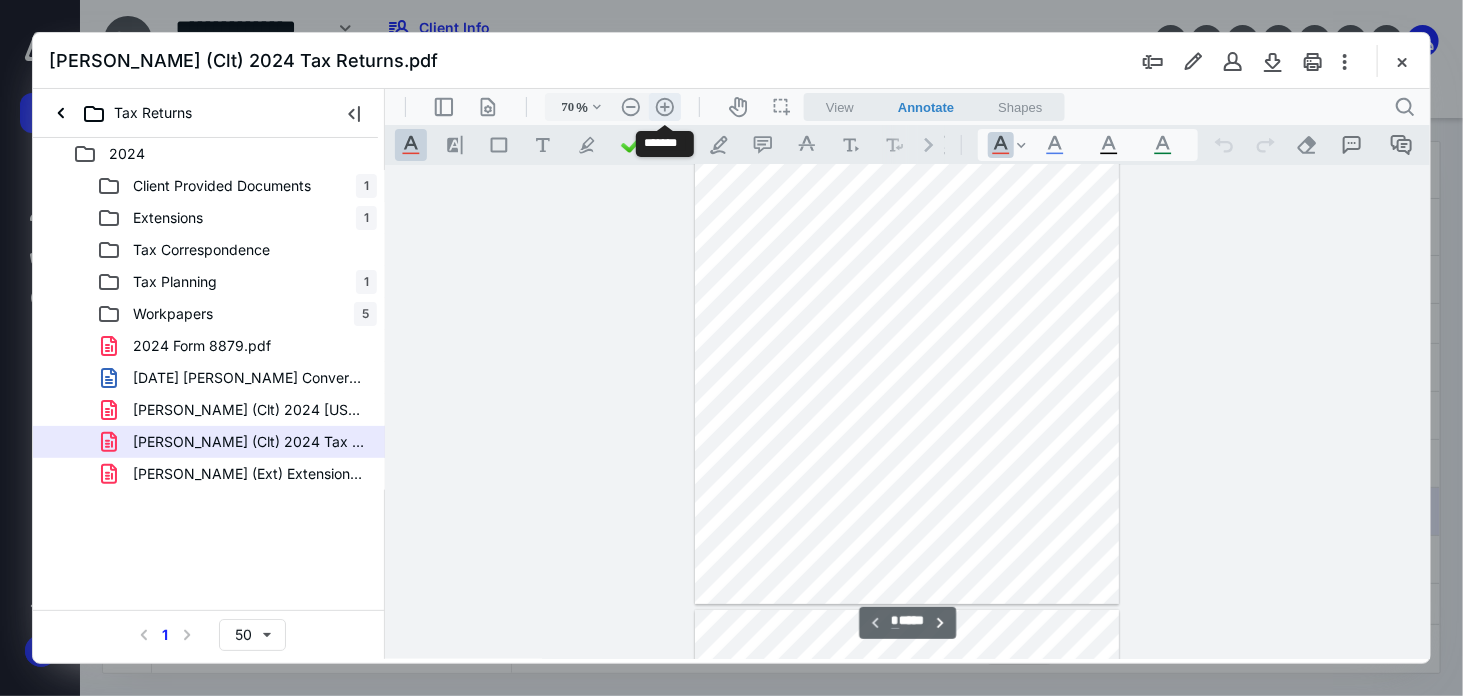 click on ".cls-1{fill:#abb0c4;} icon - header - zoom - in - line" at bounding box center [664, 106] 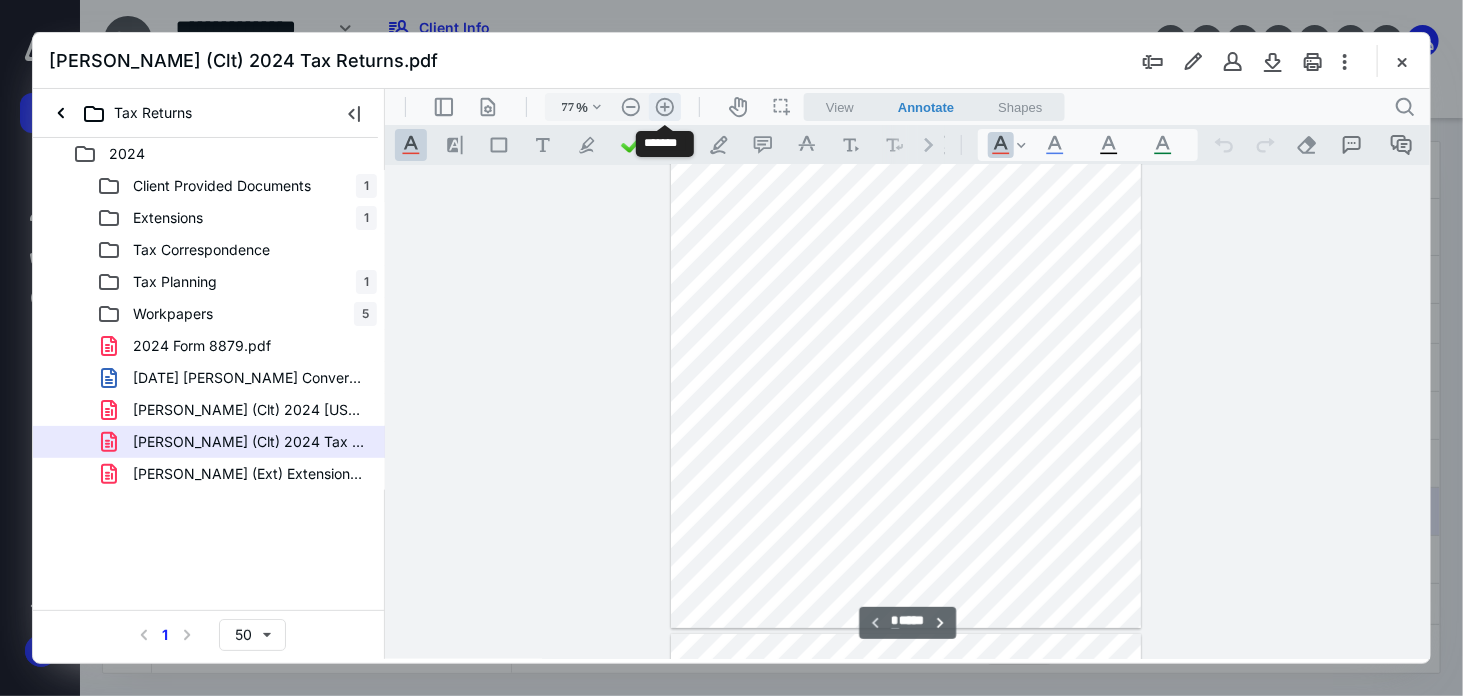 click on ".cls-1{fill:#abb0c4;} icon - header - zoom - in - line" at bounding box center (664, 106) 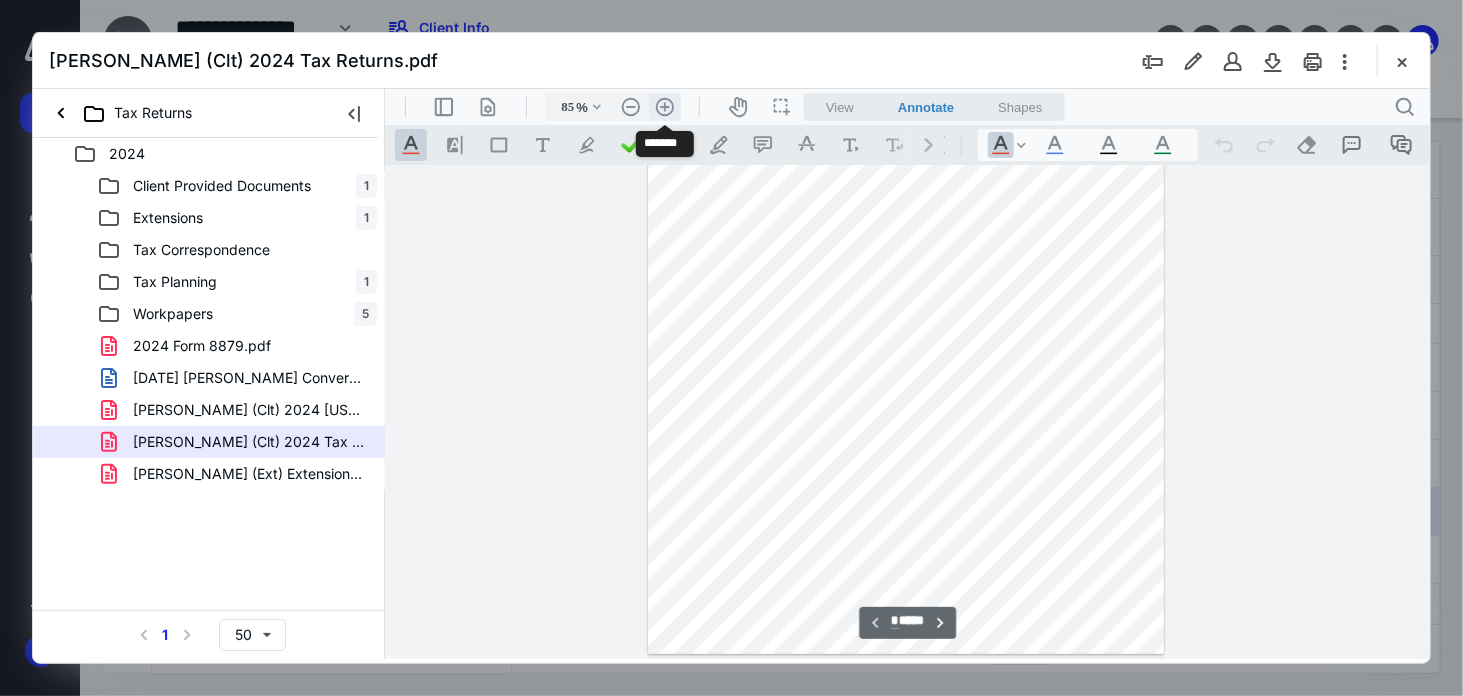 click on ".cls-1{fill:#abb0c4;} icon - header - zoom - in - line" at bounding box center [664, 106] 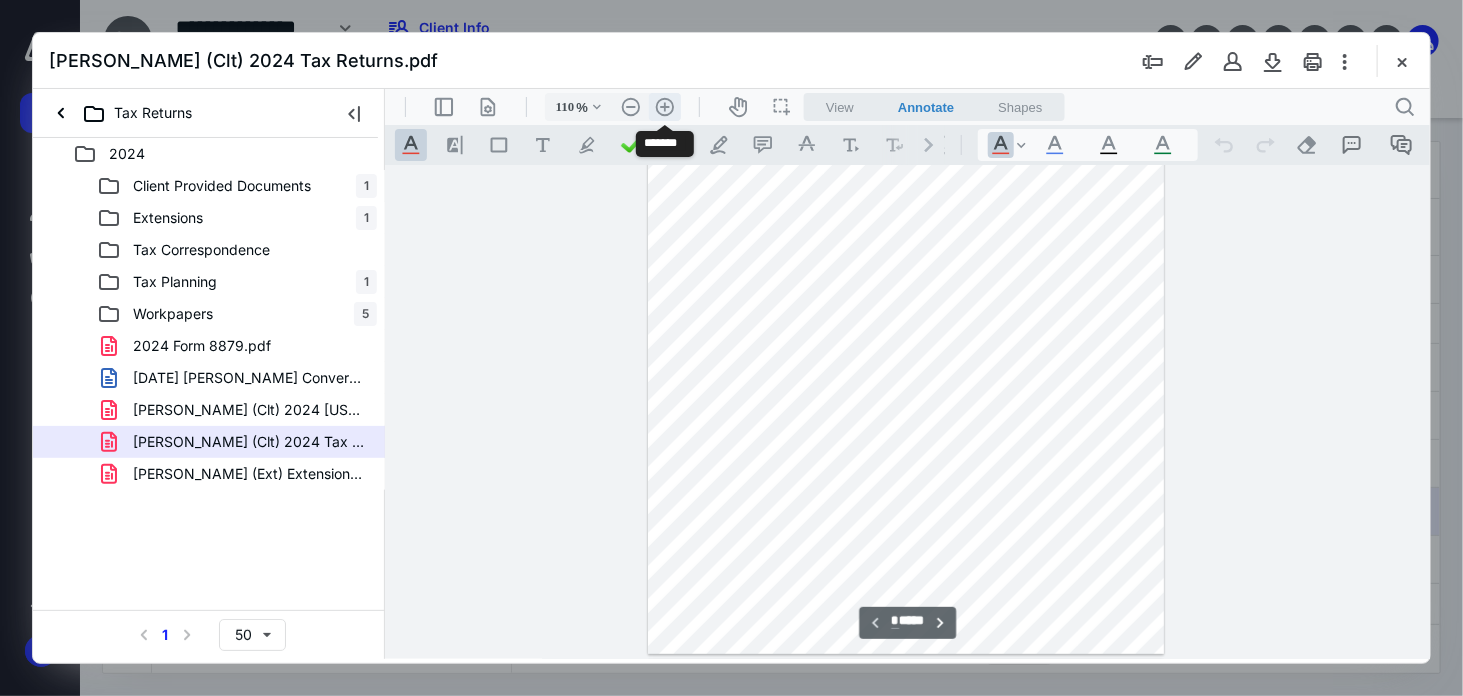 scroll, scrollTop: 298, scrollLeft: 0, axis: vertical 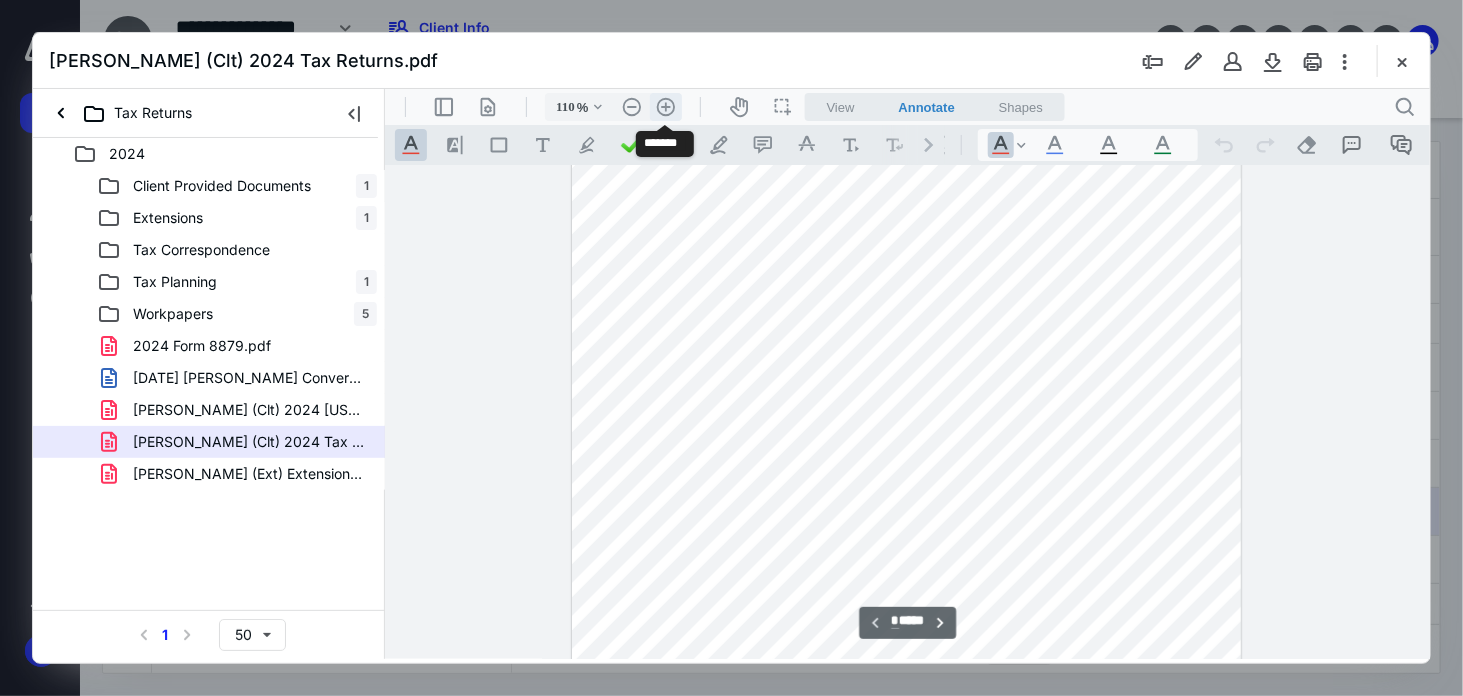 click on ".cls-1{fill:#abb0c4;} icon - header - zoom - in - line" at bounding box center (665, 106) 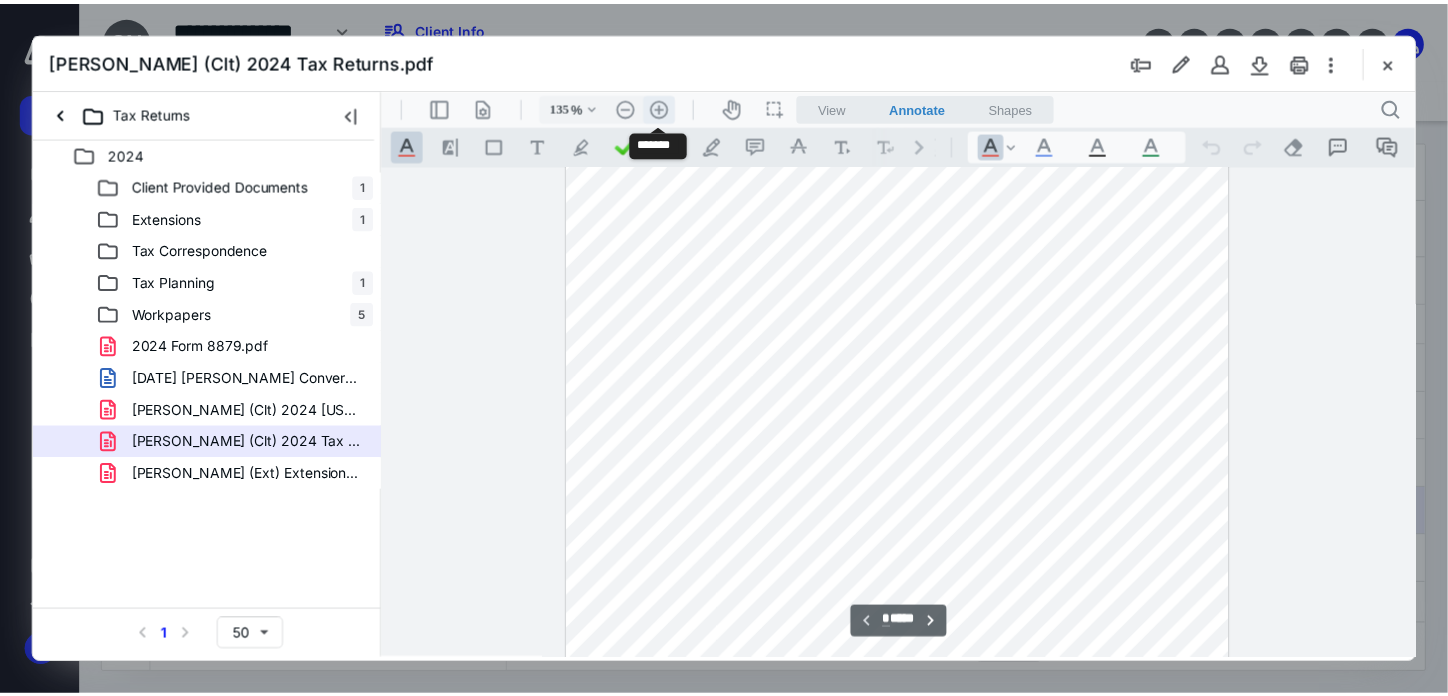 scroll, scrollTop: 414, scrollLeft: 20, axis: both 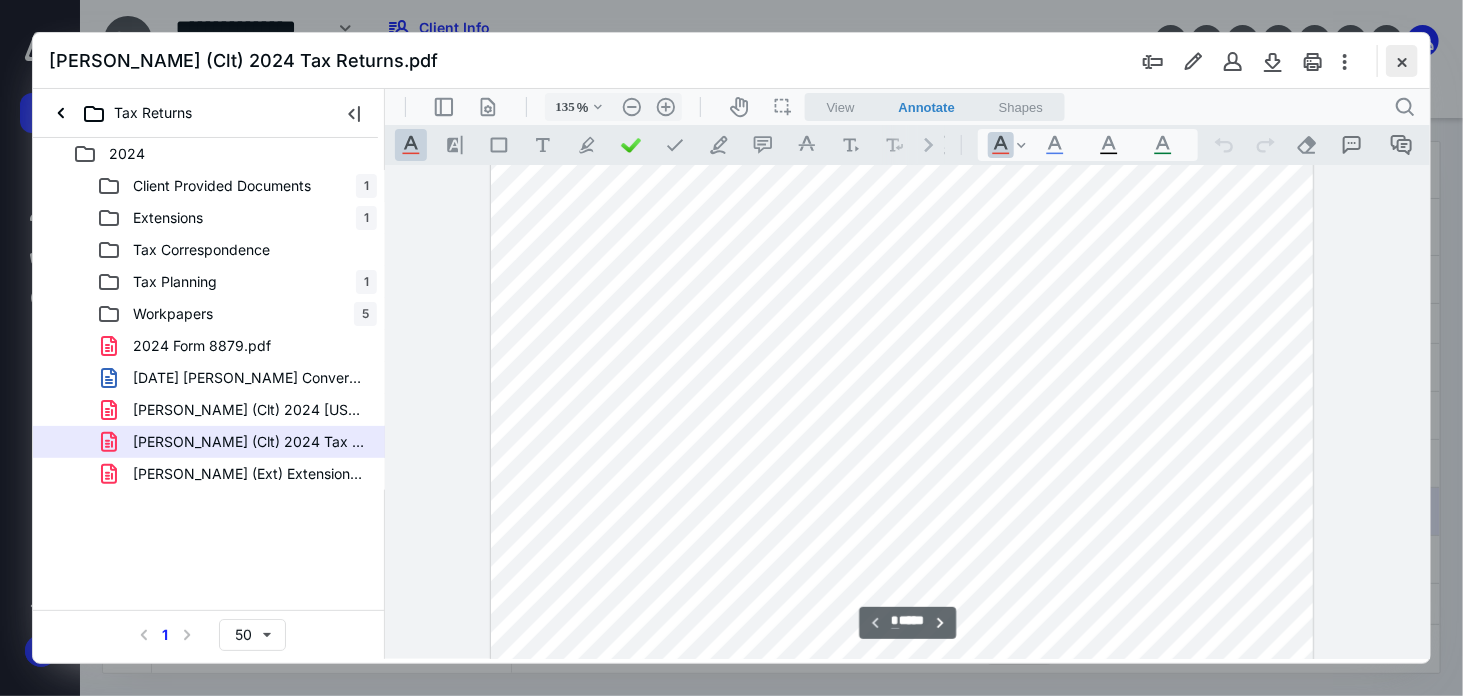 click at bounding box center (1402, 61) 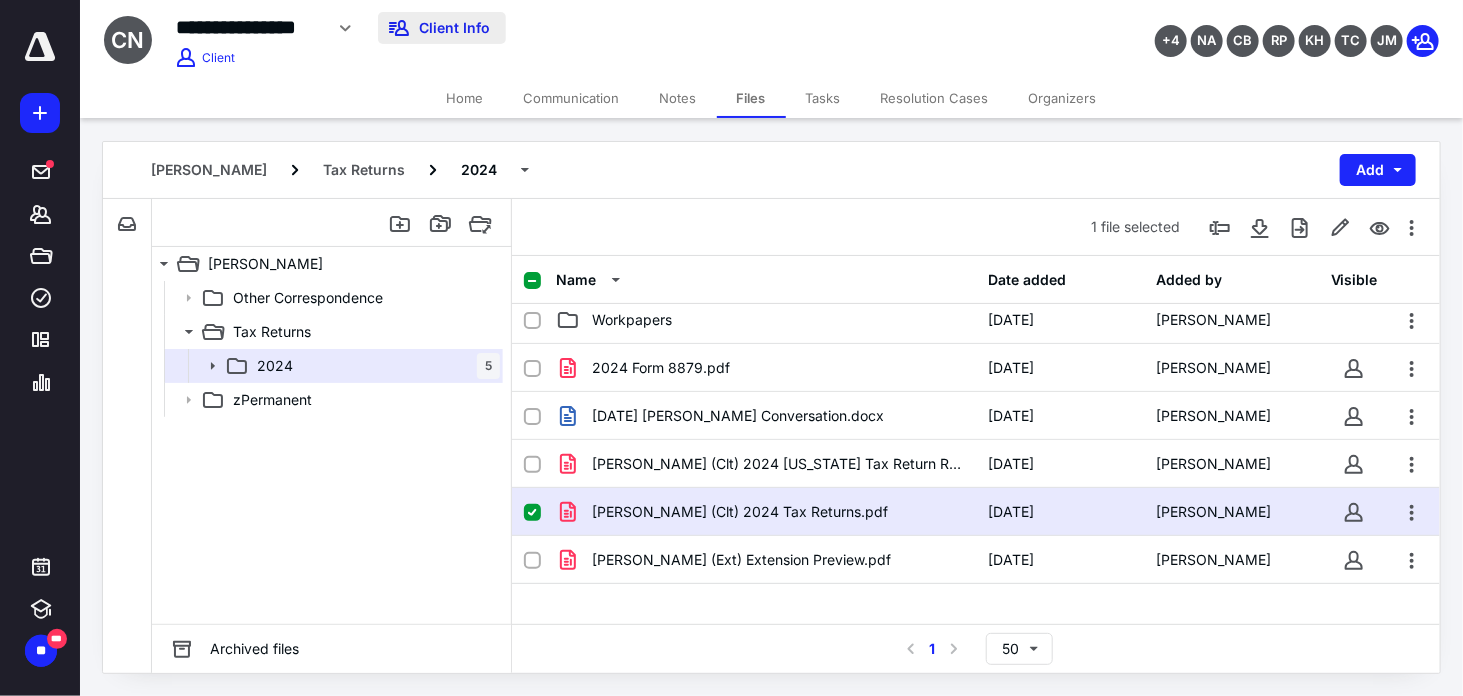 click on "Client Info" at bounding box center (442, 28) 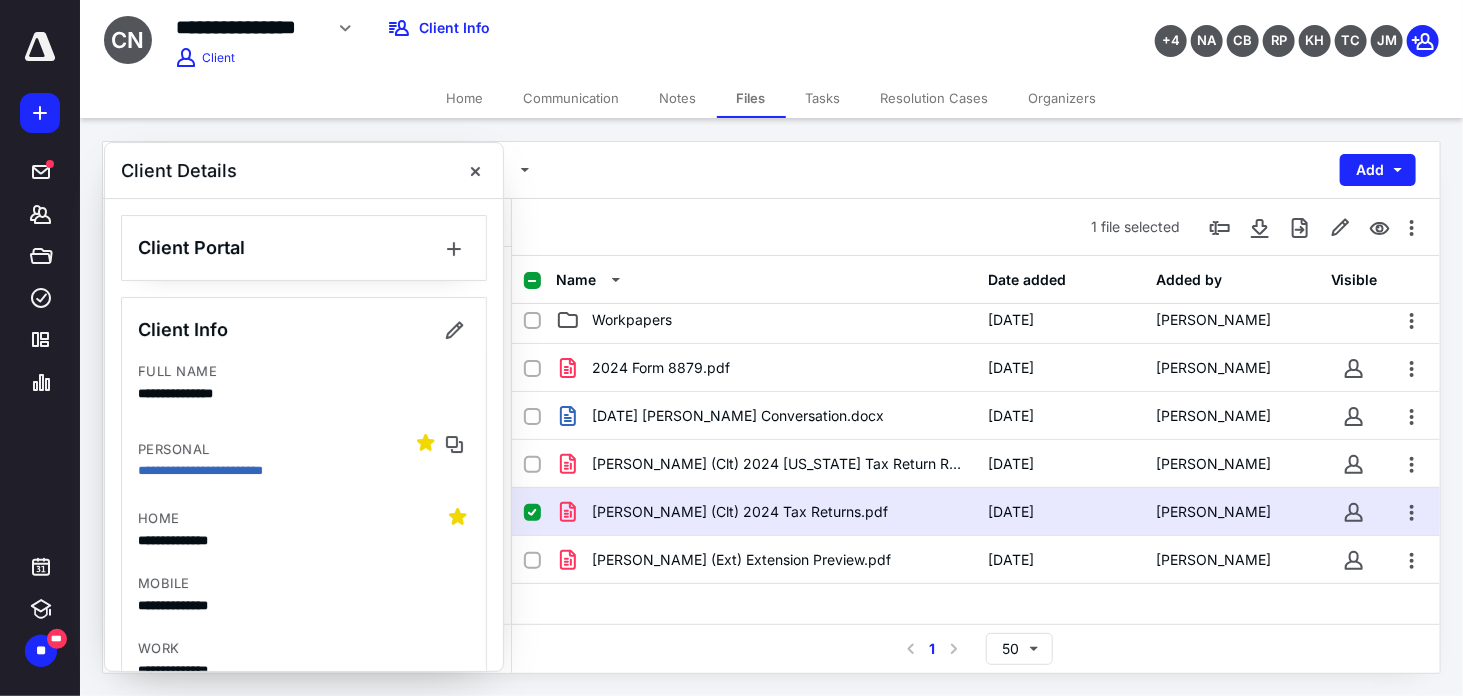 click on "Tasks" at bounding box center [823, 98] 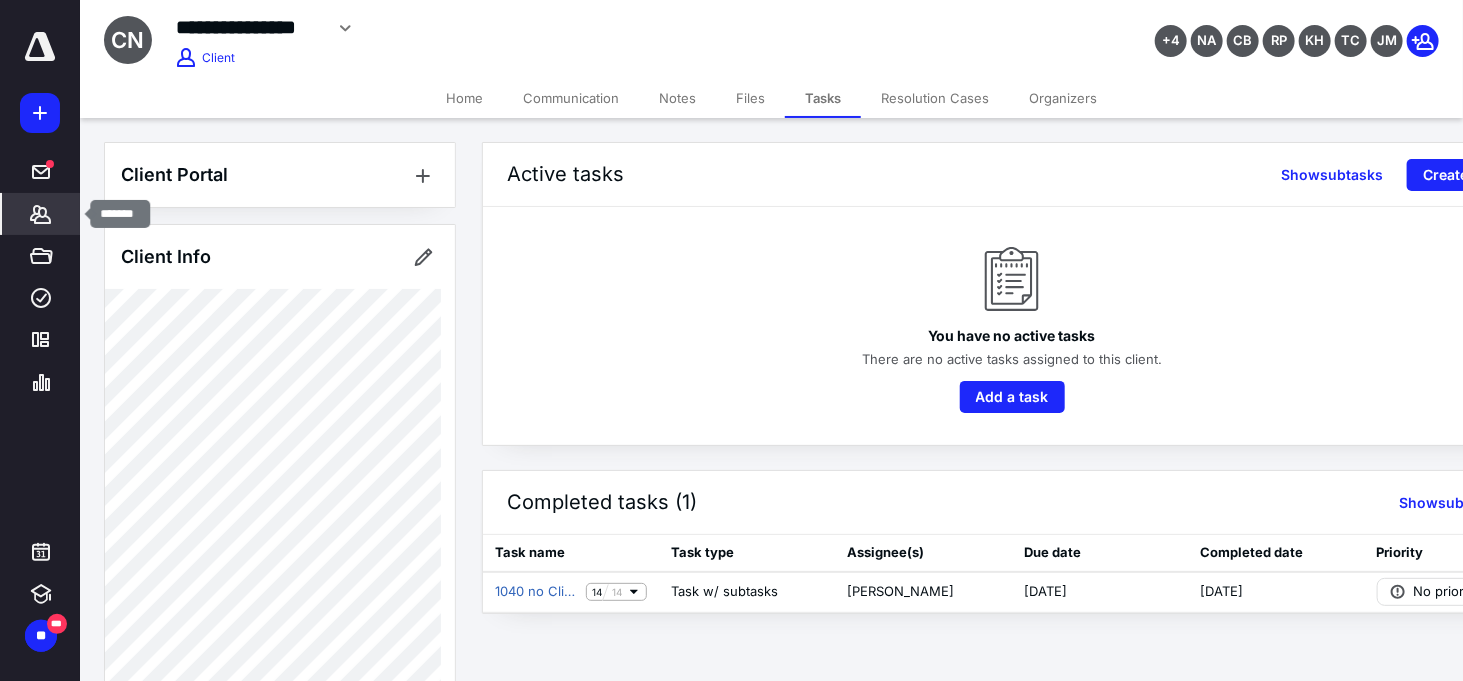 click 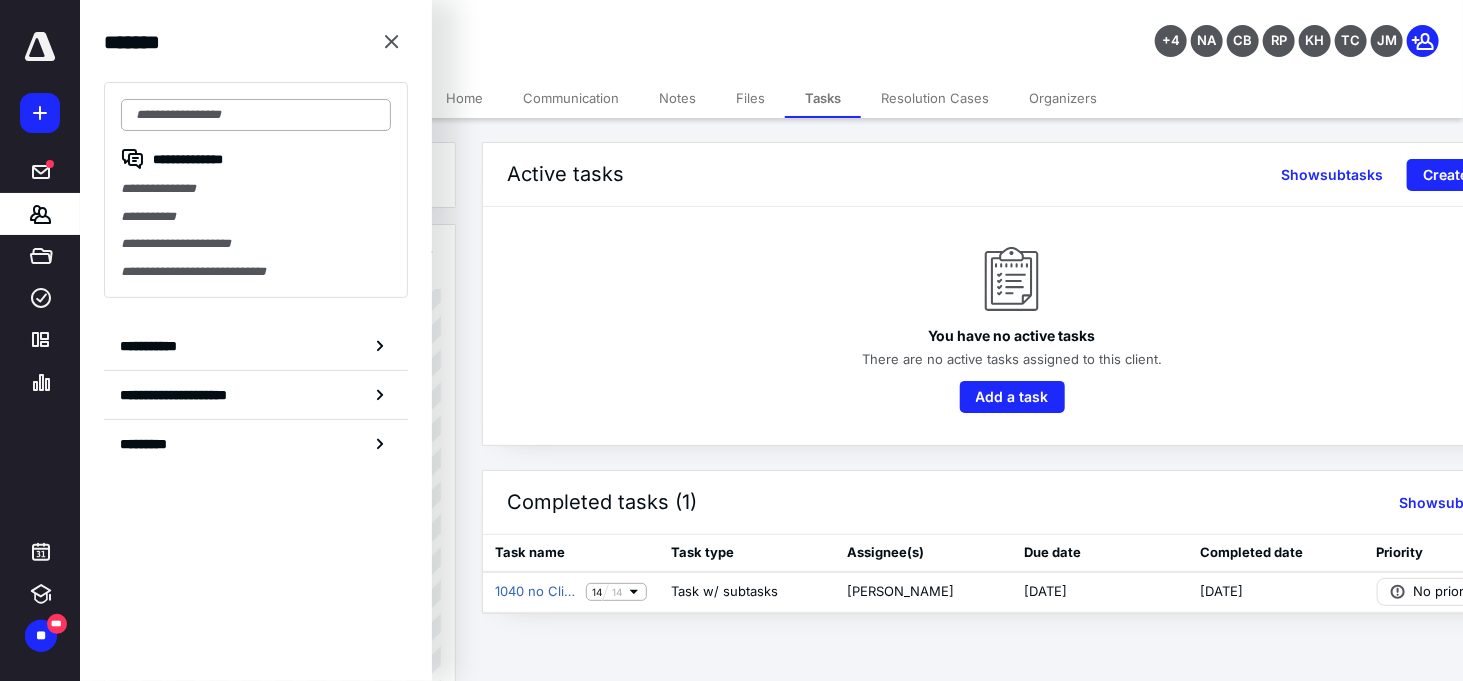 click at bounding box center (256, 115) 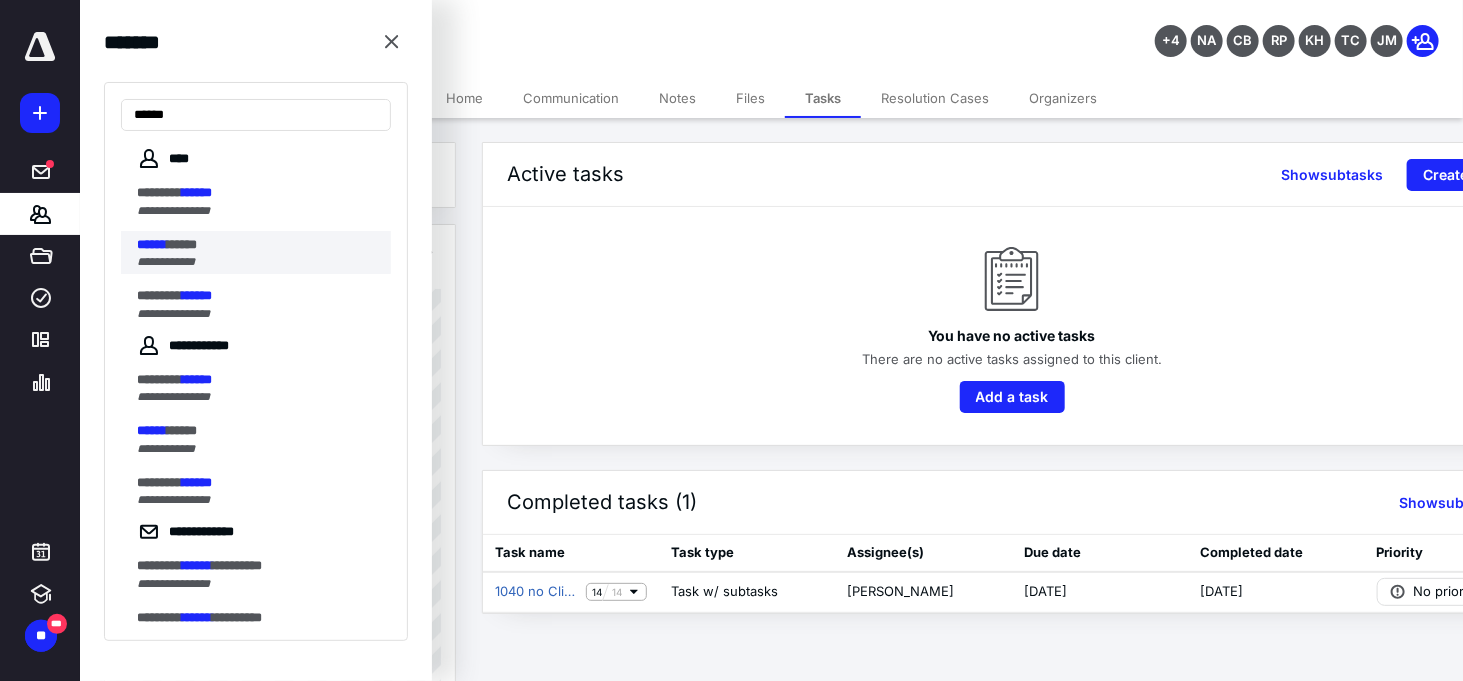 type on "******" 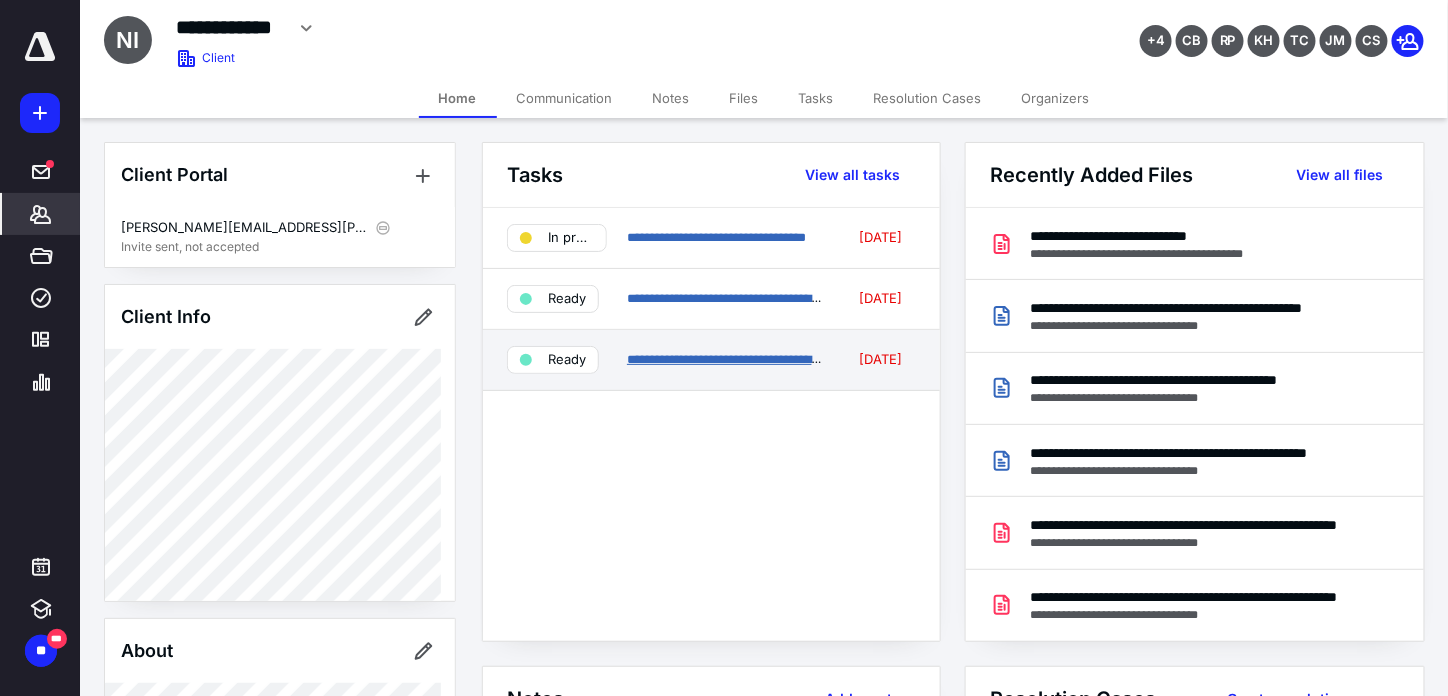 click on "**********" at bounding box center (752, 359) 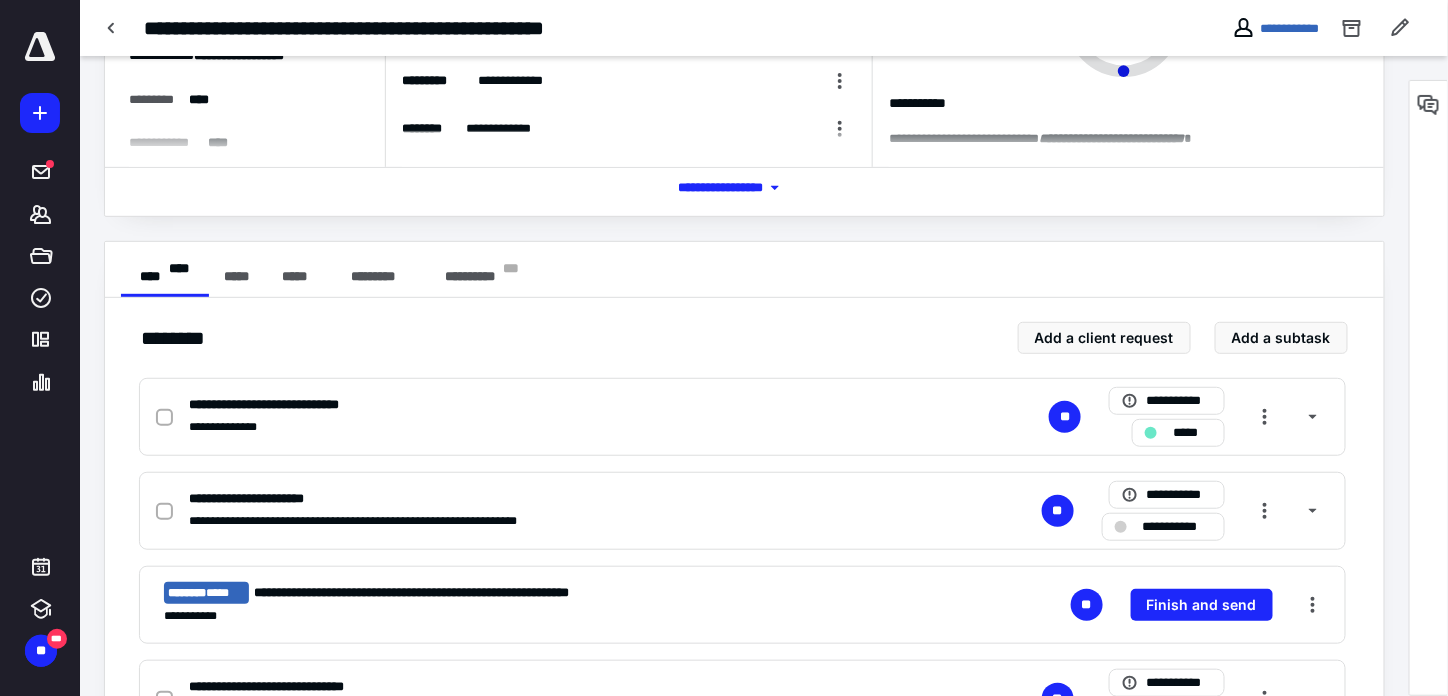 scroll, scrollTop: 300, scrollLeft: 0, axis: vertical 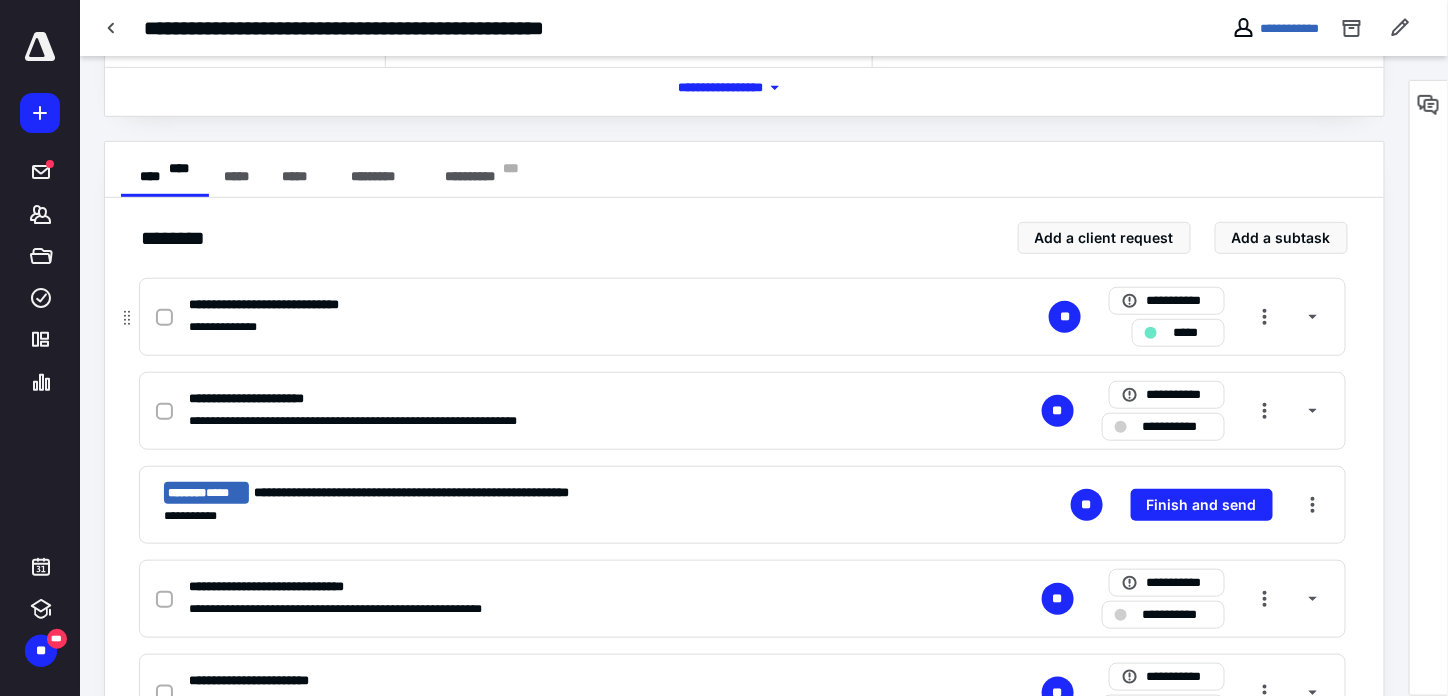 click 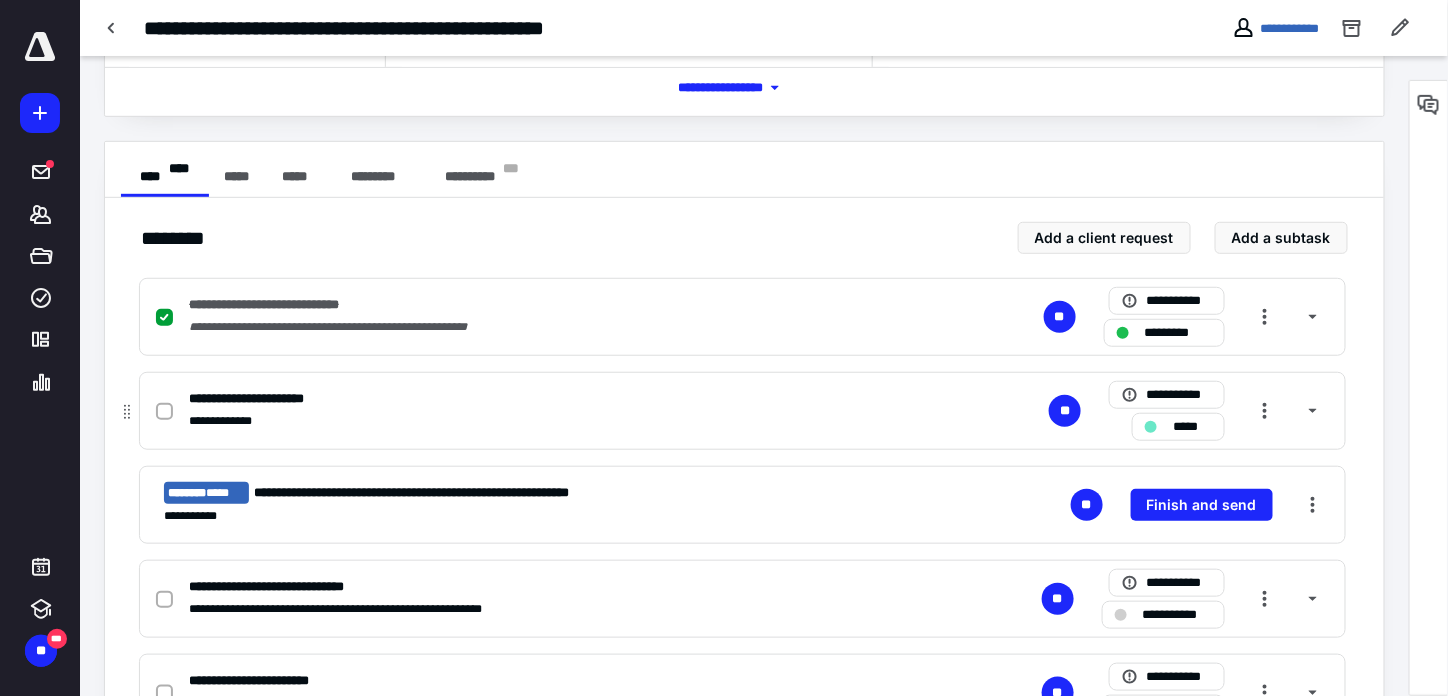 click at bounding box center (164, 412) 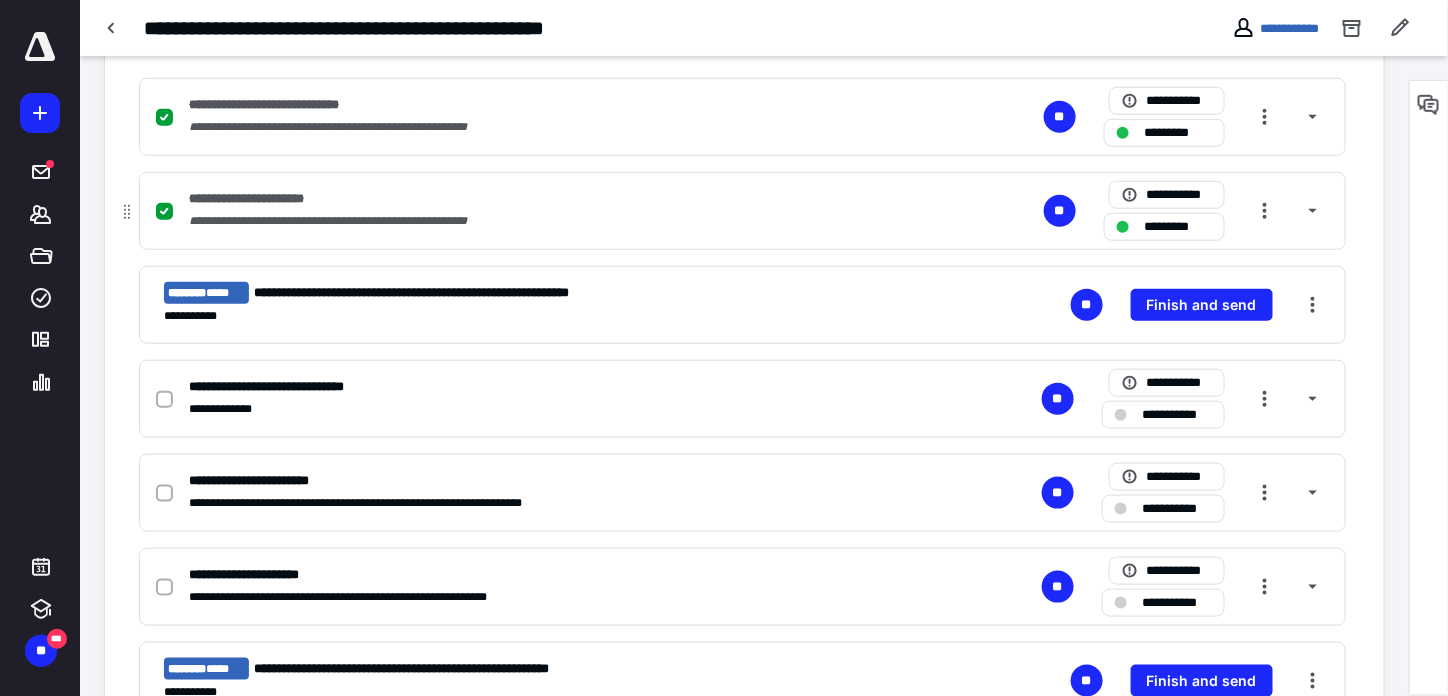 scroll, scrollTop: 600, scrollLeft: 0, axis: vertical 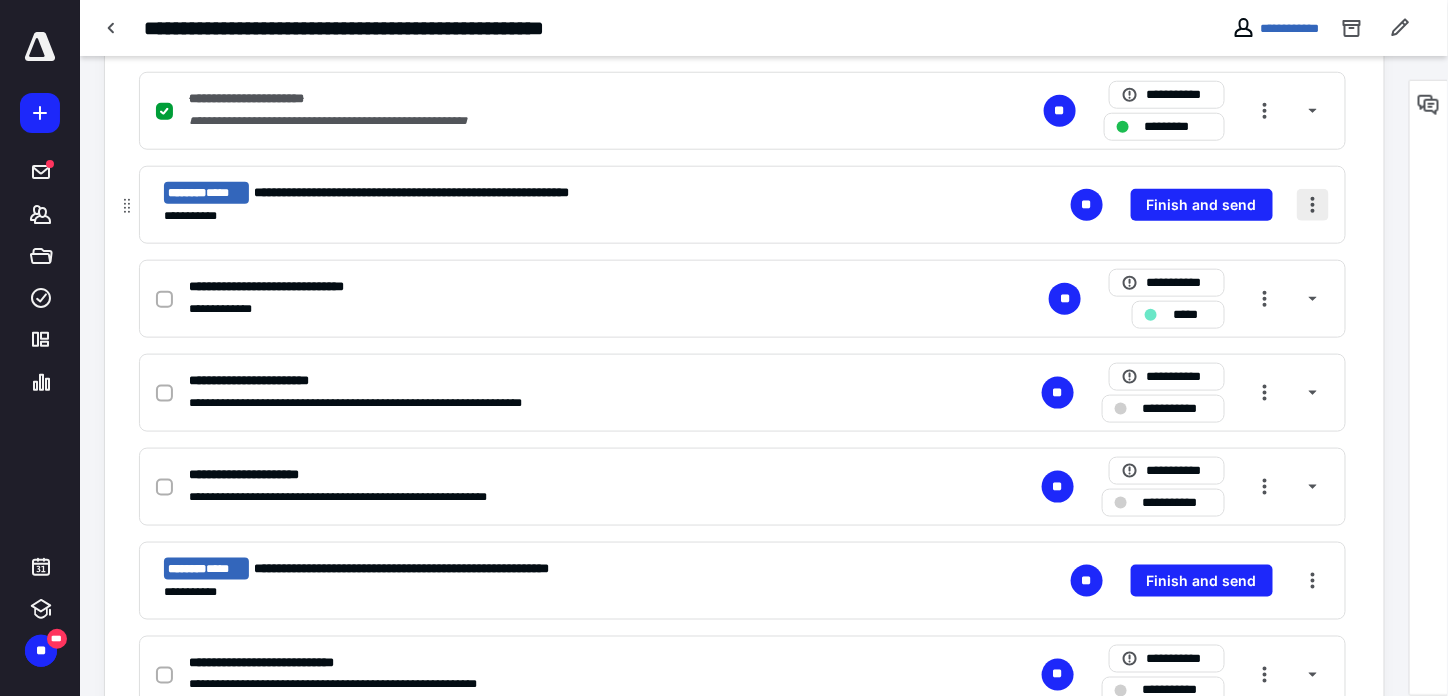 click at bounding box center [1313, 205] 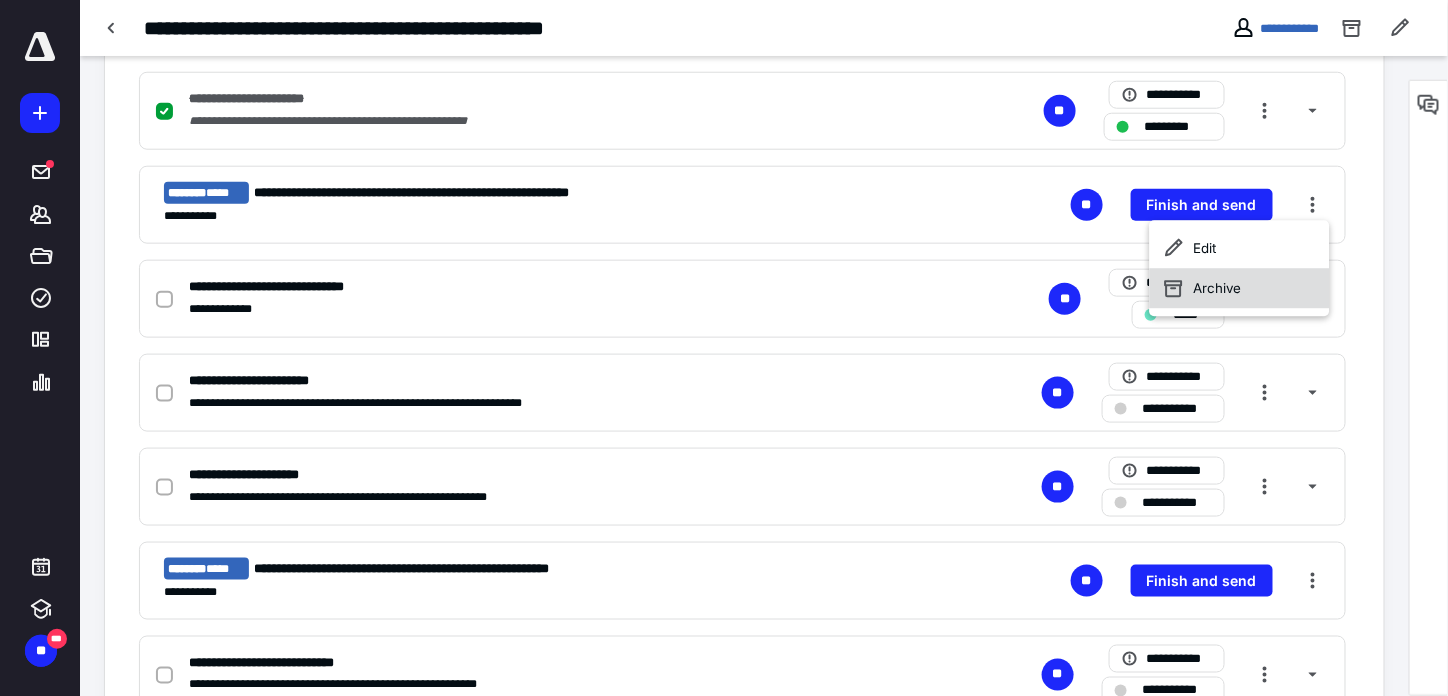 click on "Archive" at bounding box center (1239, 289) 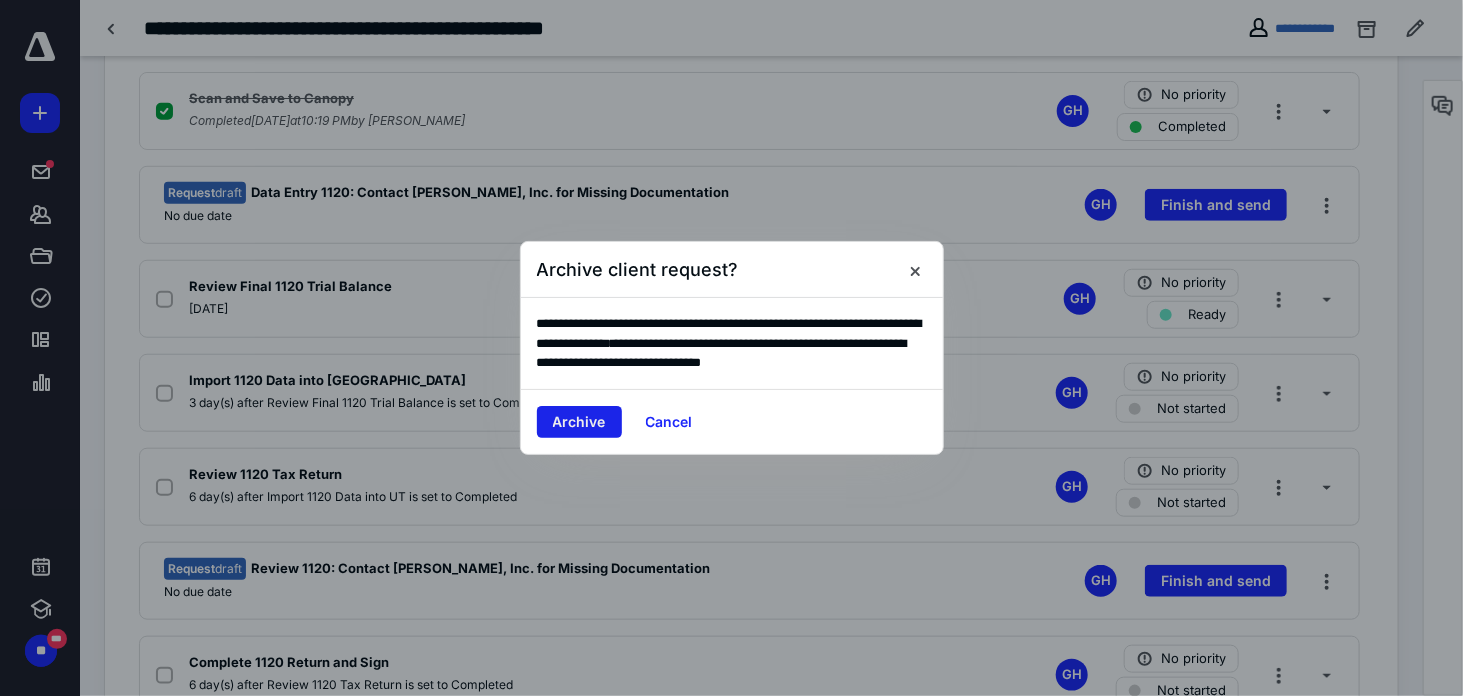 click on "Archive" at bounding box center (579, 422) 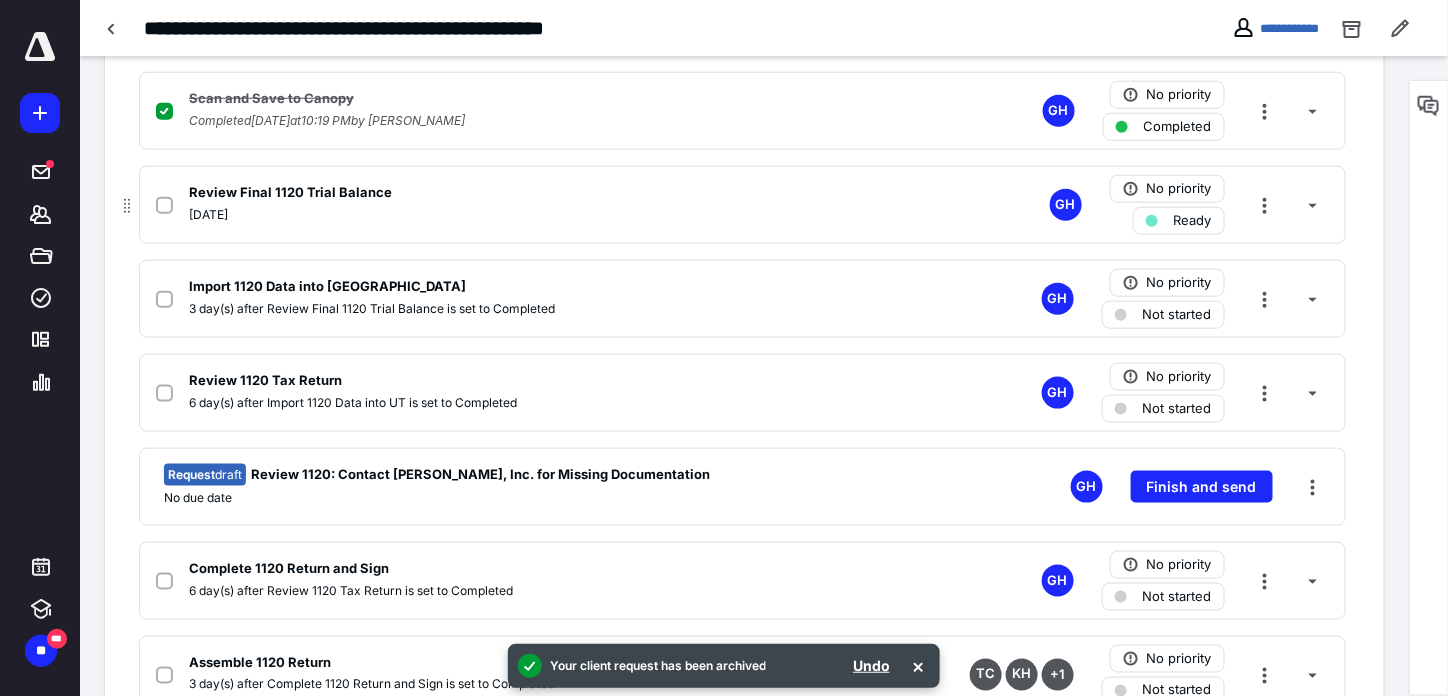 click 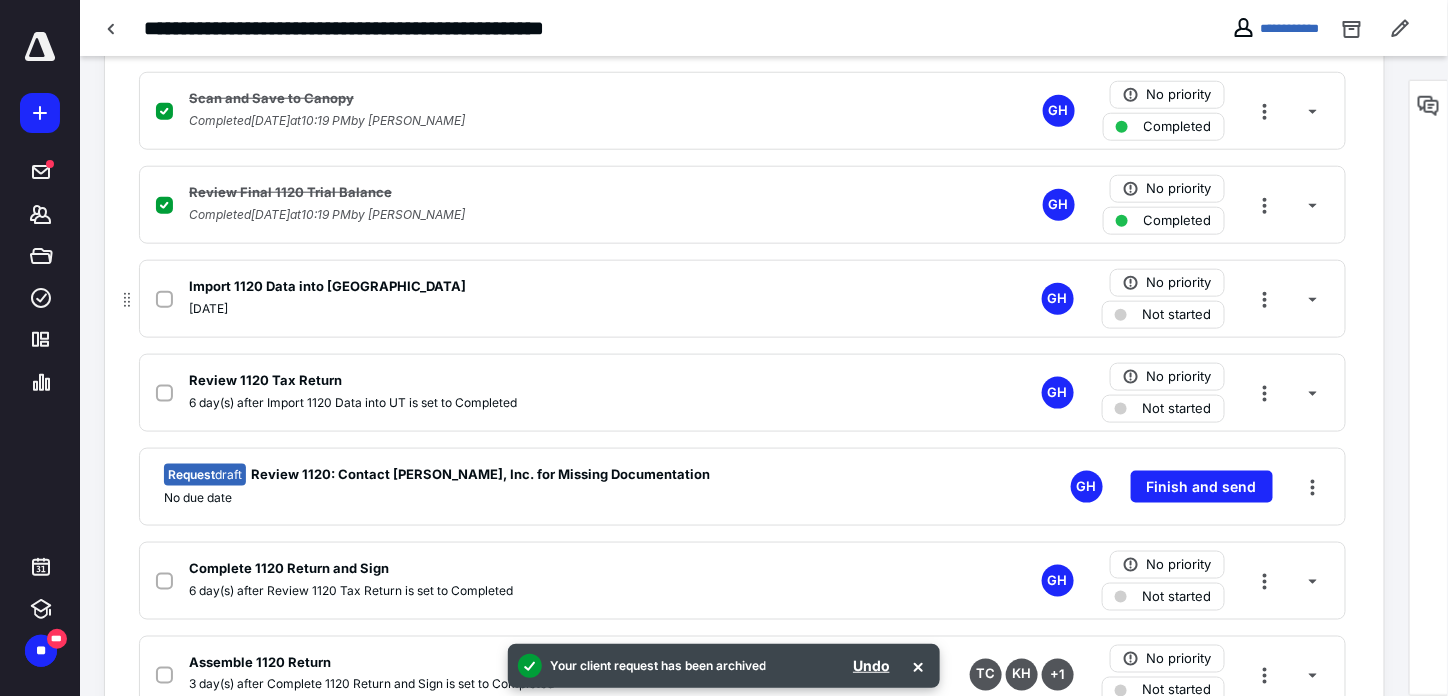 click at bounding box center (168, 299) 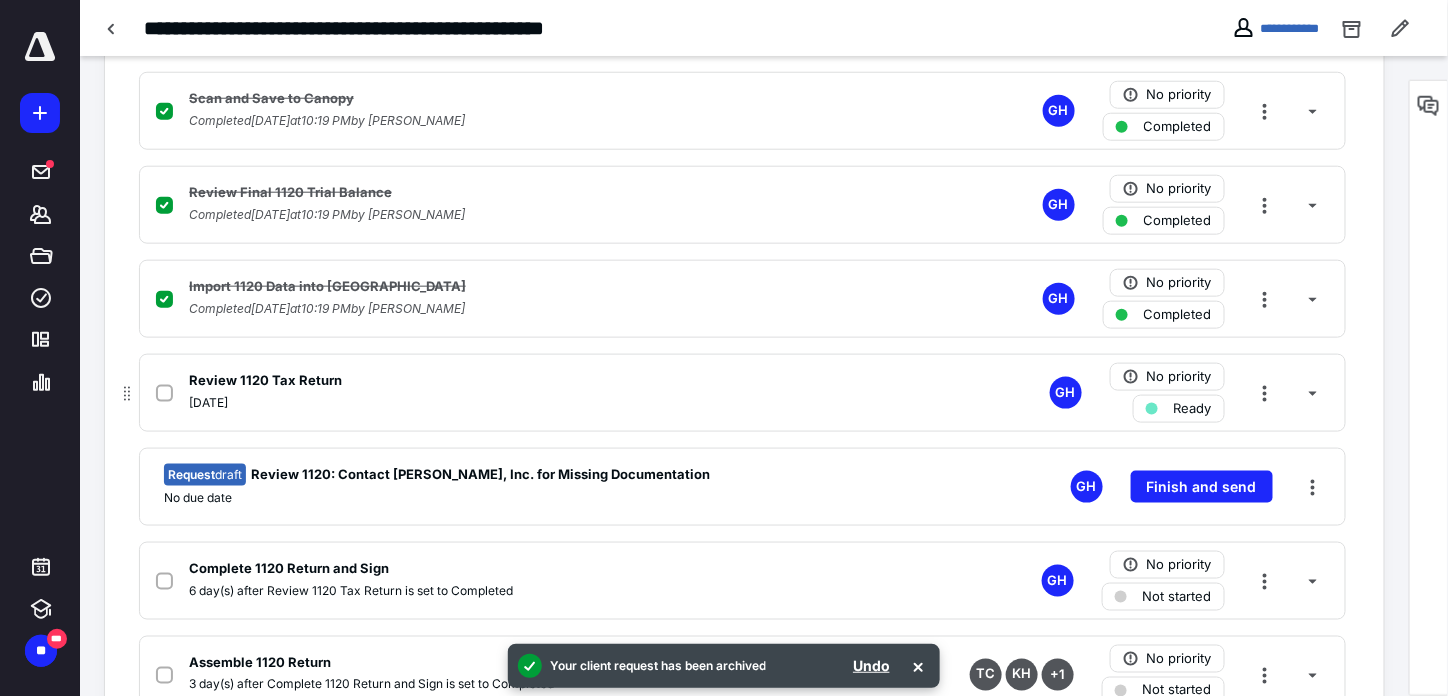 click at bounding box center (164, 394) 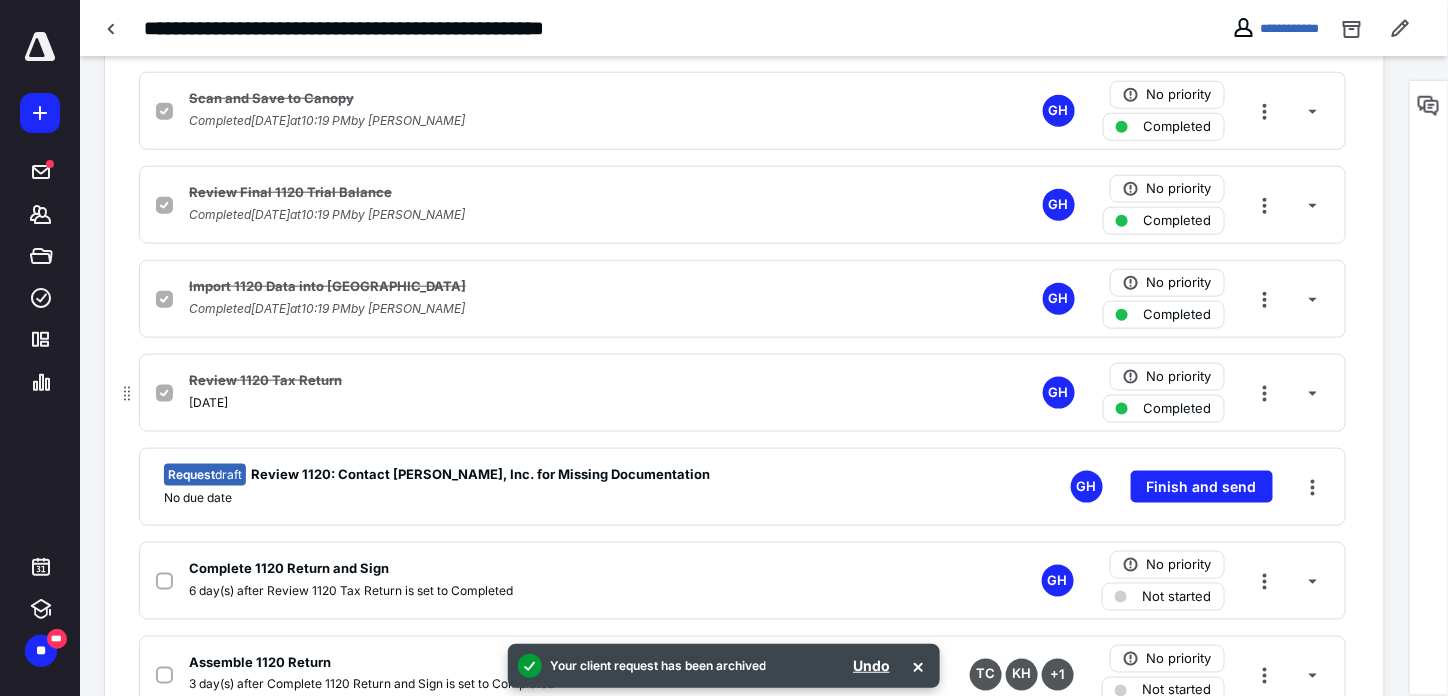 checkbox on "false" 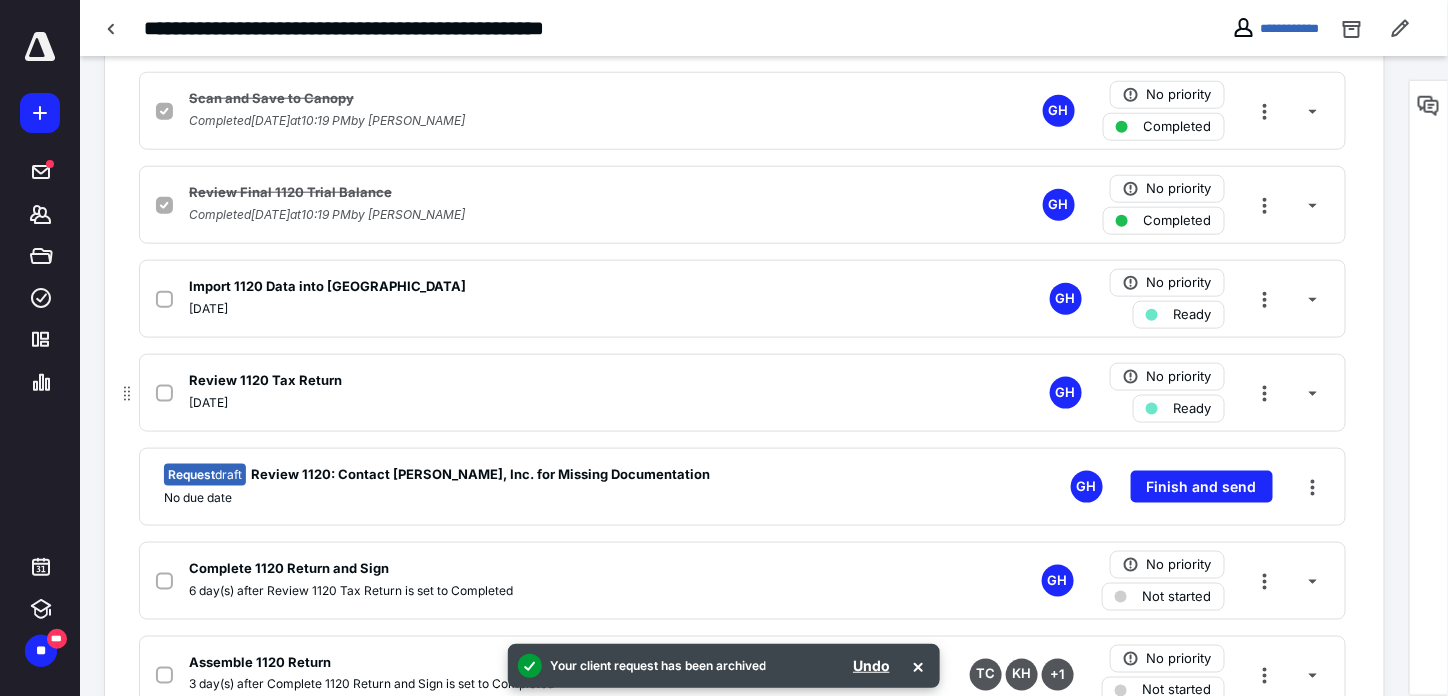 checkbox on "true" 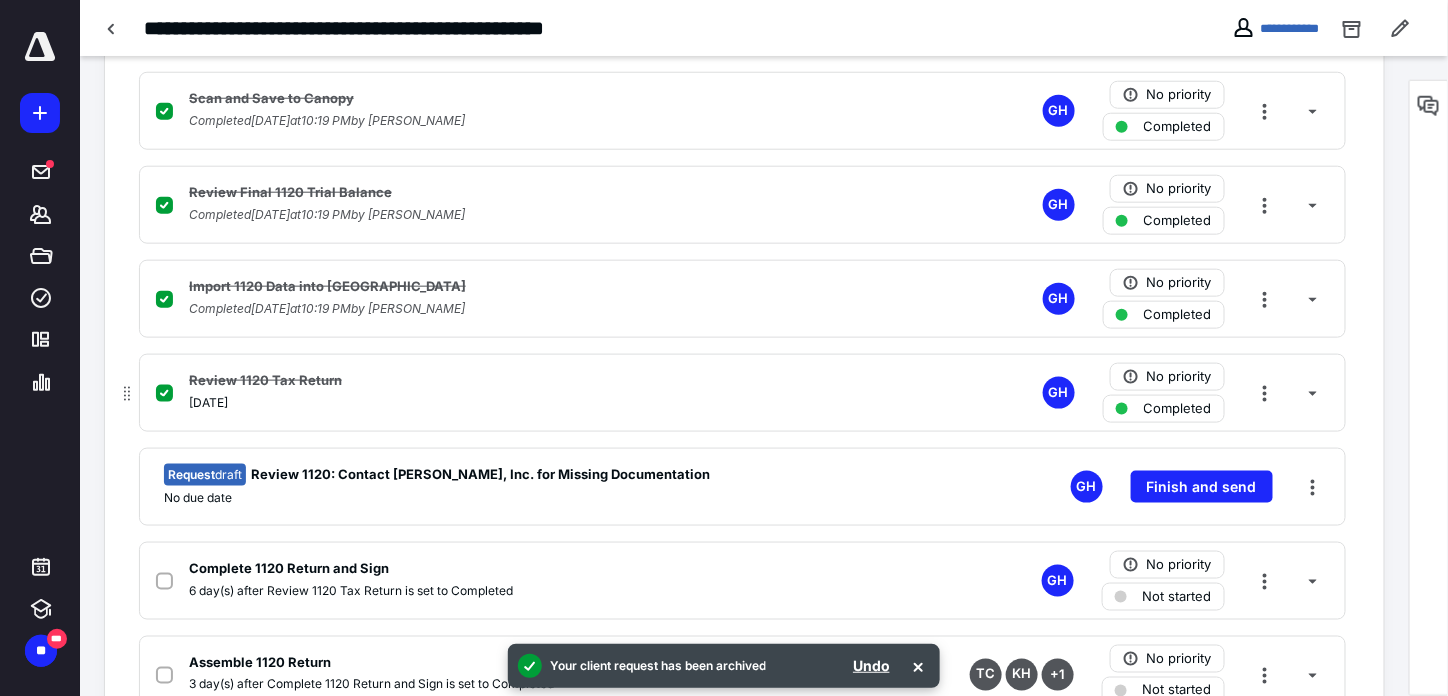checkbox on "false" 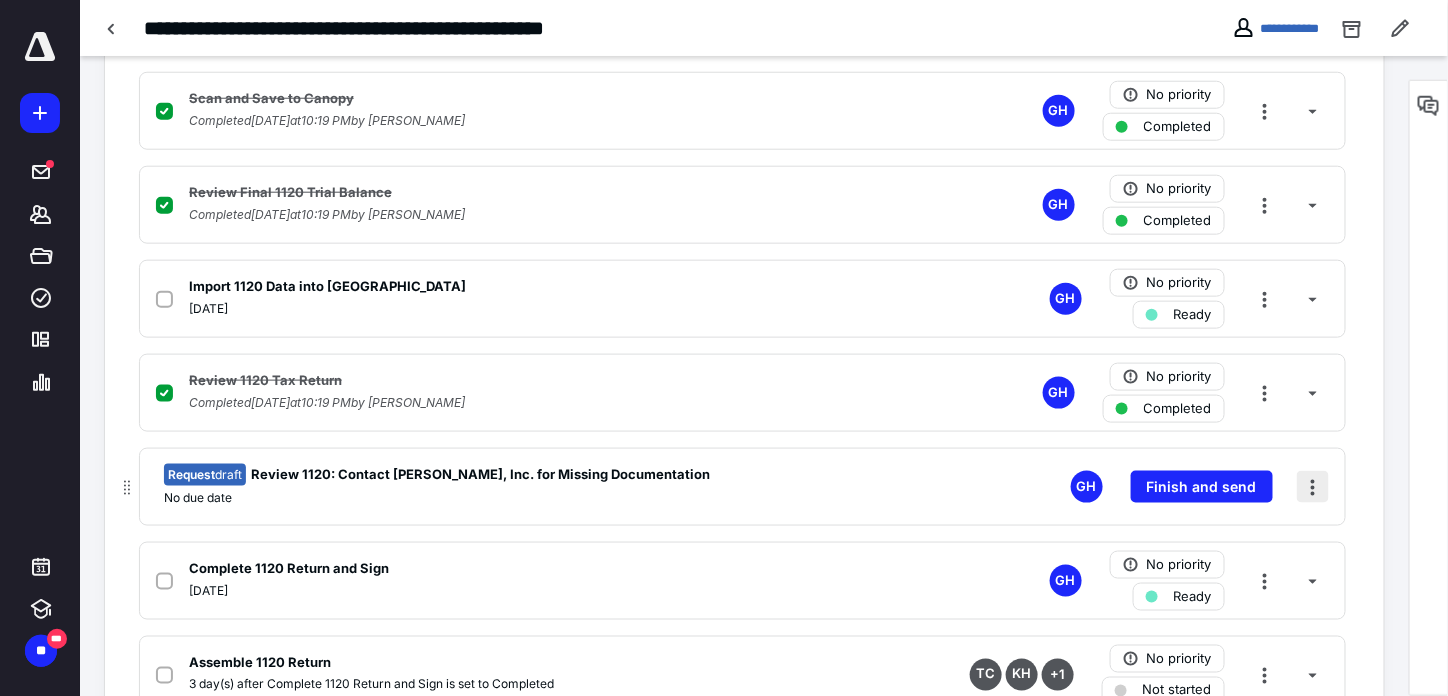 click at bounding box center (1313, 487) 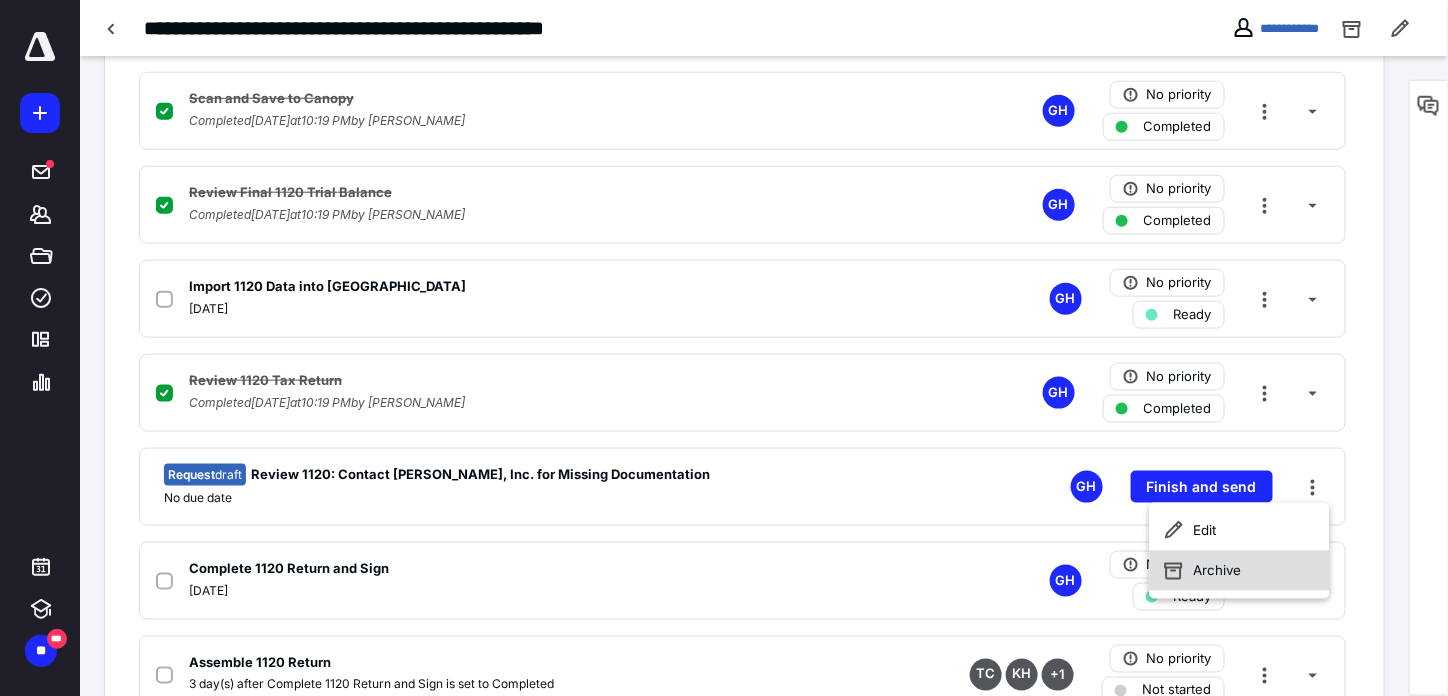 click on "Archive" at bounding box center [1239, 571] 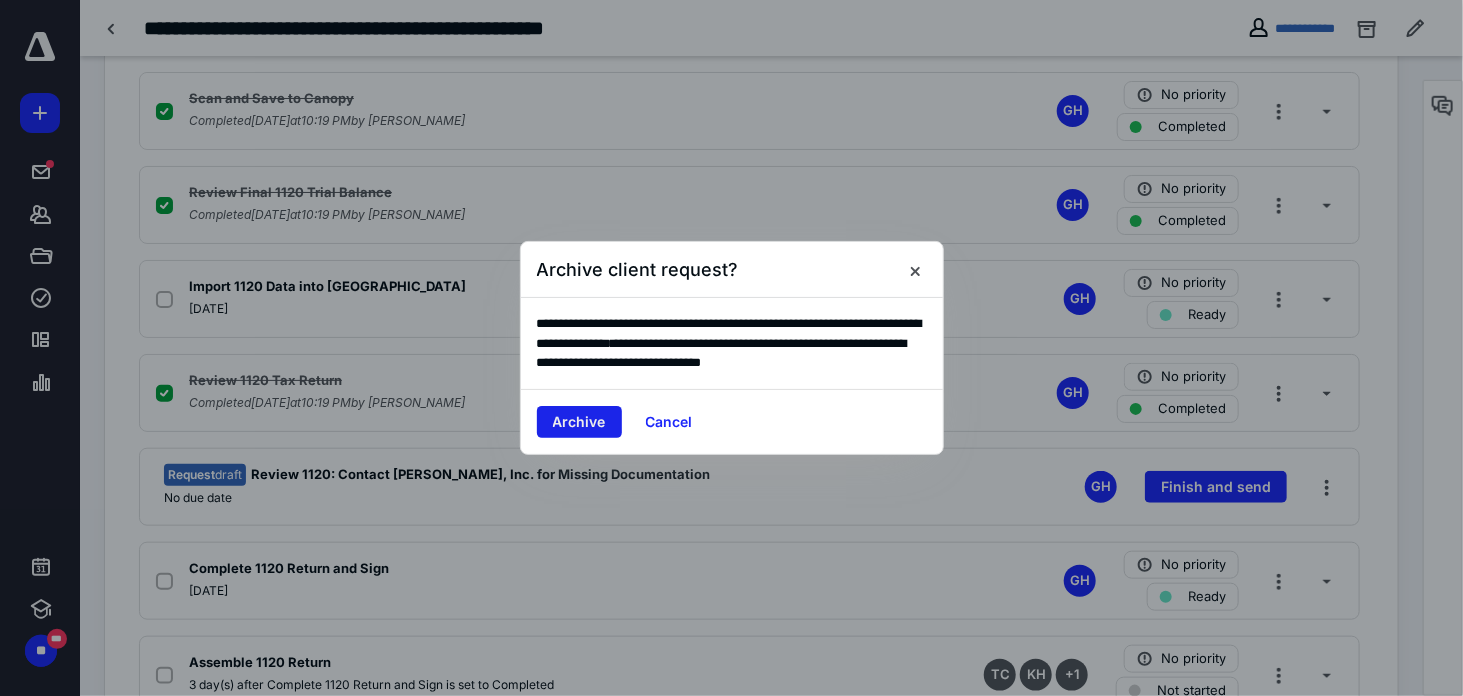 click on "Archive" at bounding box center [579, 422] 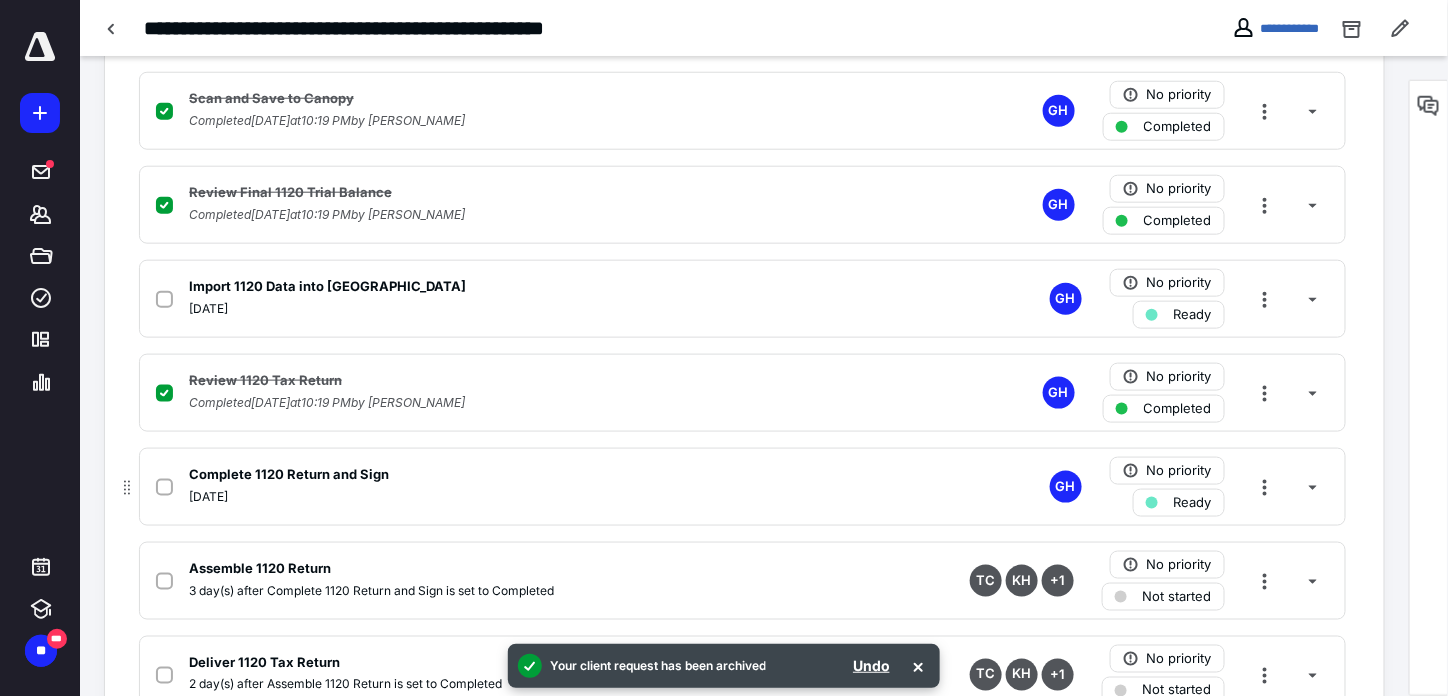 click 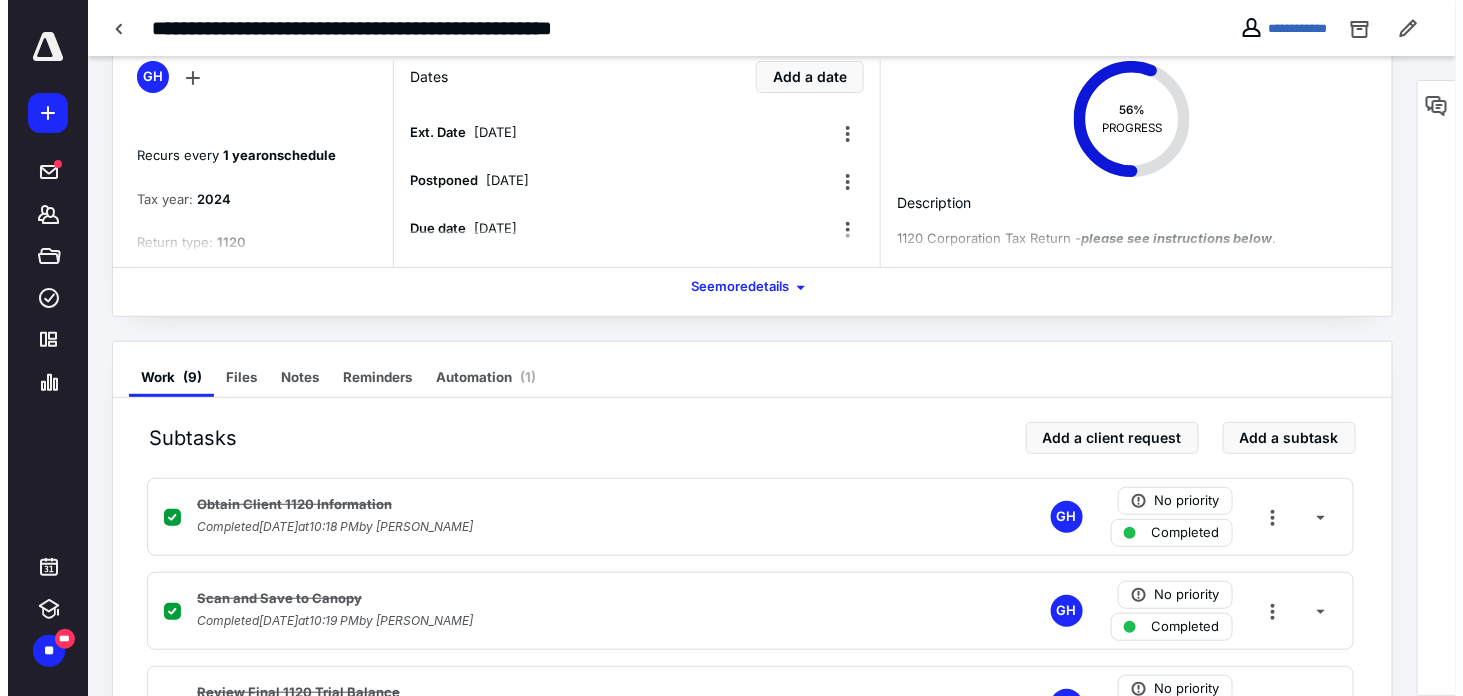 scroll, scrollTop: 0, scrollLeft: 0, axis: both 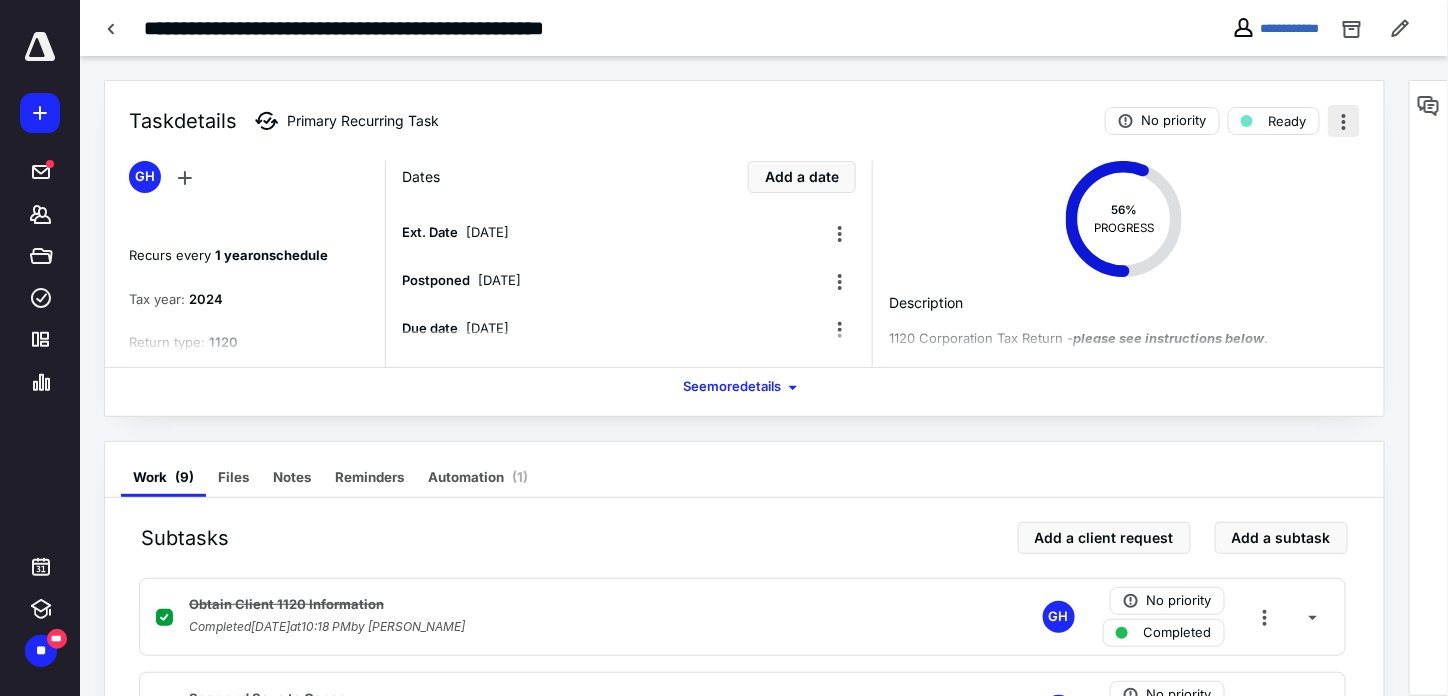 click at bounding box center [1344, 121] 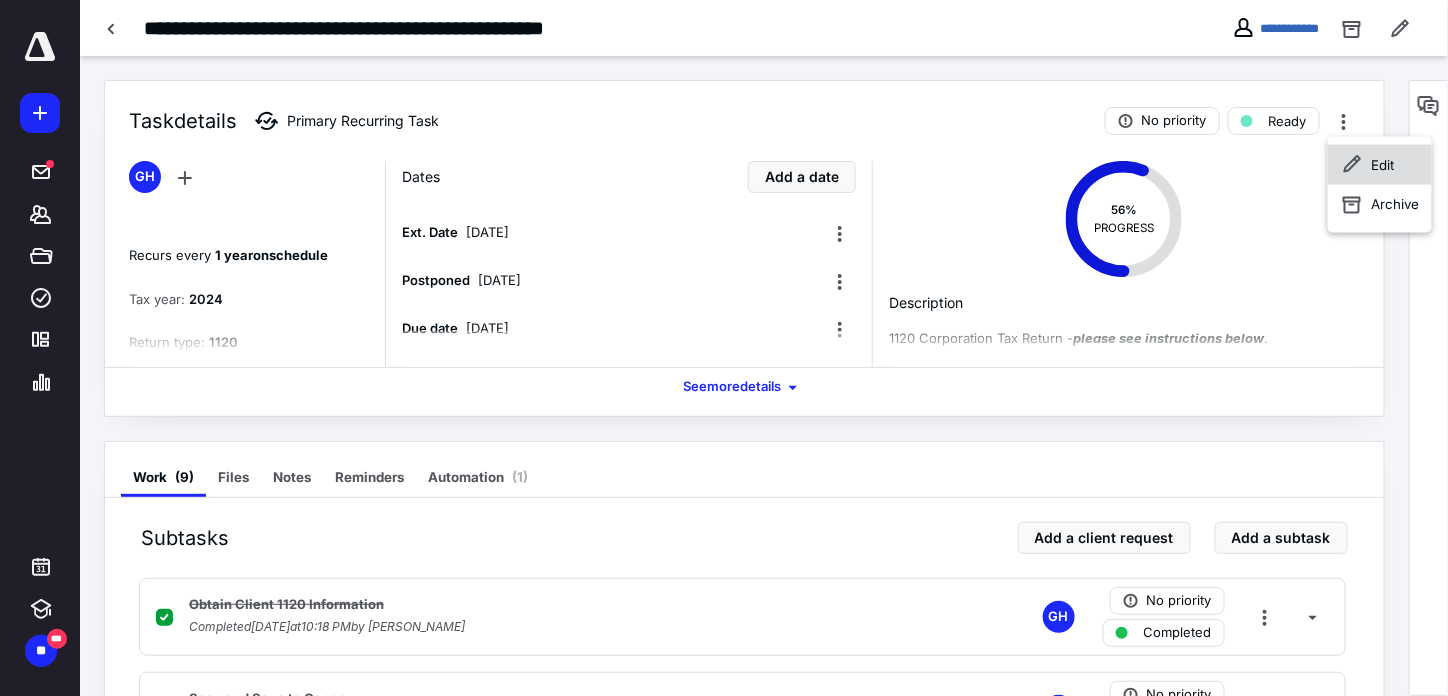 click 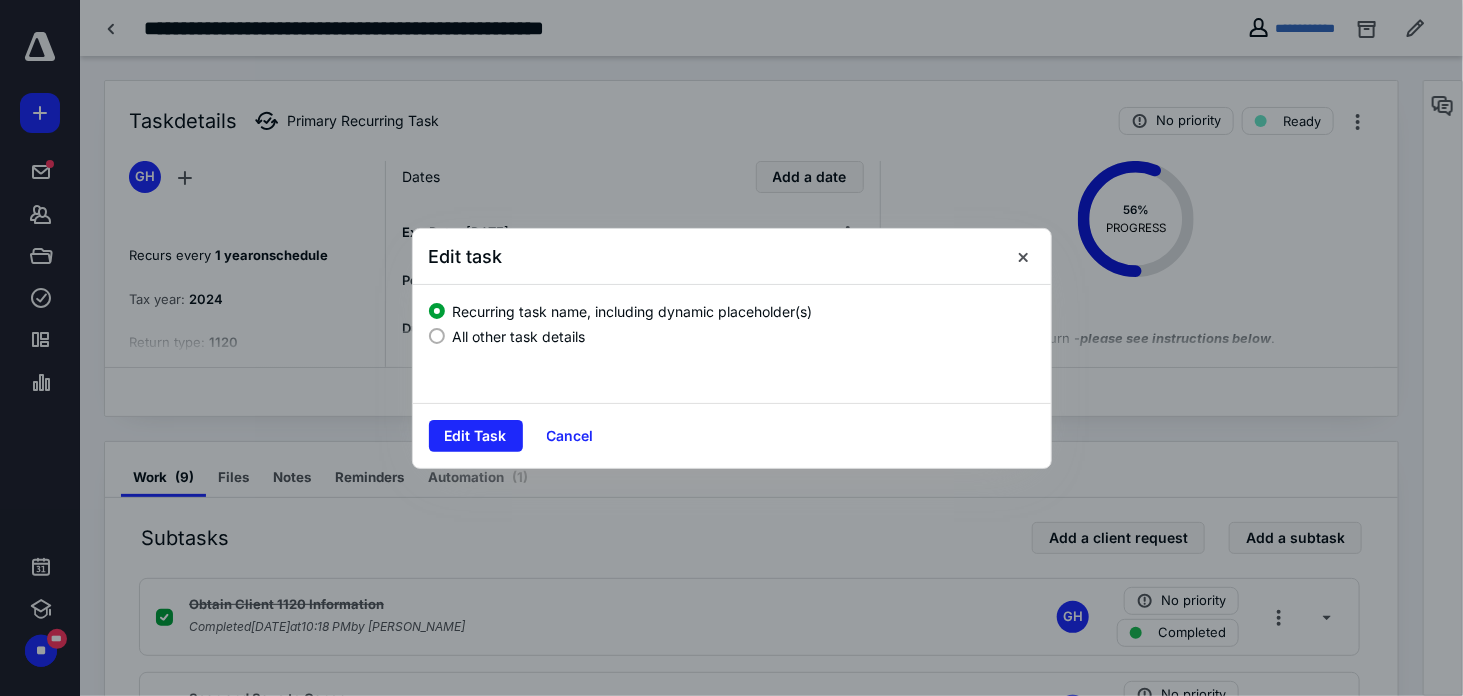 click on "All other task details" at bounding box center [519, 336] 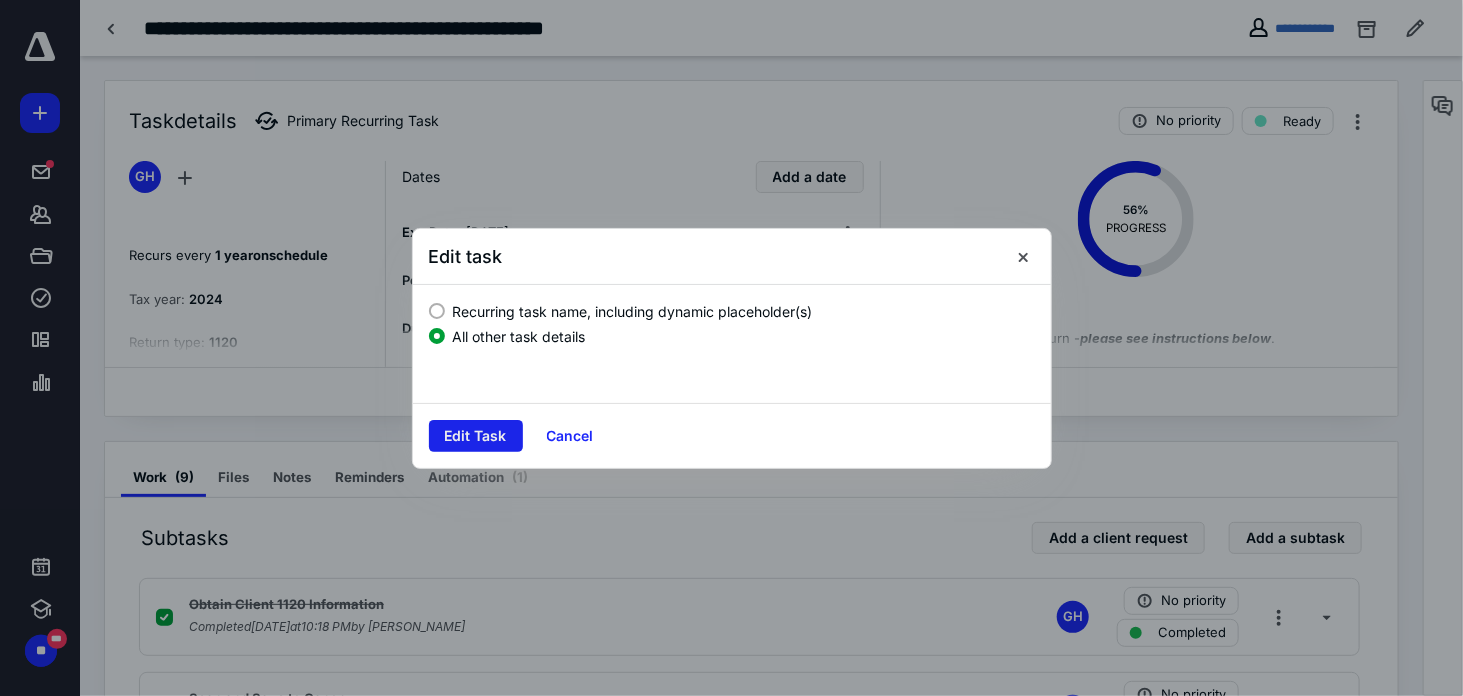 click on "Edit Task" at bounding box center [476, 436] 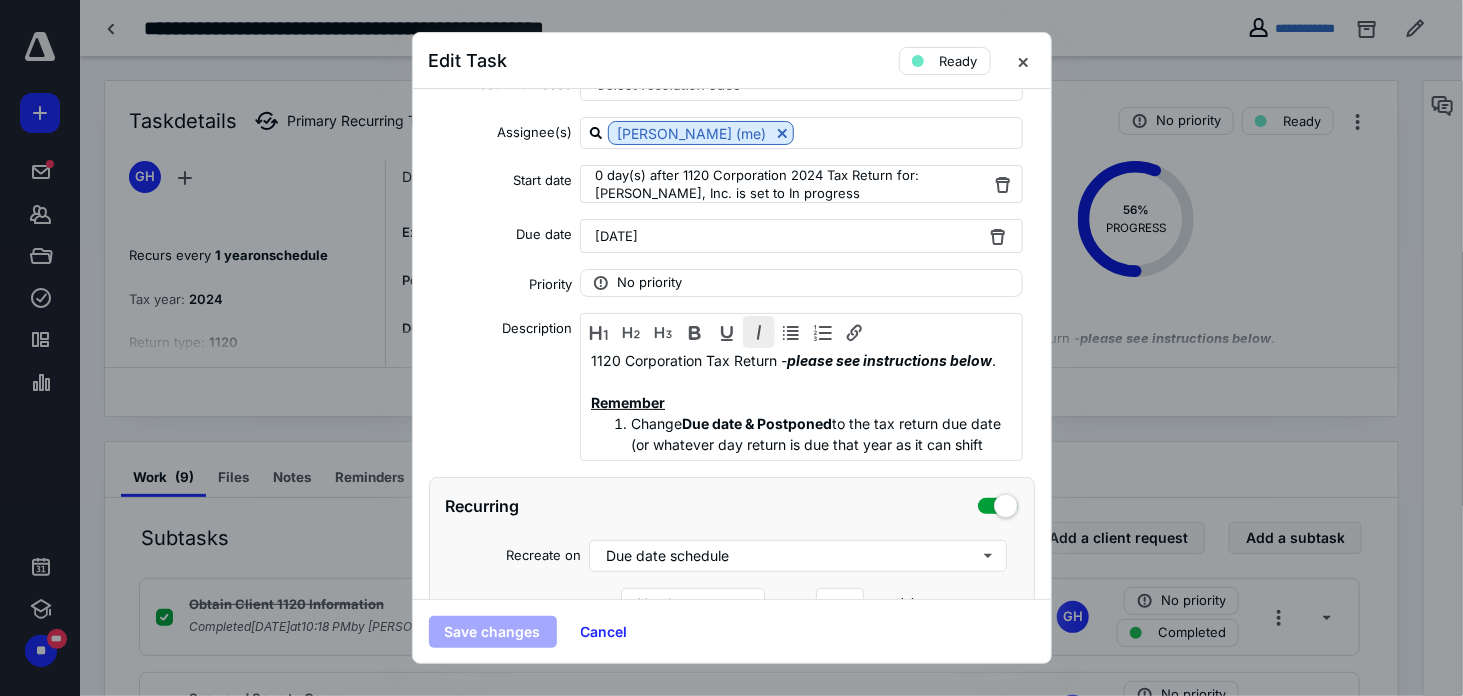 scroll, scrollTop: 300, scrollLeft: 0, axis: vertical 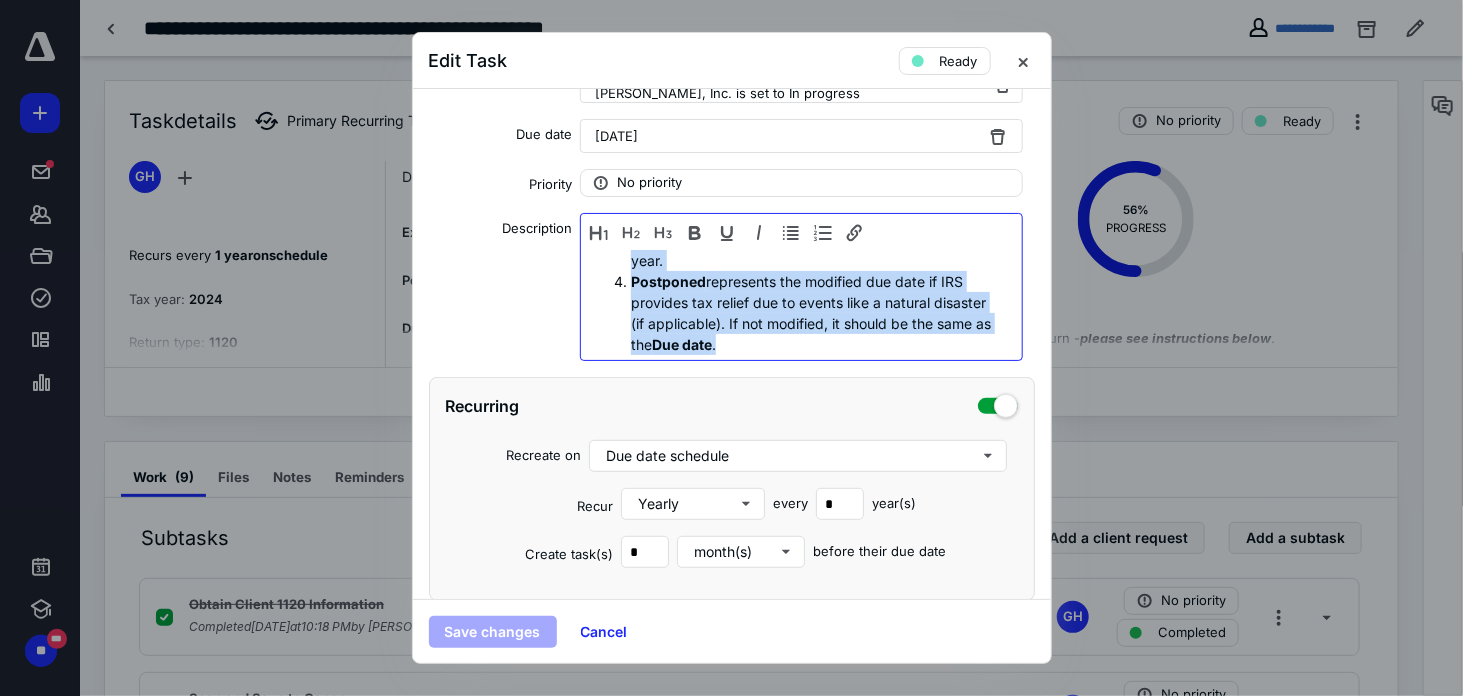drag, startPoint x: 587, startPoint y: 254, endPoint x: 840, endPoint y: 382, distance: 283.5366 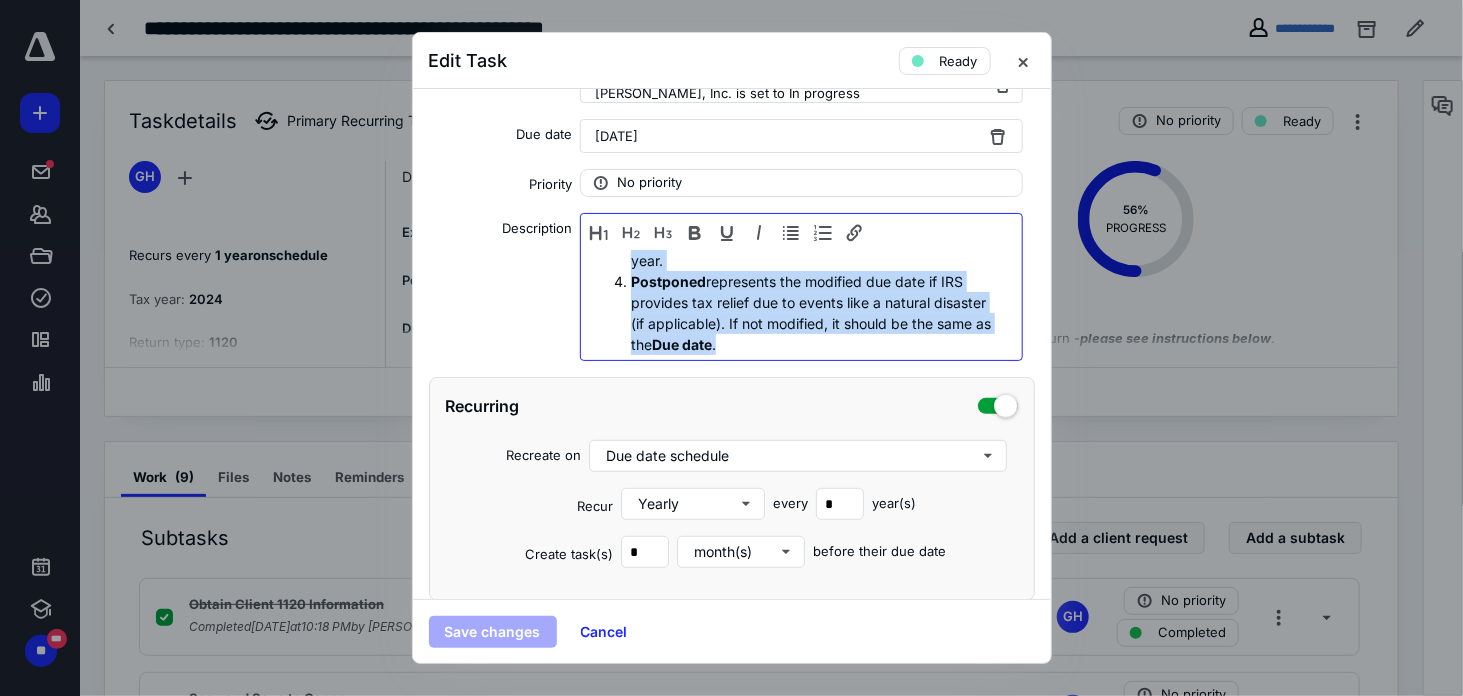 type 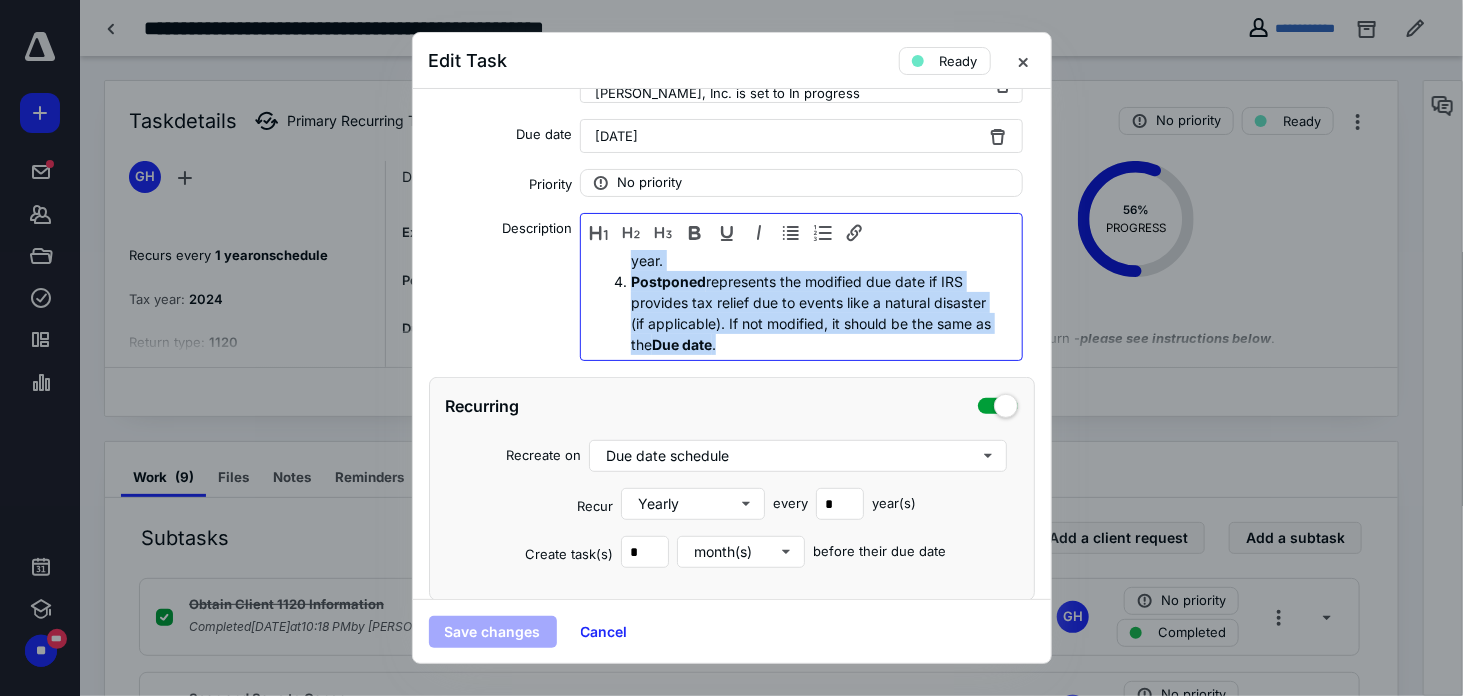 scroll, scrollTop: 460, scrollLeft: 0, axis: vertical 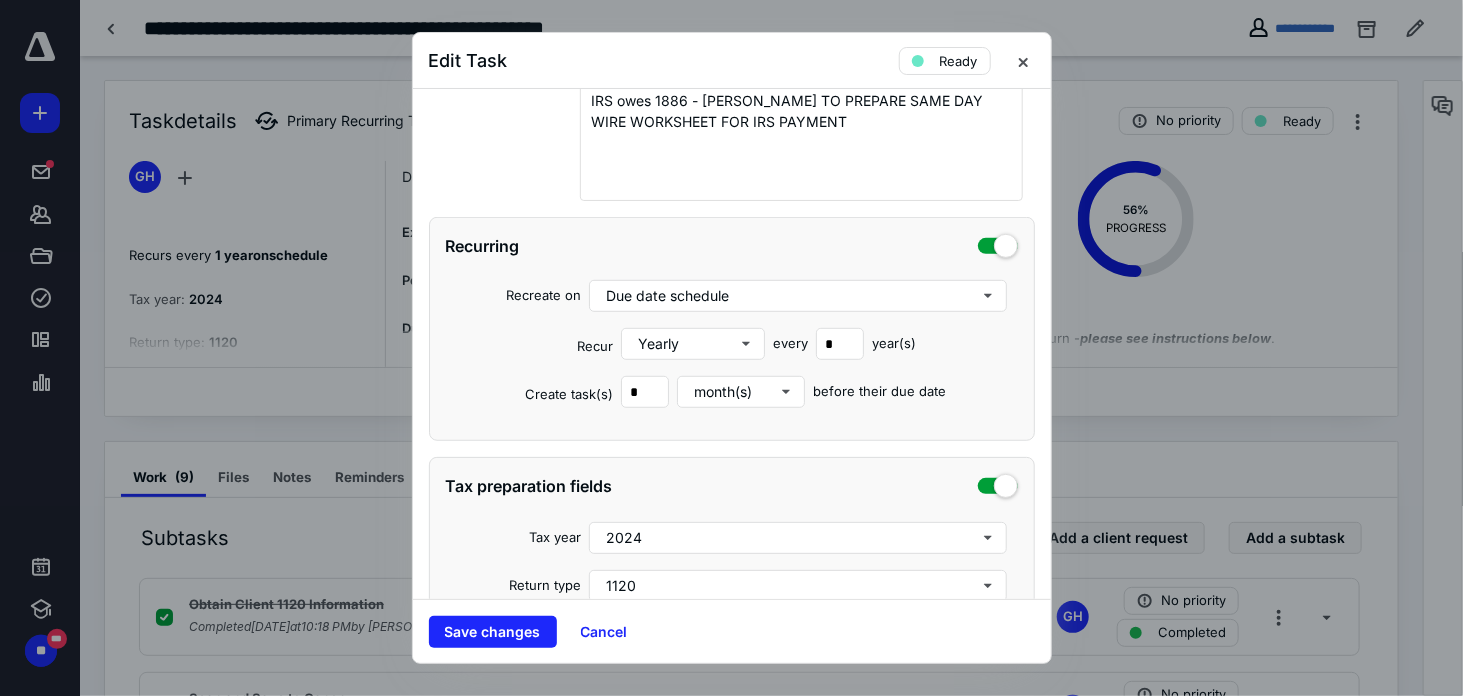 click on "Recurring" at bounding box center [732, 246] 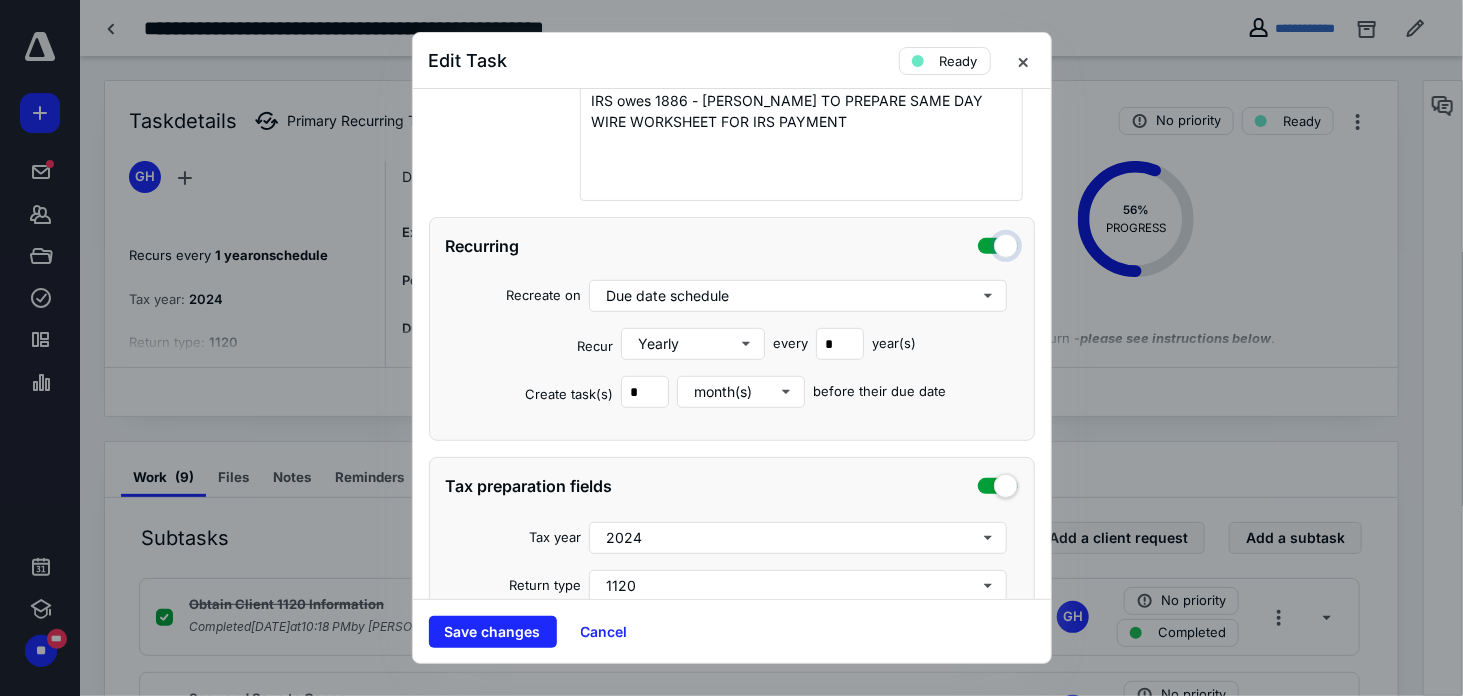 click at bounding box center (998, 243) 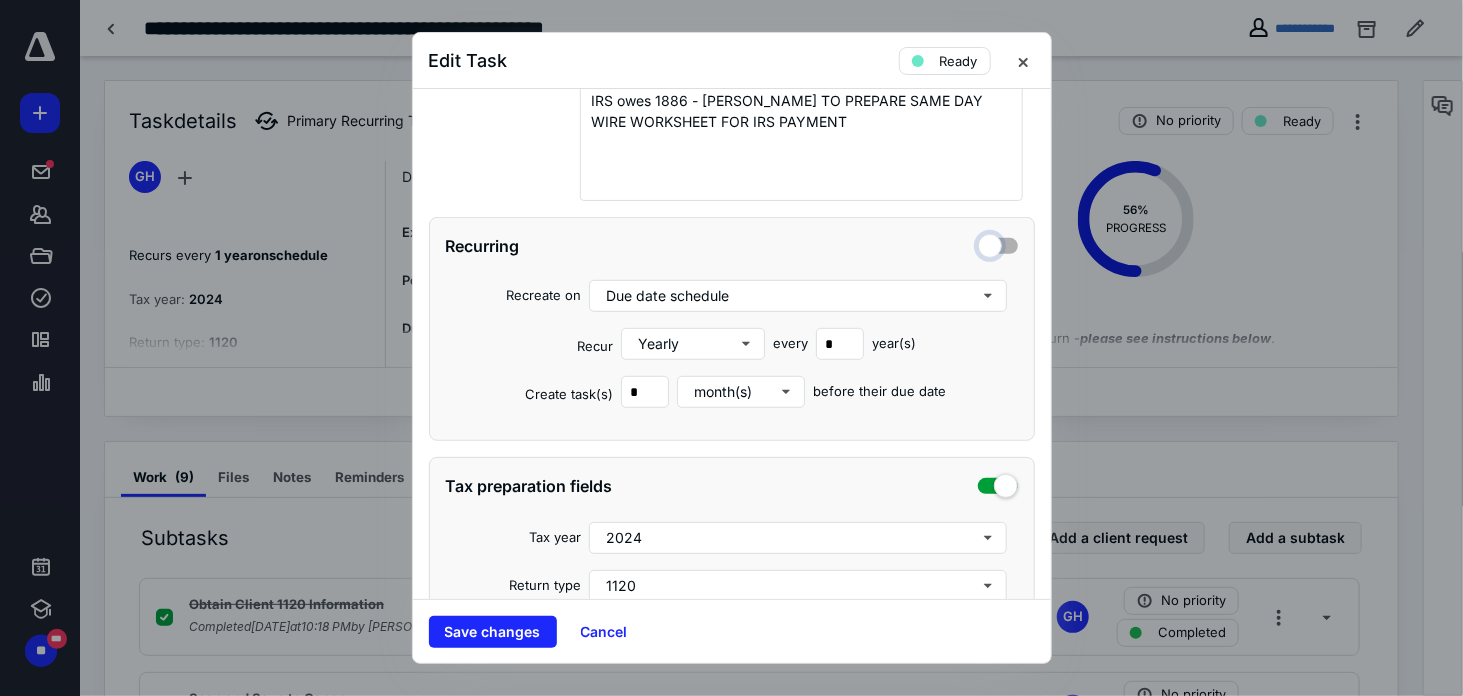checkbox on "false" 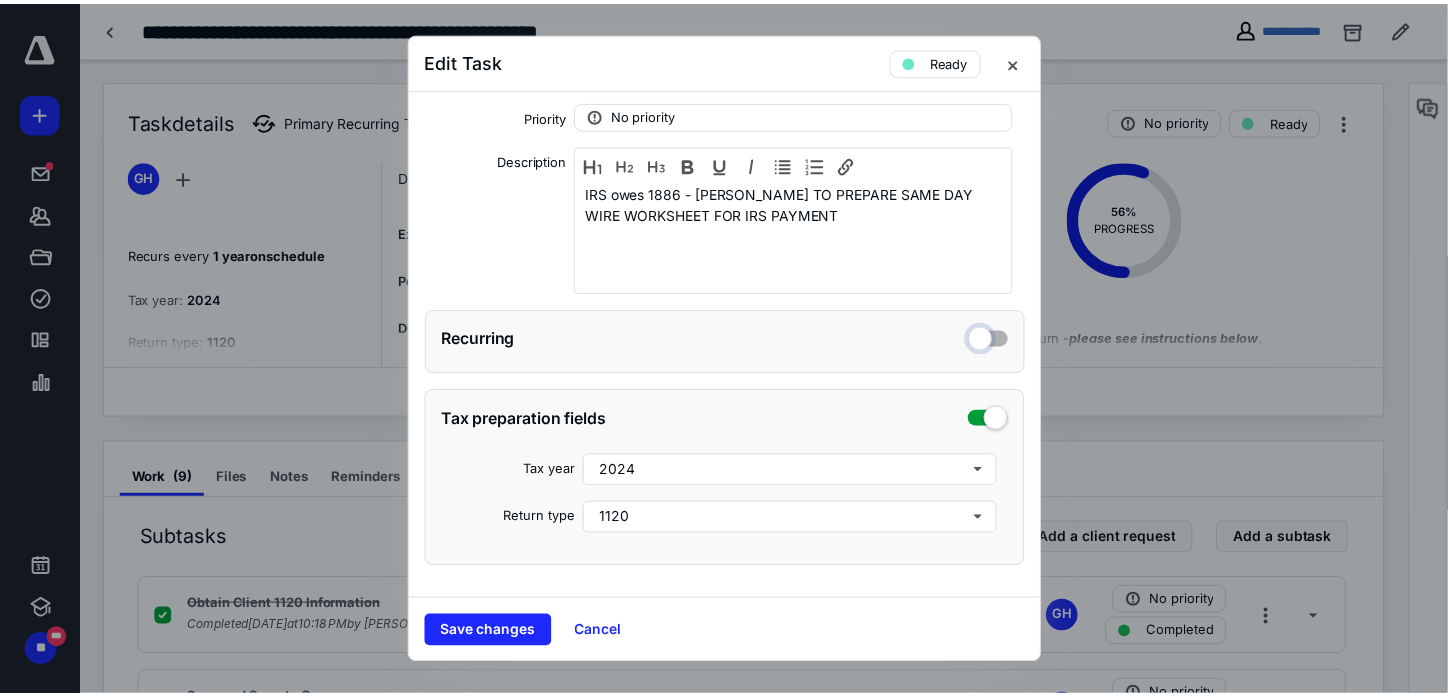 scroll, scrollTop: 365, scrollLeft: 0, axis: vertical 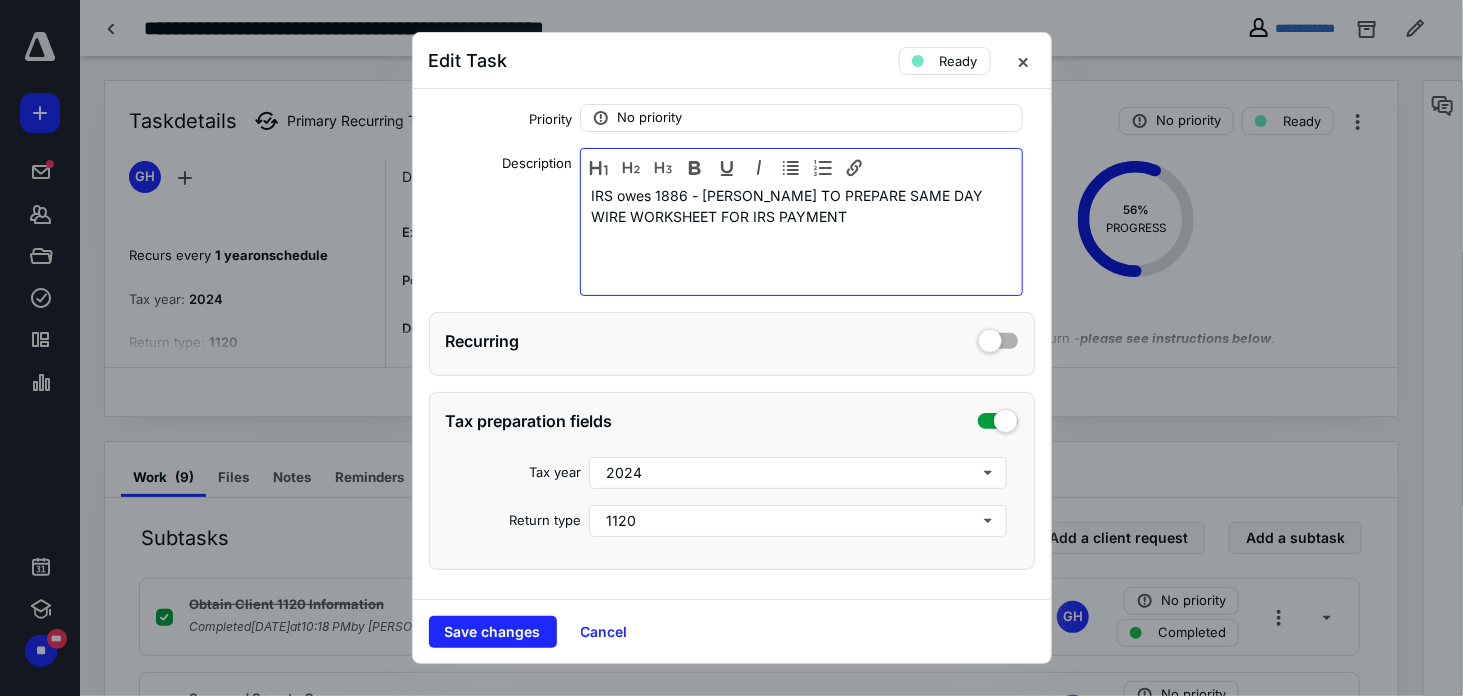 click on "IRS owes 1886 - JAMES TO PREPARE SAME DAY WIRE WORKSHEET FOR IRS PAYMENT" at bounding box center [796, 237] 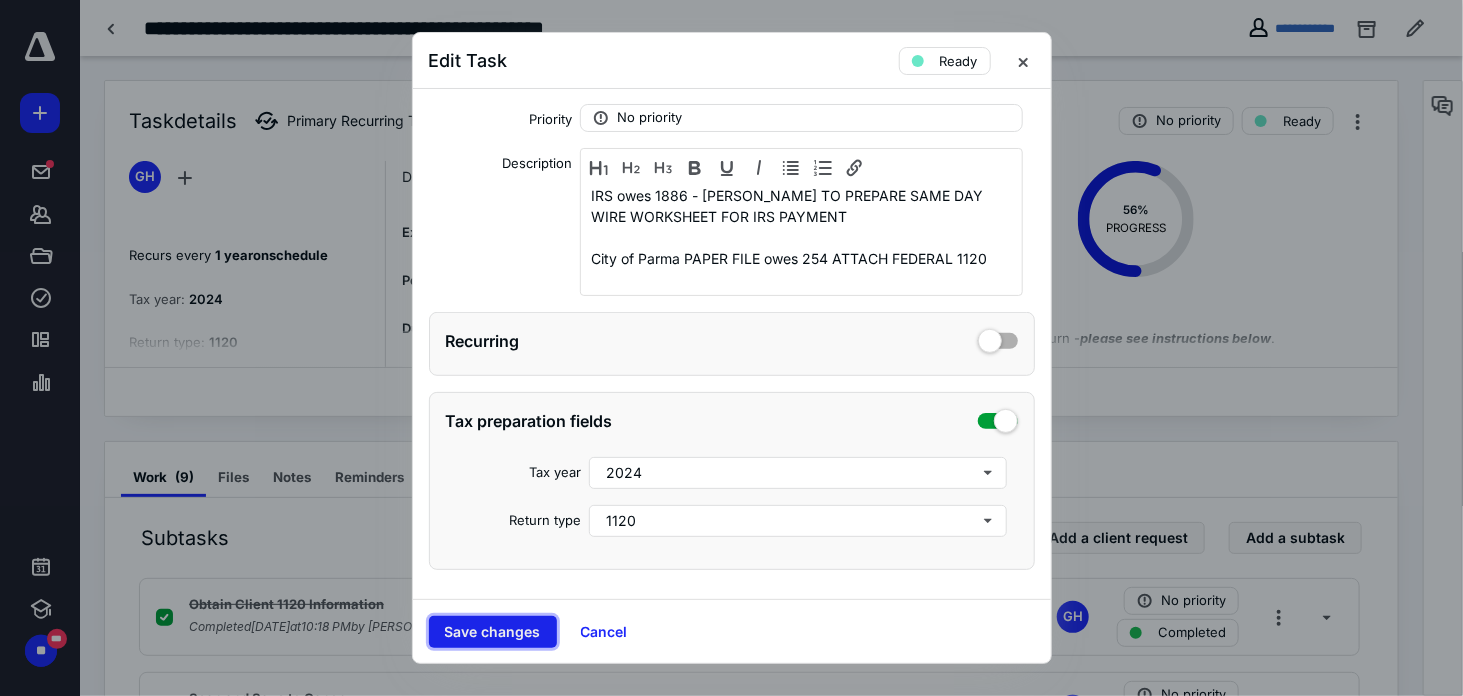 click on "Save changes" at bounding box center (493, 632) 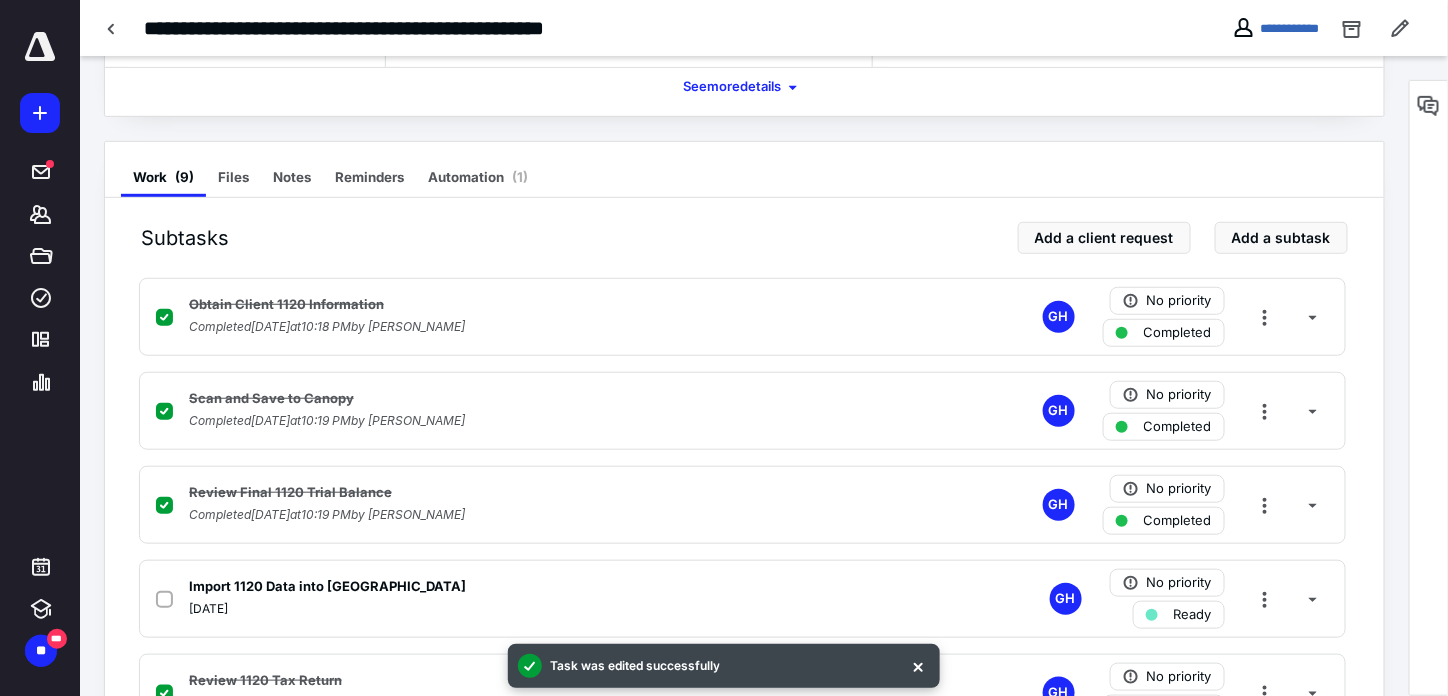 scroll, scrollTop: 0, scrollLeft: 0, axis: both 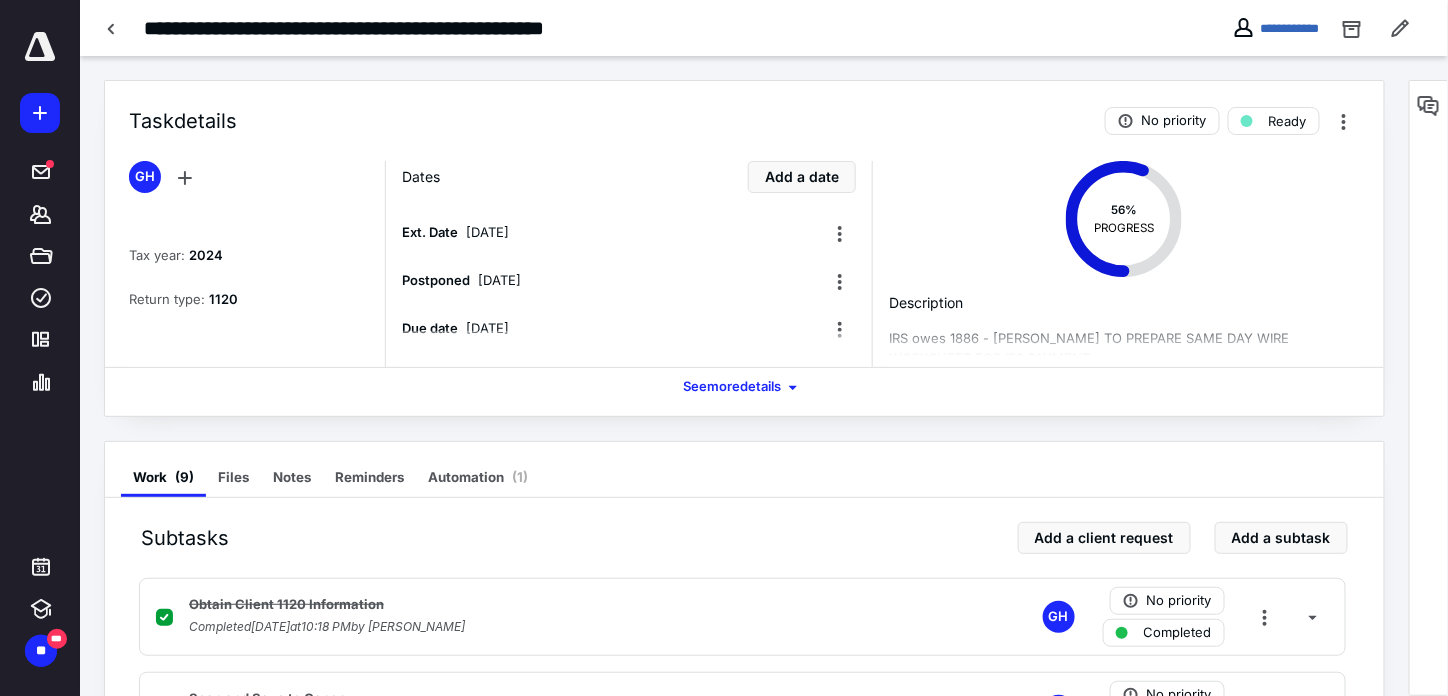 click 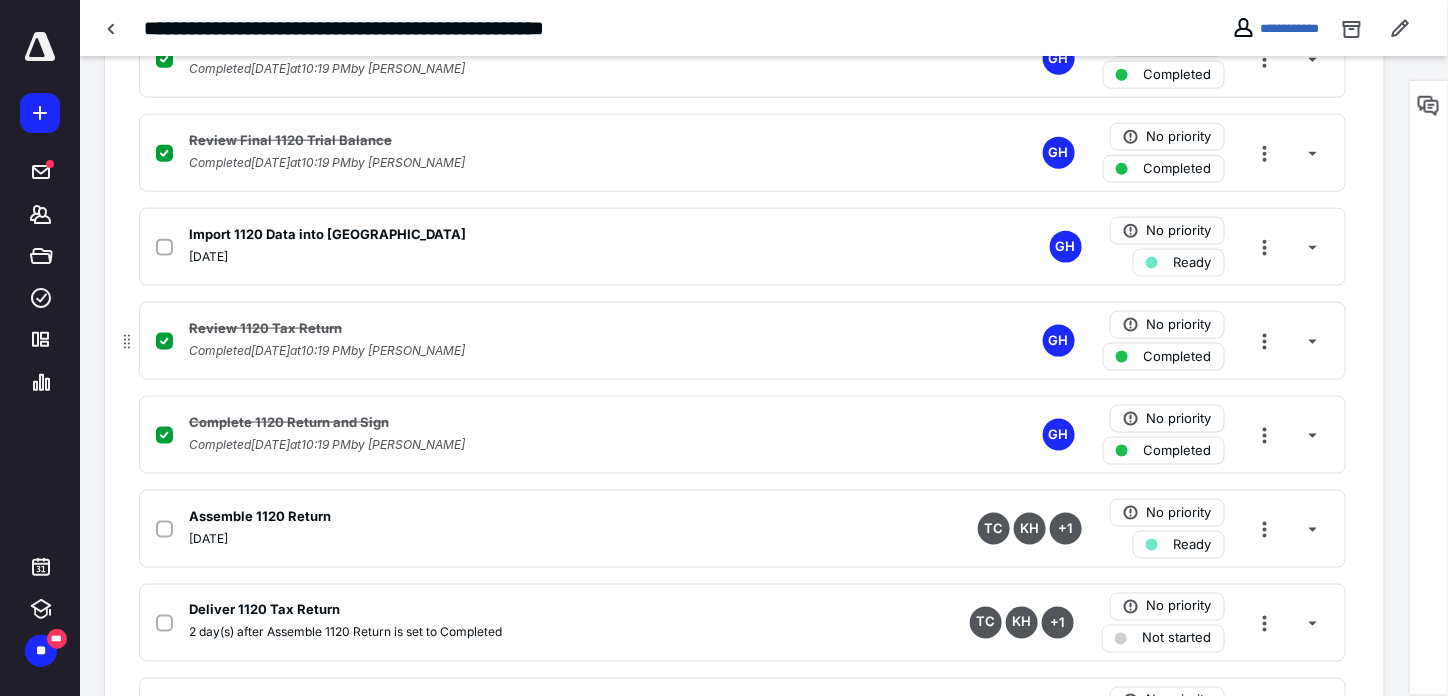 scroll, scrollTop: 600, scrollLeft: 0, axis: vertical 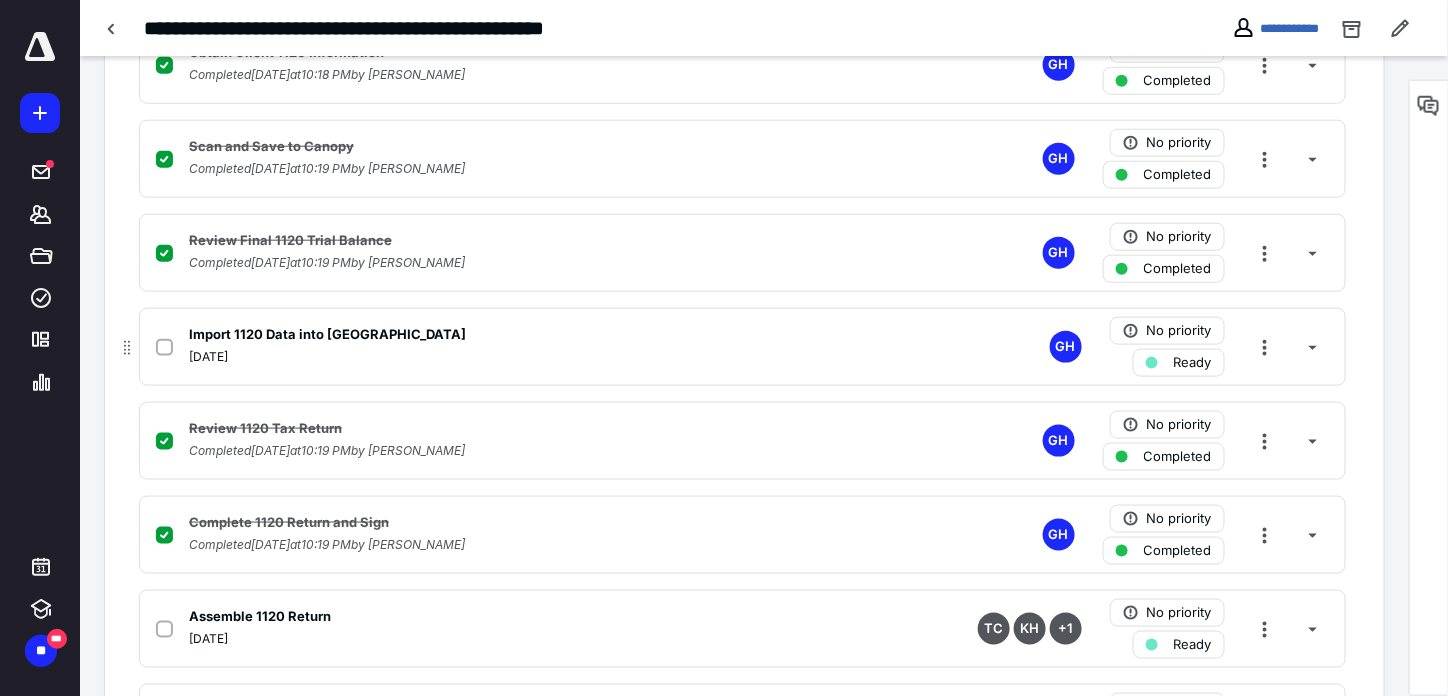 click at bounding box center (164, 348) 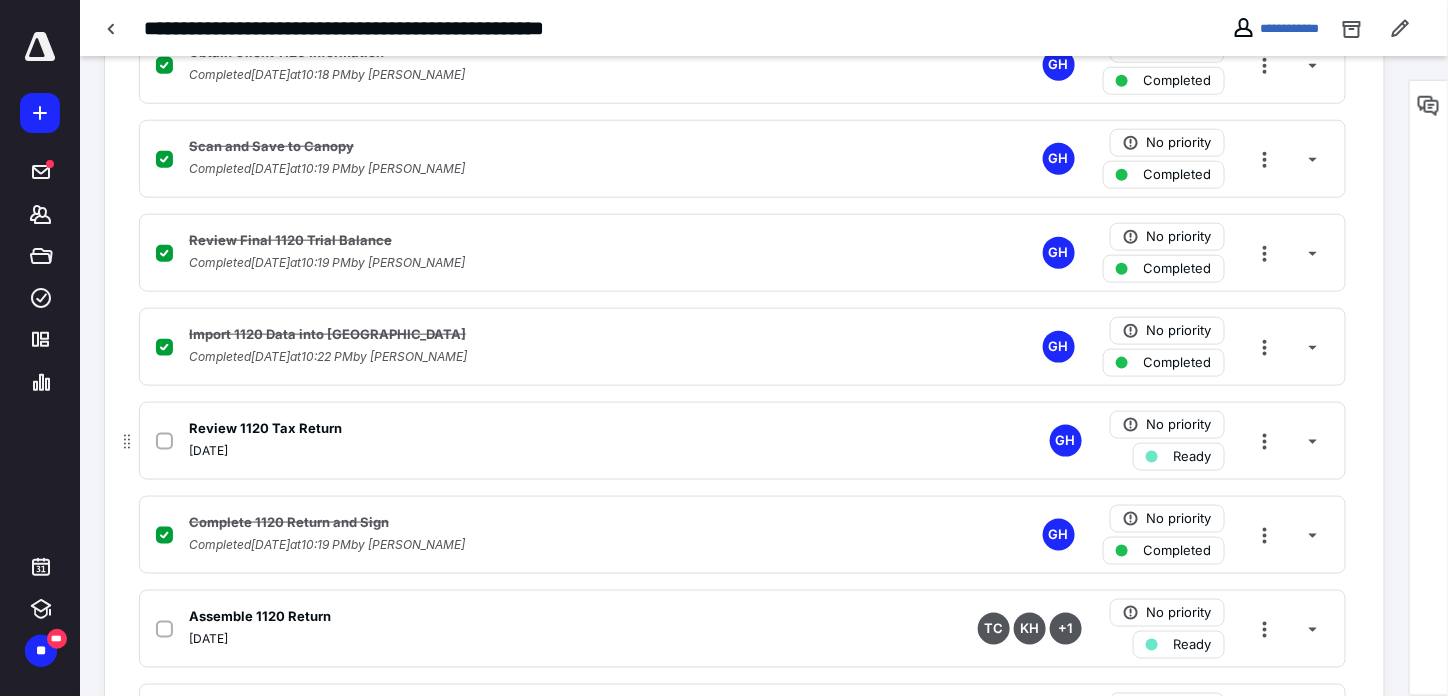 click 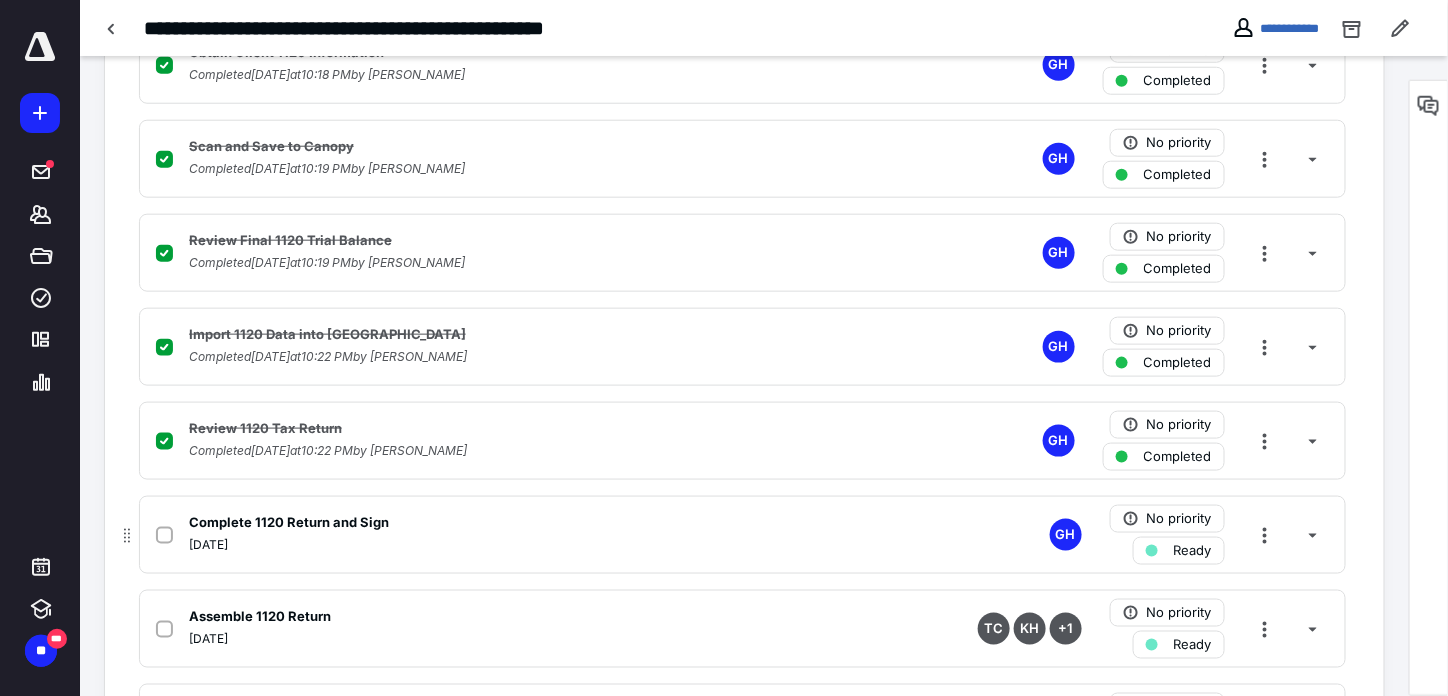 click at bounding box center (164, 536) 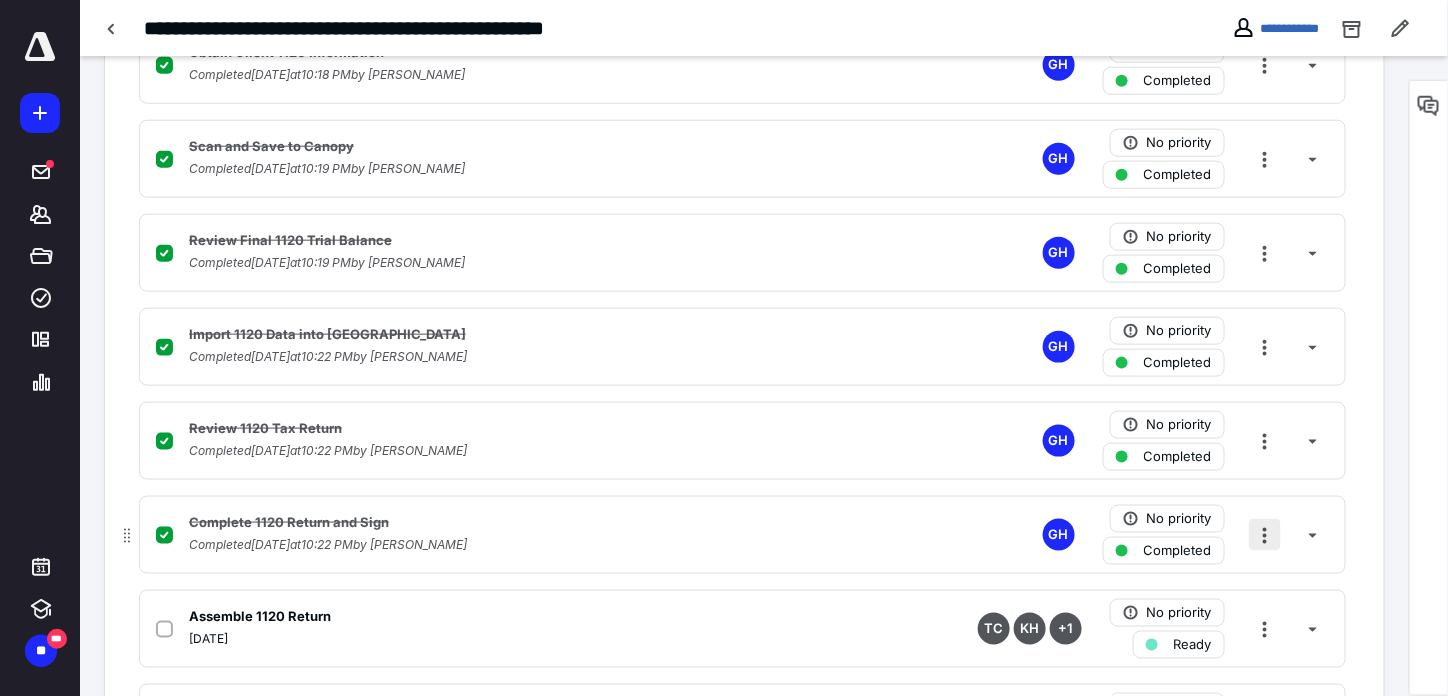 click at bounding box center (1265, 535) 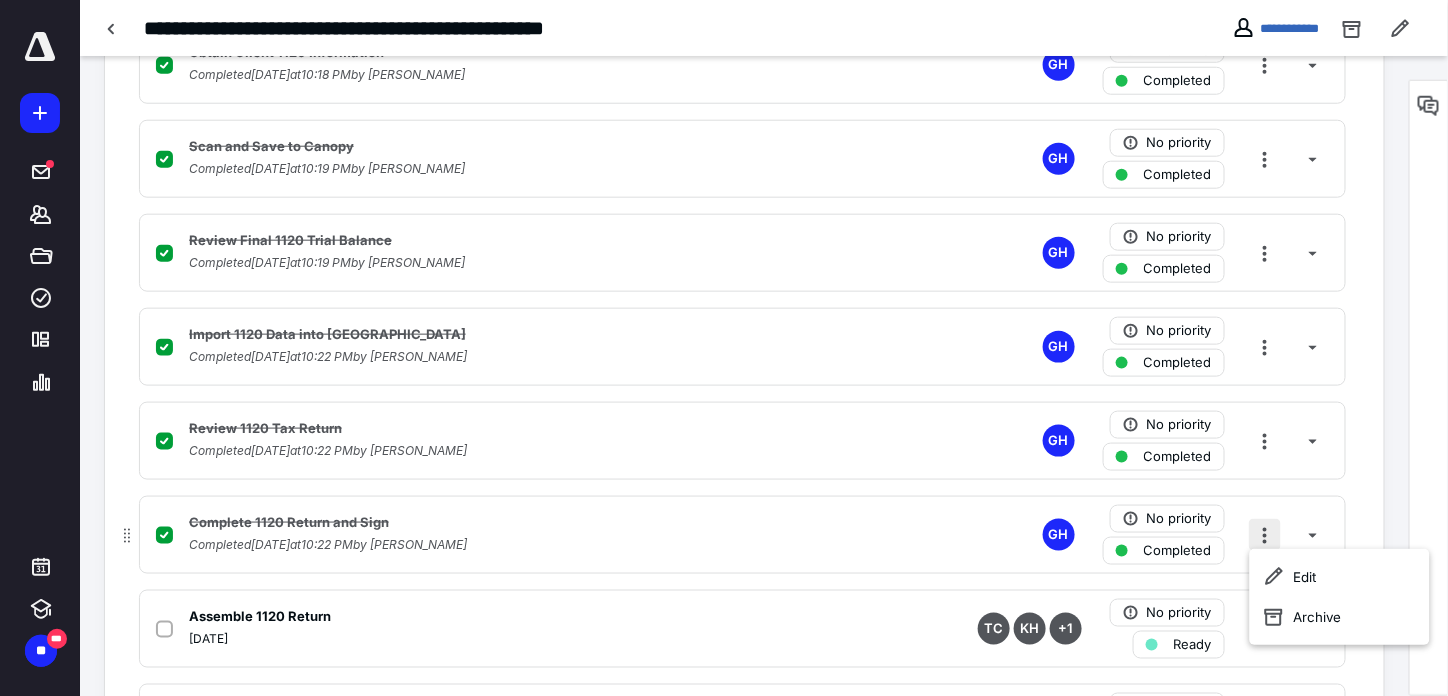 click at bounding box center (1265, 535) 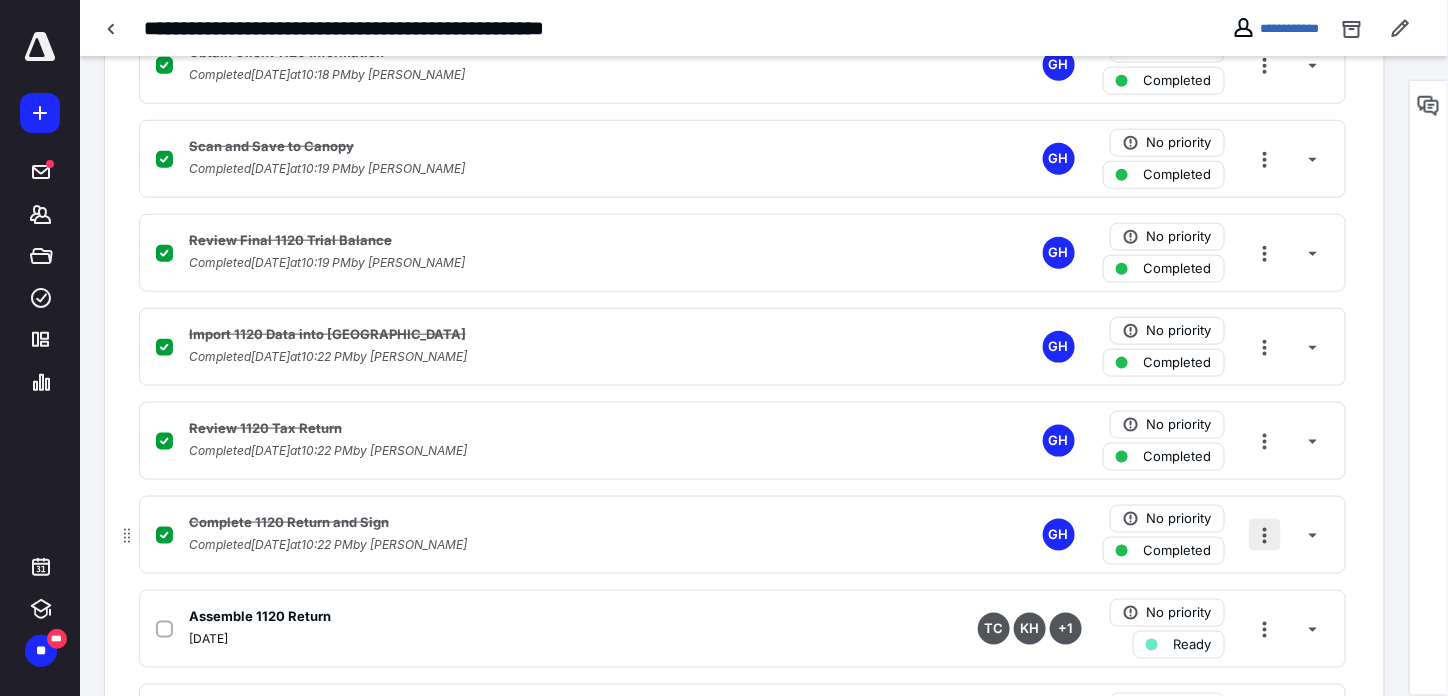 click at bounding box center (1265, 535) 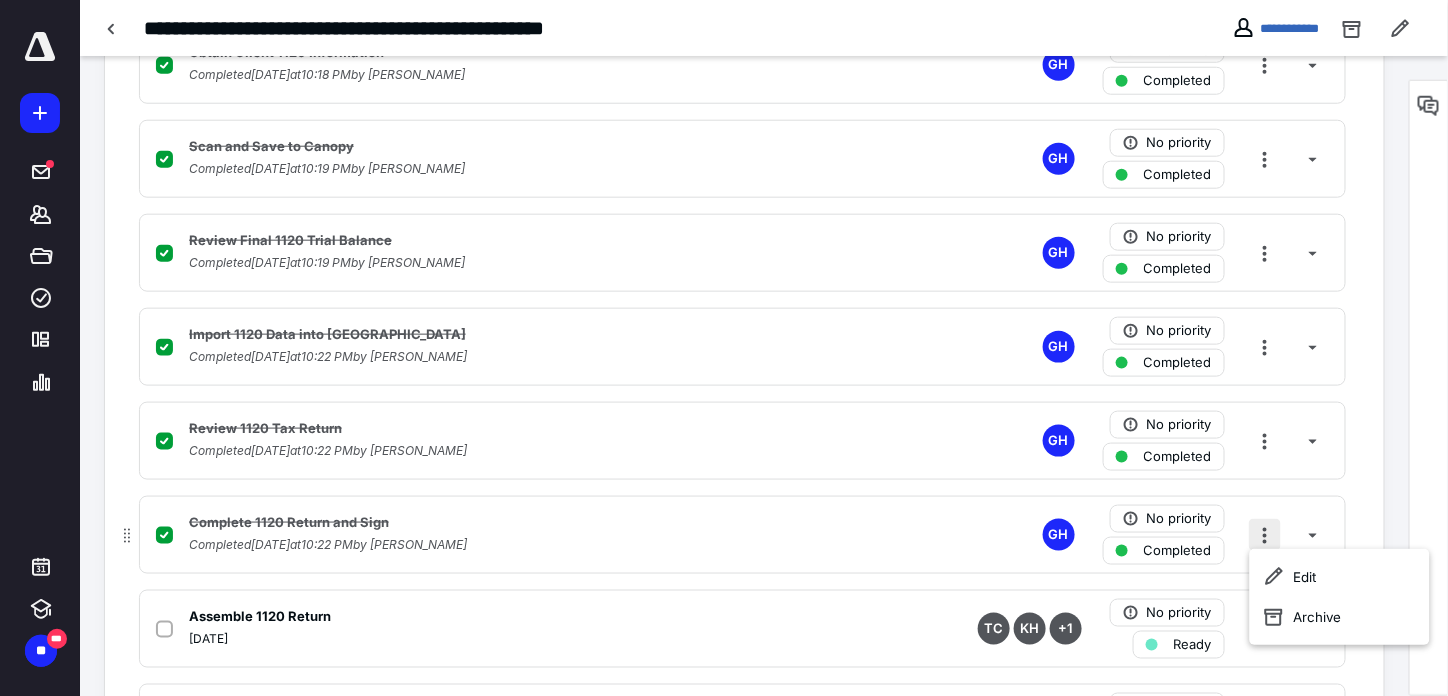click at bounding box center [1265, 535] 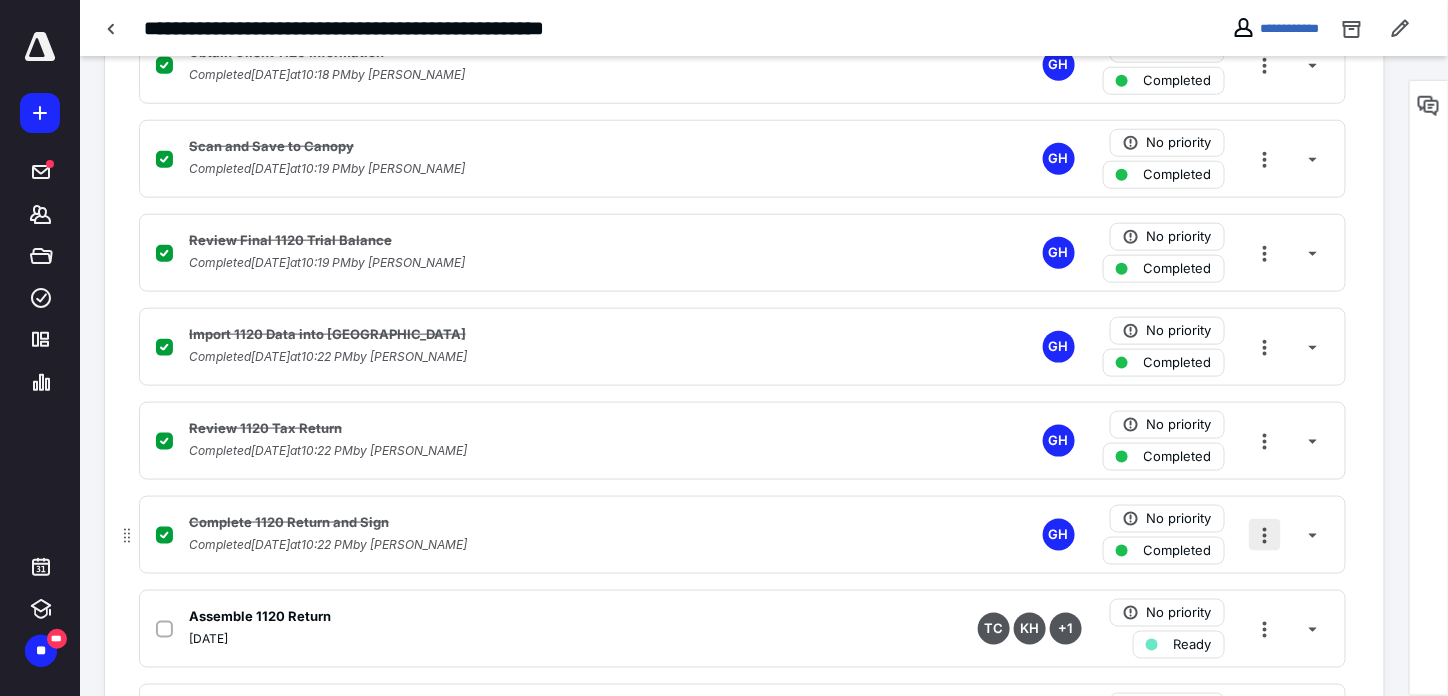 click at bounding box center [1265, 535] 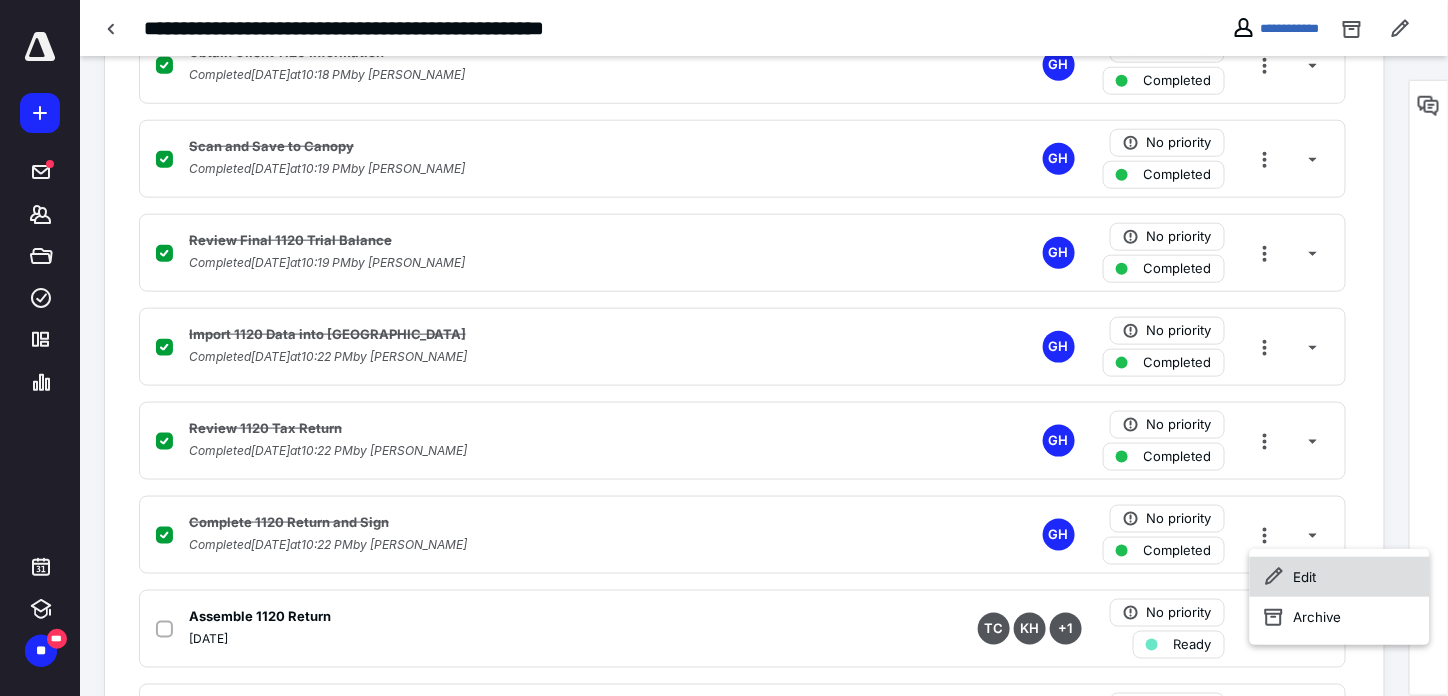 click on "Edit" at bounding box center [1340, 577] 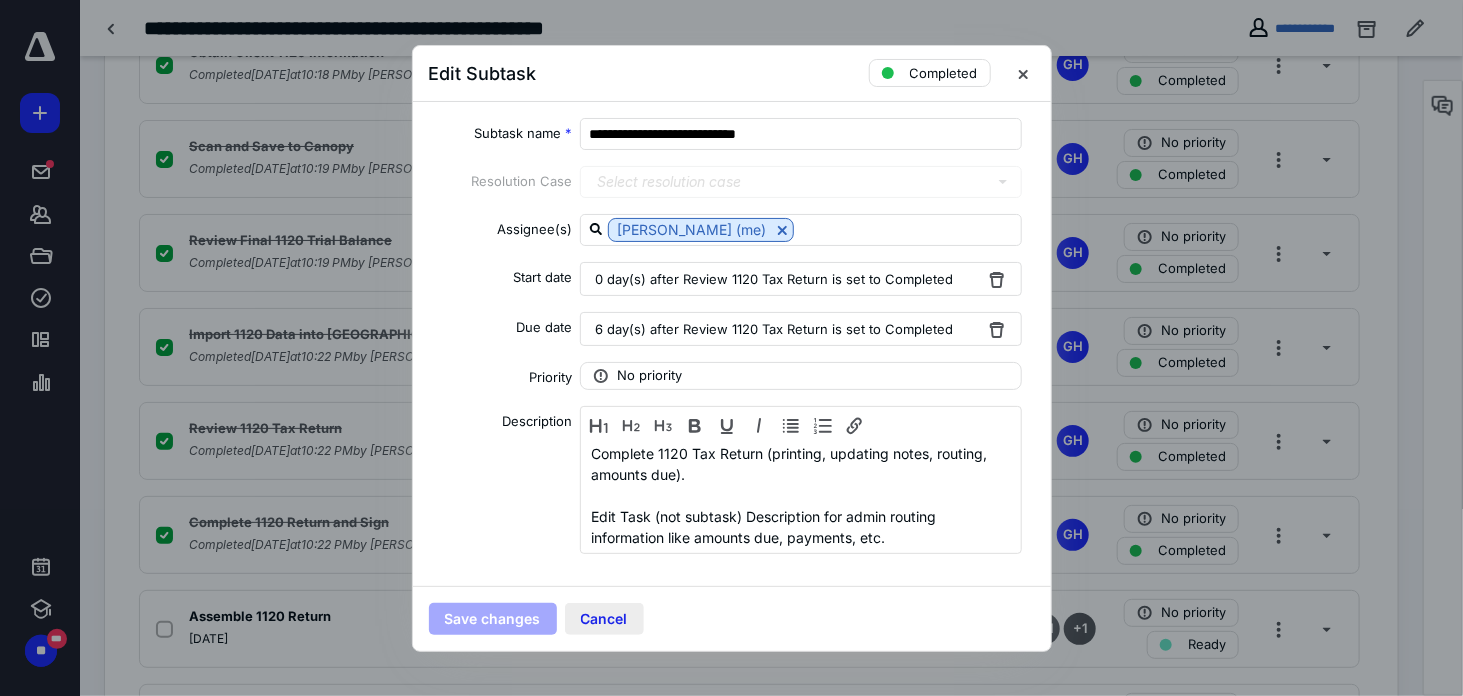 click on "Cancel" at bounding box center (604, 619) 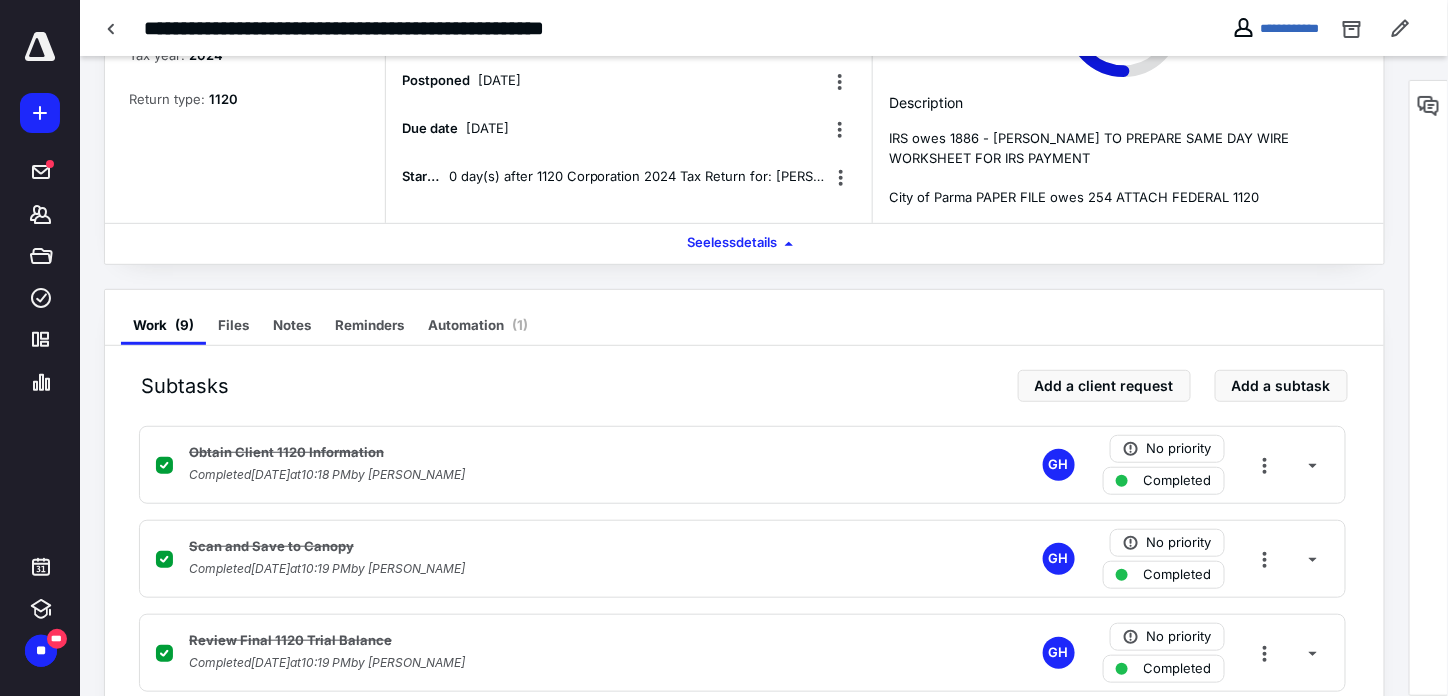 scroll, scrollTop: 0, scrollLeft: 0, axis: both 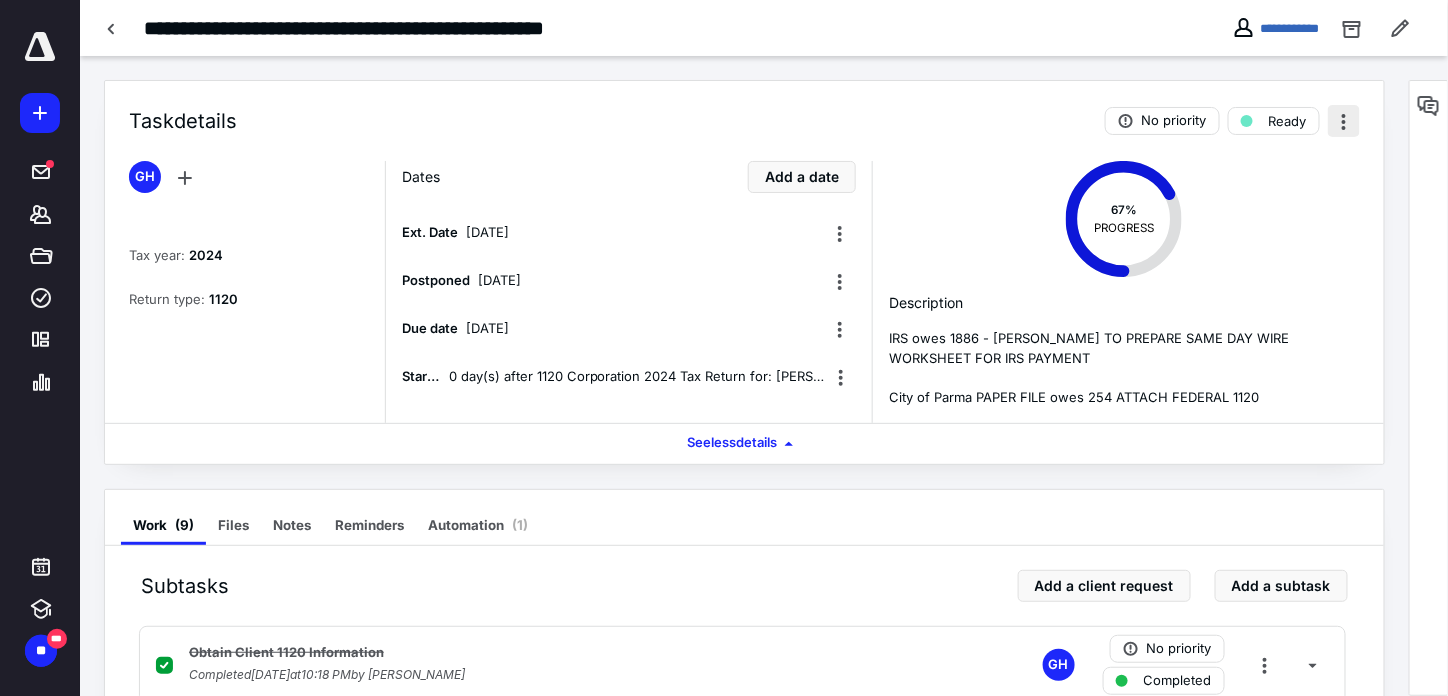 click at bounding box center [1344, 121] 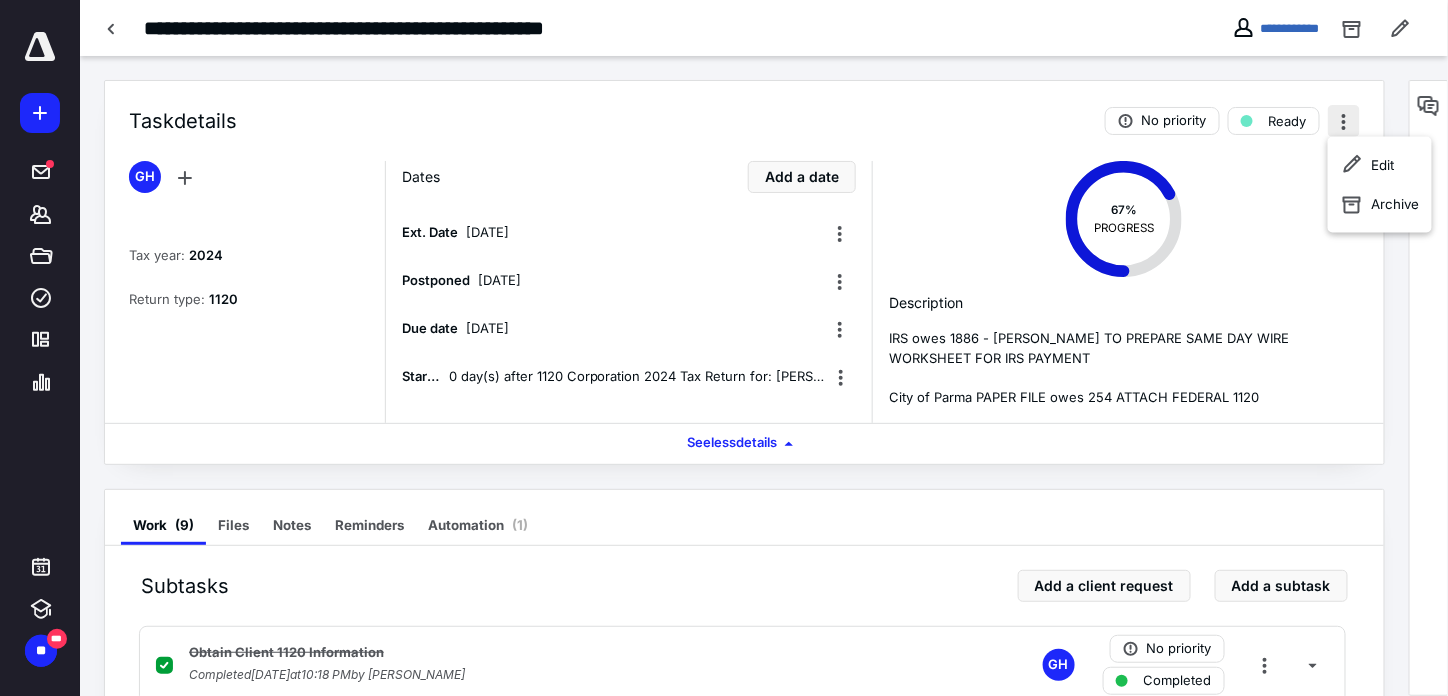 click at bounding box center [1344, 121] 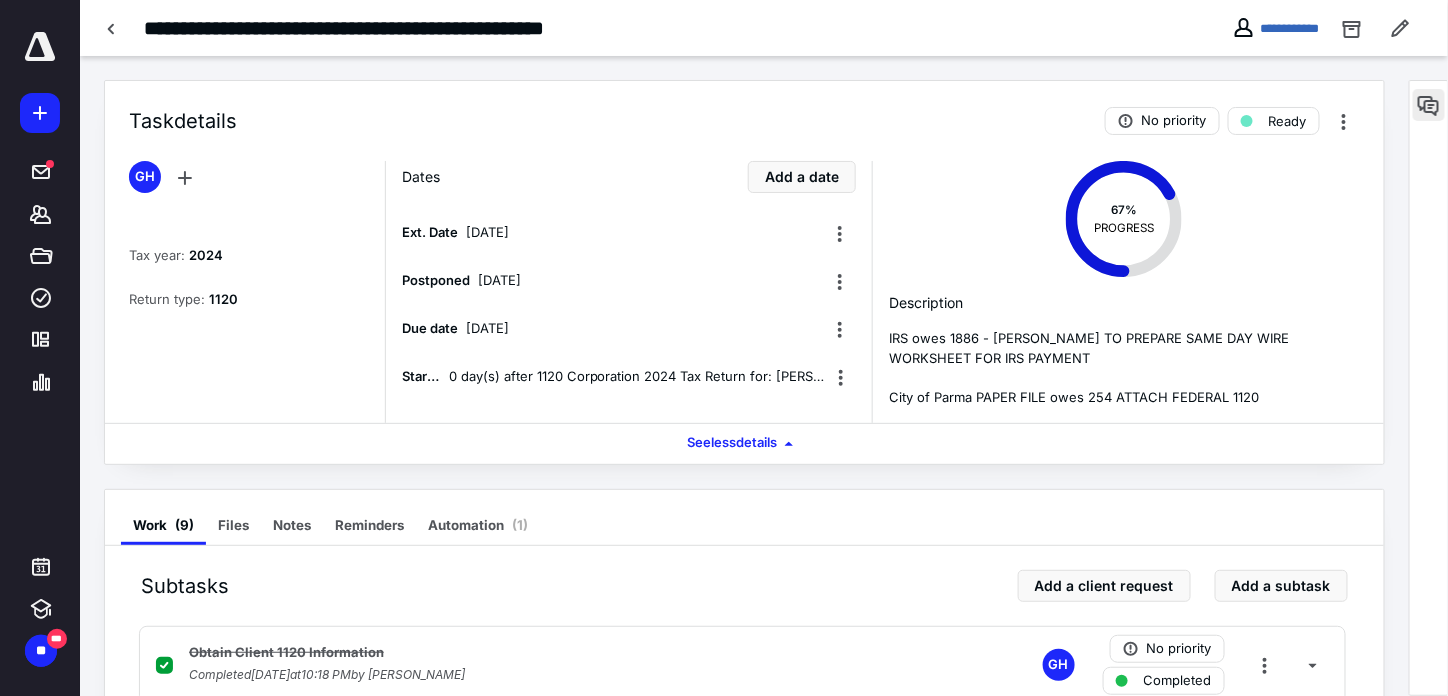 click at bounding box center [1429, 105] 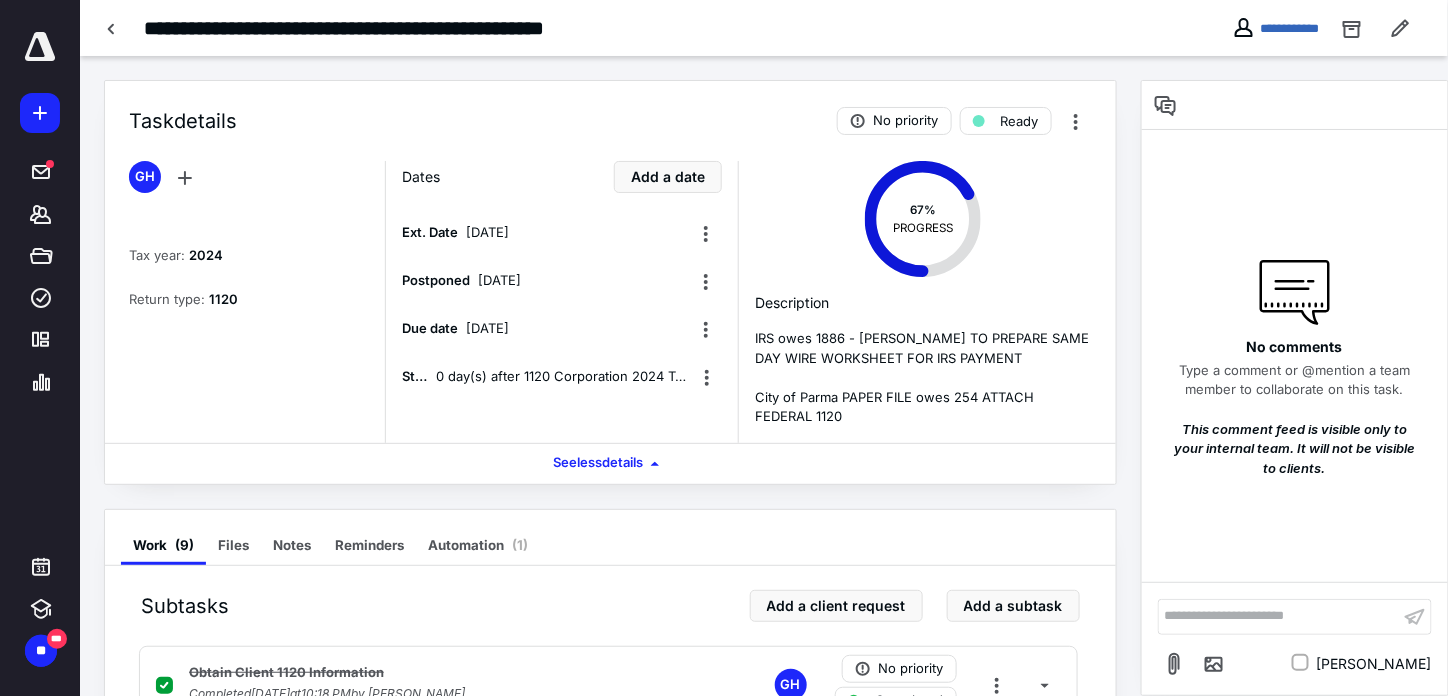 click on "**********" at bounding box center (1279, 616) 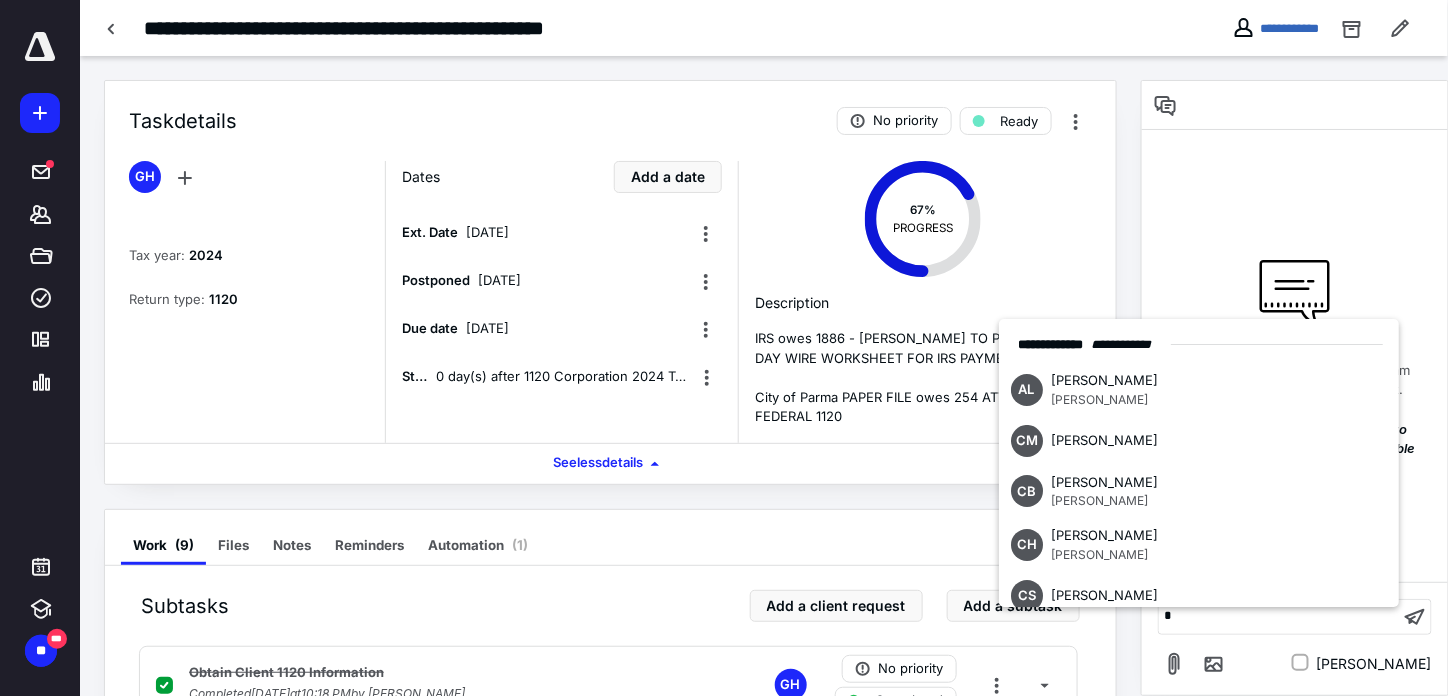 type 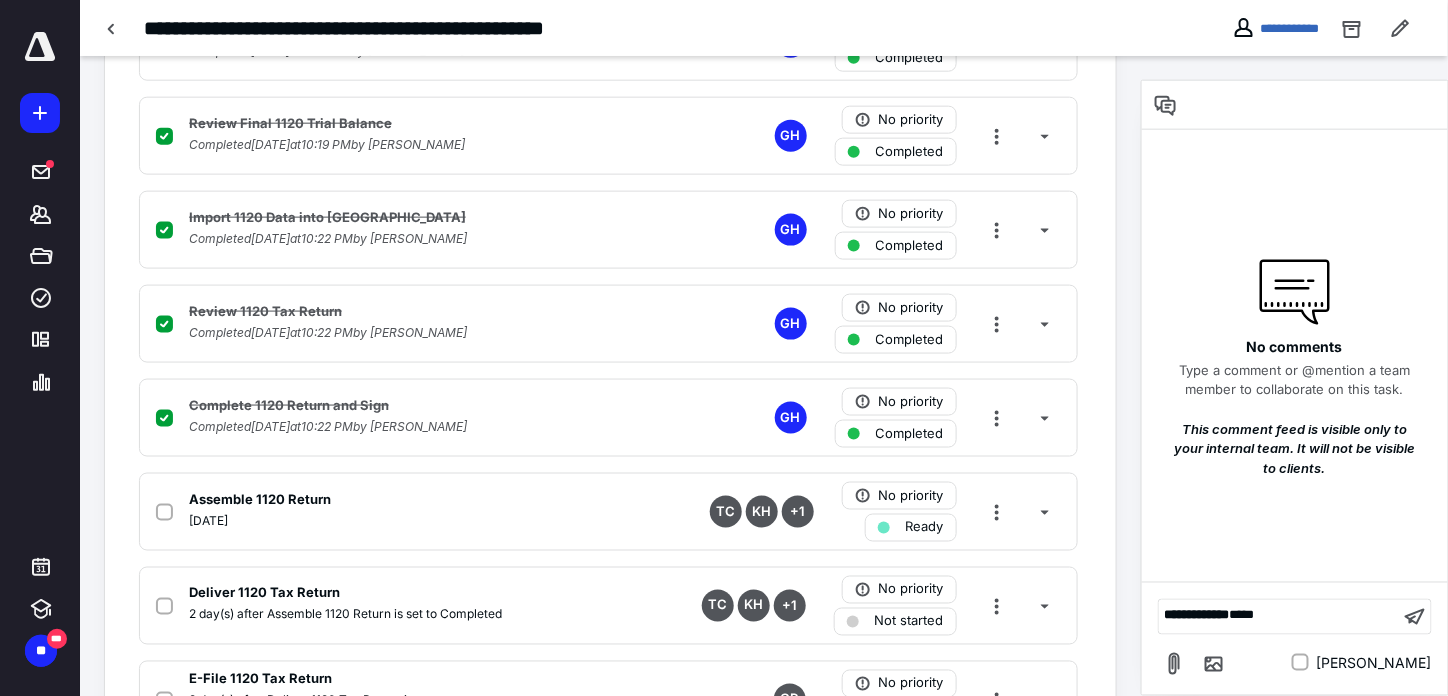 scroll, scrollTop: 826, scrollLeft: 0, axis: vertical 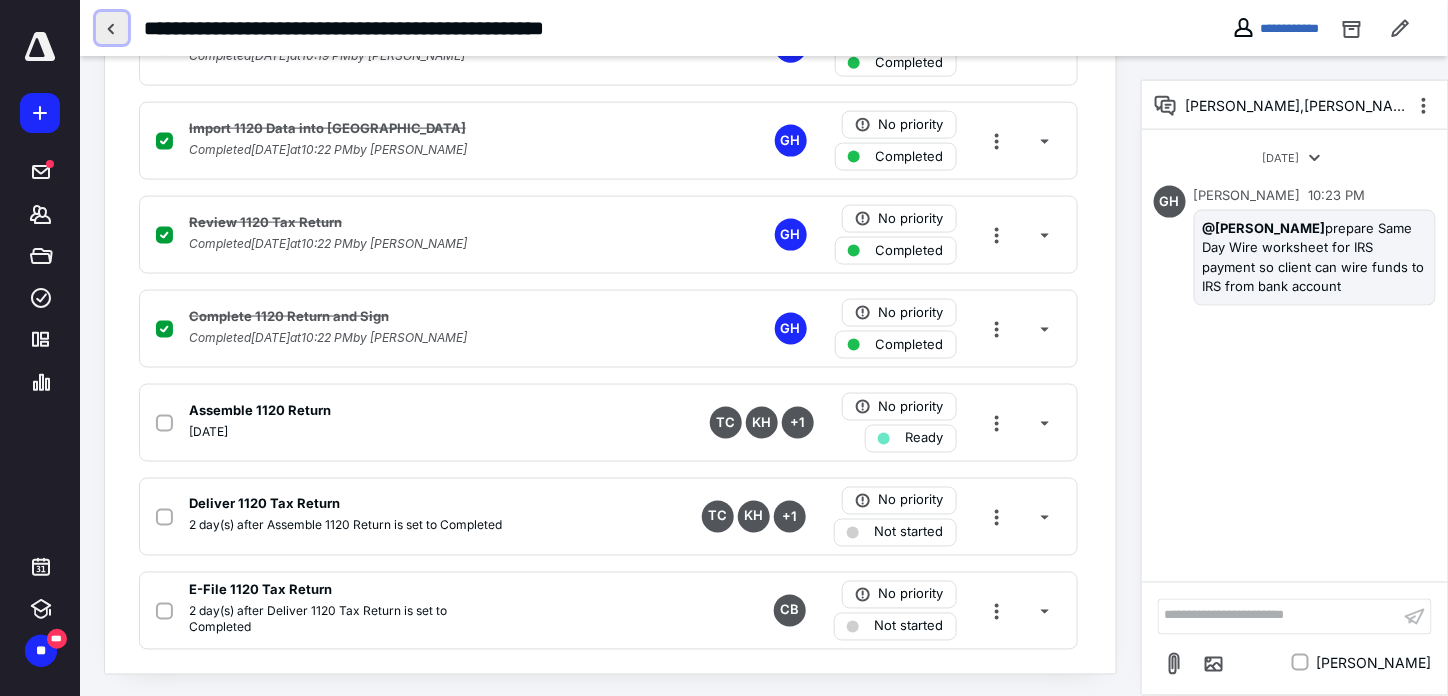 click at bounding box center (112, 28) 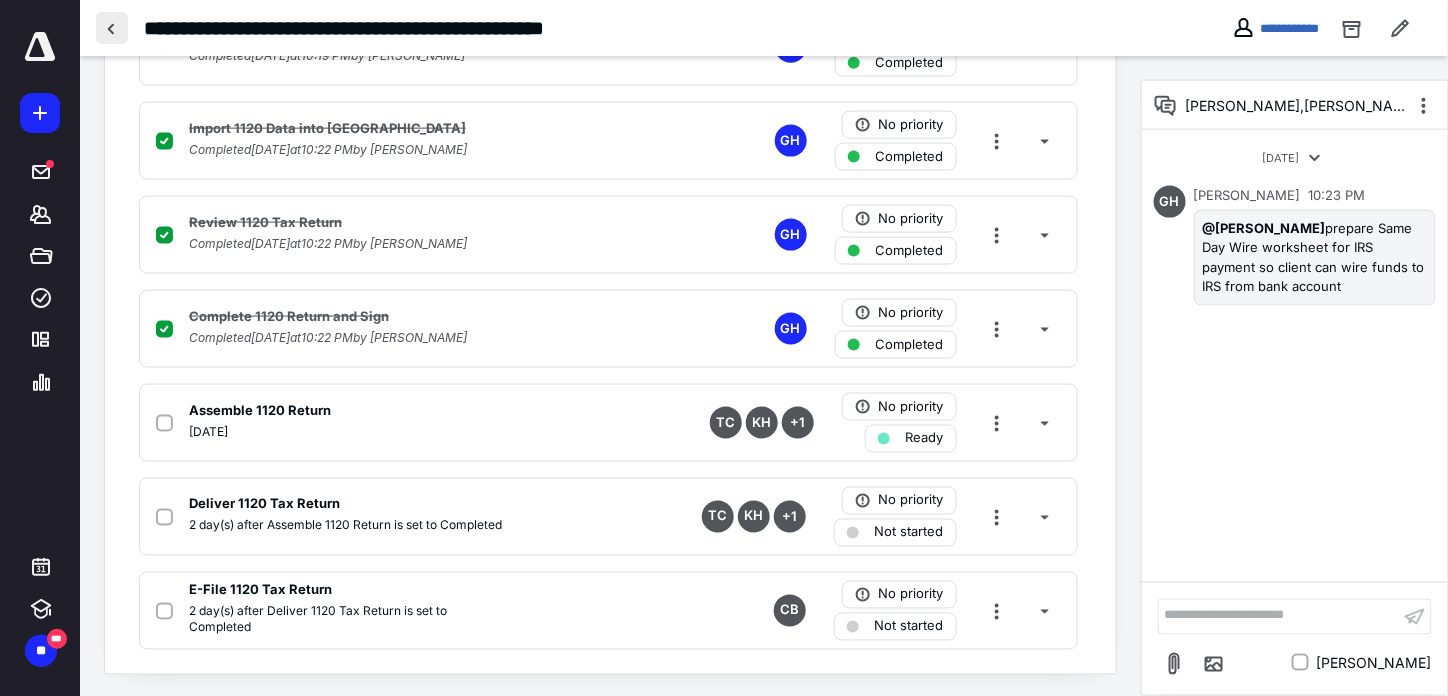 scroll, scrollTop: 0, scrollLeft: 0, axis: both 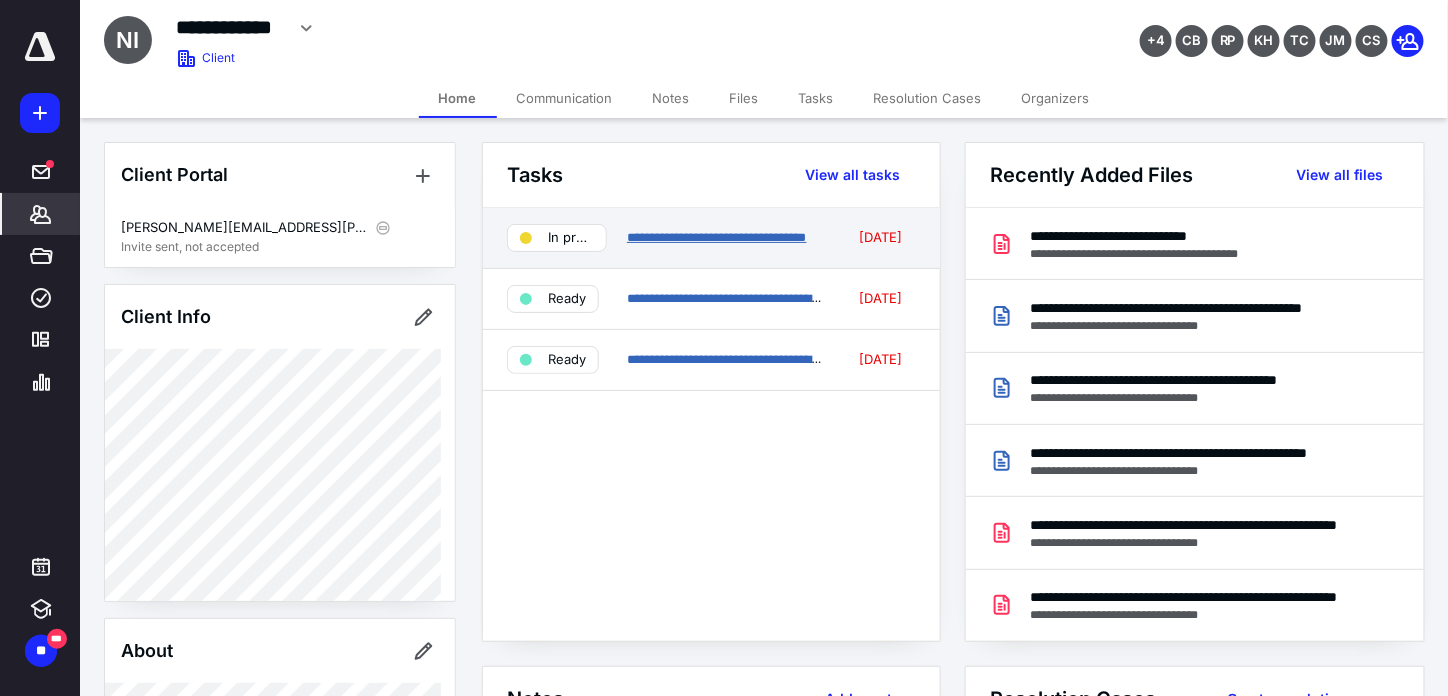 click on "**********" at bounding box center (717, 237) 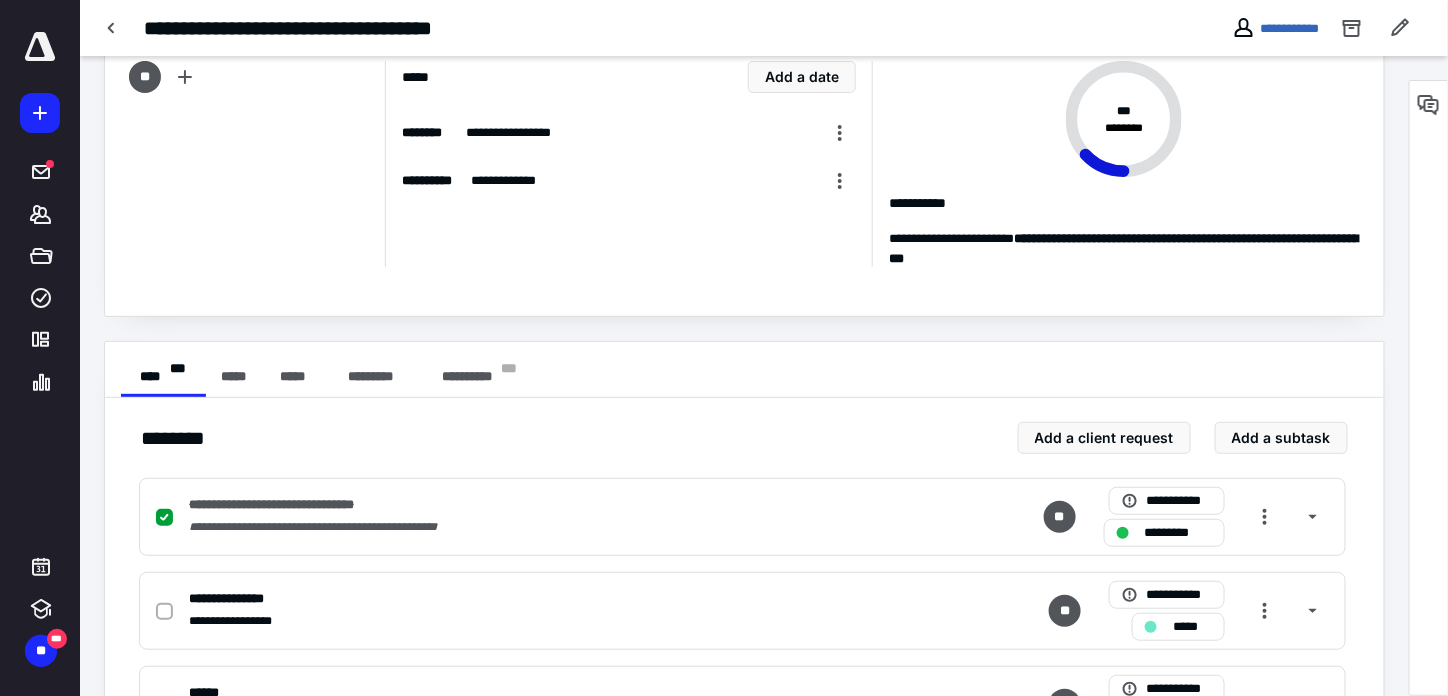 scroll, scrollTop: 0, scrollLeft: 0, axis: both 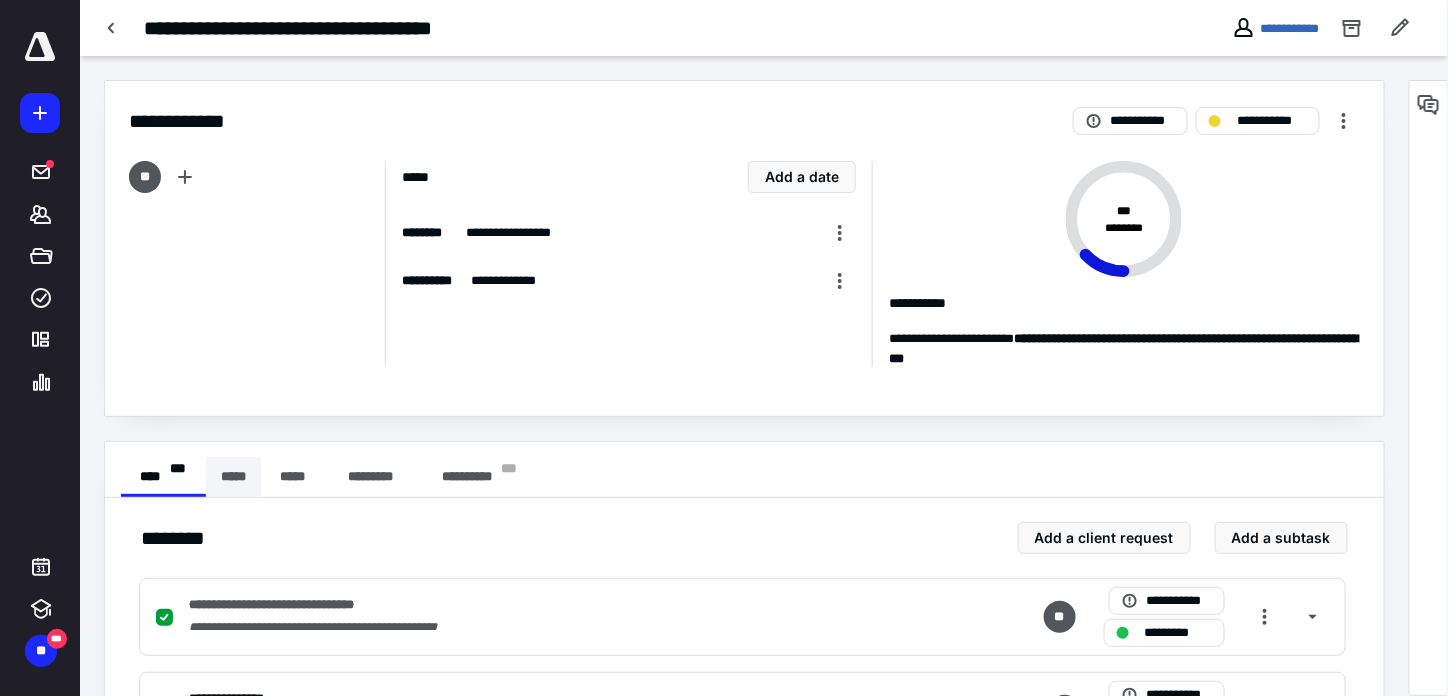 click on "*****" at bounding box center (233, 477) 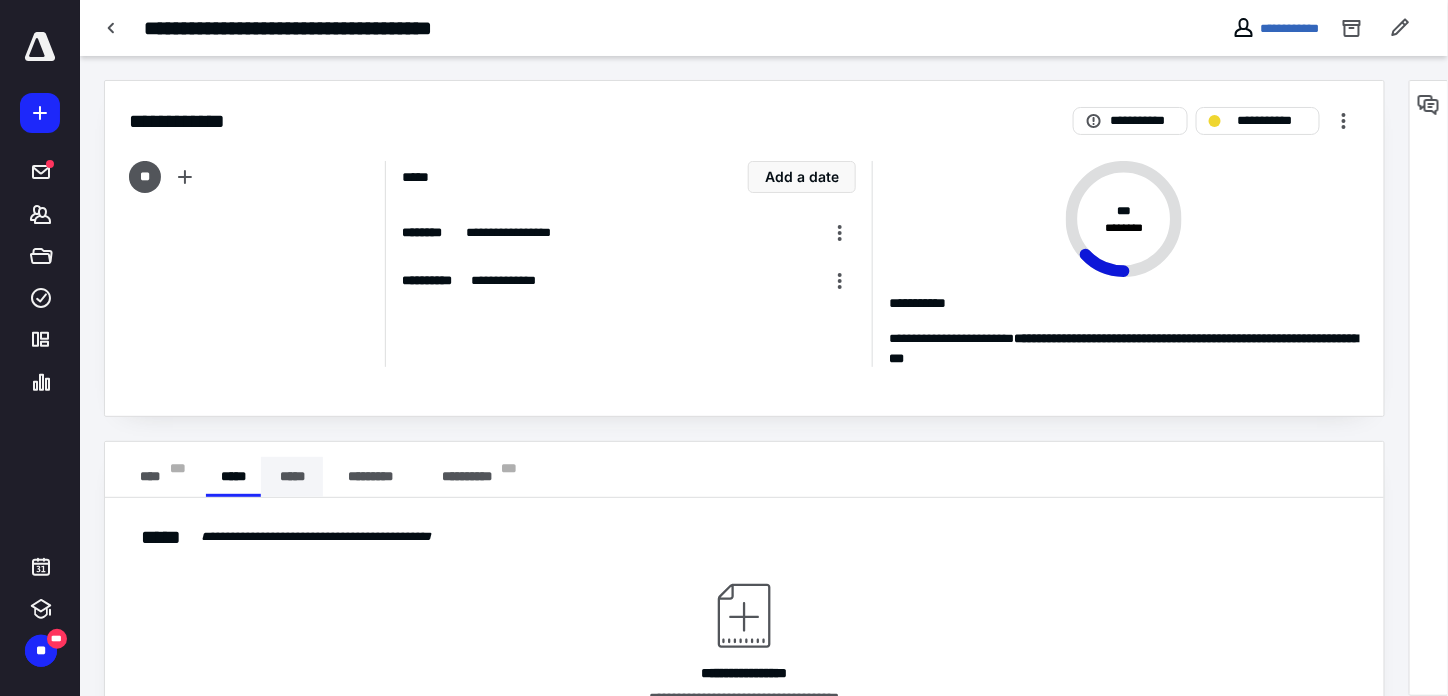 click on "*****" at bounding box center (292, 477) 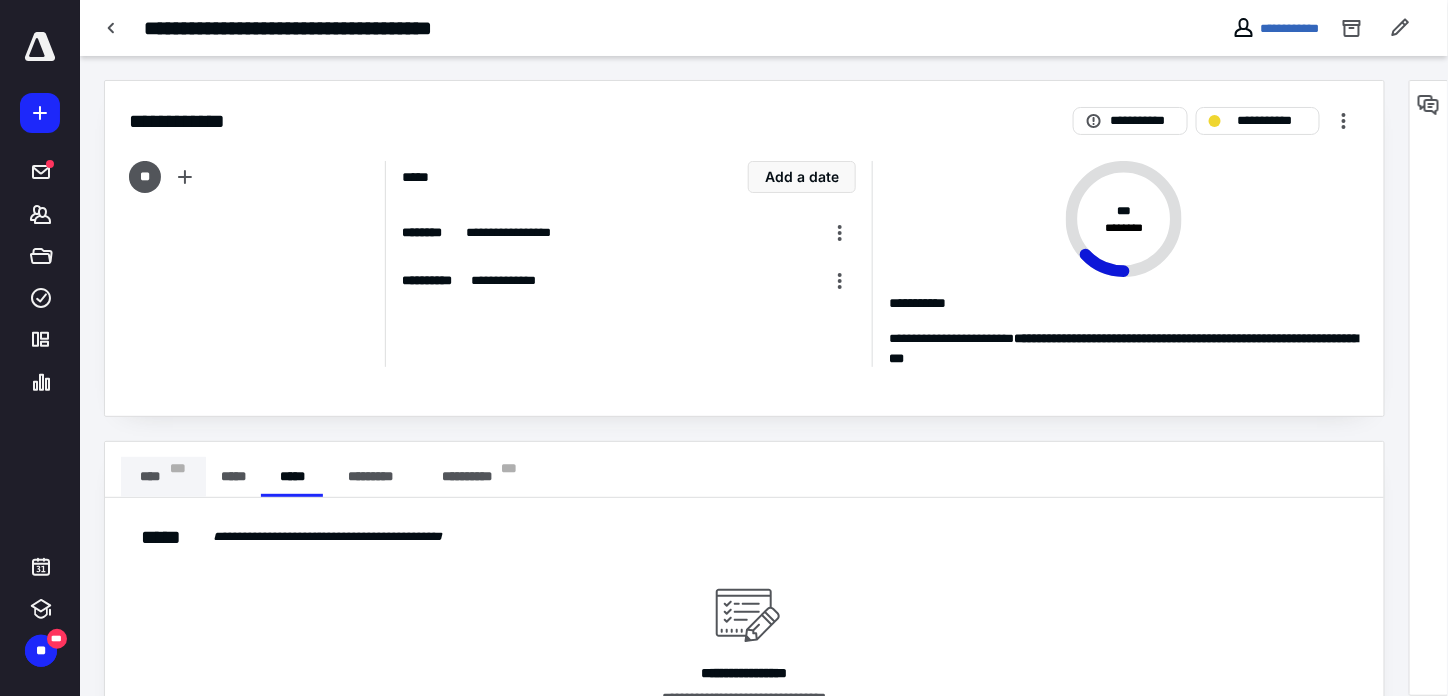 click on "**** * * *" at bounding box center (163, 477) 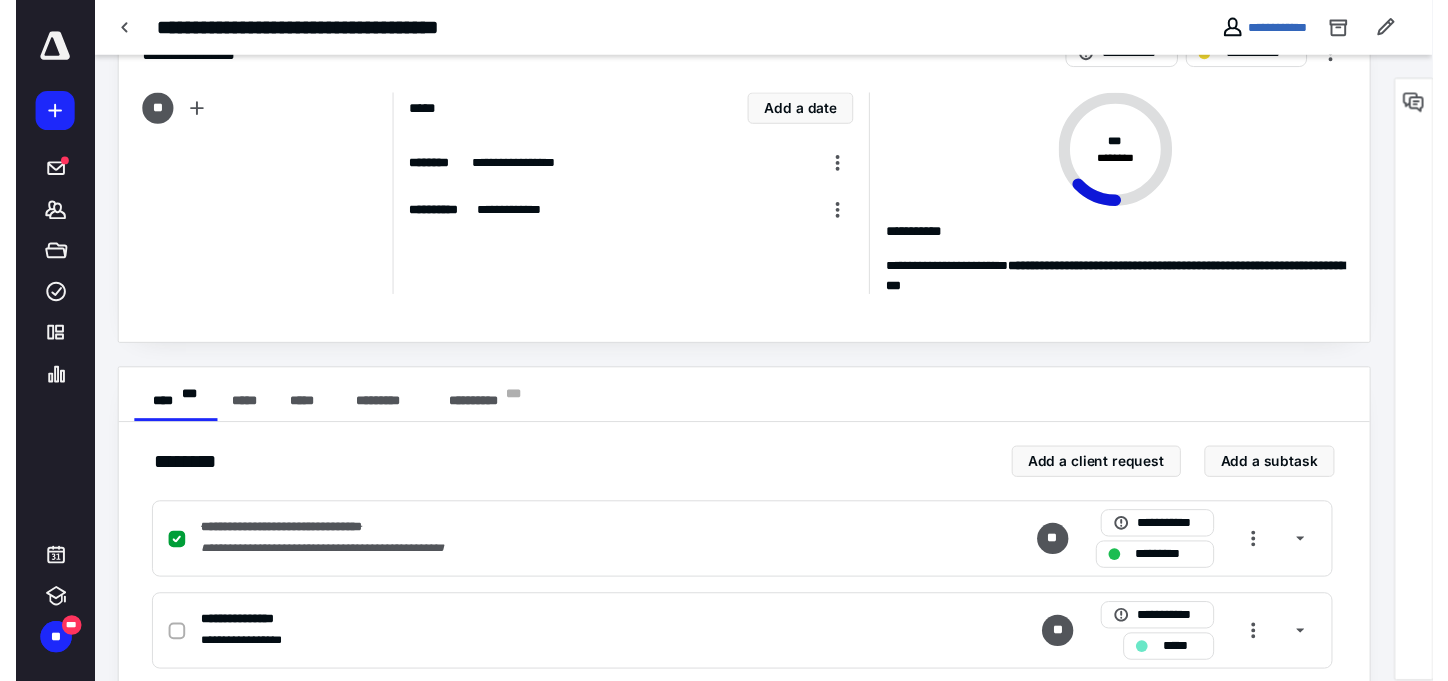 scroll, scrollTop: 0, scrollLeft: 0, axis: both 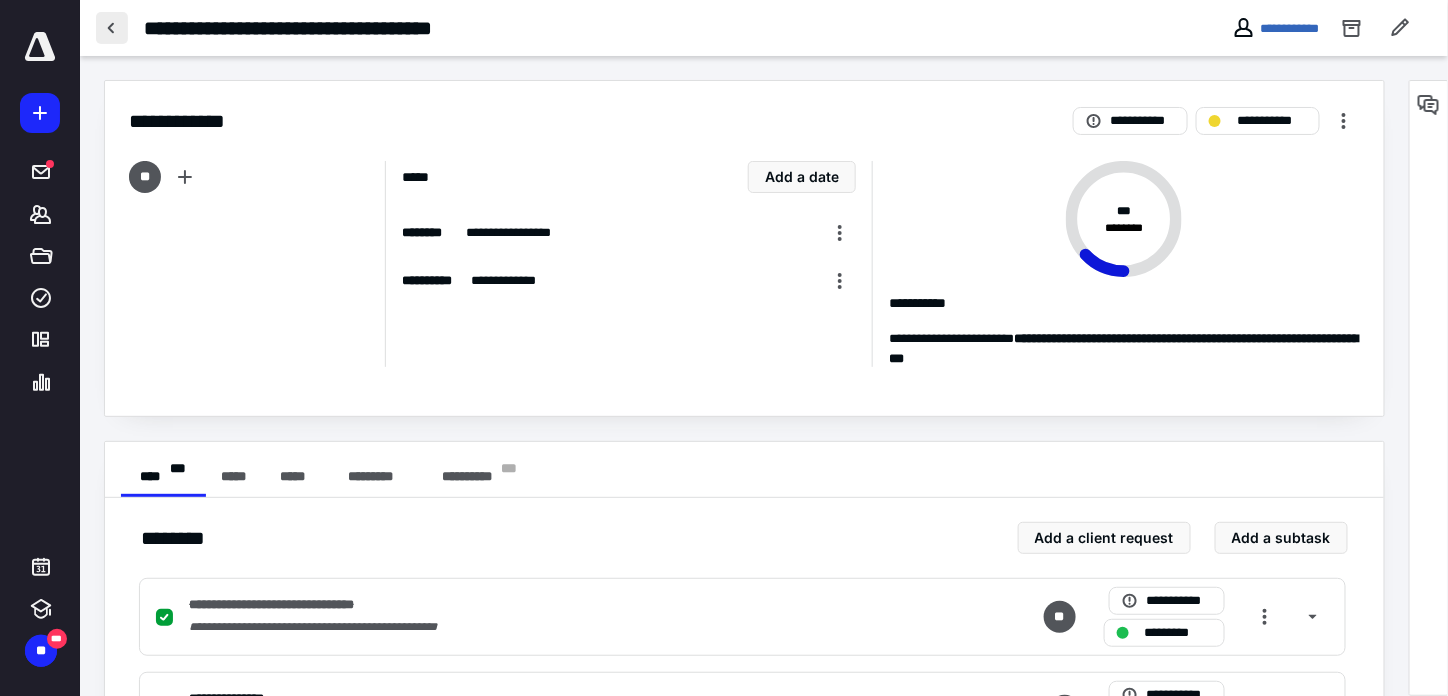 click at bounding box center [112, 28] 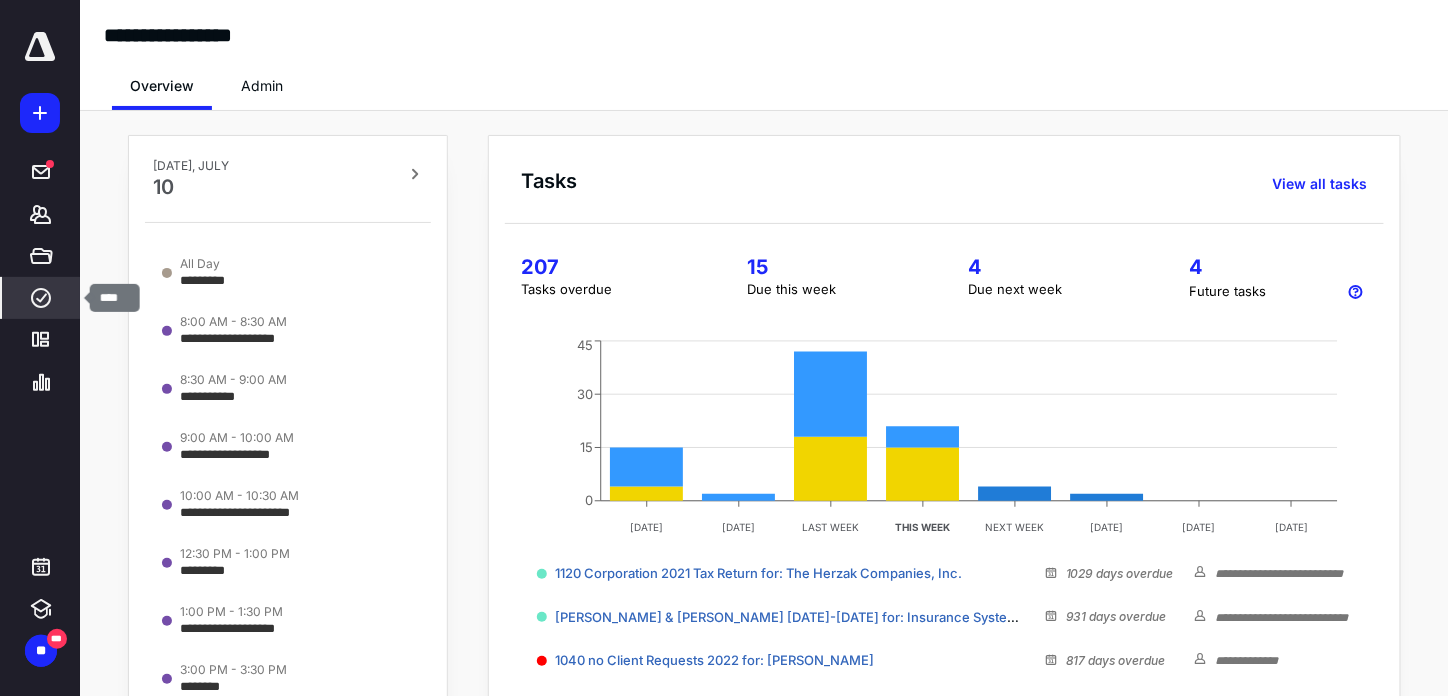 click 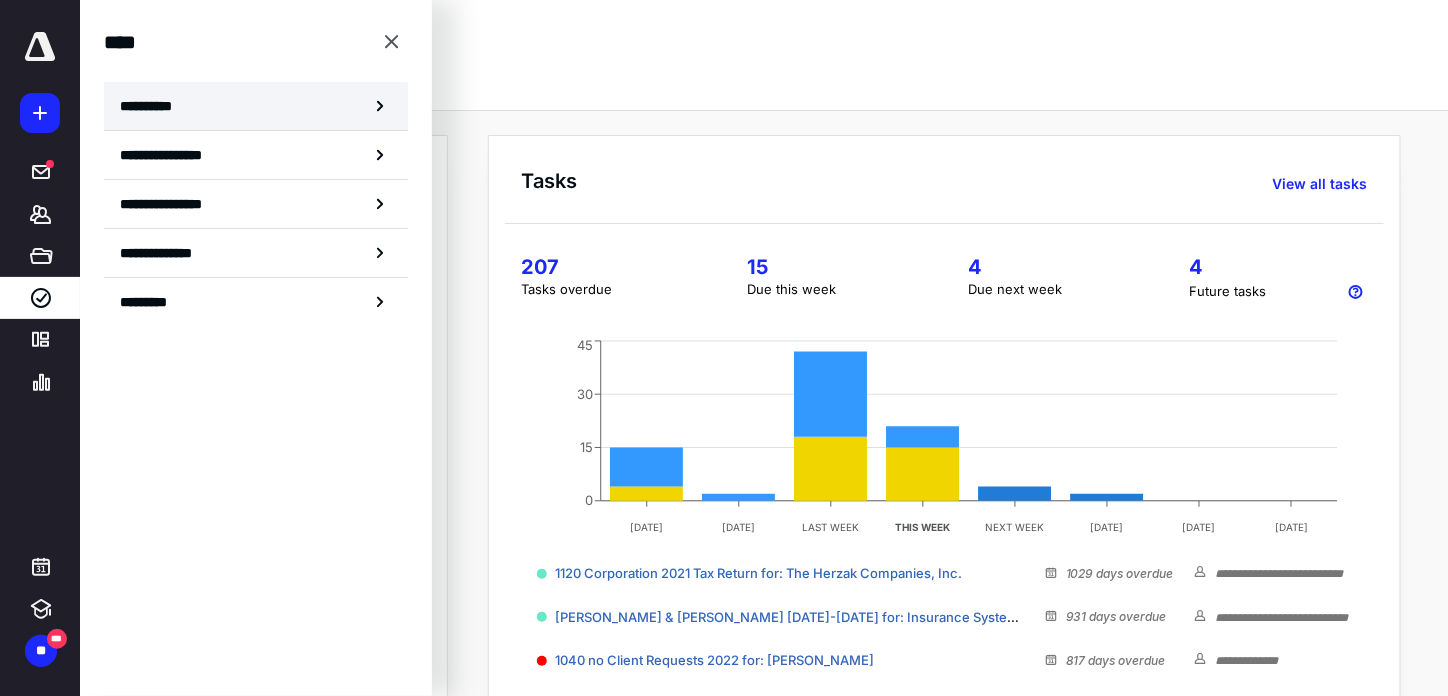 click on "**********" at bounding box center [153, 106] 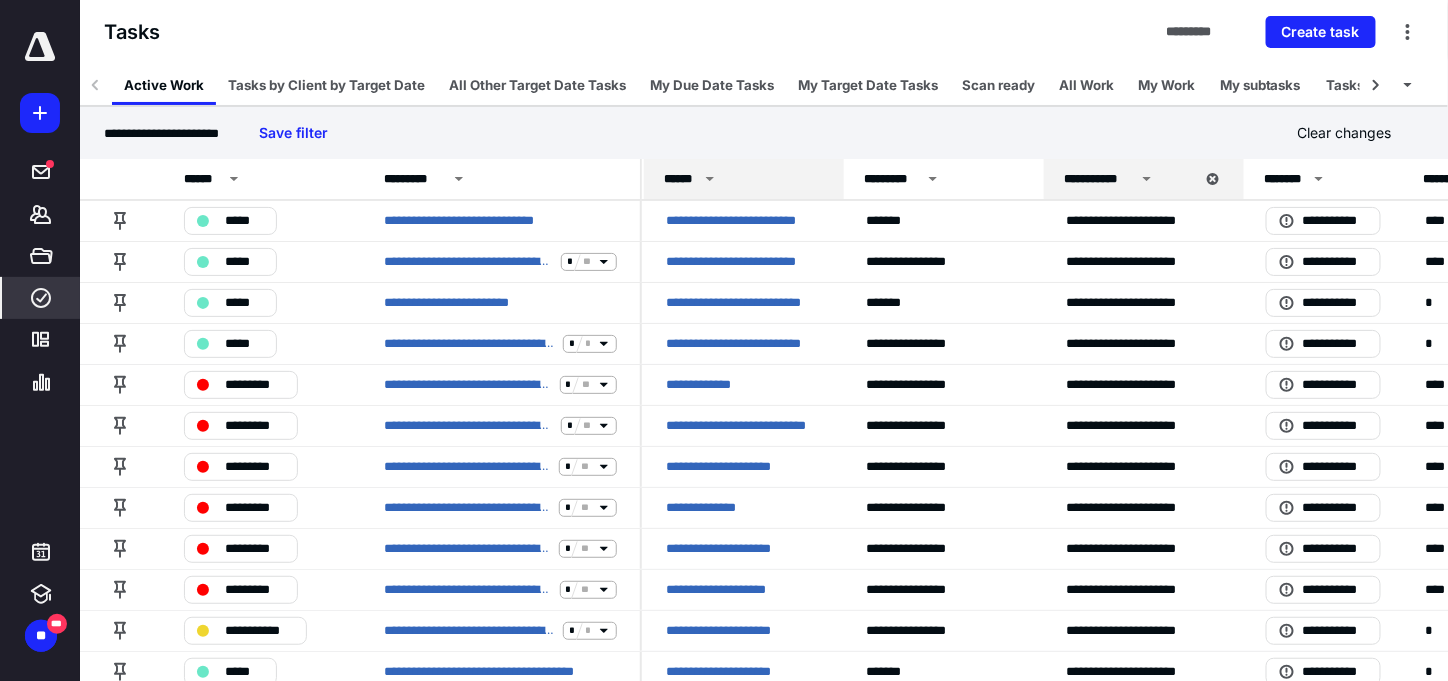 click 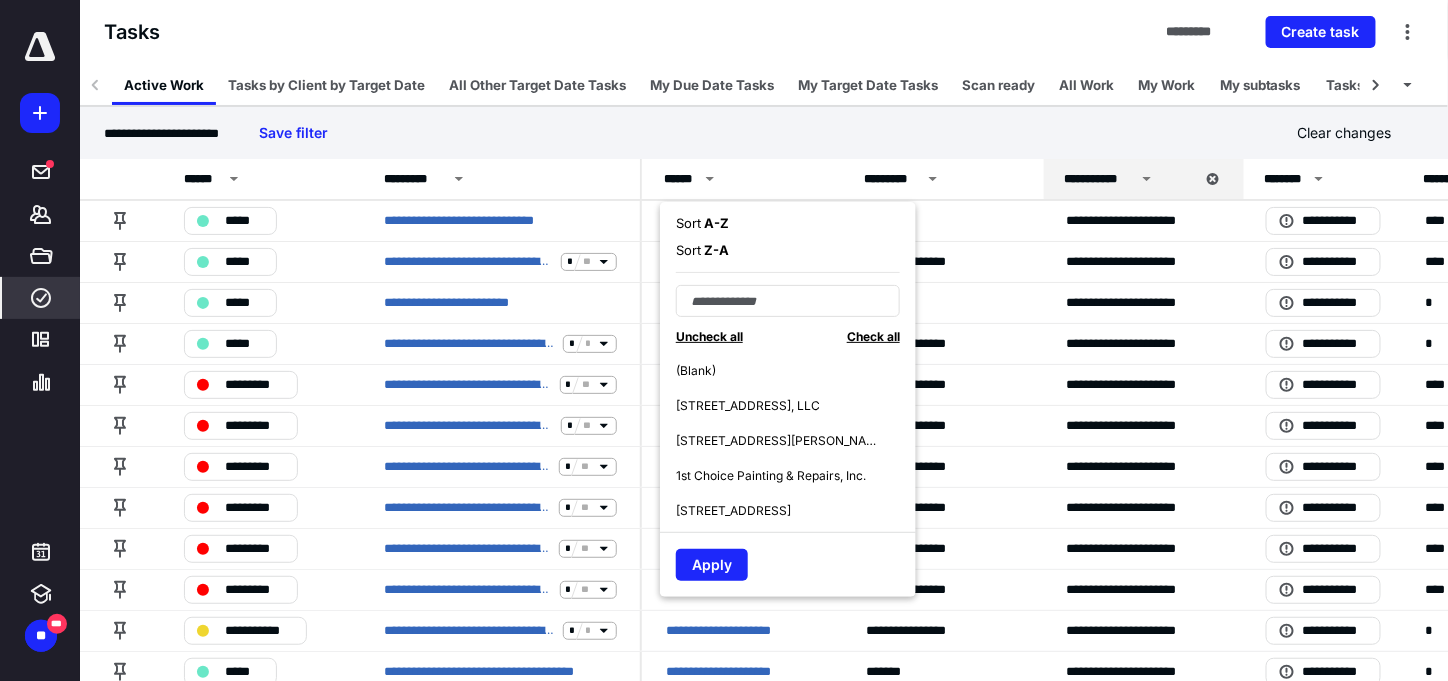 click on "A  -  Z" at bounding box center [715, 223] 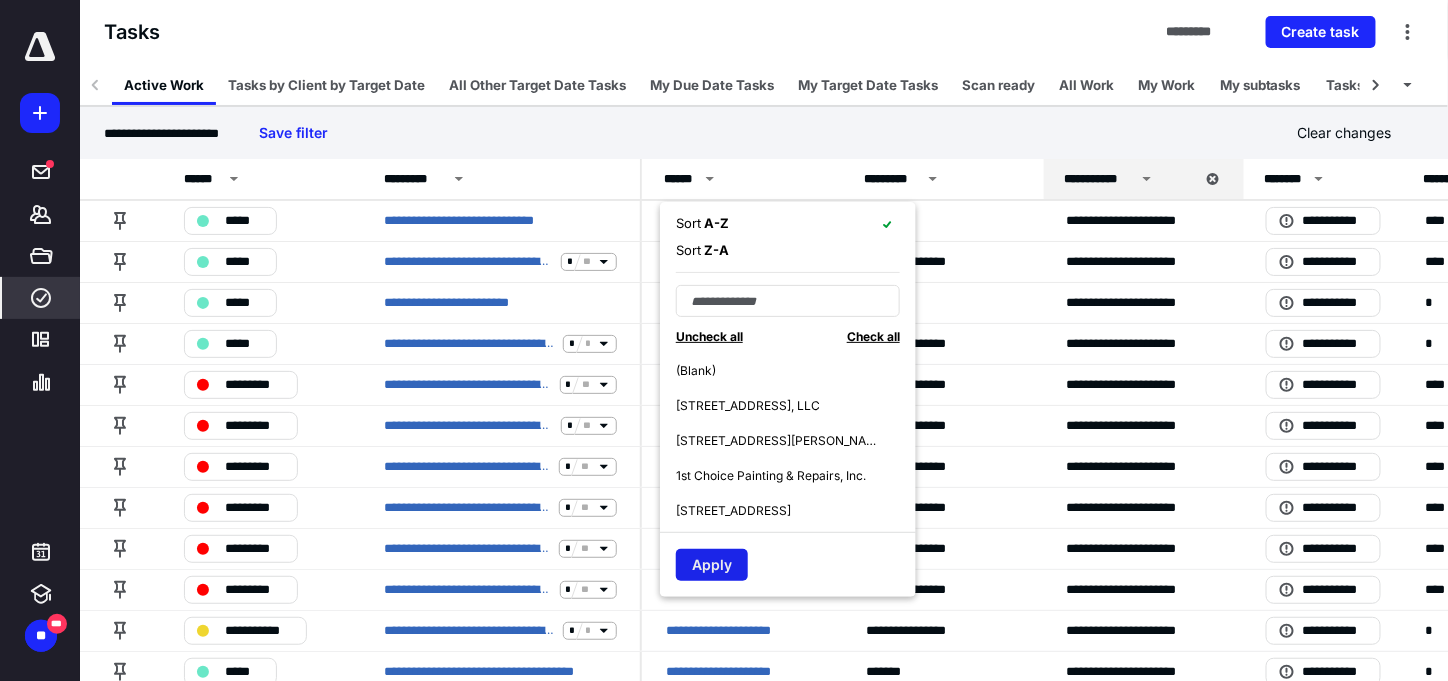 click on "Apply" at bounding box center (712, 565) 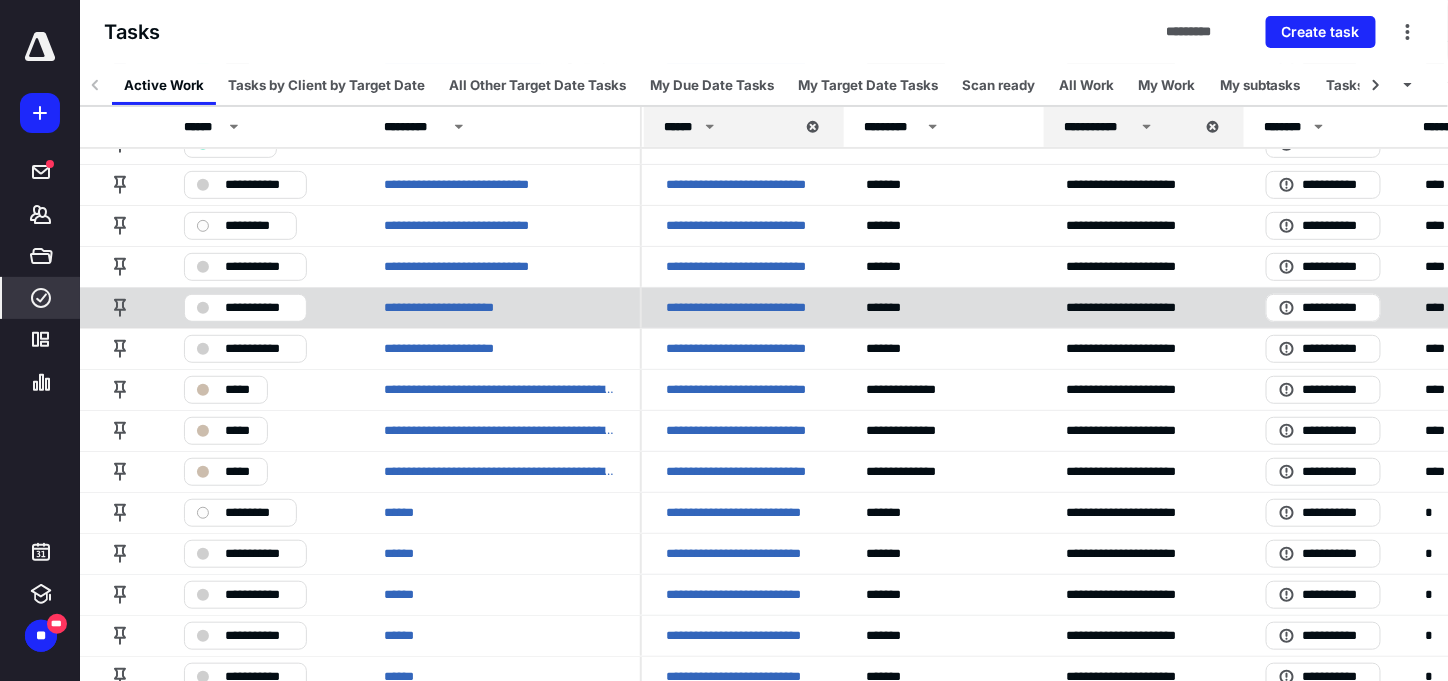 scroll, scrollTop: 300, scrollLeft: 0, axis: vertical 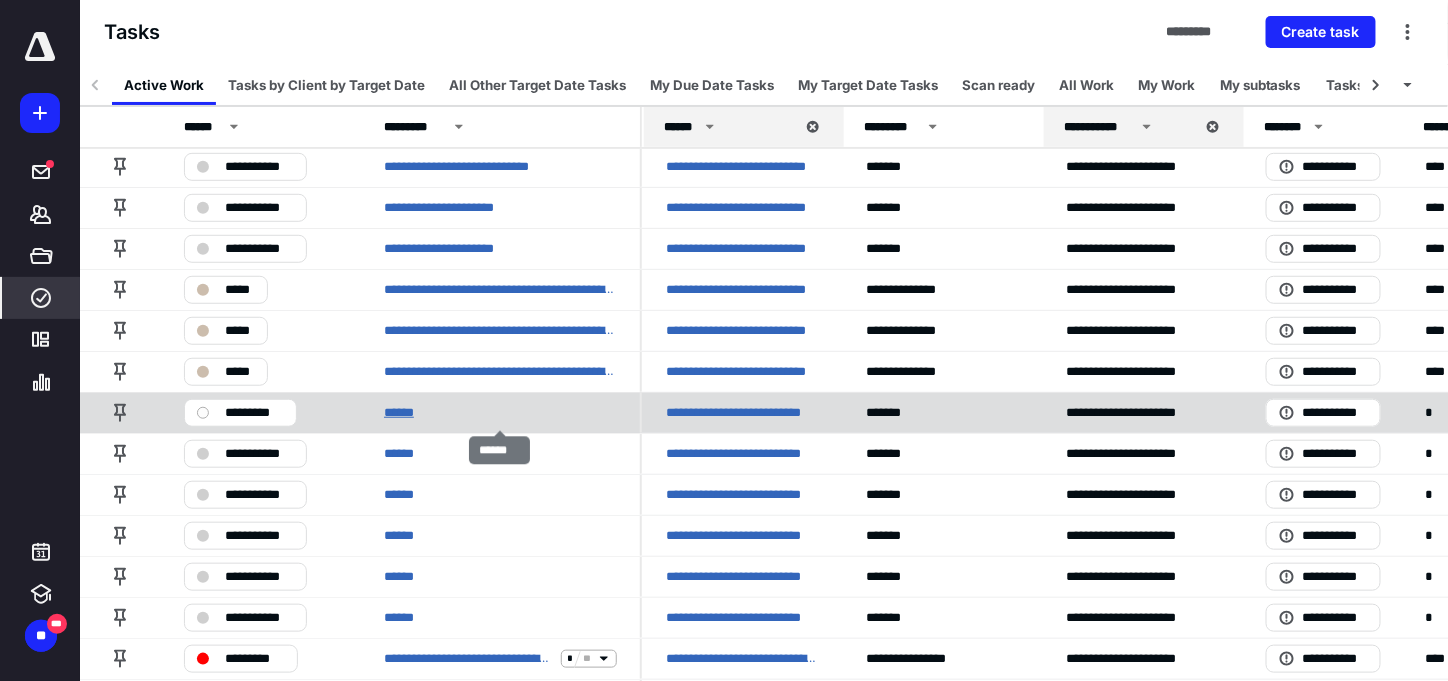 click on "******" at bounding box center [406, 413] 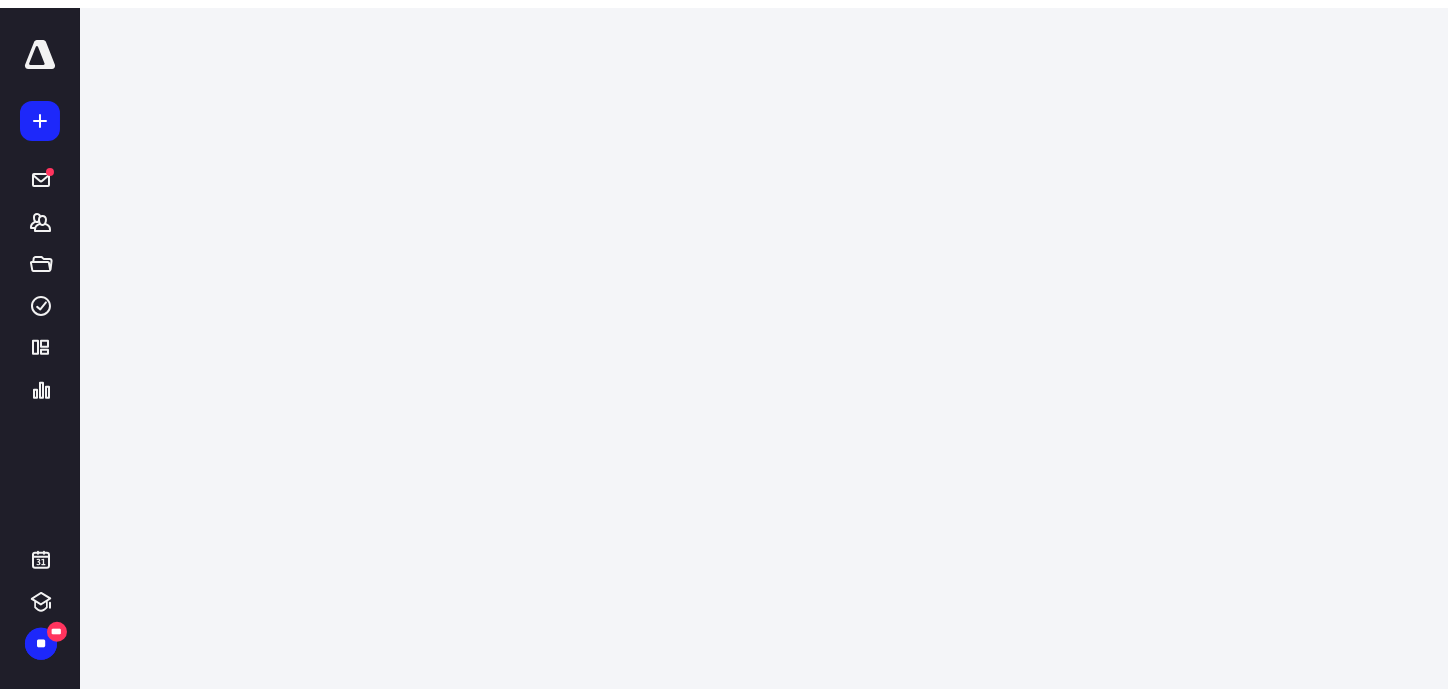 scroll, scrollTop: 0, scrollLeft: 0, axis: both 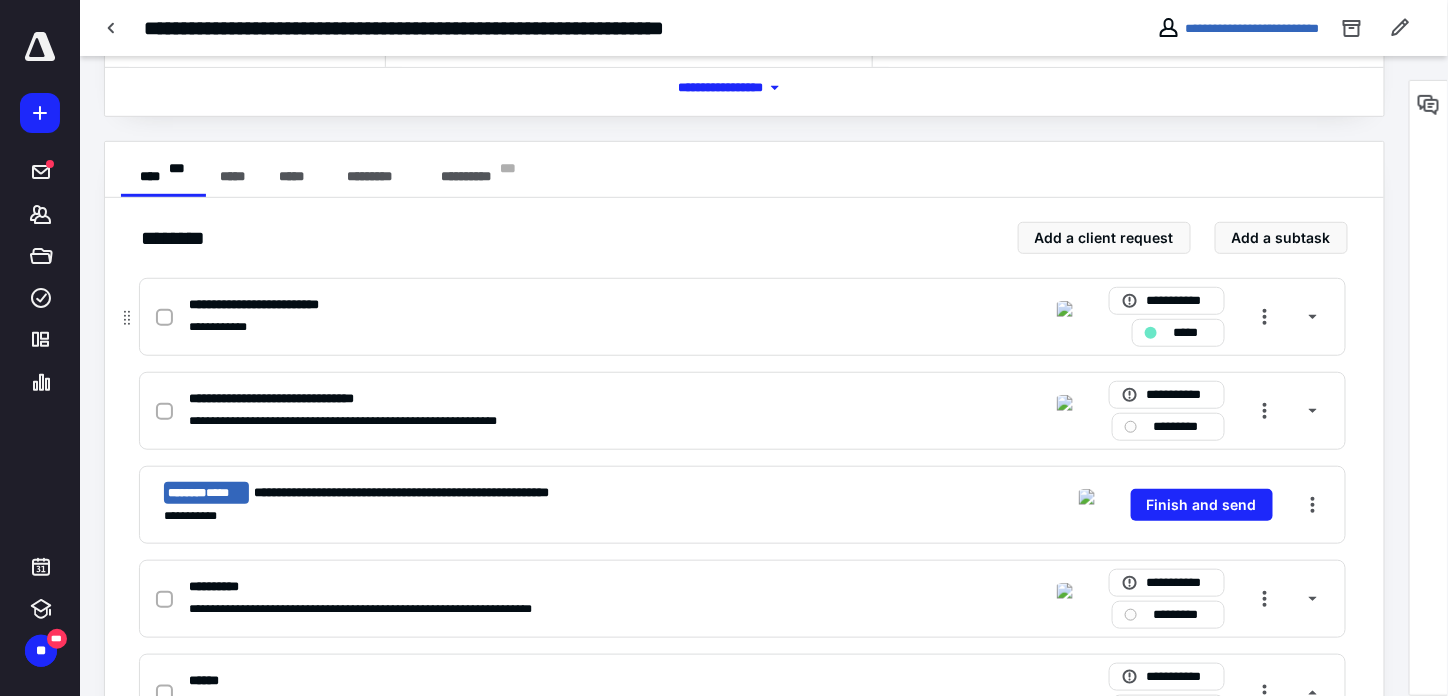 click 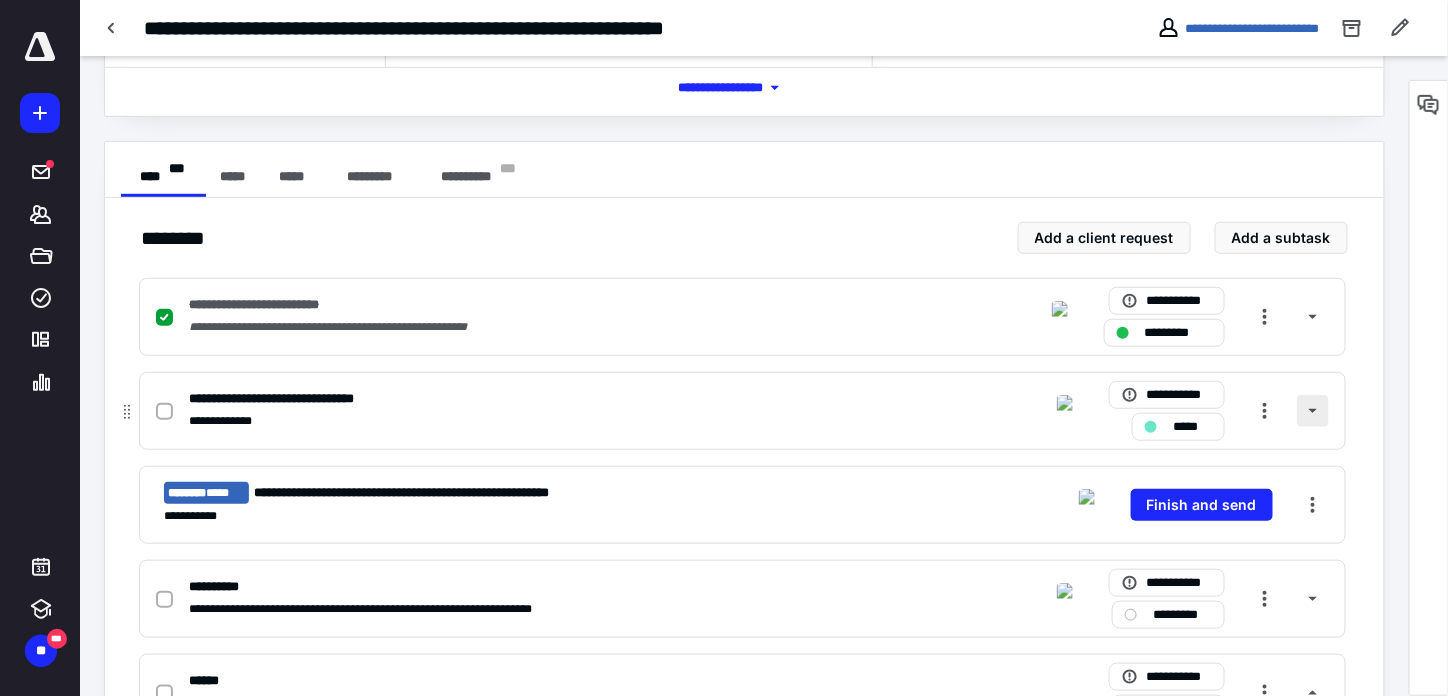 click at bounding box center [1313, 411] 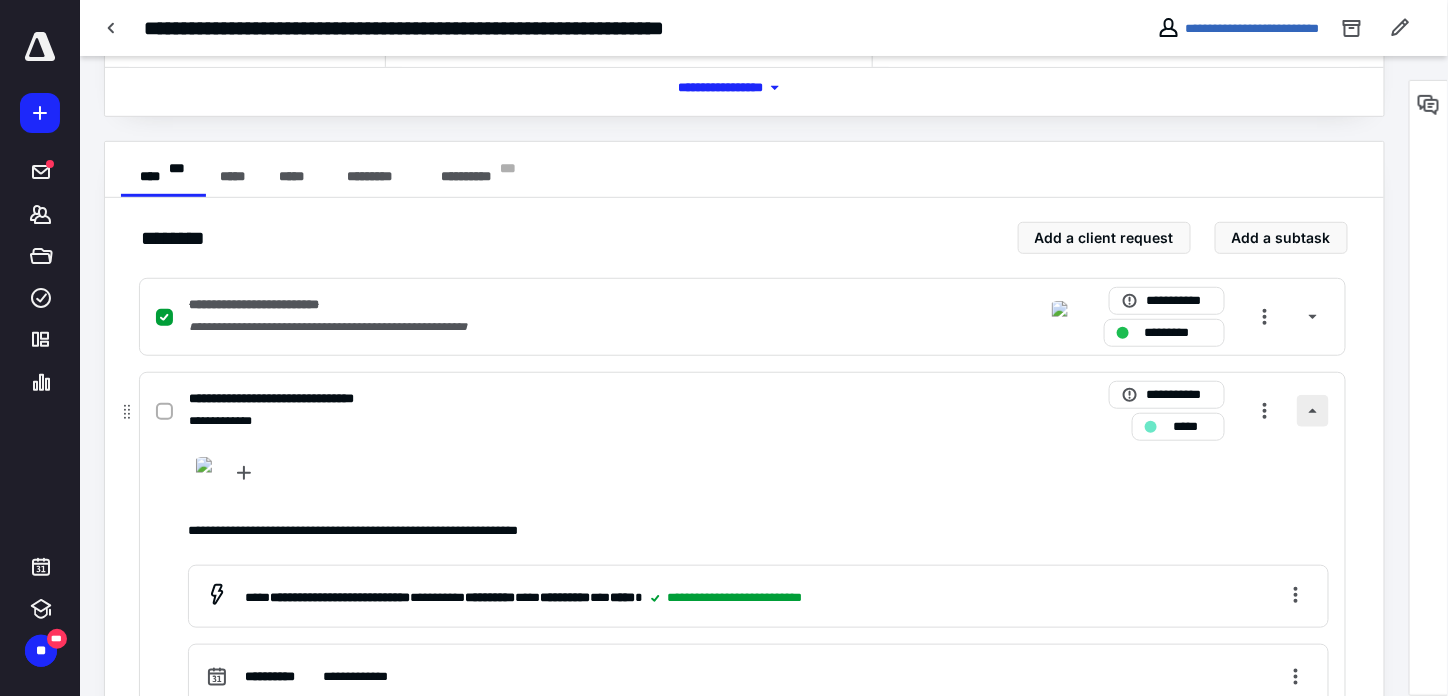 click at bounding box center [1313, 411] 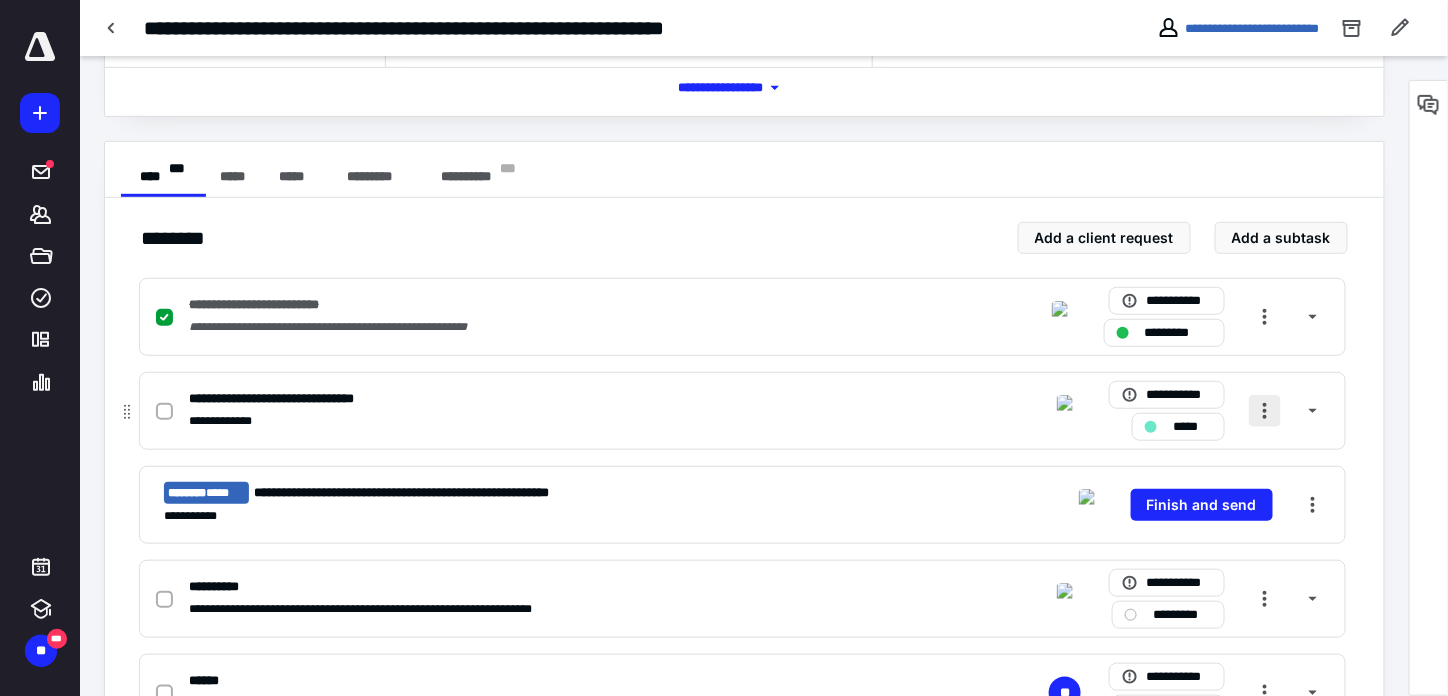click at bounding box center (1265, 411) 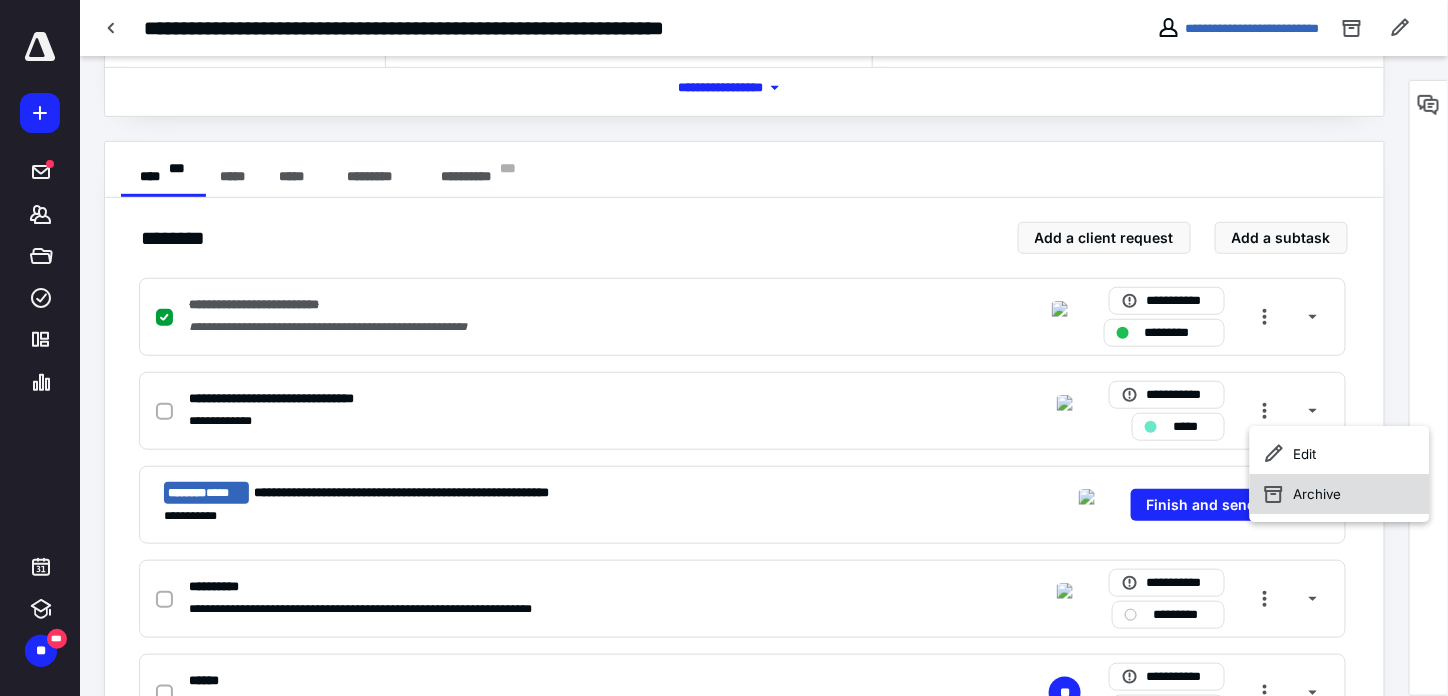 click on "Archive" at bounding box center (1340, 494) 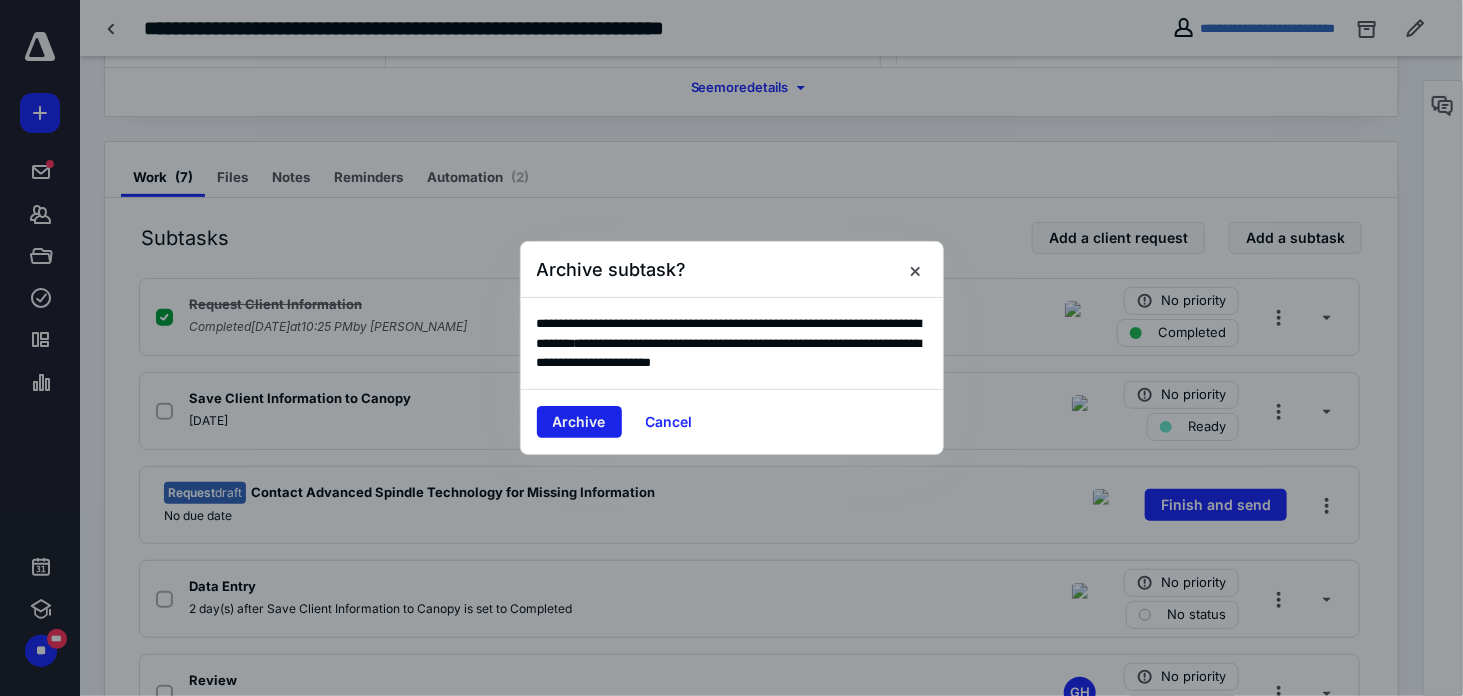 click on "Archive" at bounding box center (579, 422) 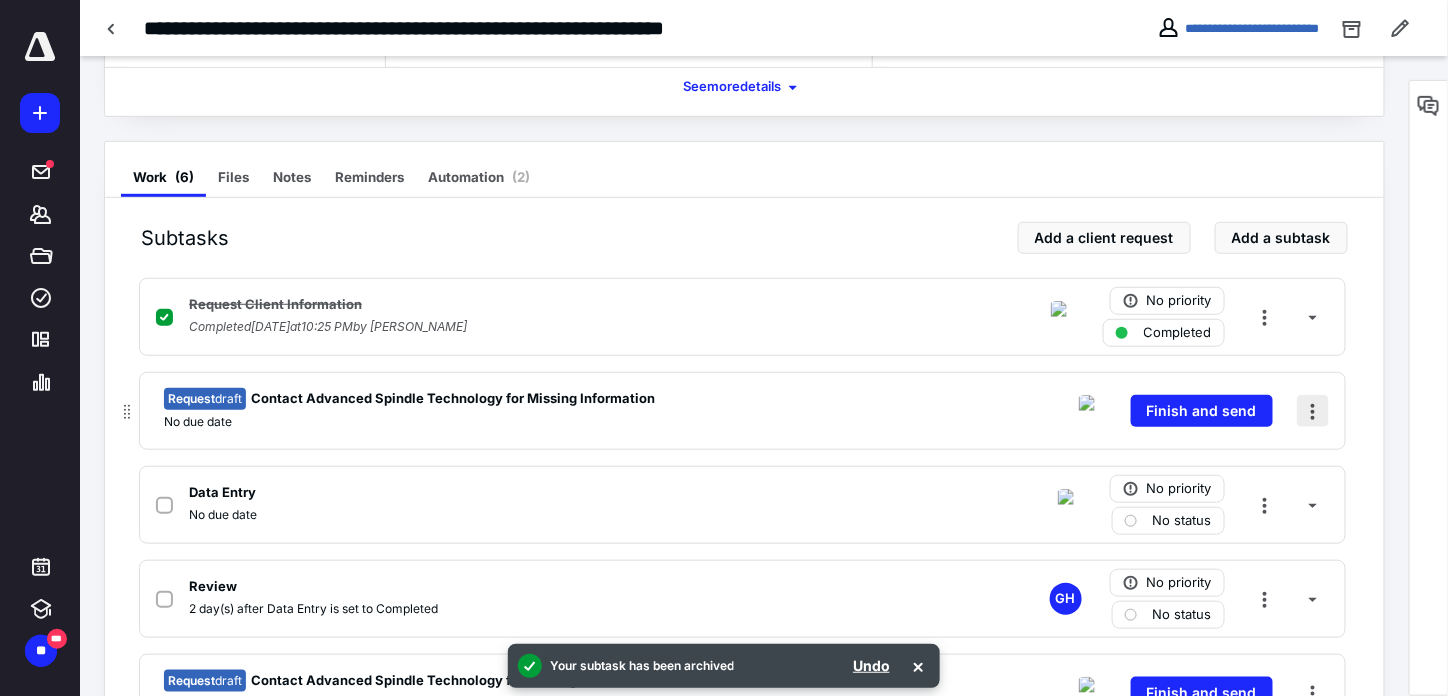 click at bounding box center [1313, 411] 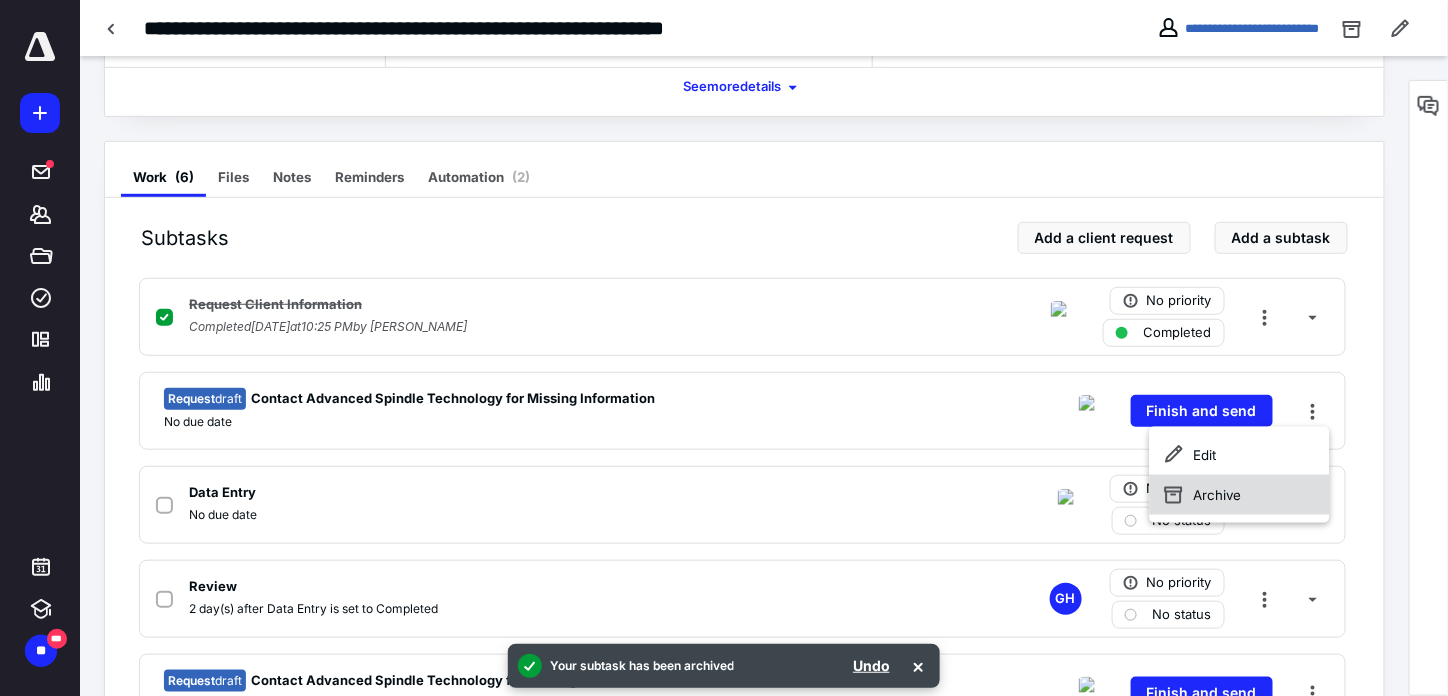 click on "Archive" at bounding box center [1239, 495] 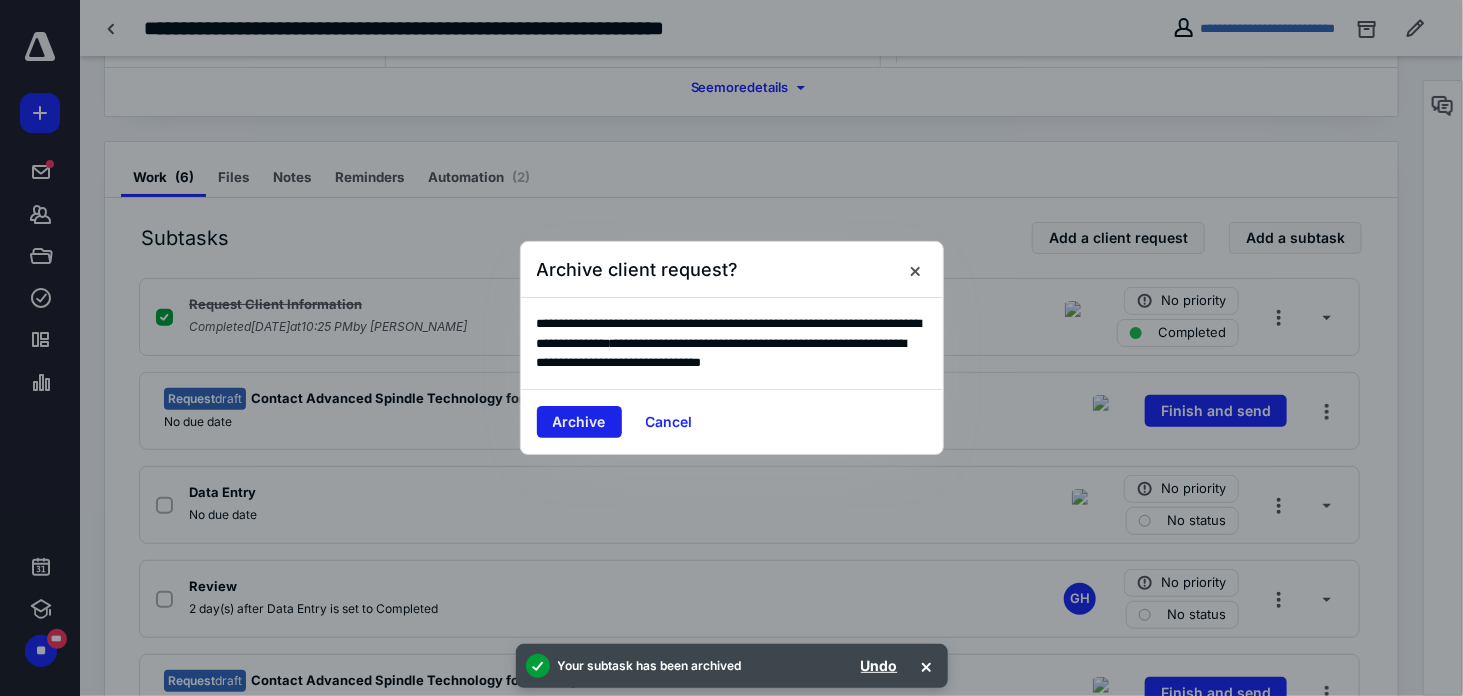 click on "Archive" at bounding box center [579, 422] 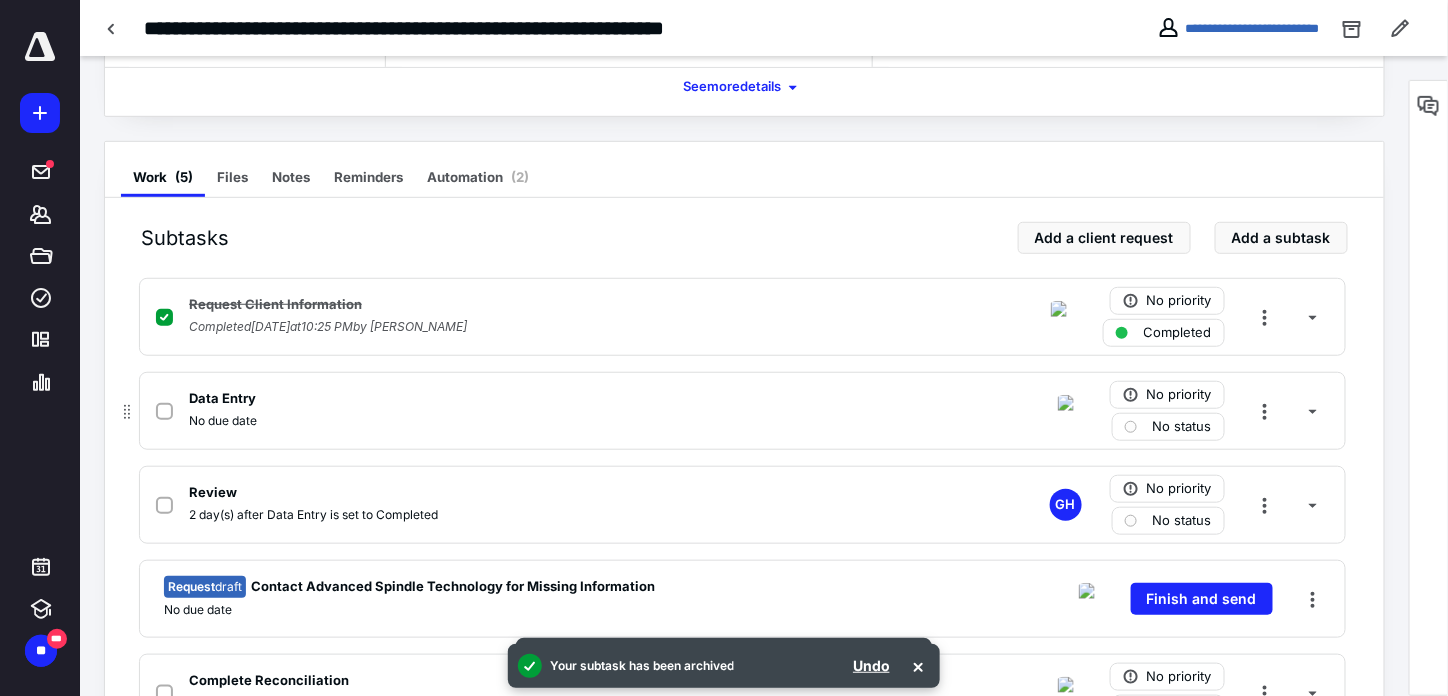 click 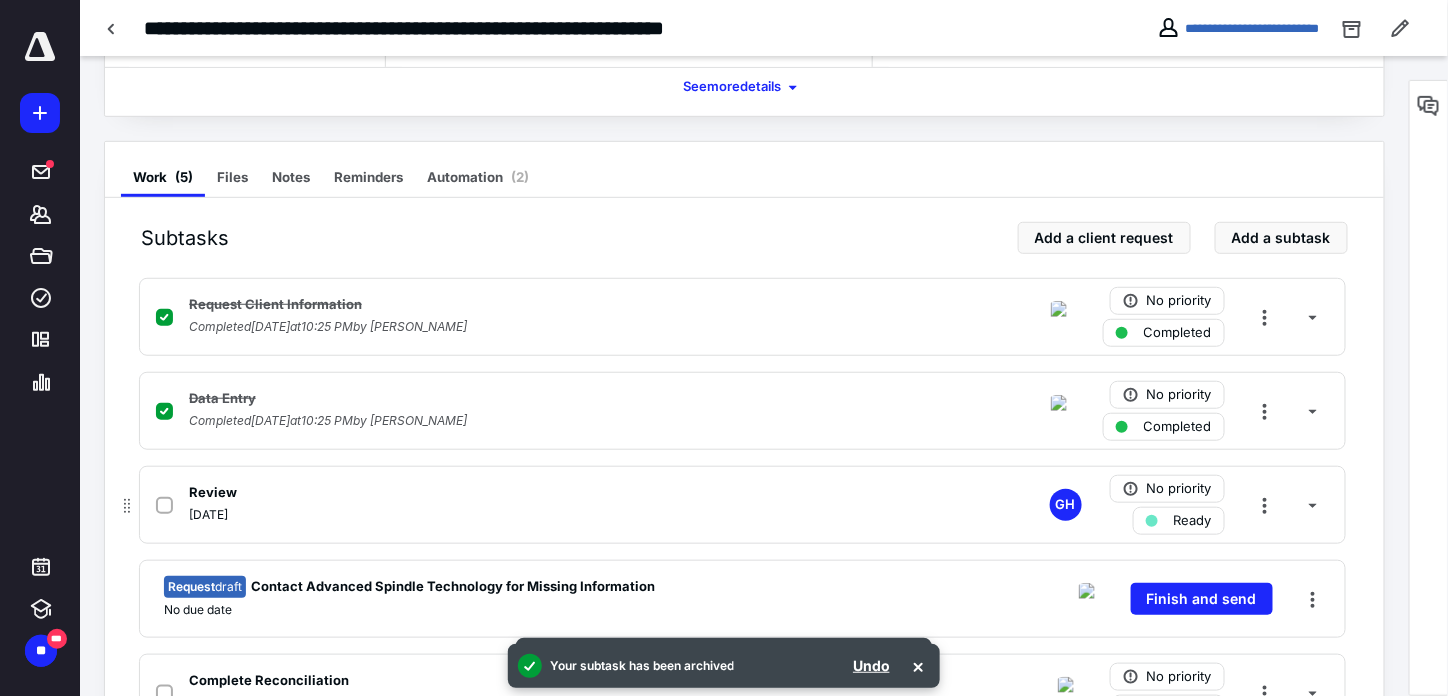 click 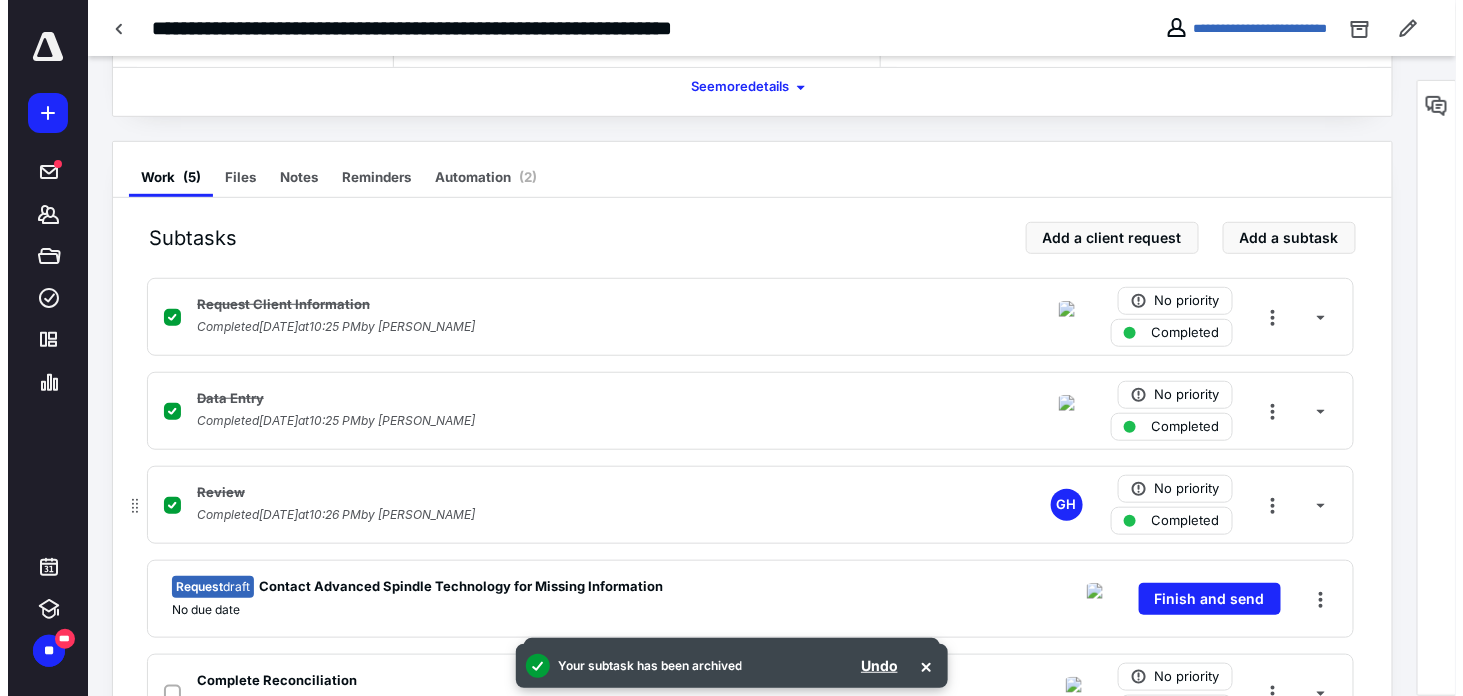 scroll, scrollTop: 384, scrollLeft: 0, axis: vertical 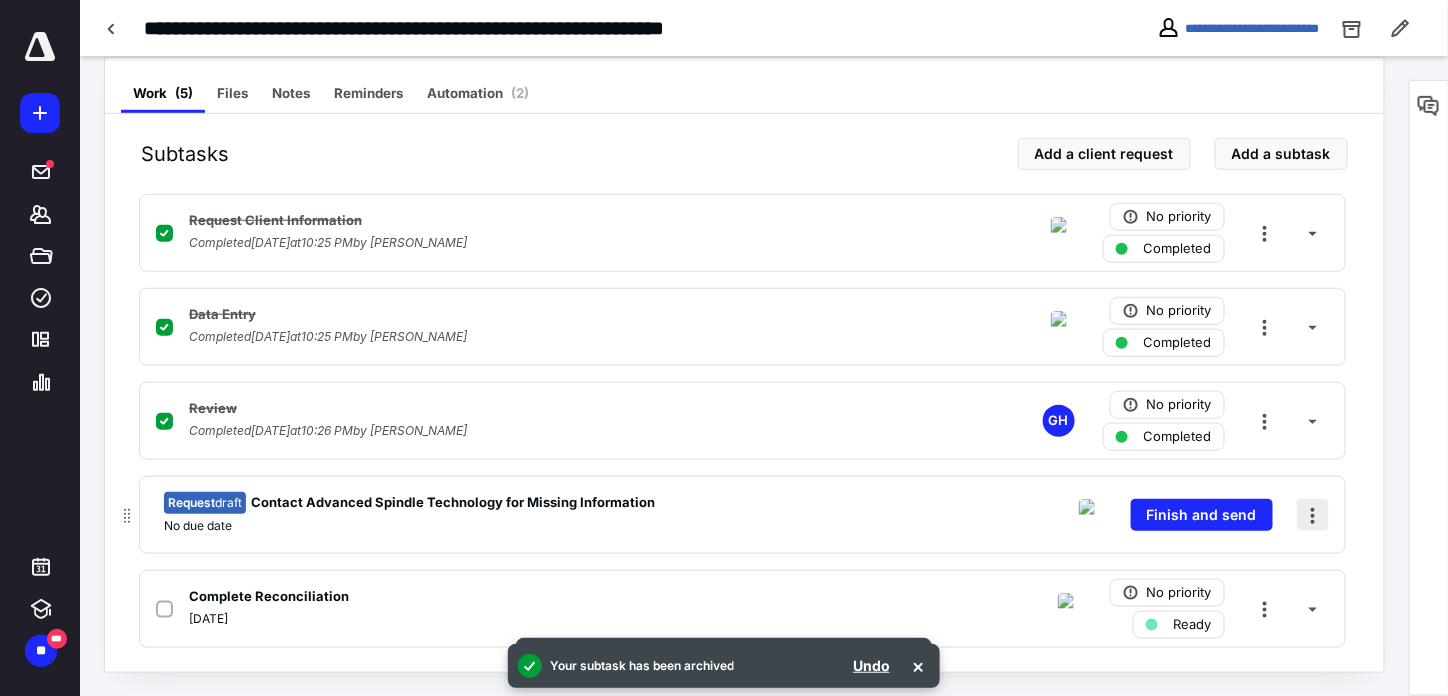 click at bounding box center (1313, 515) 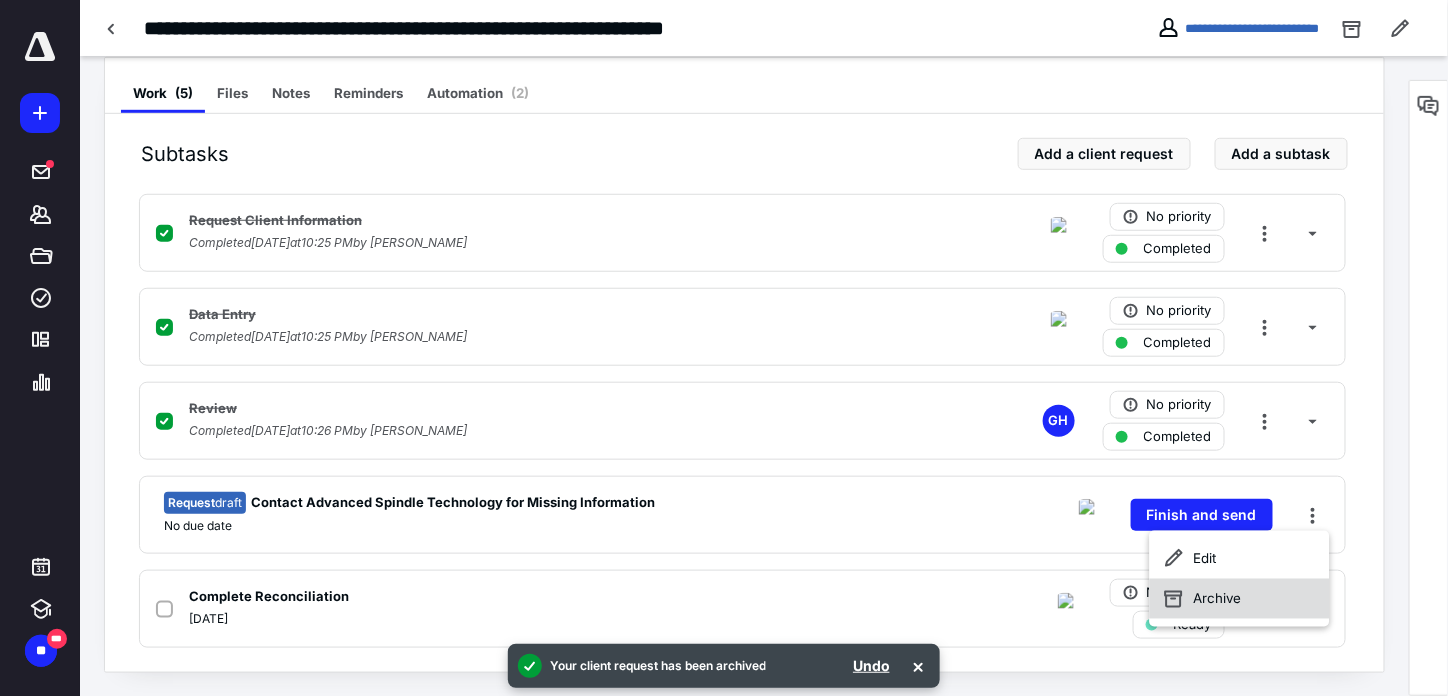 click on "Archive" at bounding box center [1239, 599] 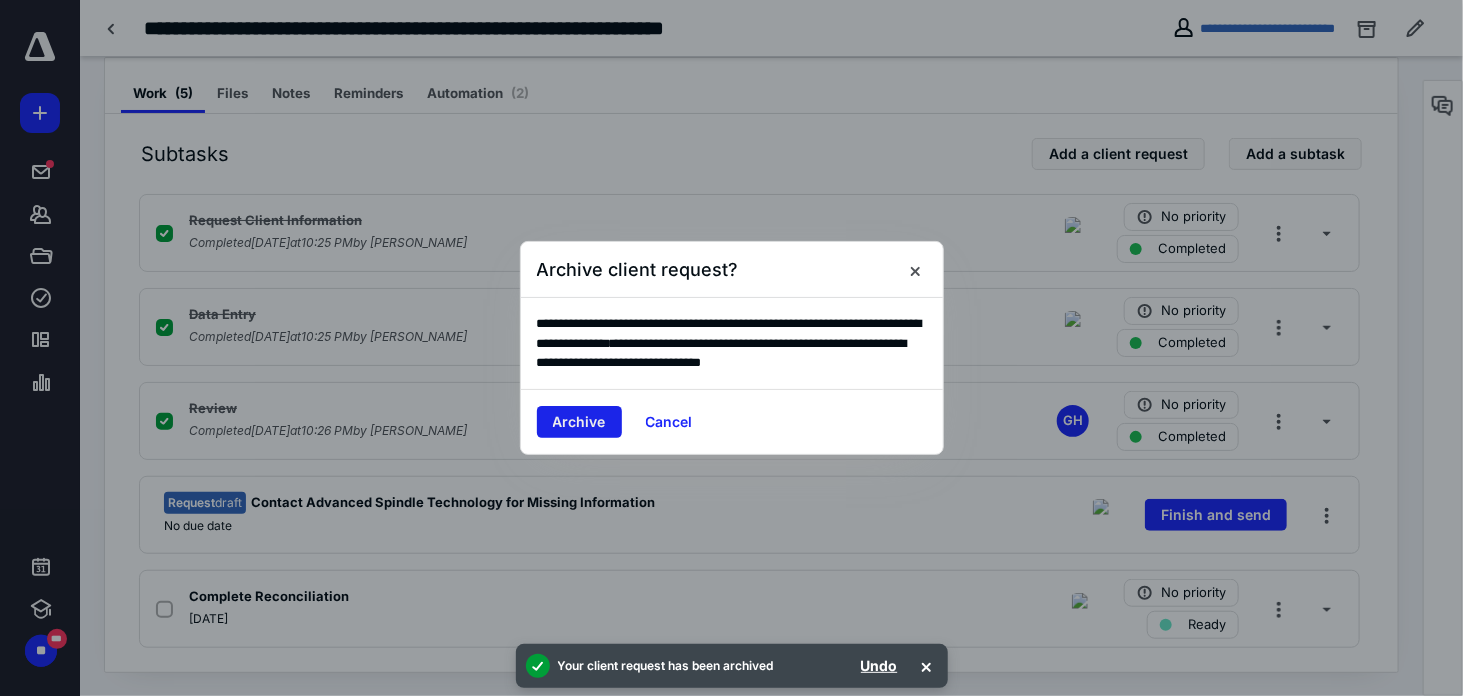 click on "Archive" at bounding box center (579, 422) 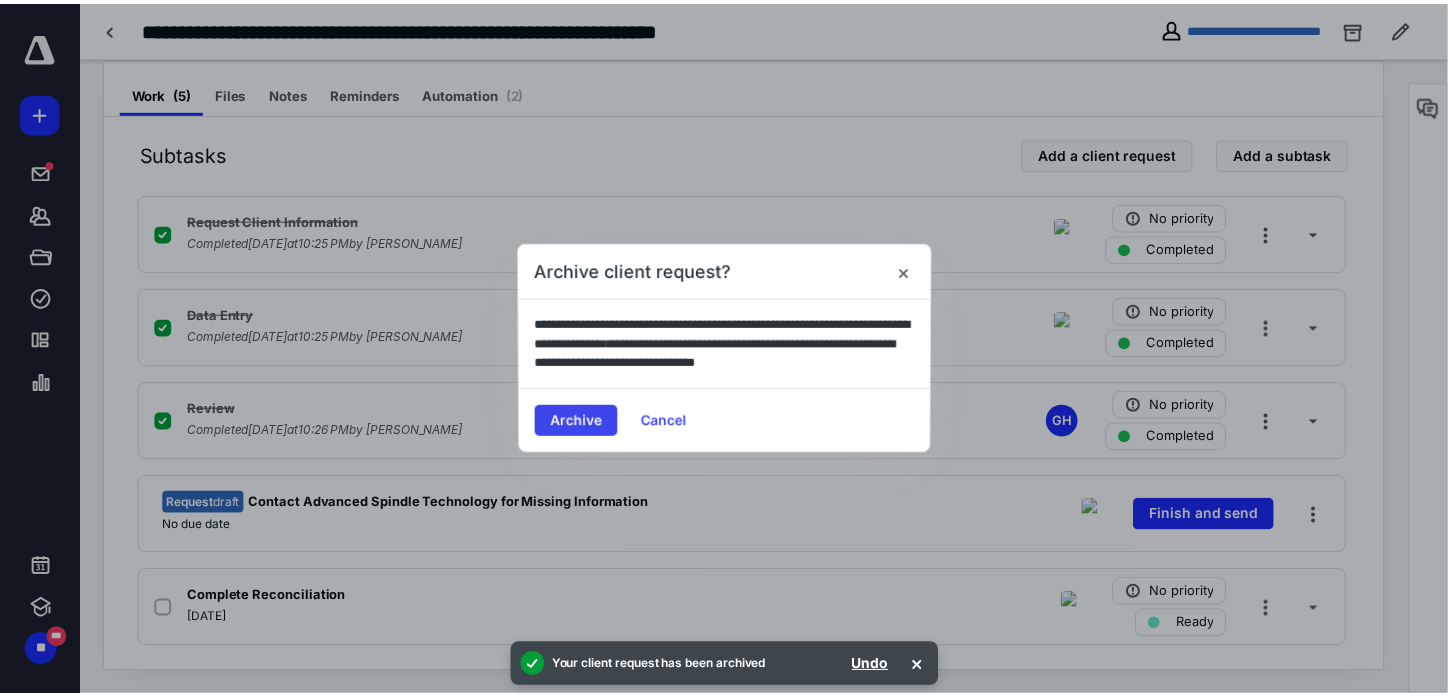 scroll, scrollTop: 290, scrollLeft: 0, axis: vertical 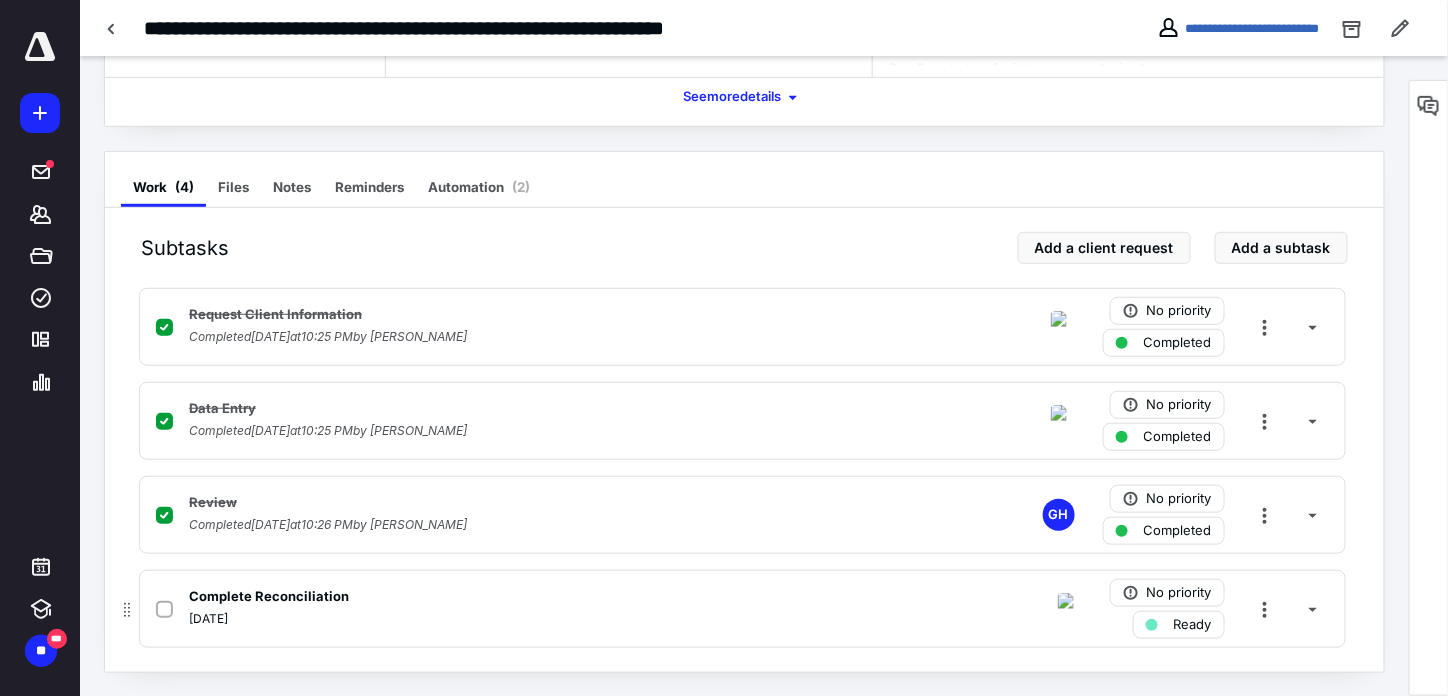 click 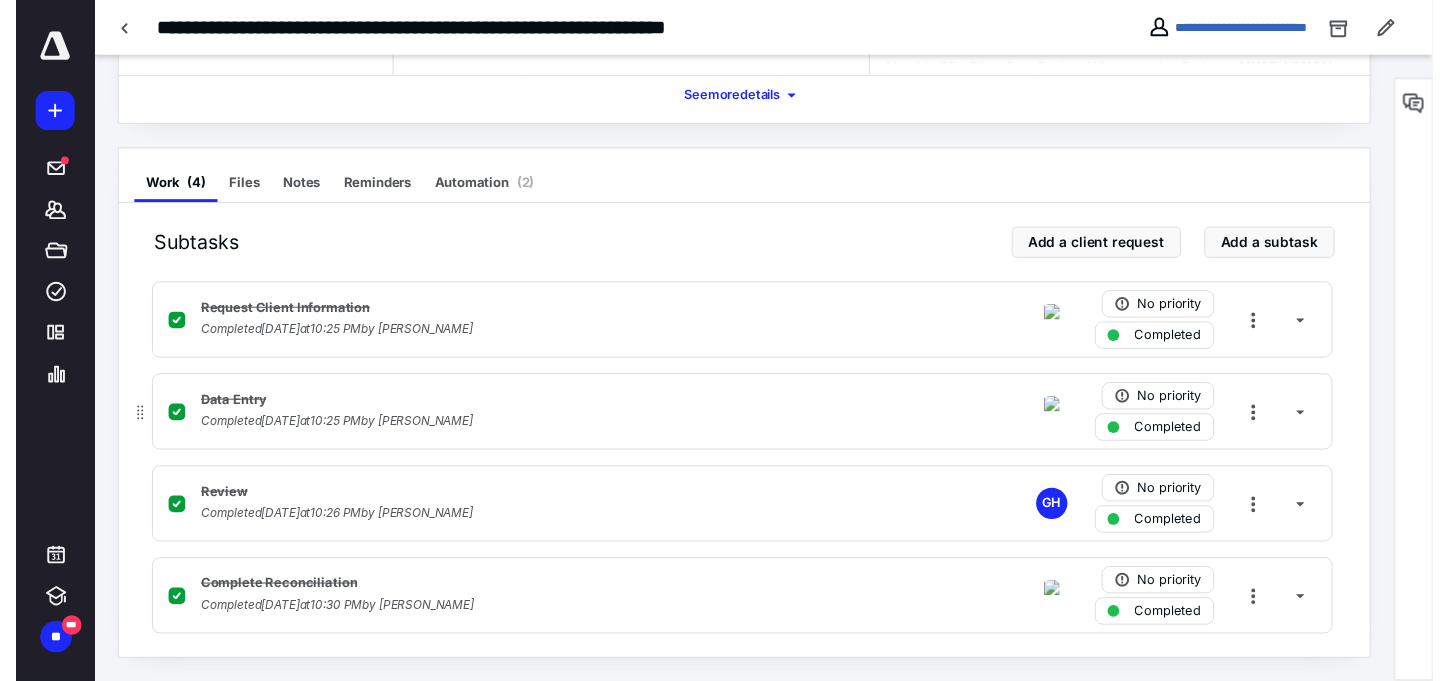 scroll, scrollTop: 0, scrollLeft: 0, axis: both 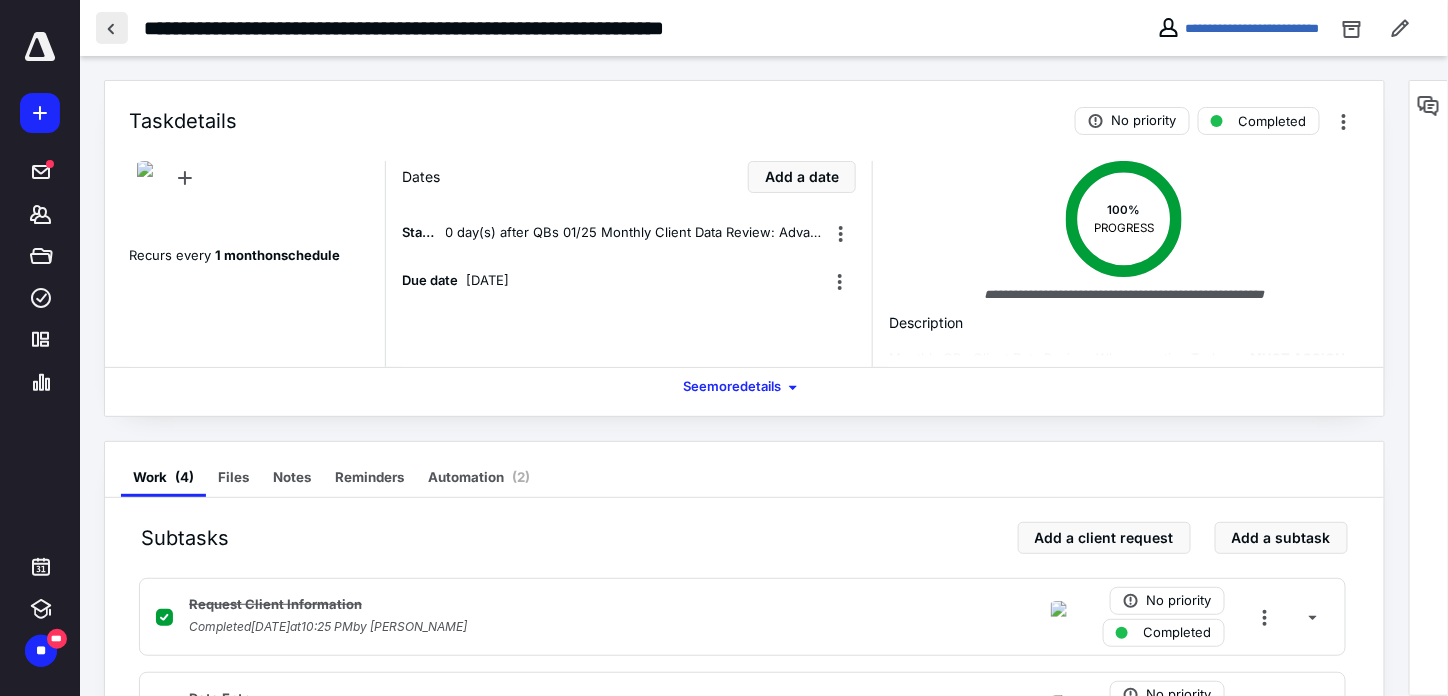 click at bounding box center (112, 28) 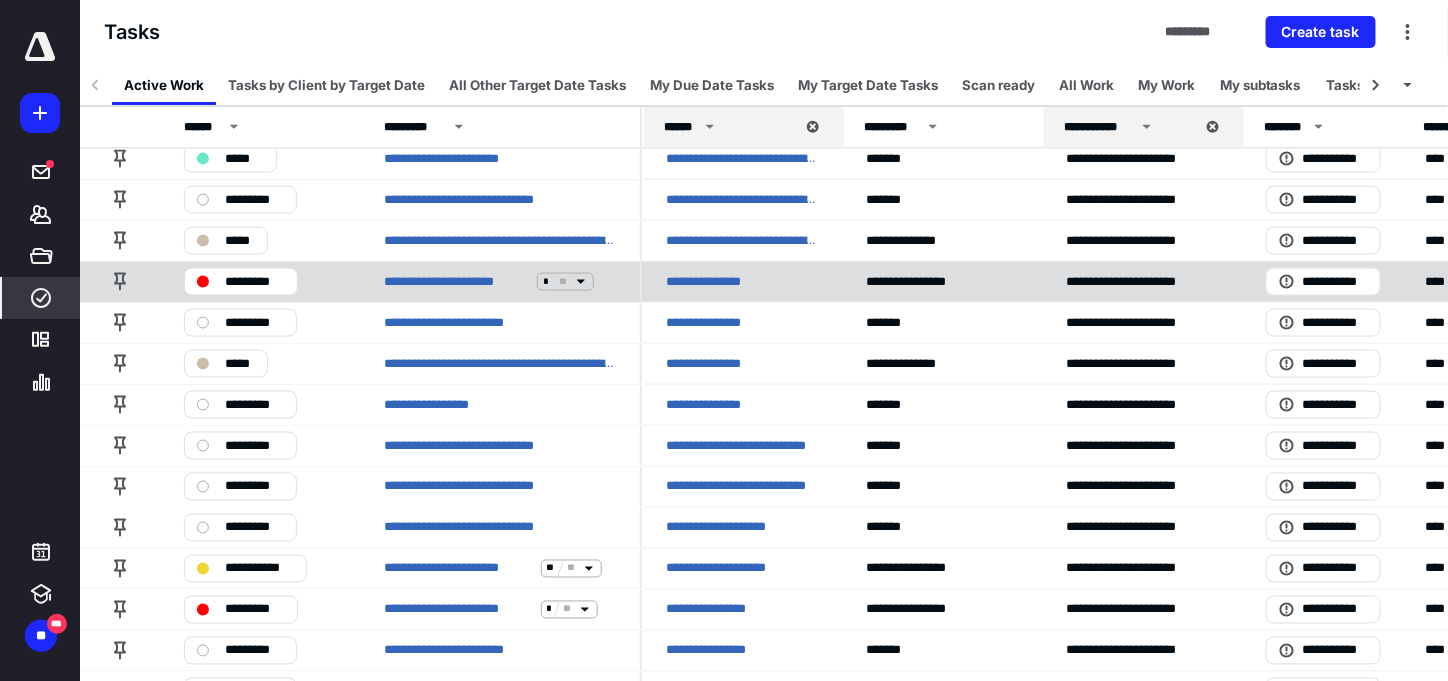 scroll, scrollTop: 900, scrollLeft: 0, axis: vertical 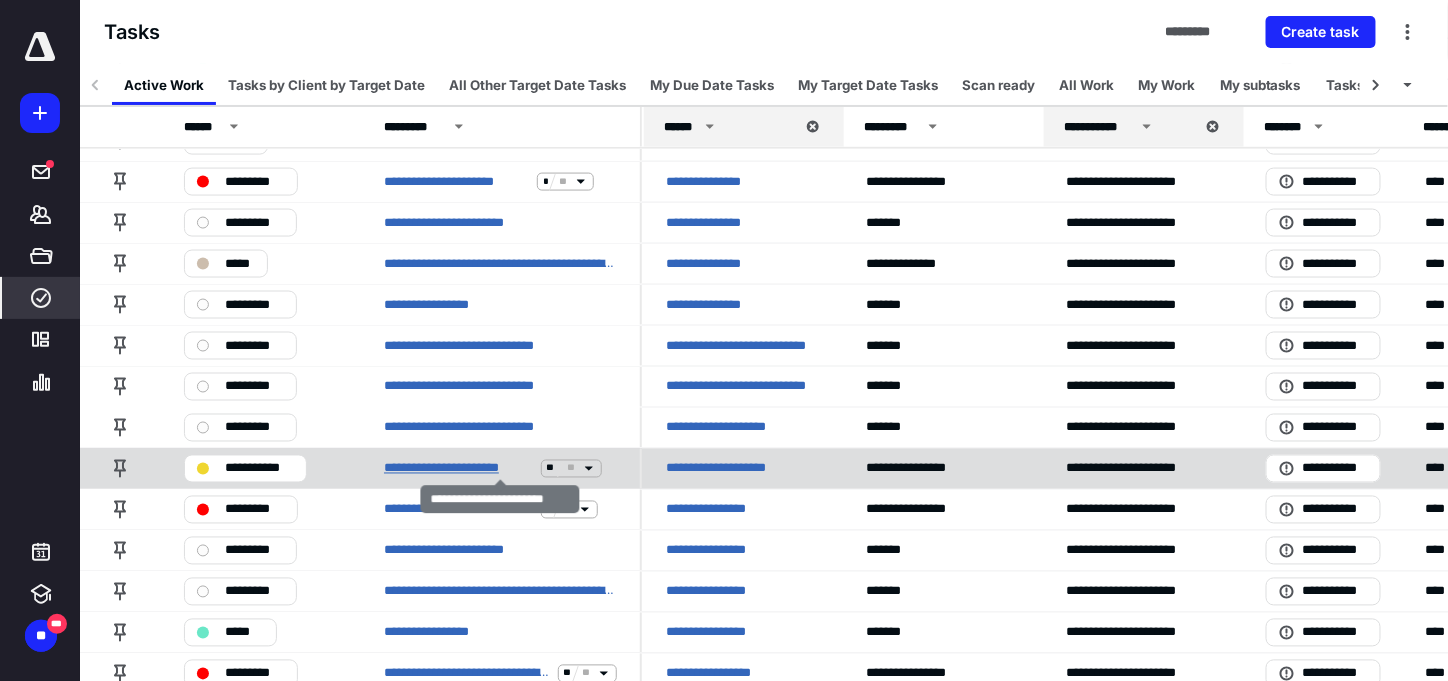 click on "**********" at bounding box center [458, 469] 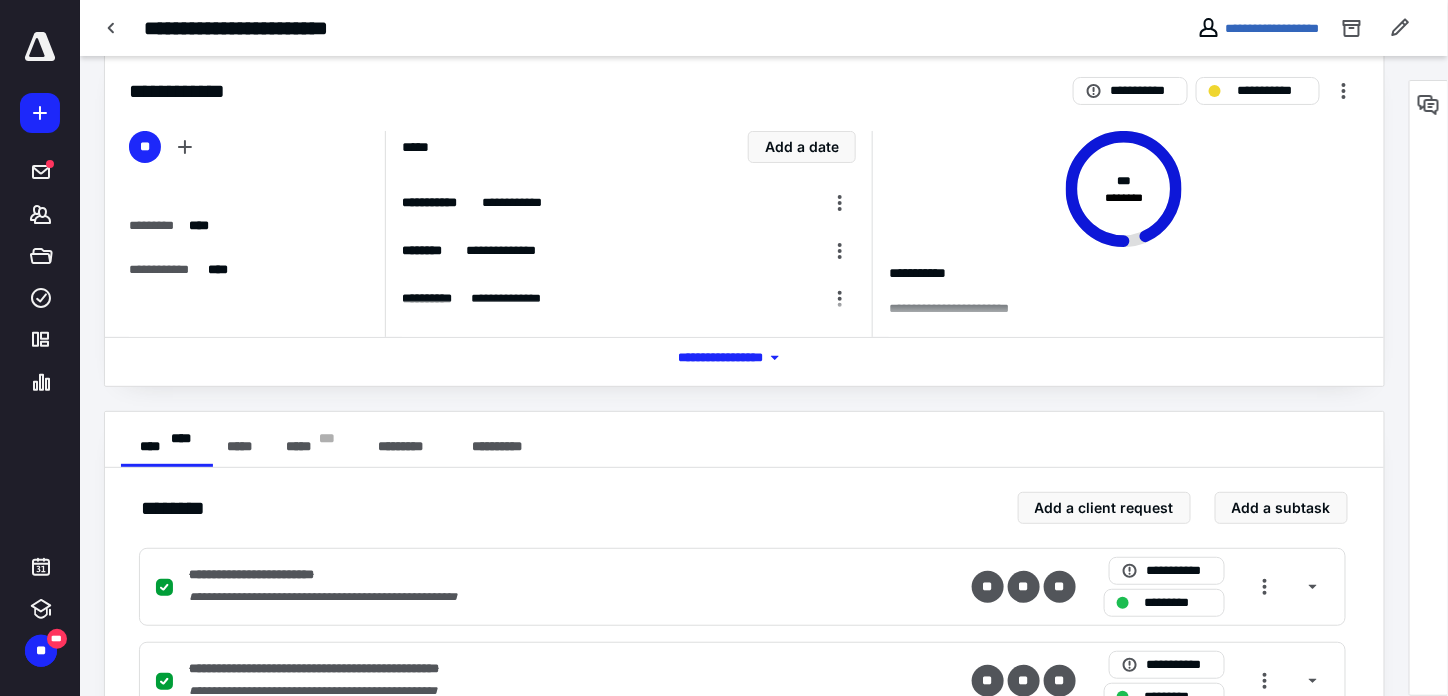 scroll, scrollTop: 0, scrollLeft: 0, axis: both 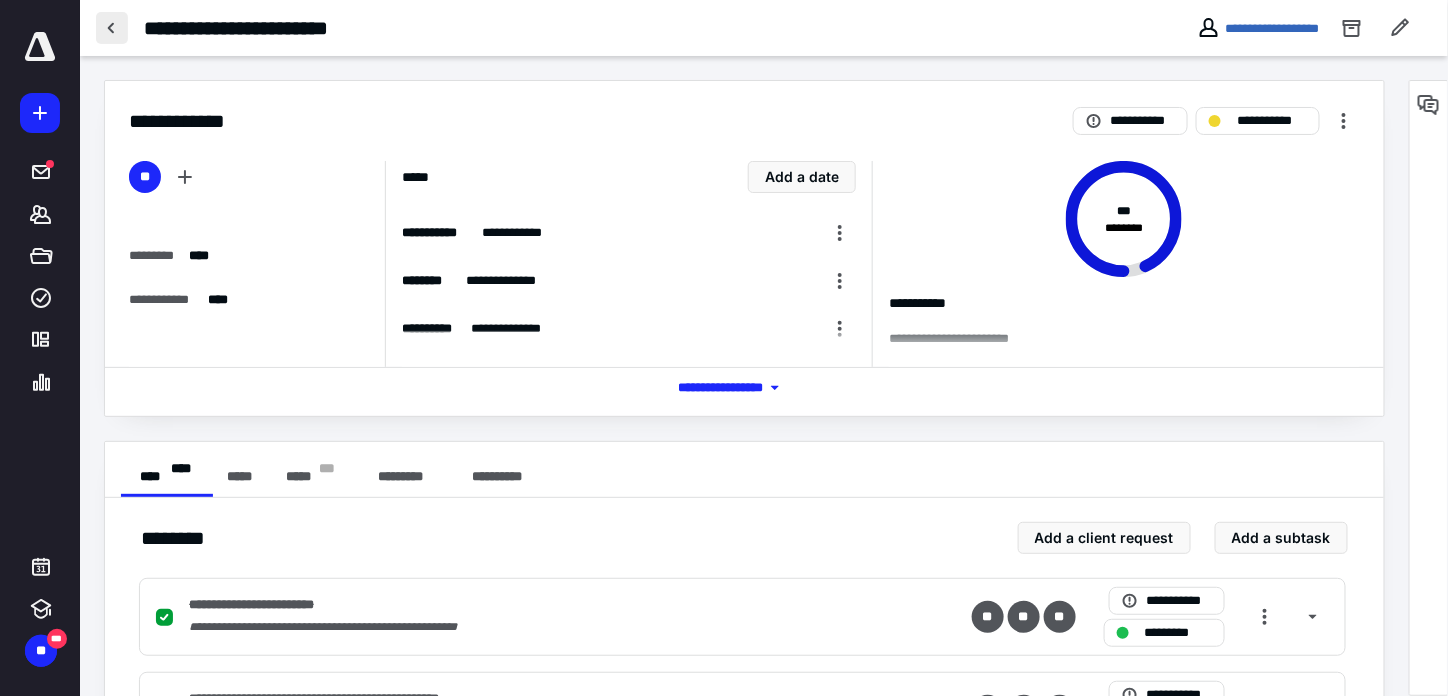click at bounding box center [112, 28] 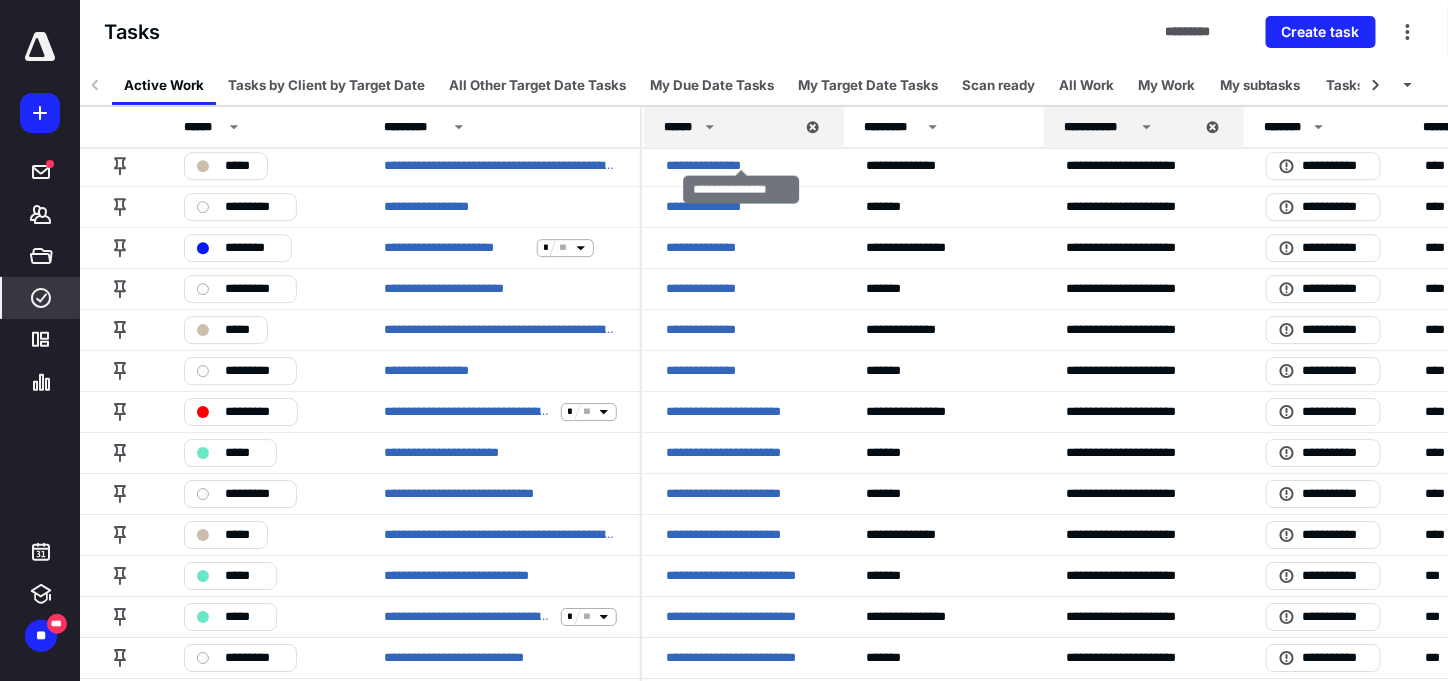 scroll, scrollTop: 1800, scrollLeft: 0, axis: vertical 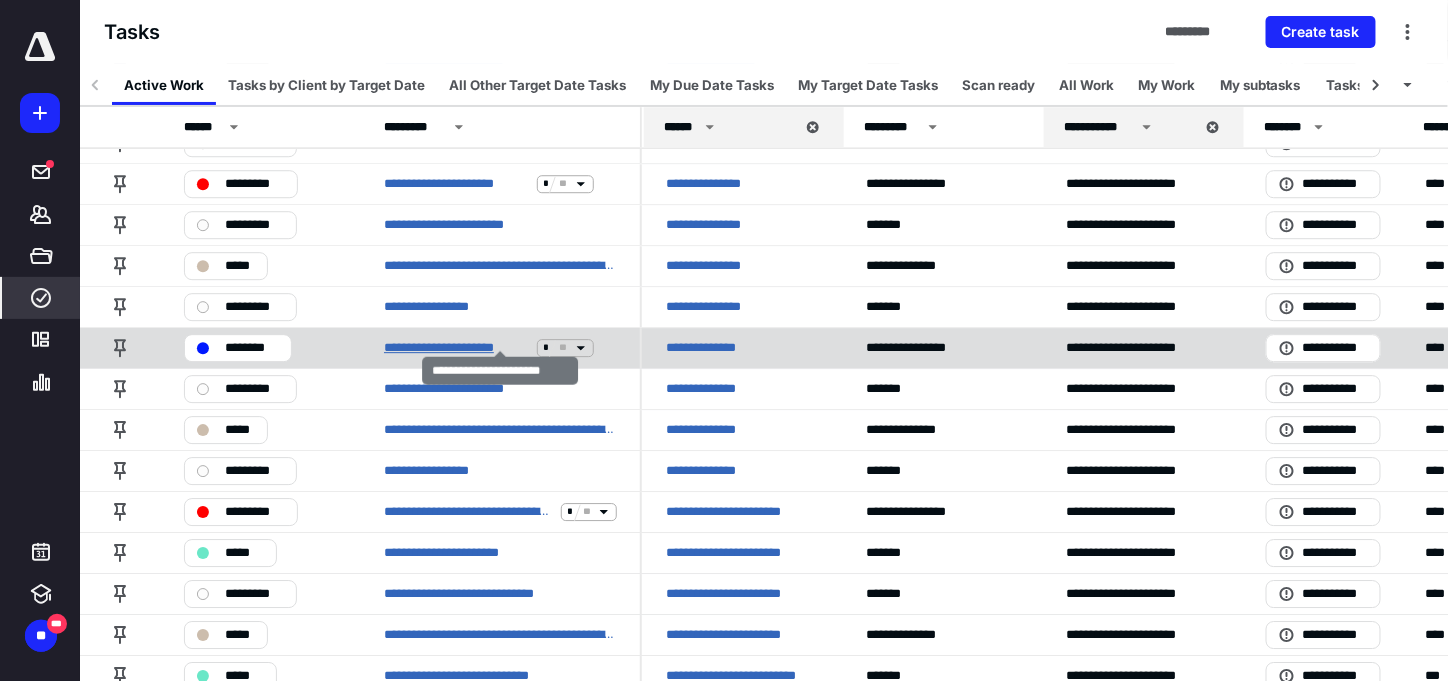 click on "**********" at bounding box center [456, 348] 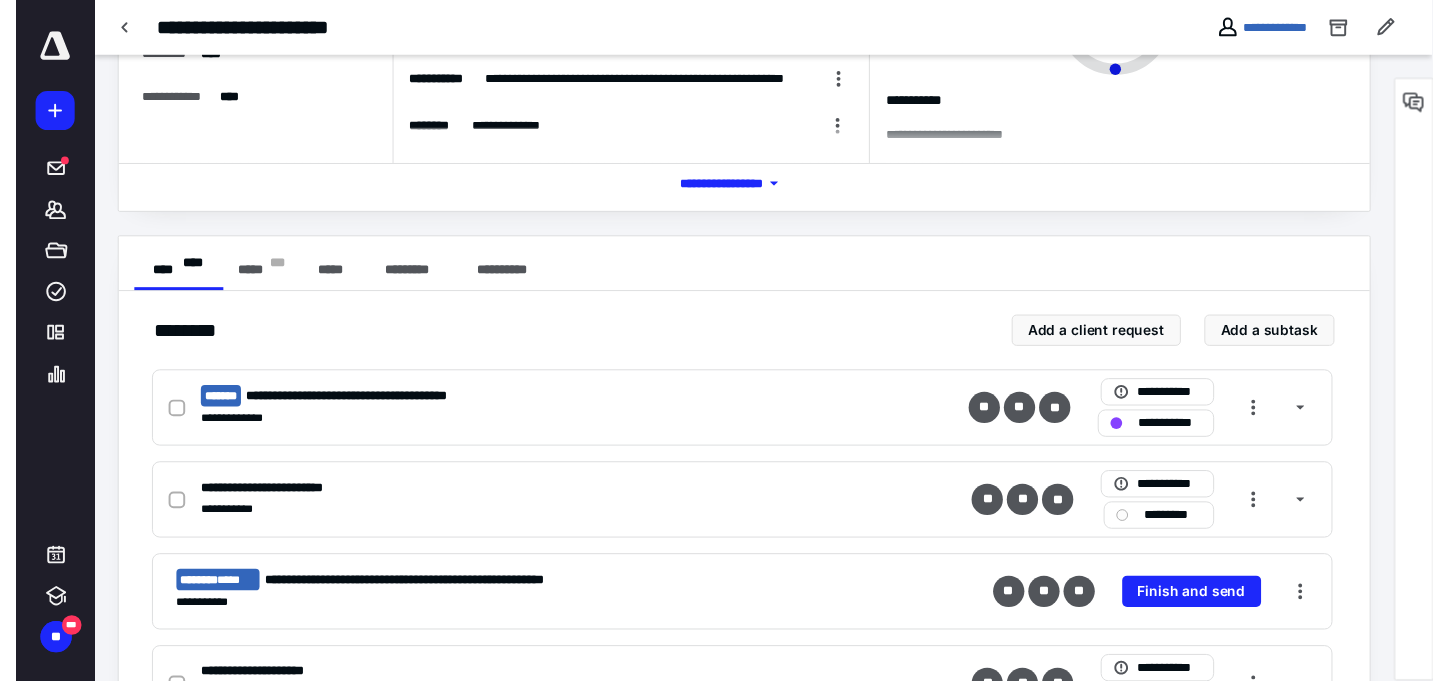 scroll, scrollTop: 0, scrollLeft: 0, axis: both 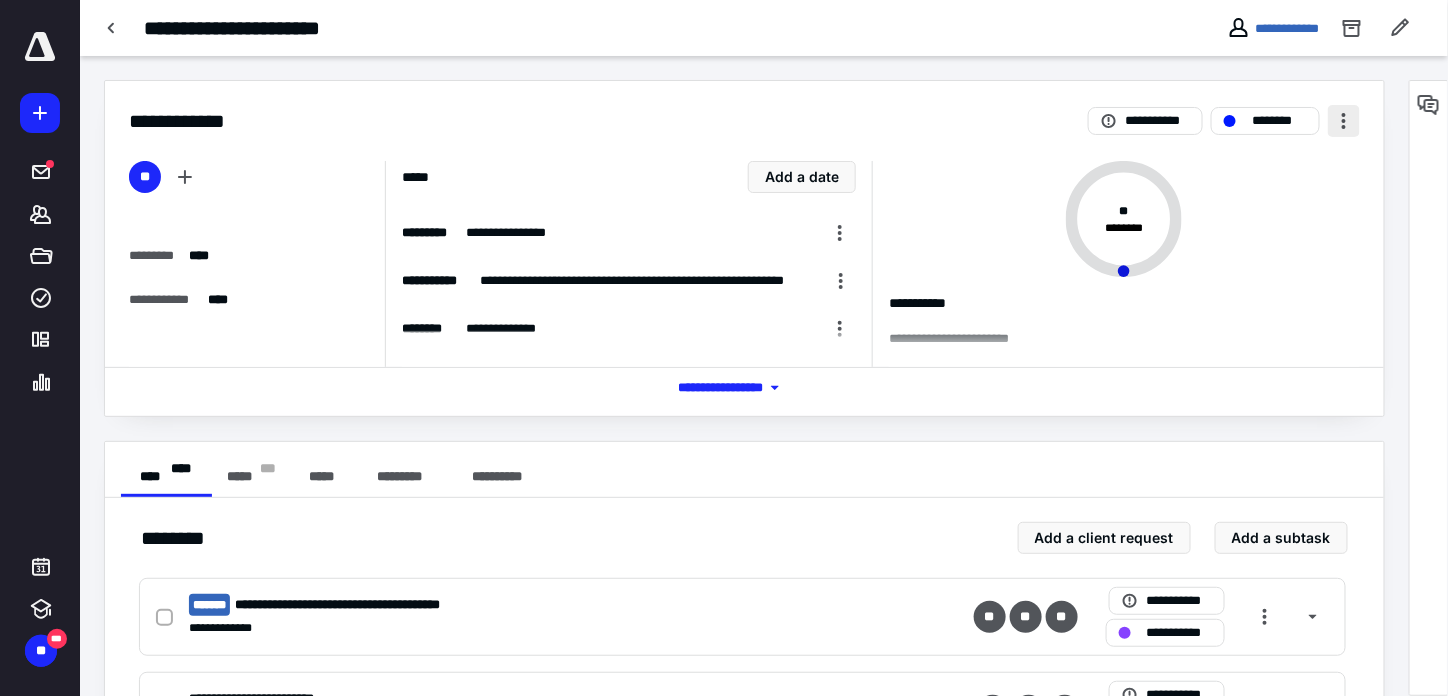click at bounding box center [1344, 121] 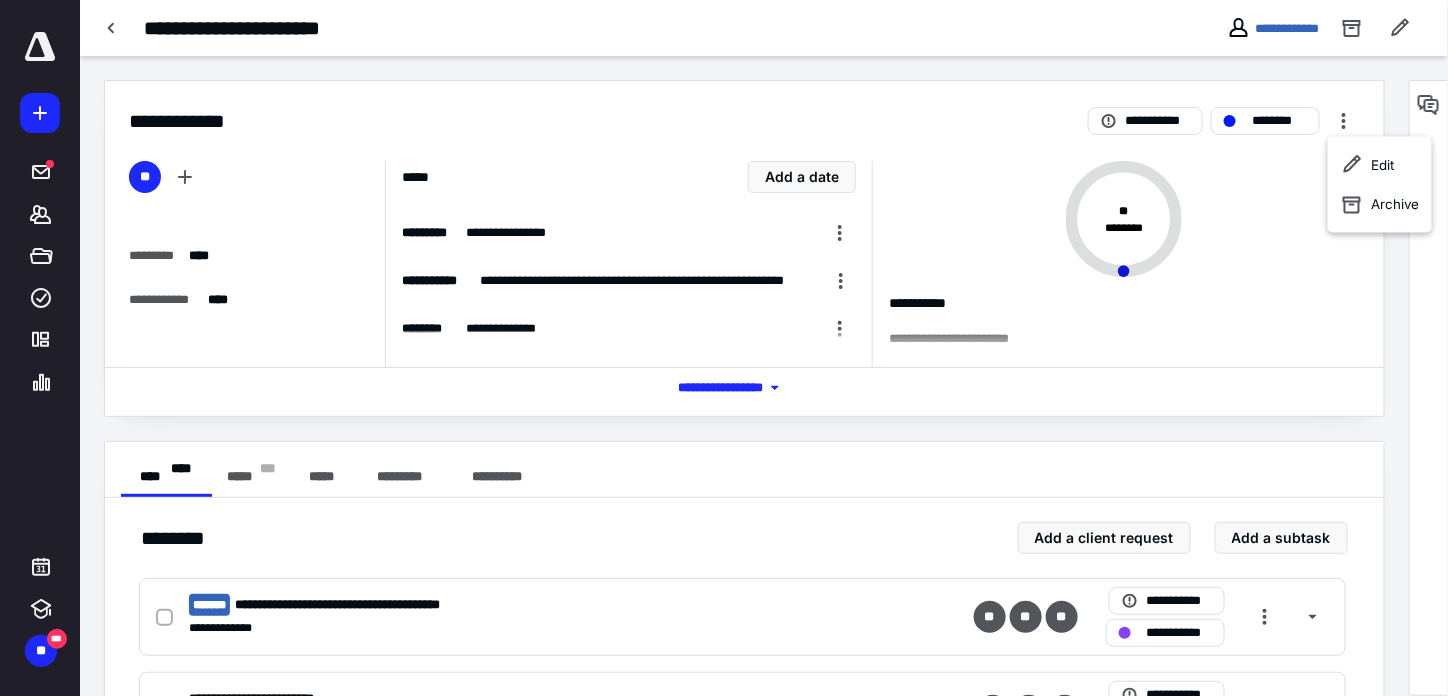 click on "**********" at bounding box center [1115, 264] 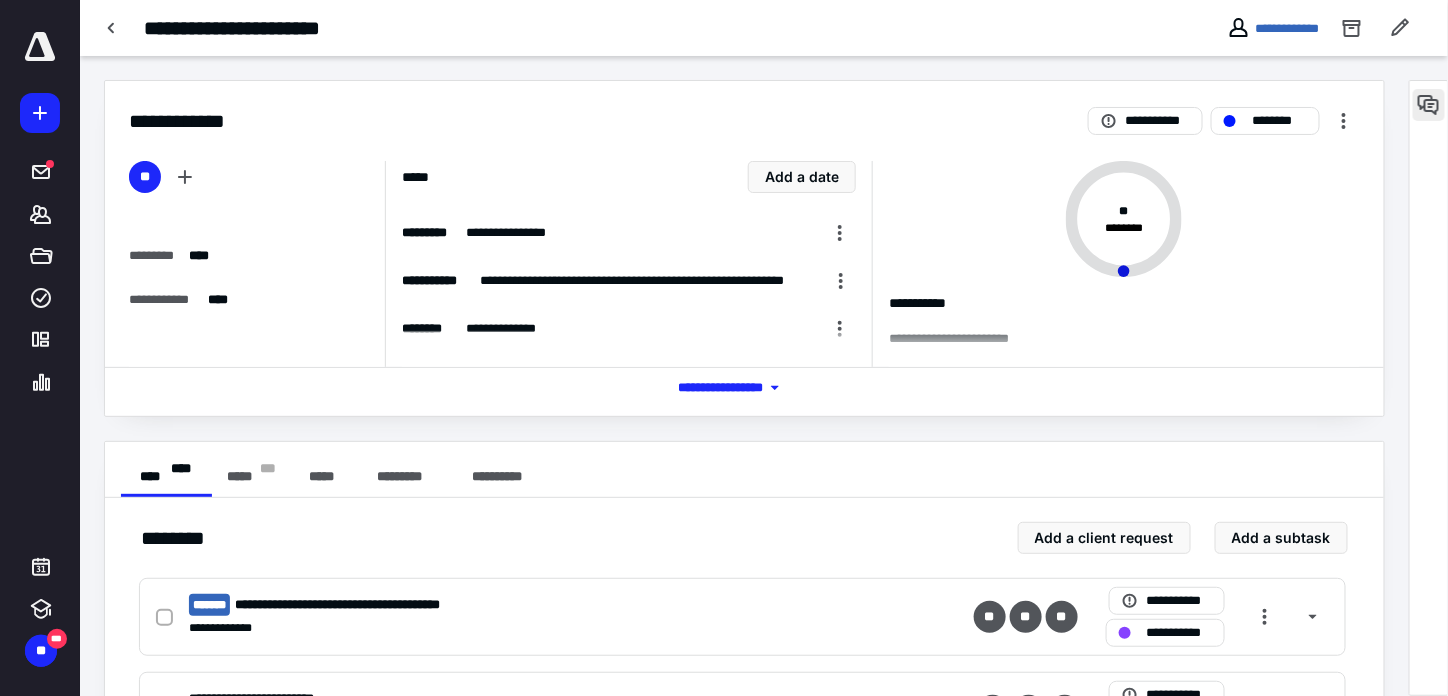 click at bounding box center [1429, 105] 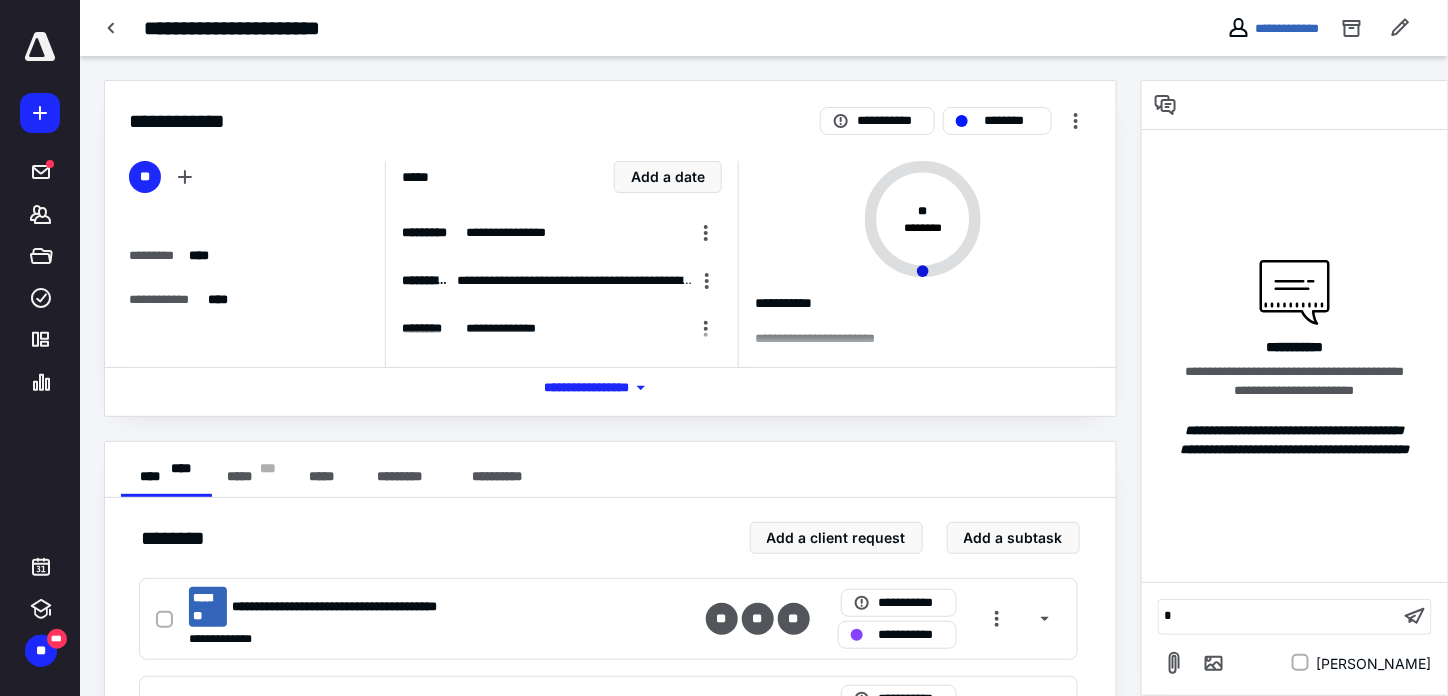 type 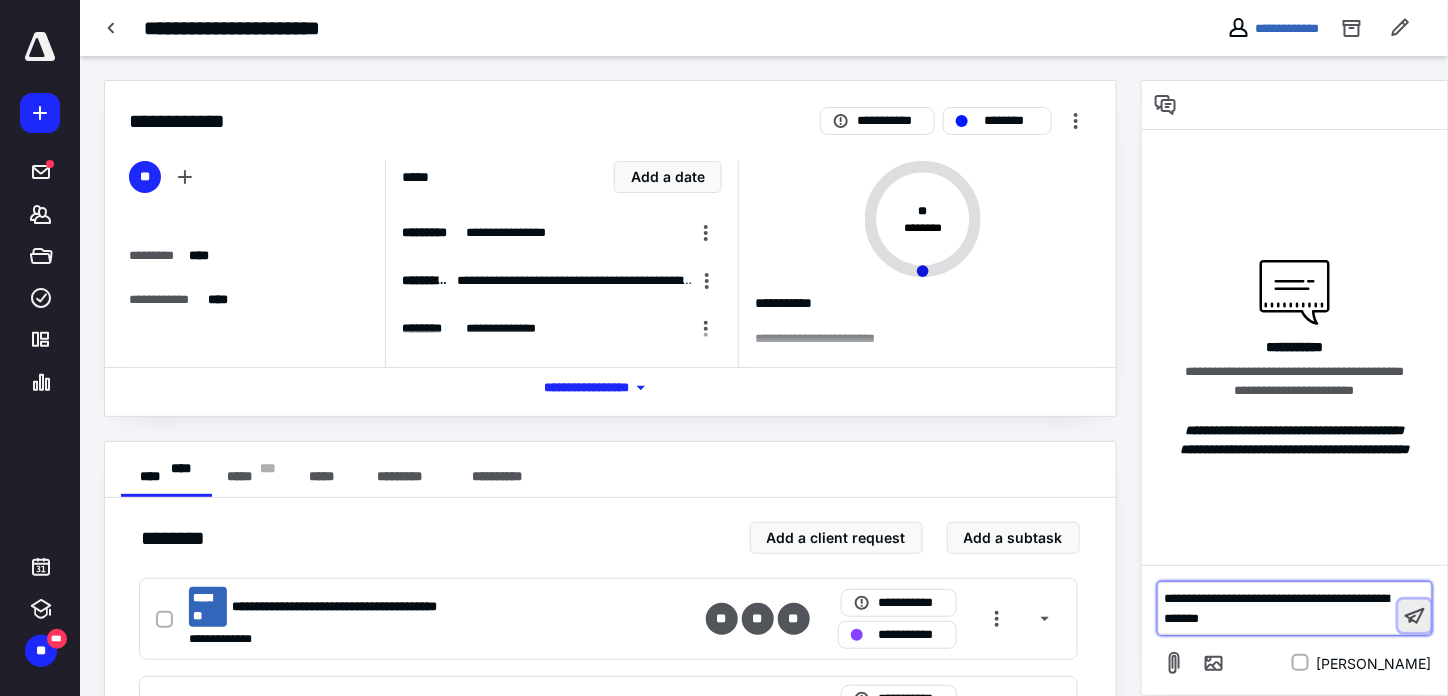 click at bounding box center [1415, 616] 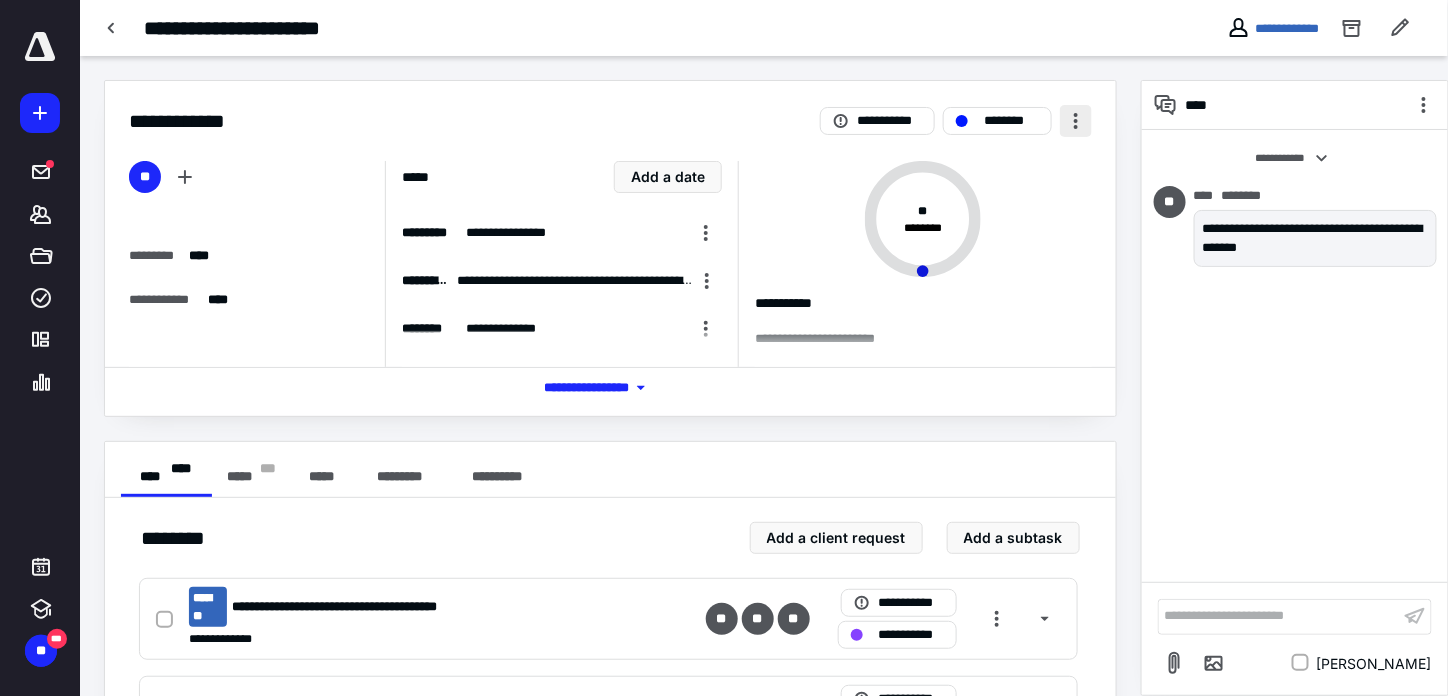 click at bounding box center [1076, 121] 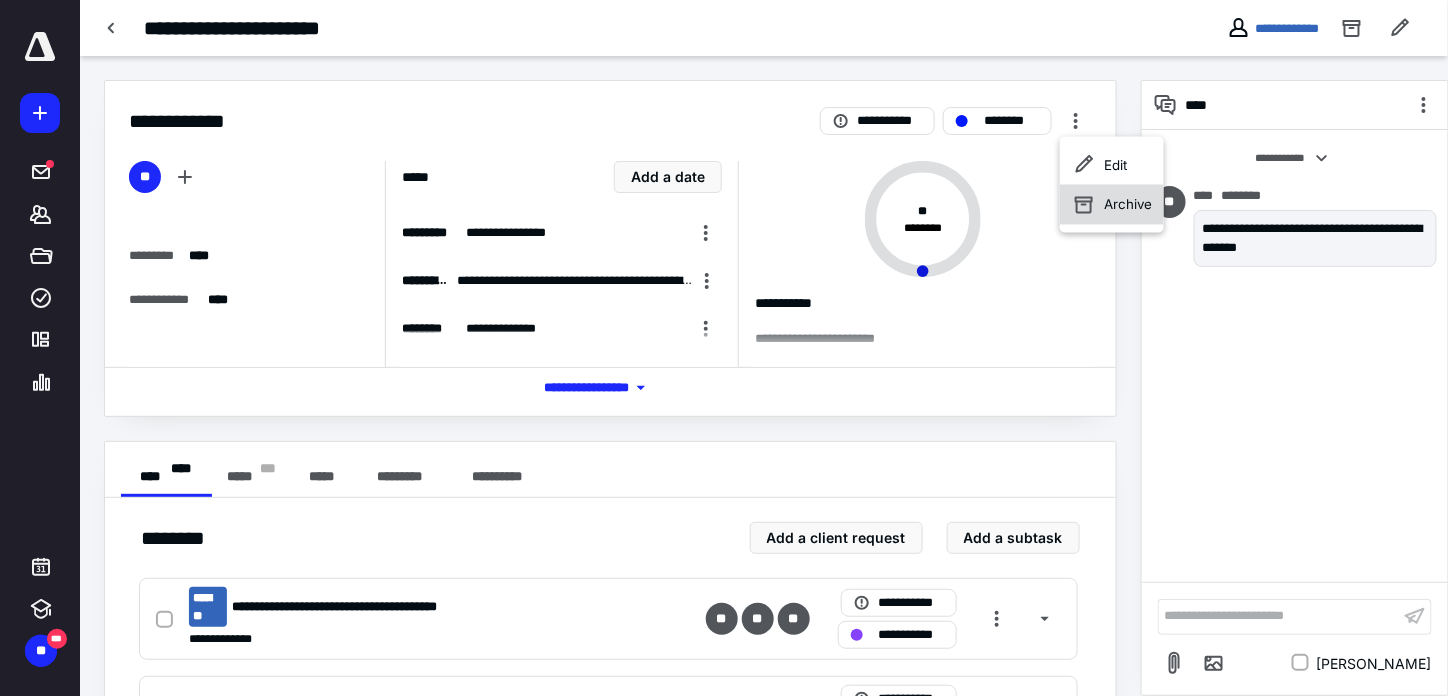 click on "Archive" at bounding box center (1128, 205) 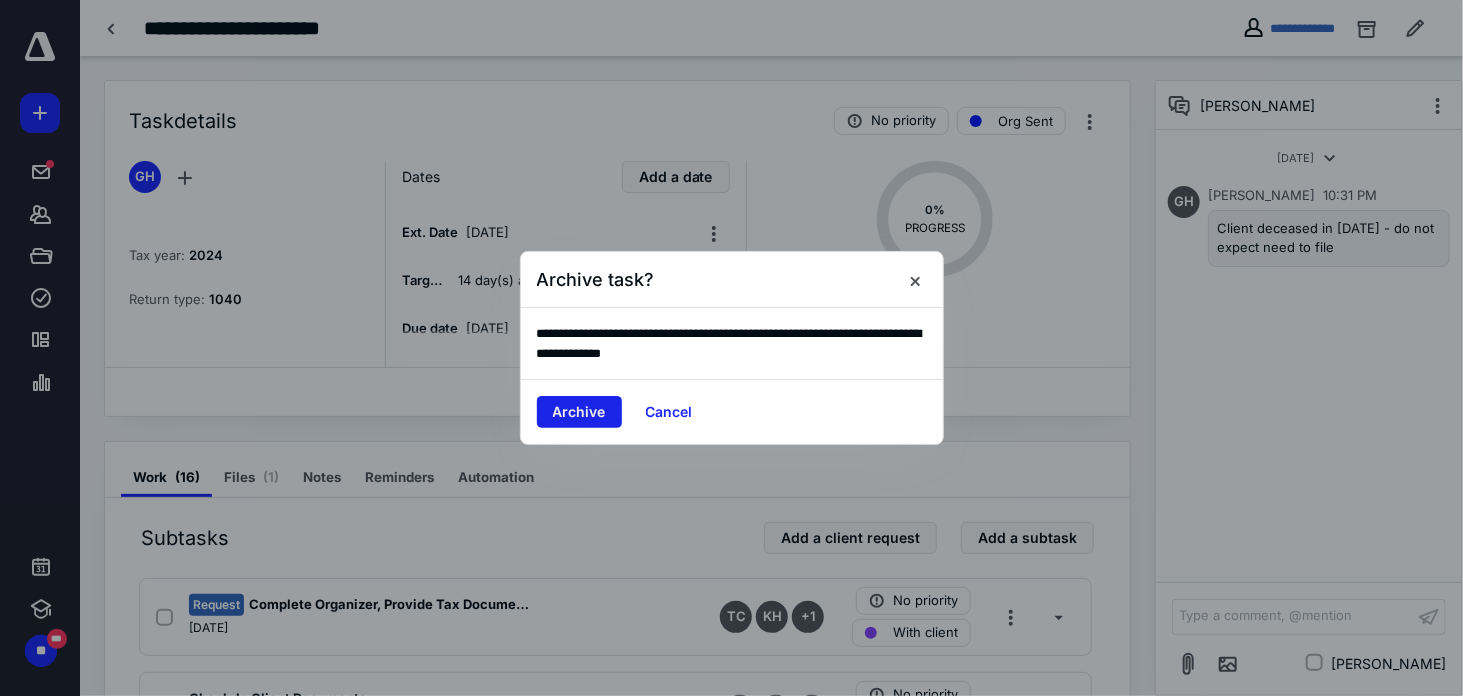 click on "Archive" at bounding box center [579, 412] 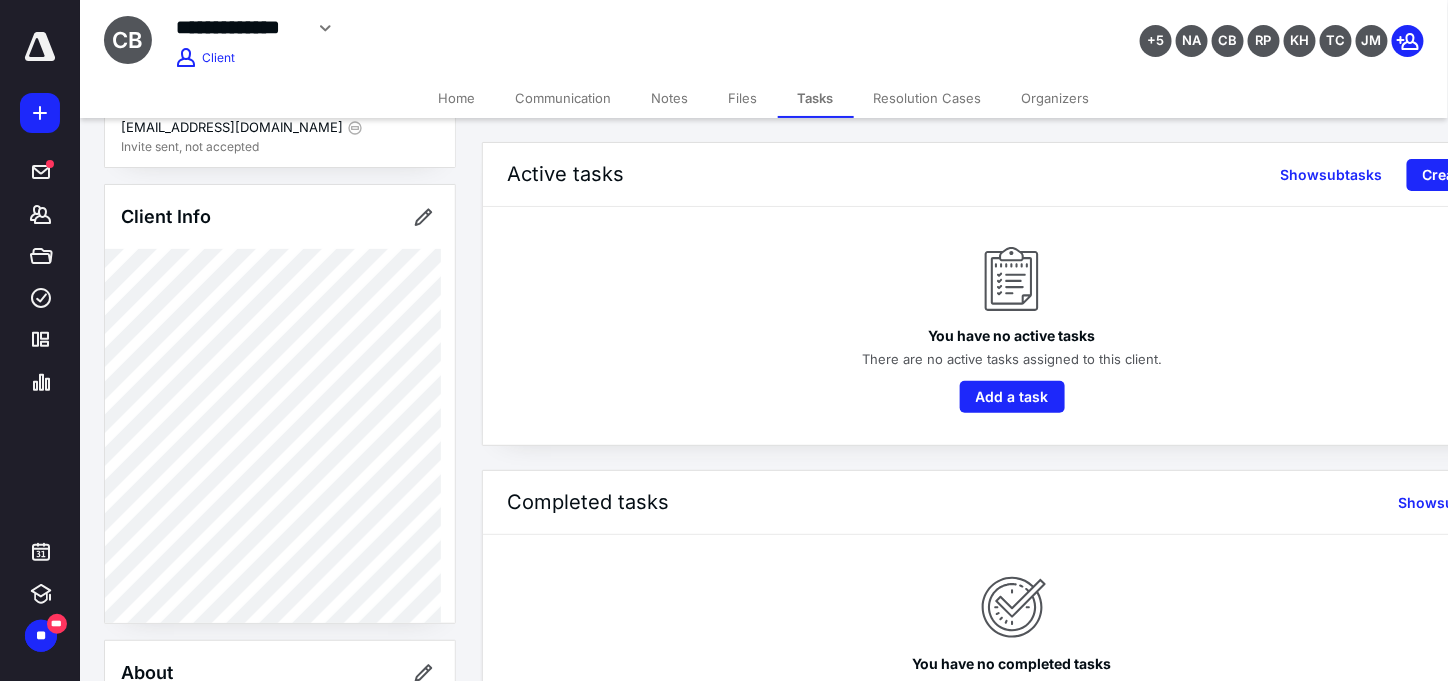 scroll, scrollTop: 0, scrollLeft: 0, axis: both 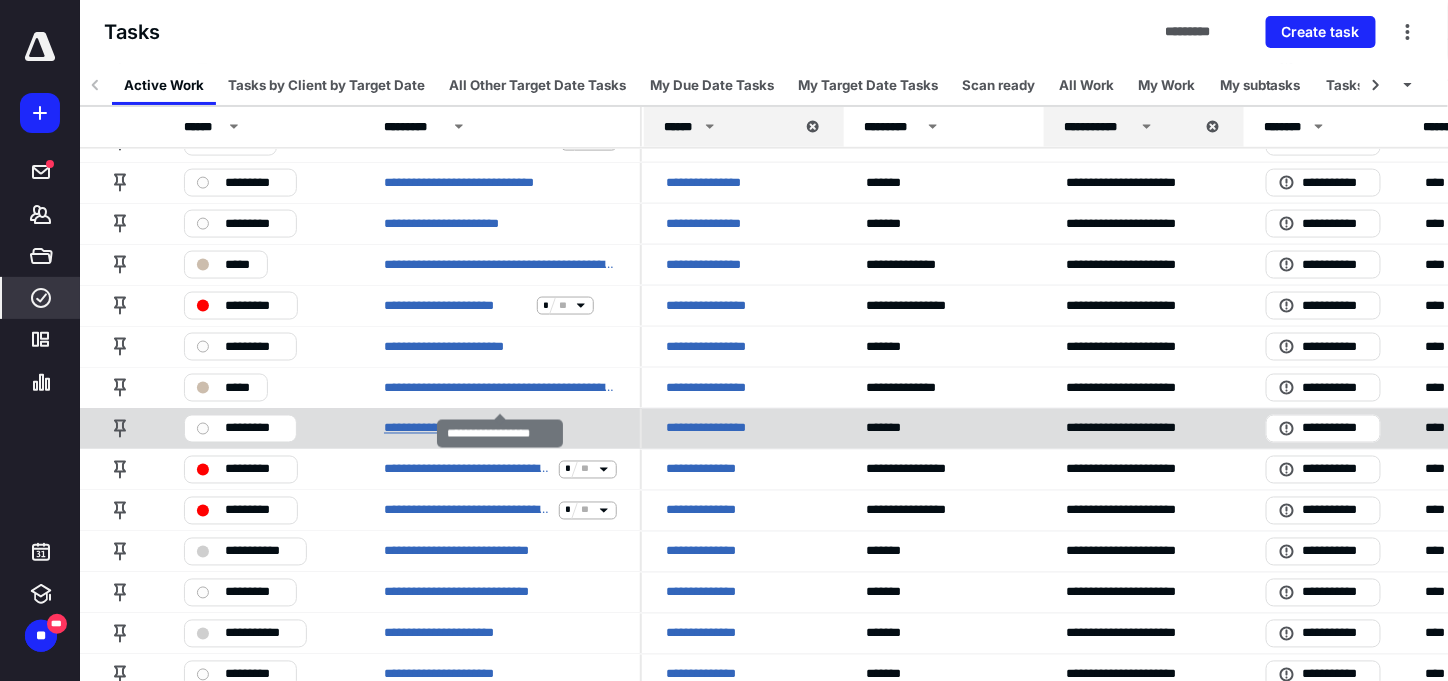 click on "**********" at bounding box center (441, 429) 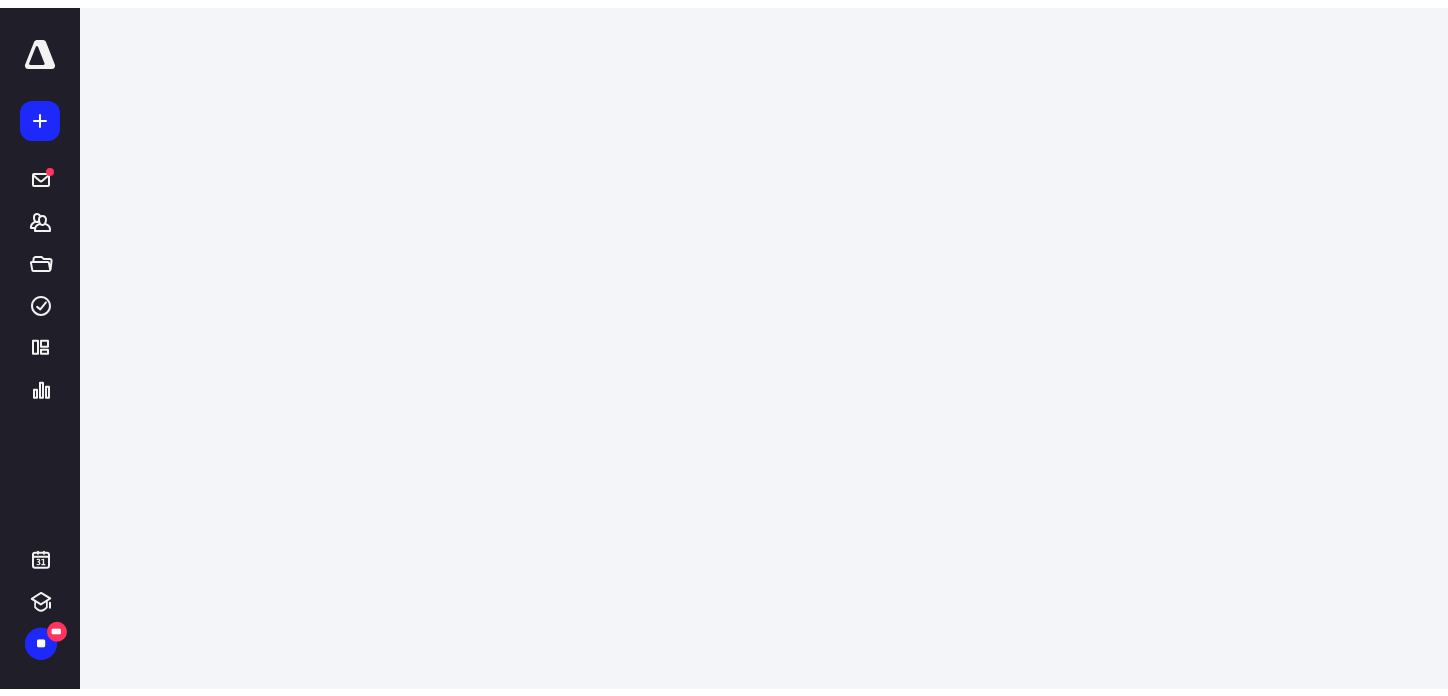 scroll, scrollTop: 0, scrollLeft: 0, axis: both 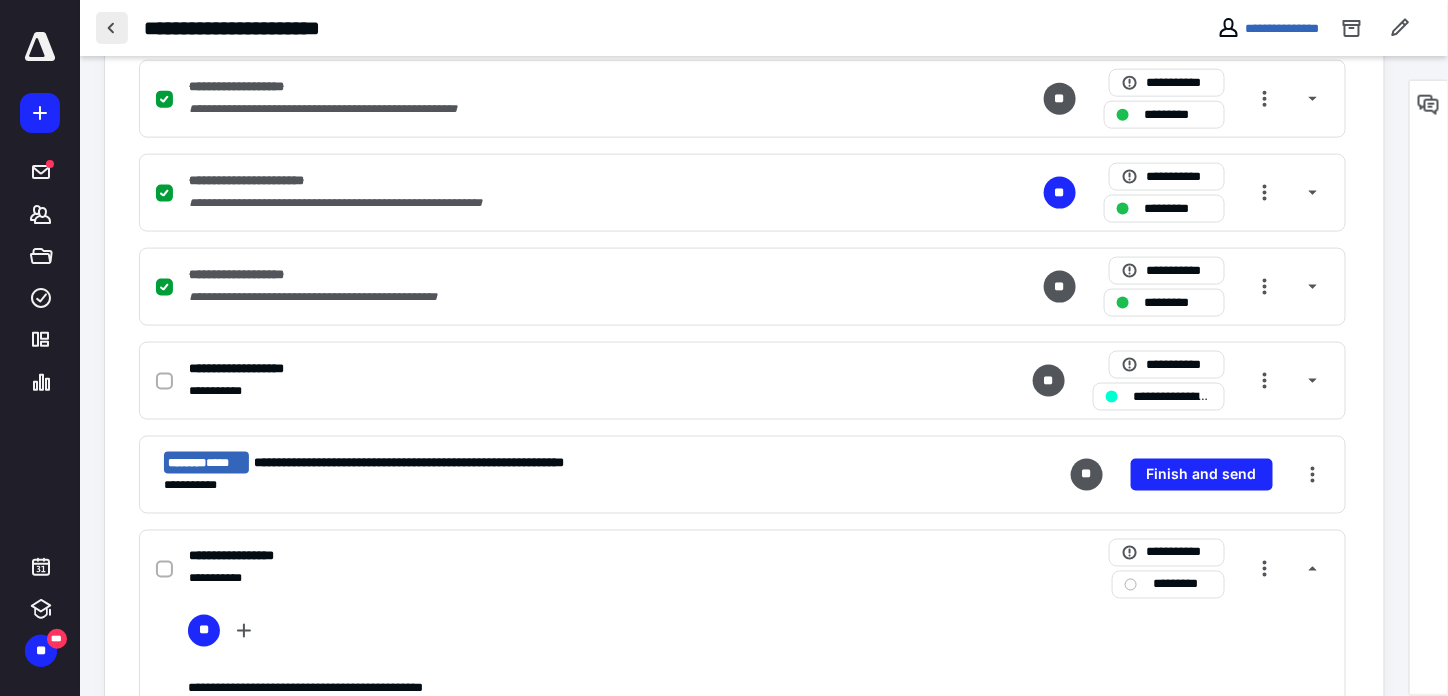 click at bounding box center (112, 28) 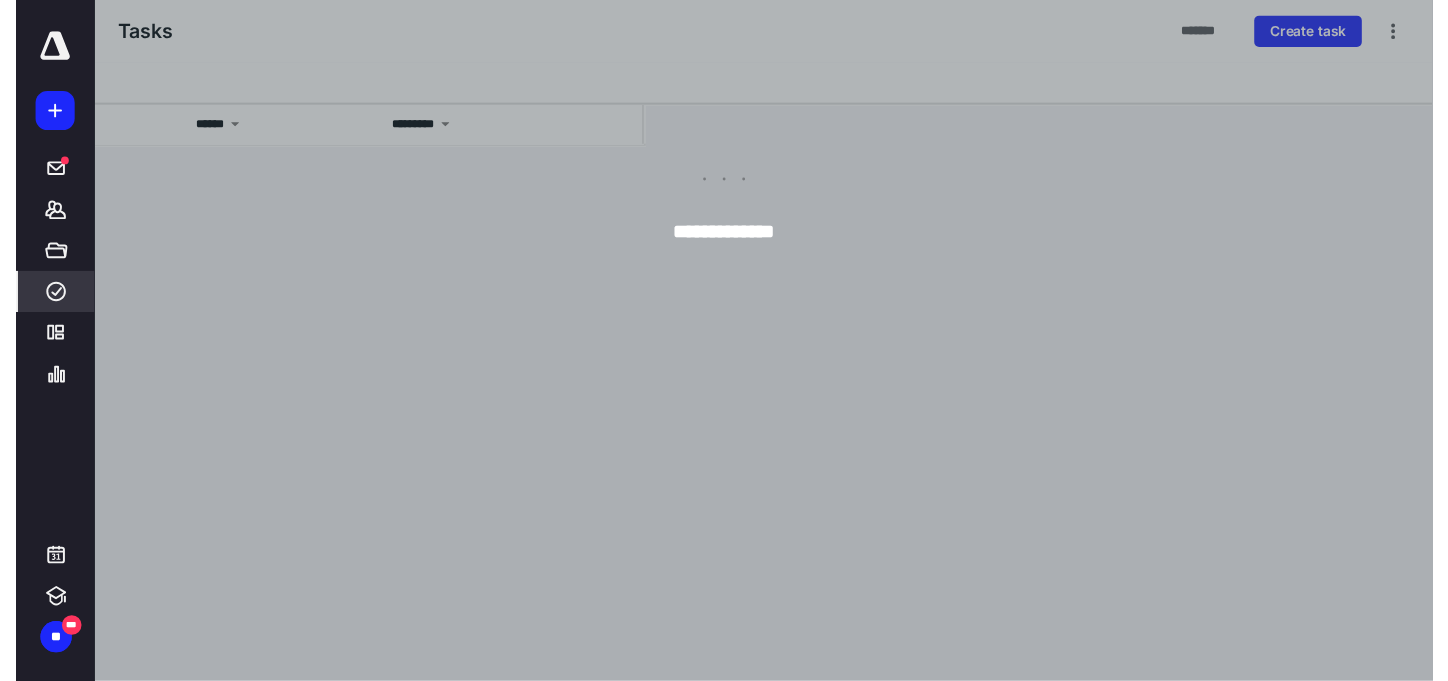 scroll, scrollTop: 0, scrollLeft: 0, axis: both 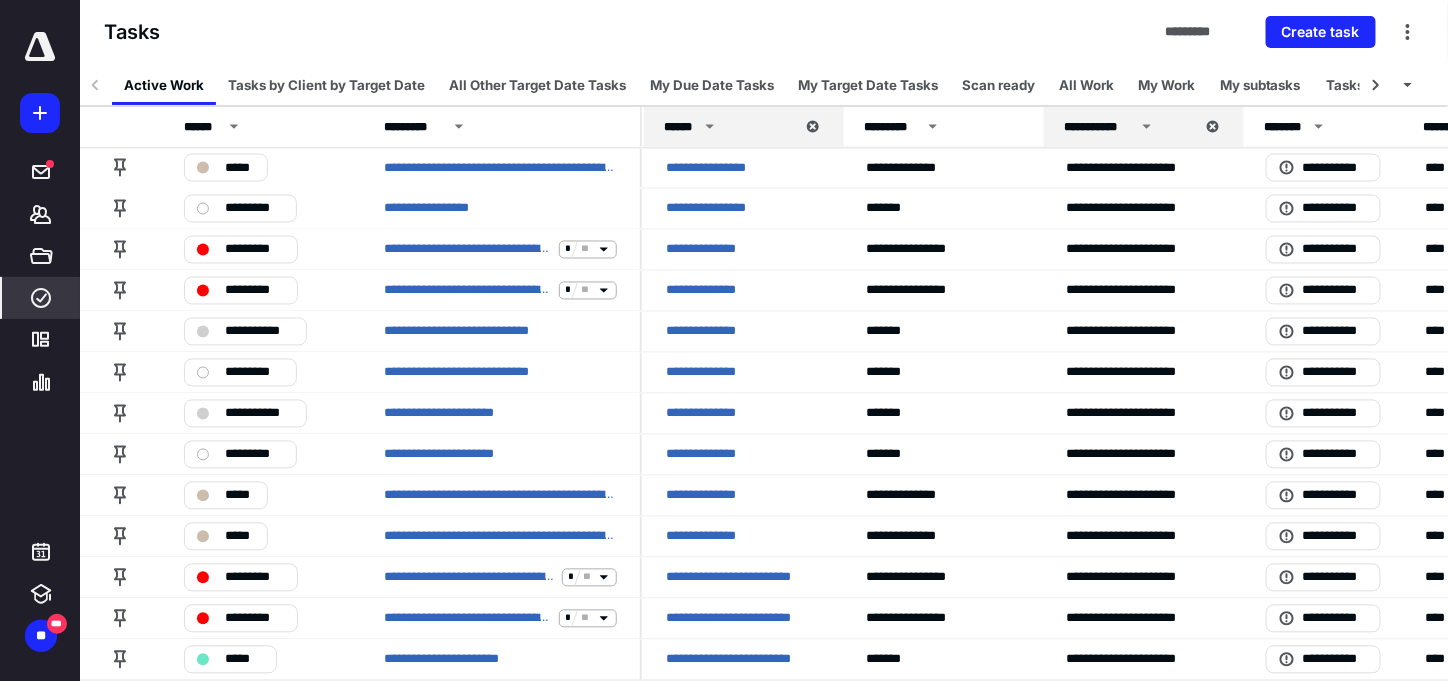 click on "********* *****" at bounding box center (764, 703) 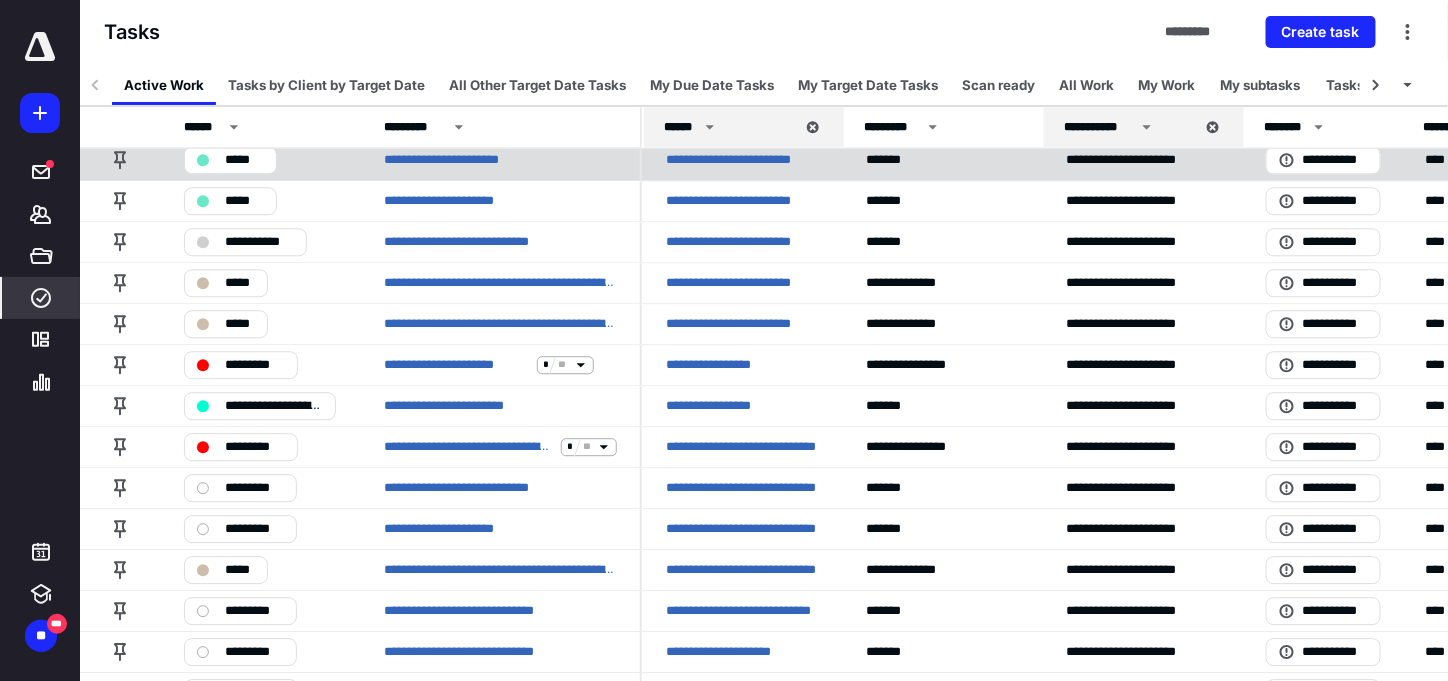 scroll, scrollTop: 4220, scrollLeft: 0, axis: vertical 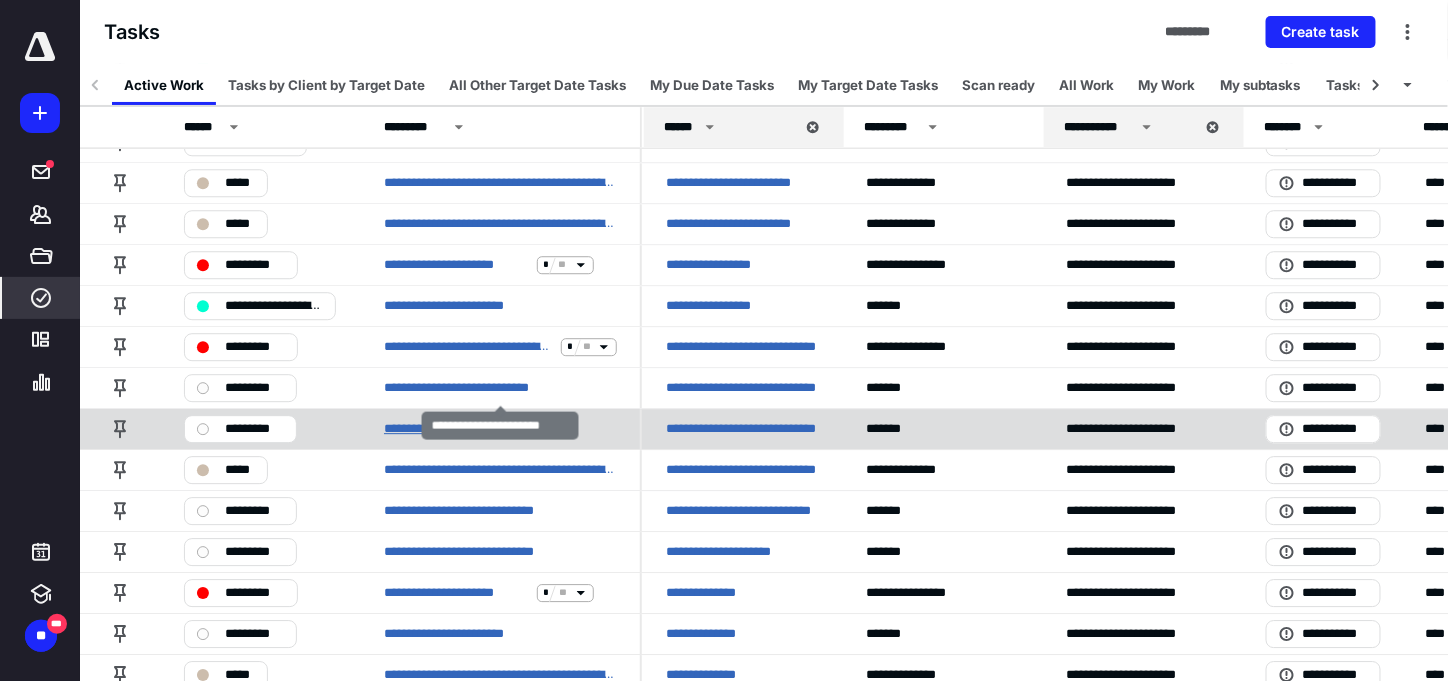 click on "**********" at bounding box center (457, 429) 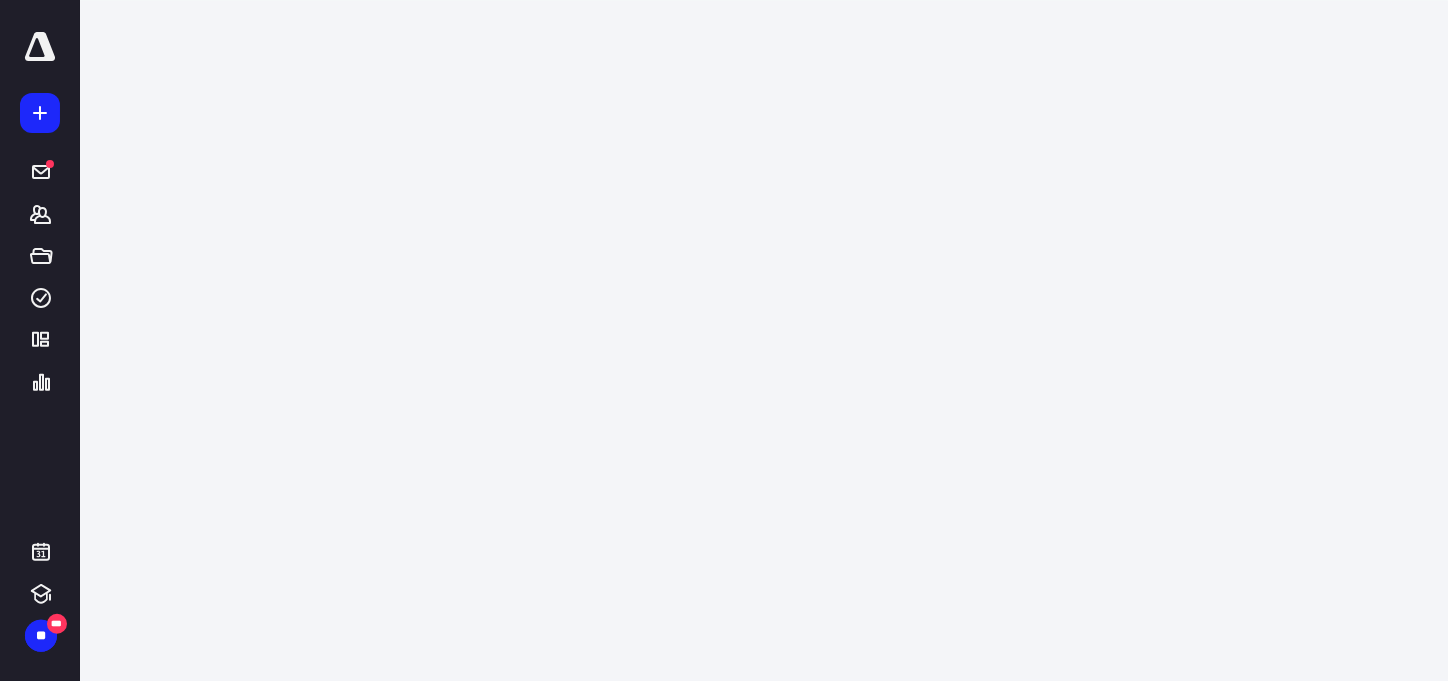 scroll, scrollTop: 0, scrollLeft: 0, axis: both 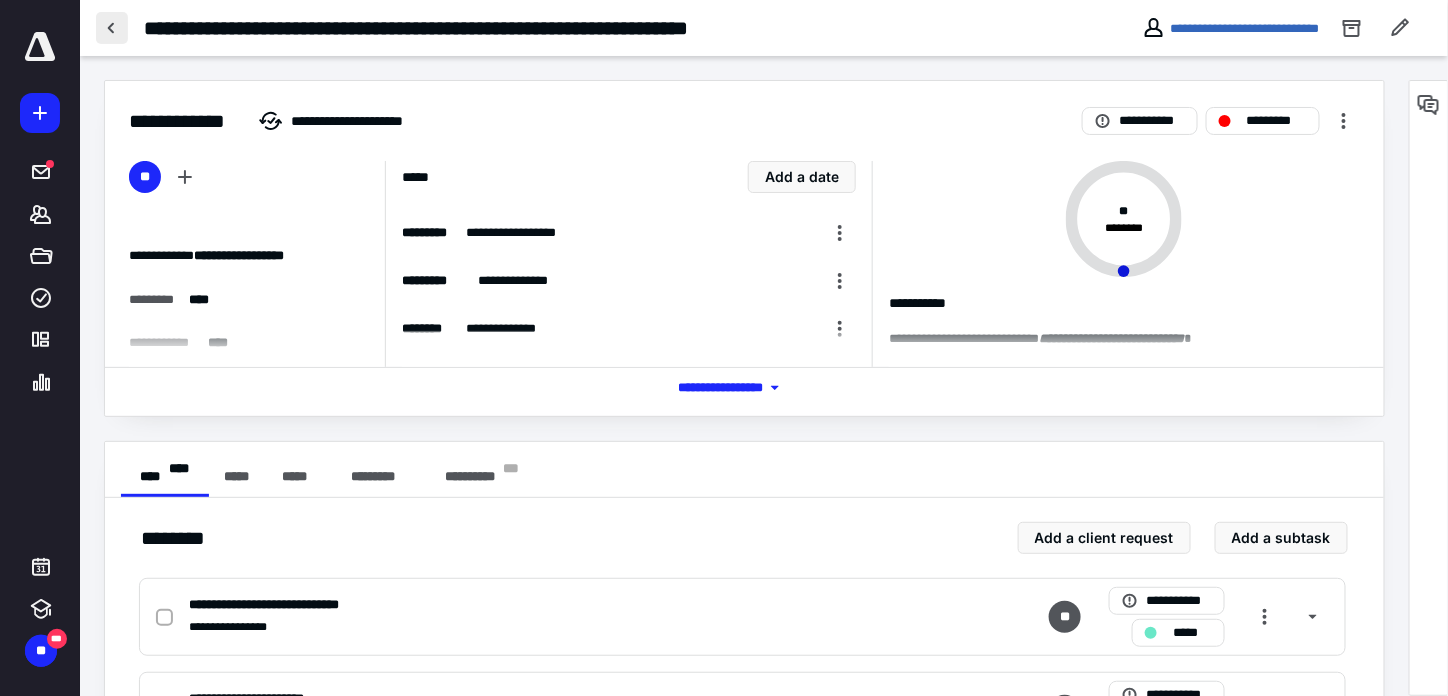 click at bounding box center (112, 28) 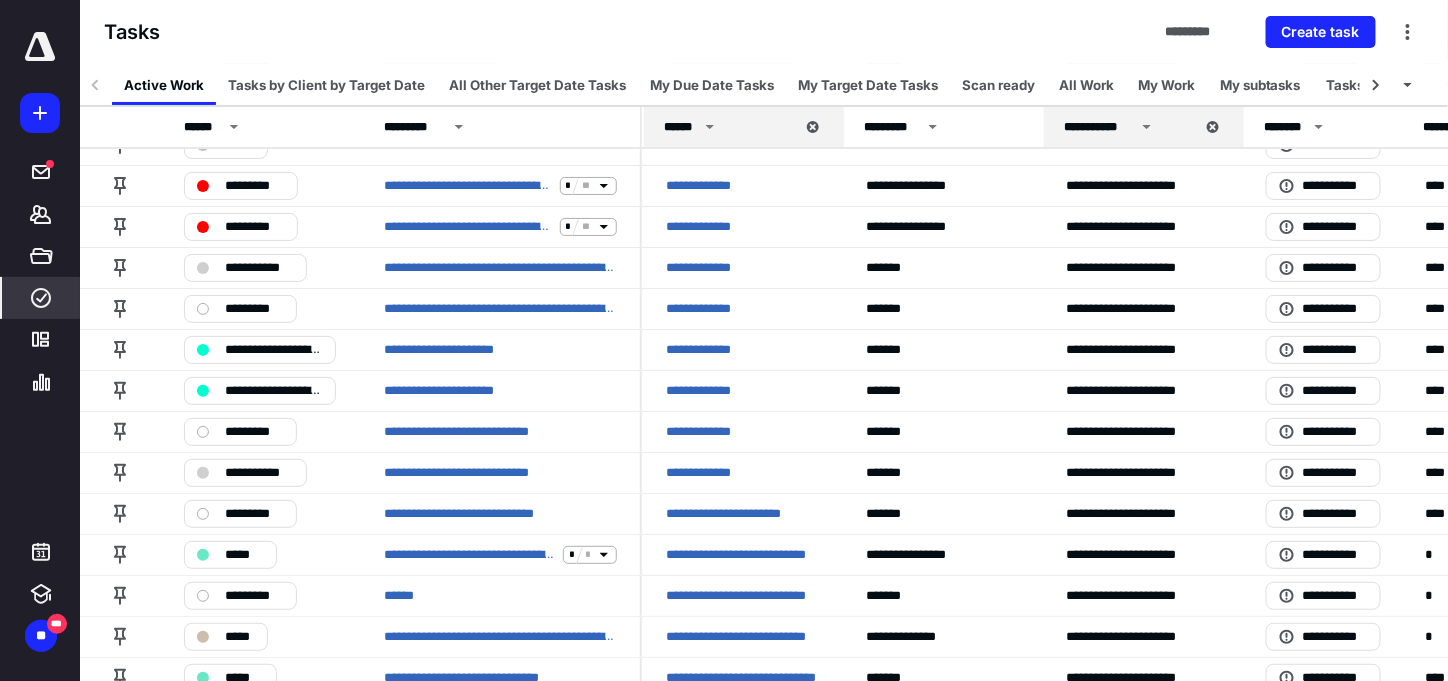 scroll, scrollTop: 3620, scrollLeft: 0, axis: vertical 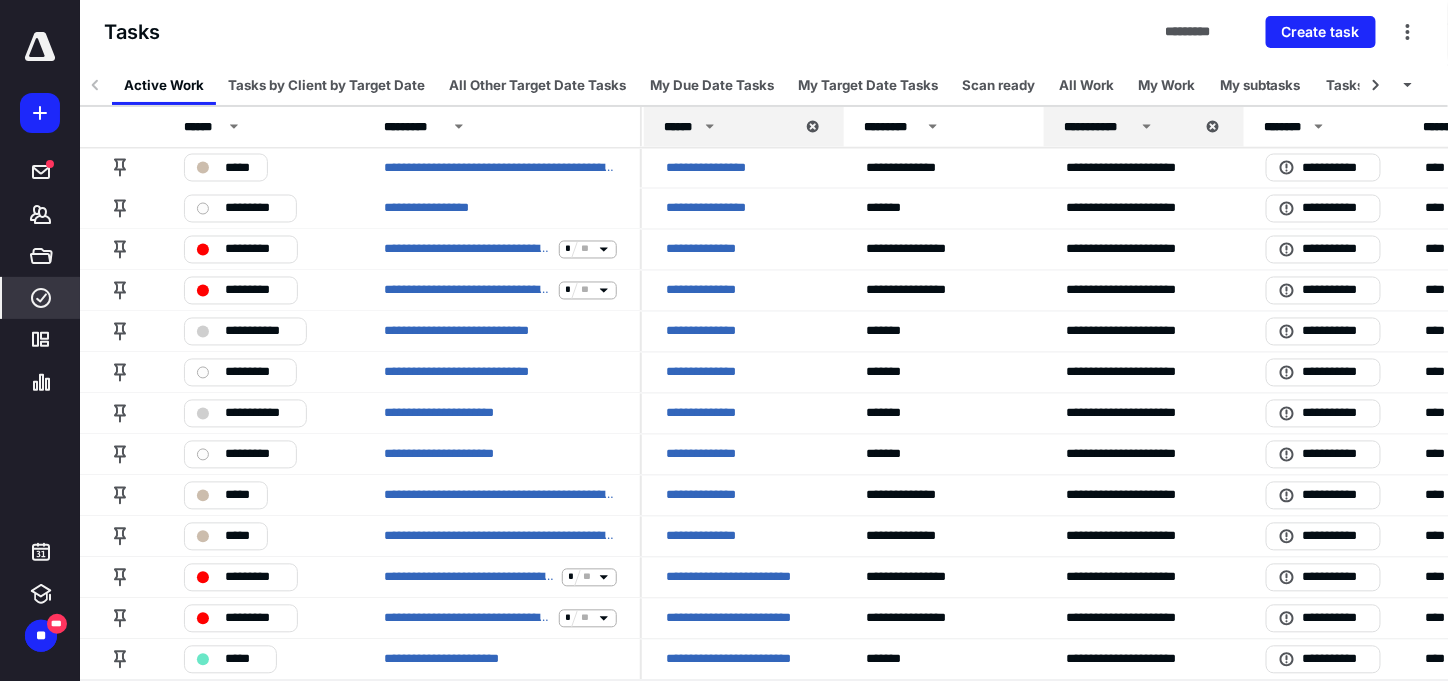 click on "********* *****" at bounding box center (764, 703) 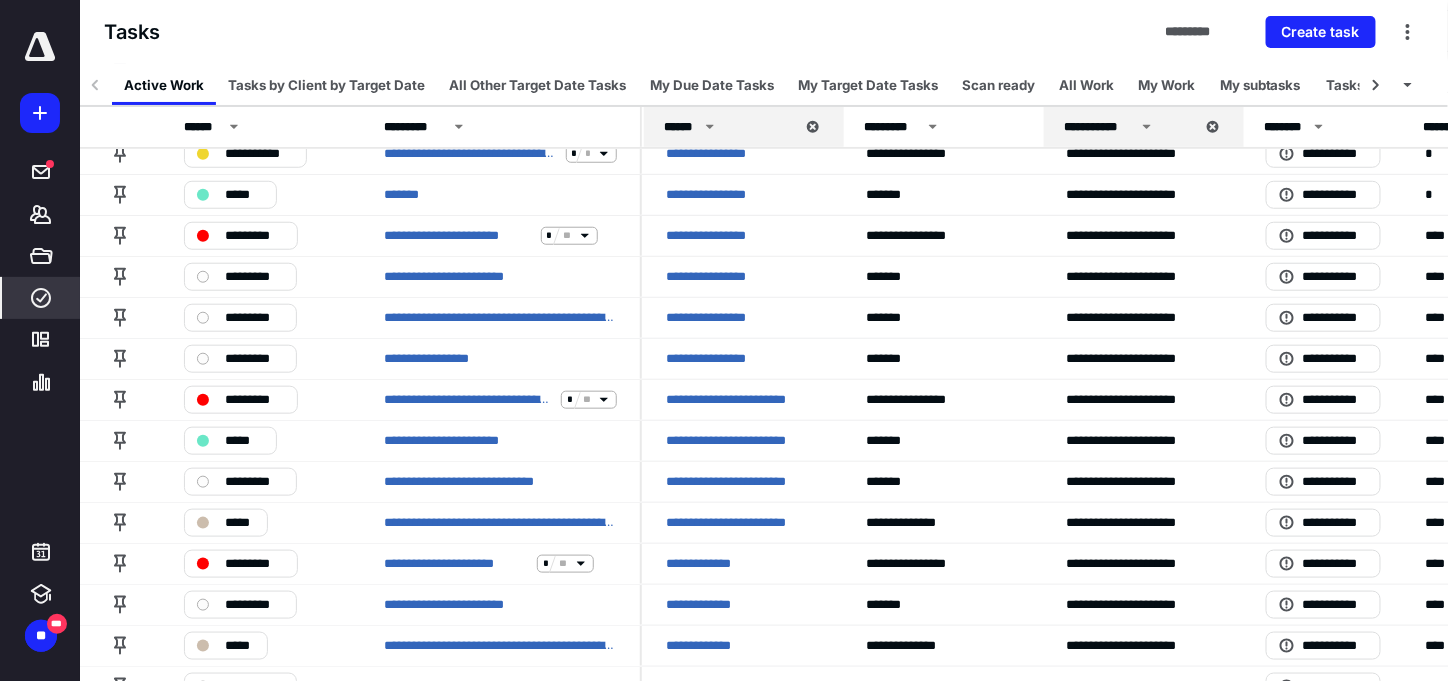 scroll, scrollTop: 5420, scrollLeft: 0, axis: vertical 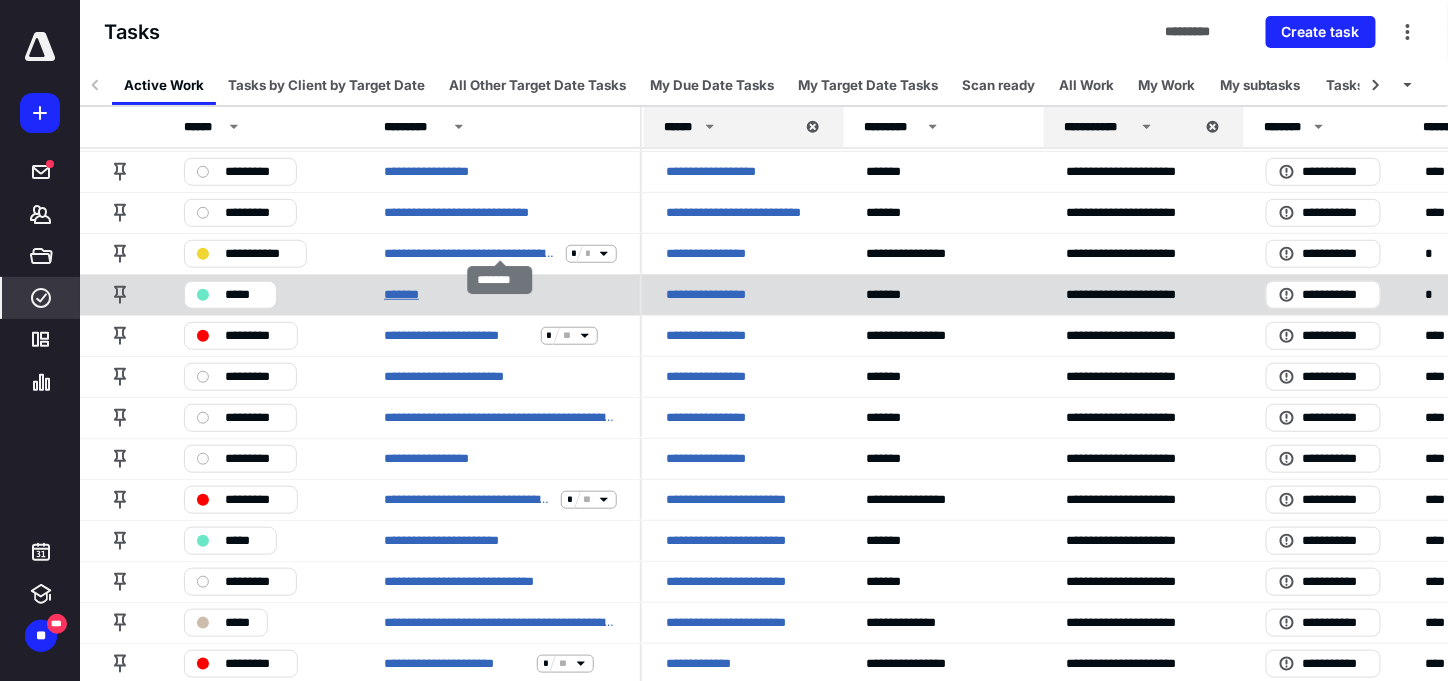click on "*******" at bounding box center (408, 295) 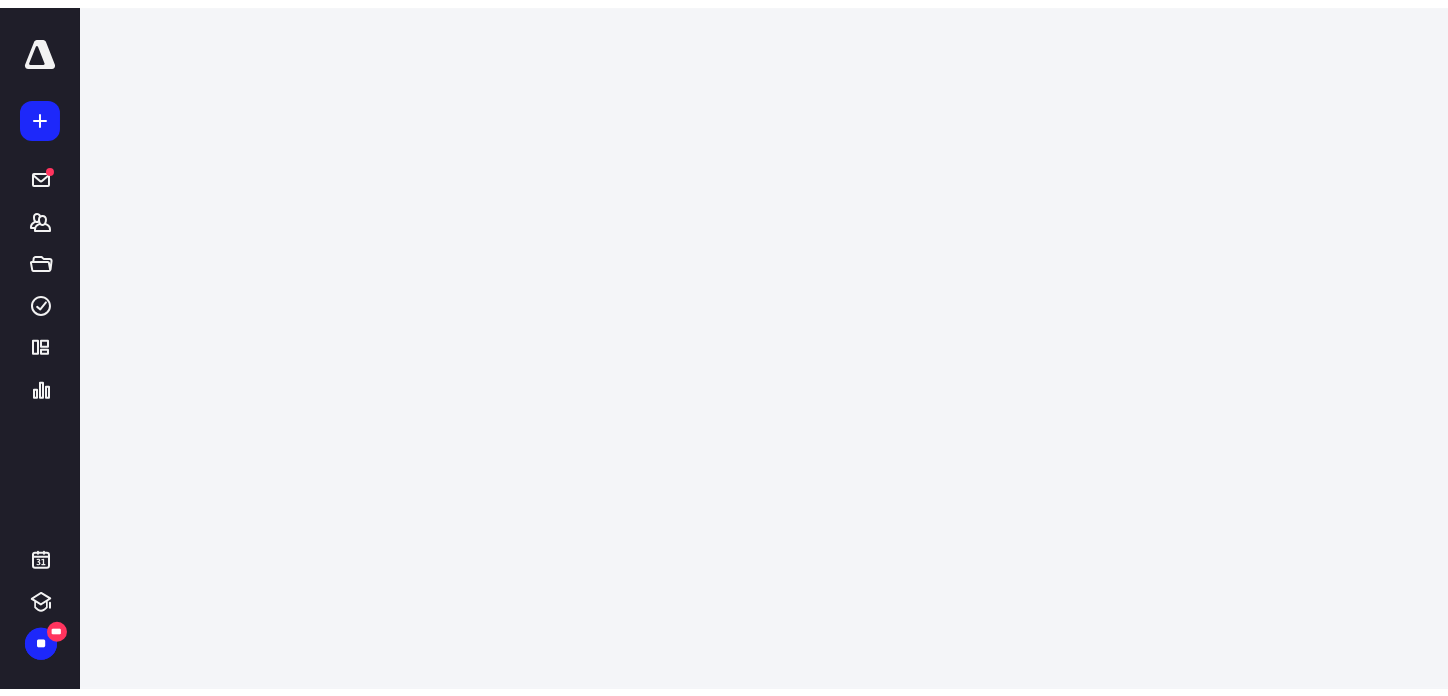 scroll, scrollTop: 0, scrollLeft: 0, axis: both 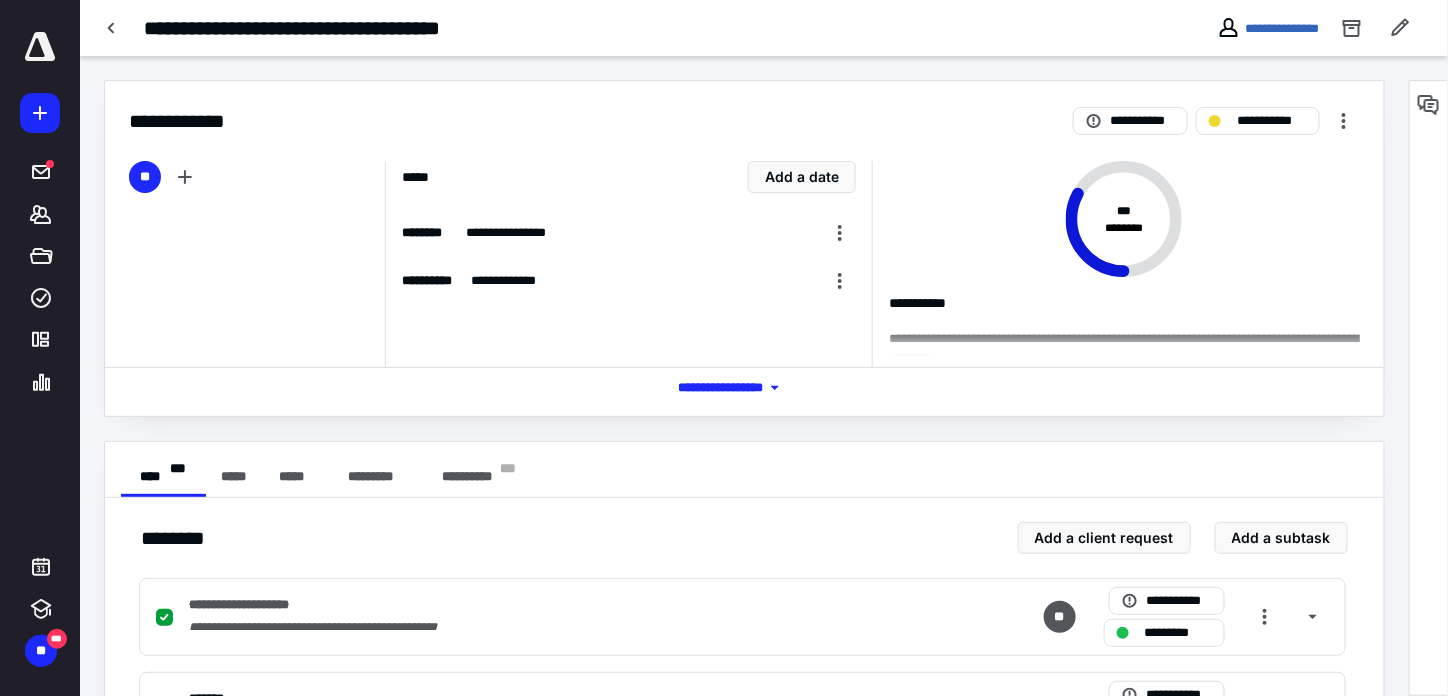 click on "*** **** *******" at bounding box center (744, 388) 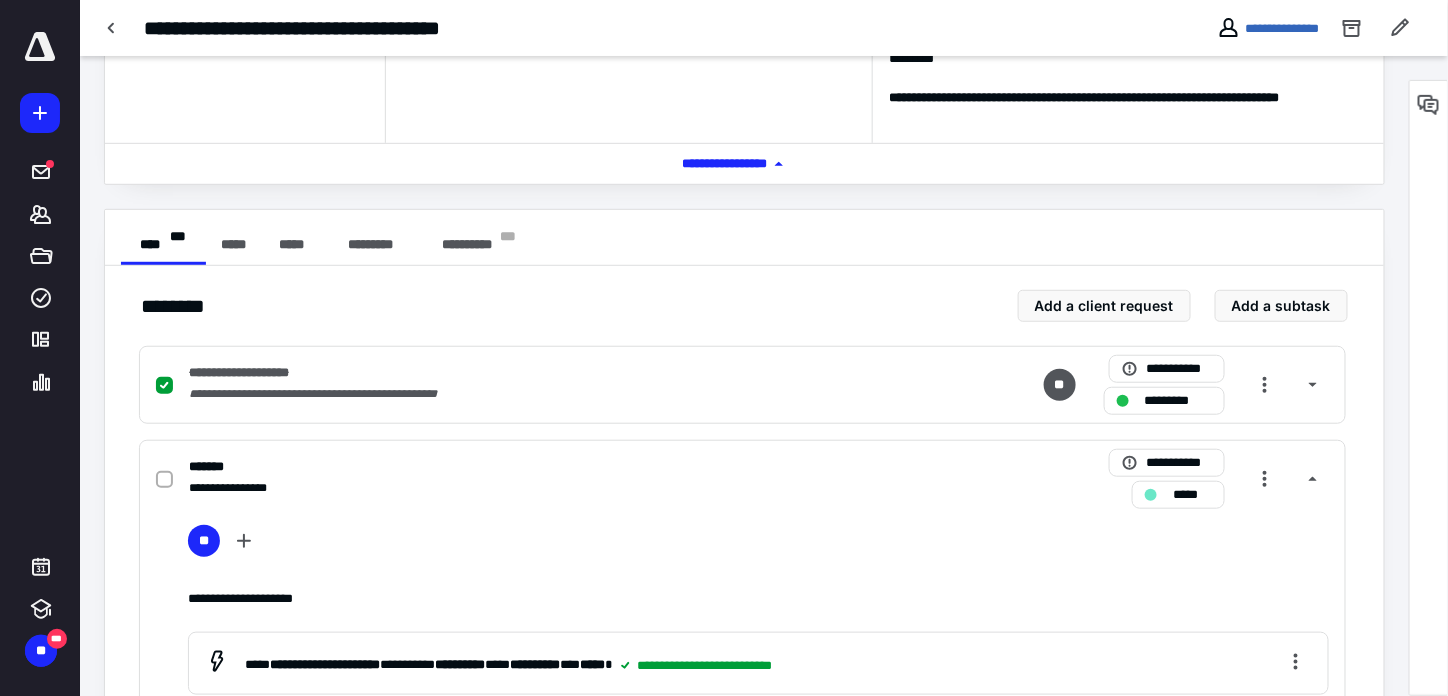 scroll, scrollTop: 200, scrollLeft: 0, axis: vertical 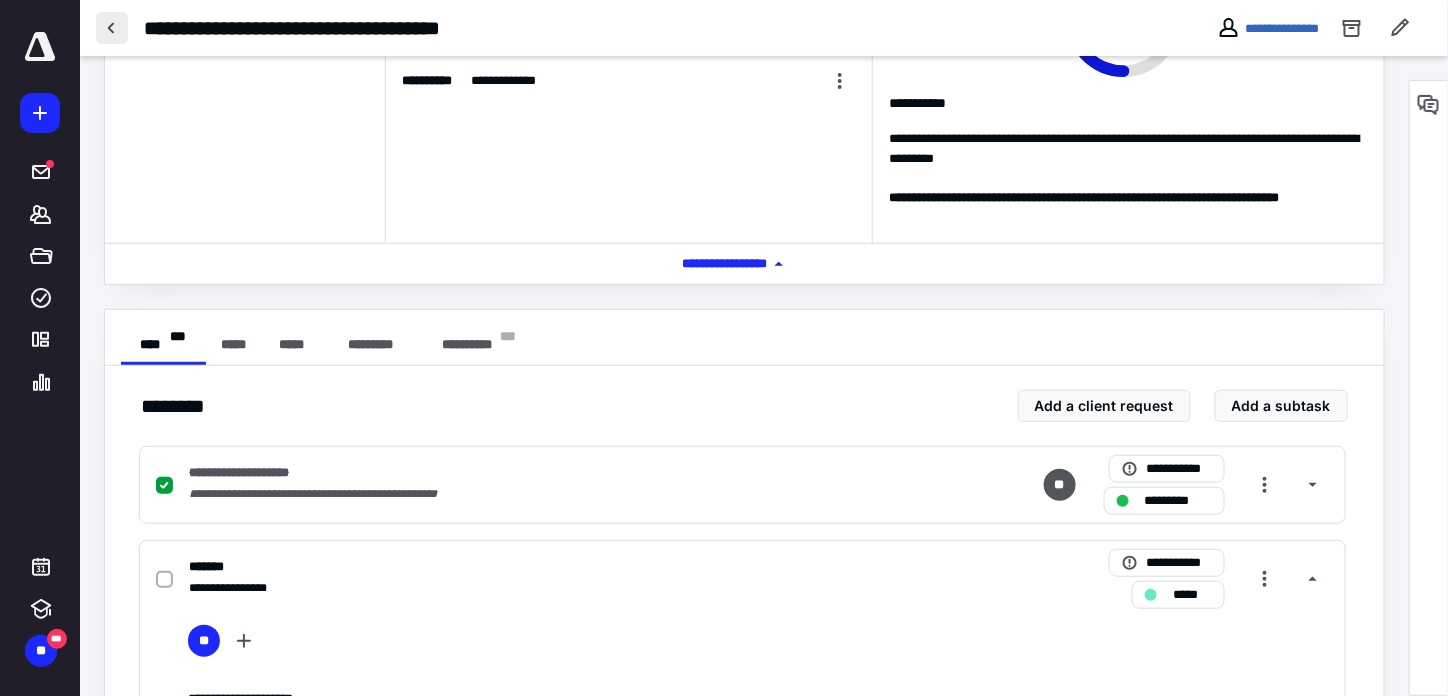 click at bounding box center (112, 28) 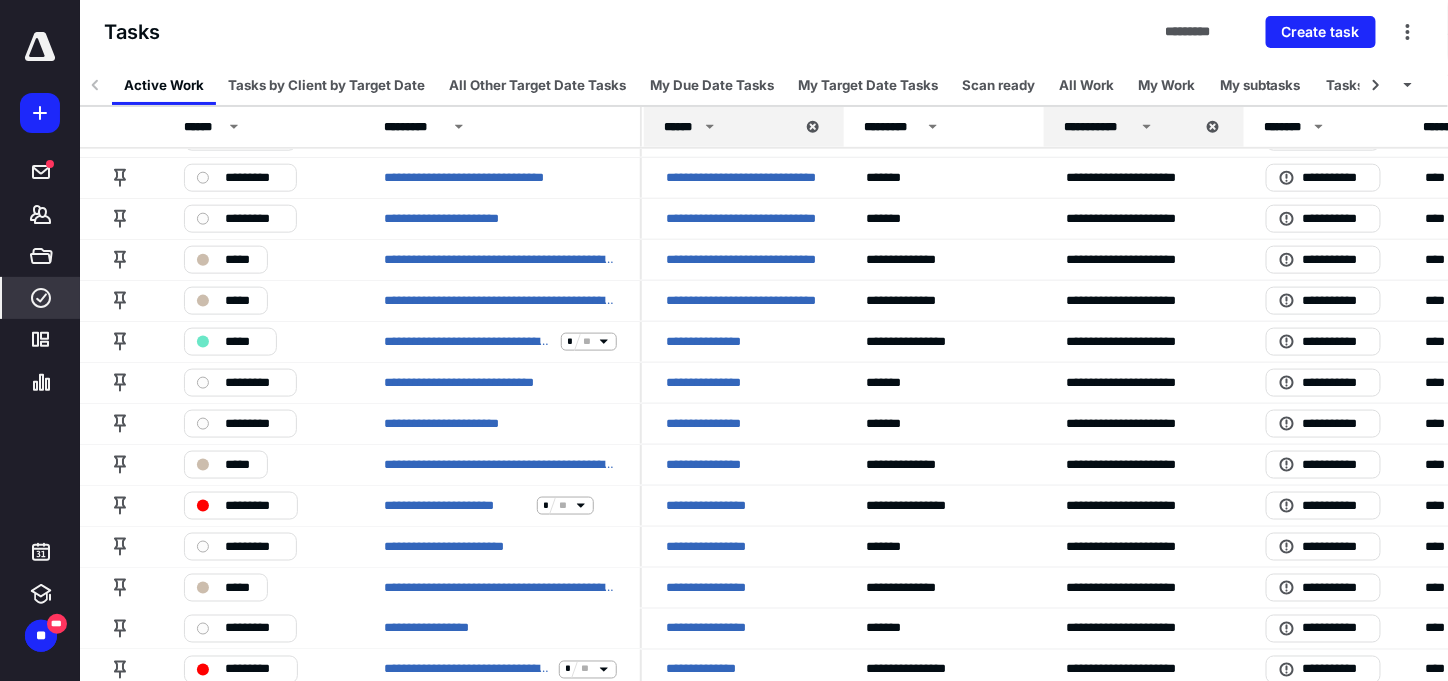 scroll, scrollTop: 3620, scrollLeft: 0, axis: vertical 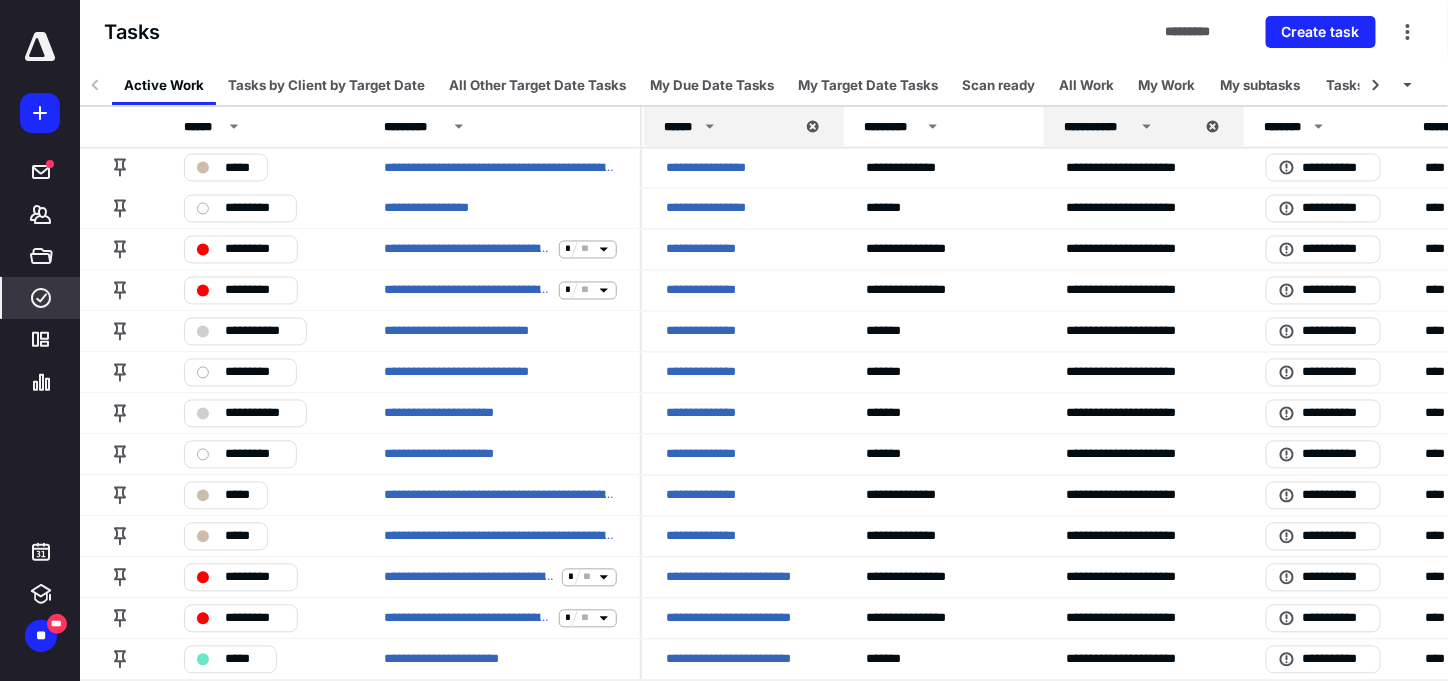 click on "********* *****" at bounding box center (764, 703) 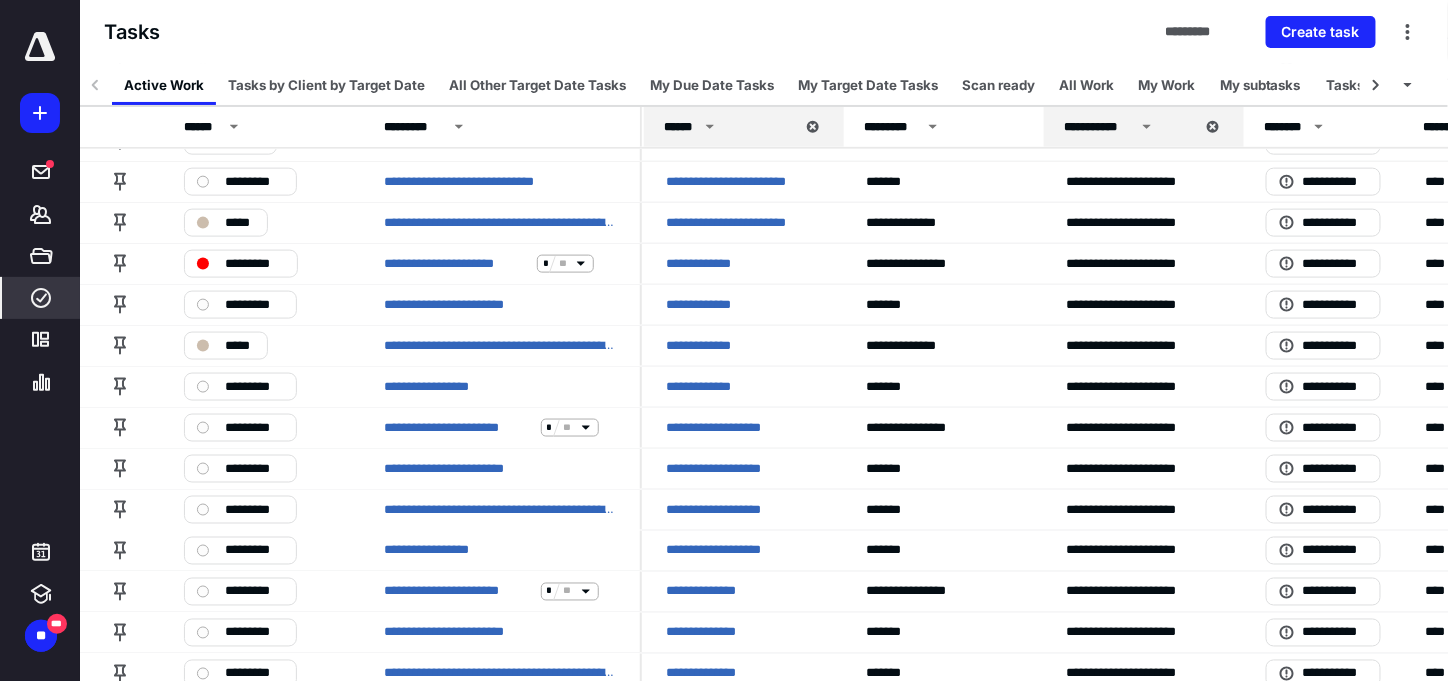 scroll, scrollTop: 5920, scrollLeft: 0, axis: vertical 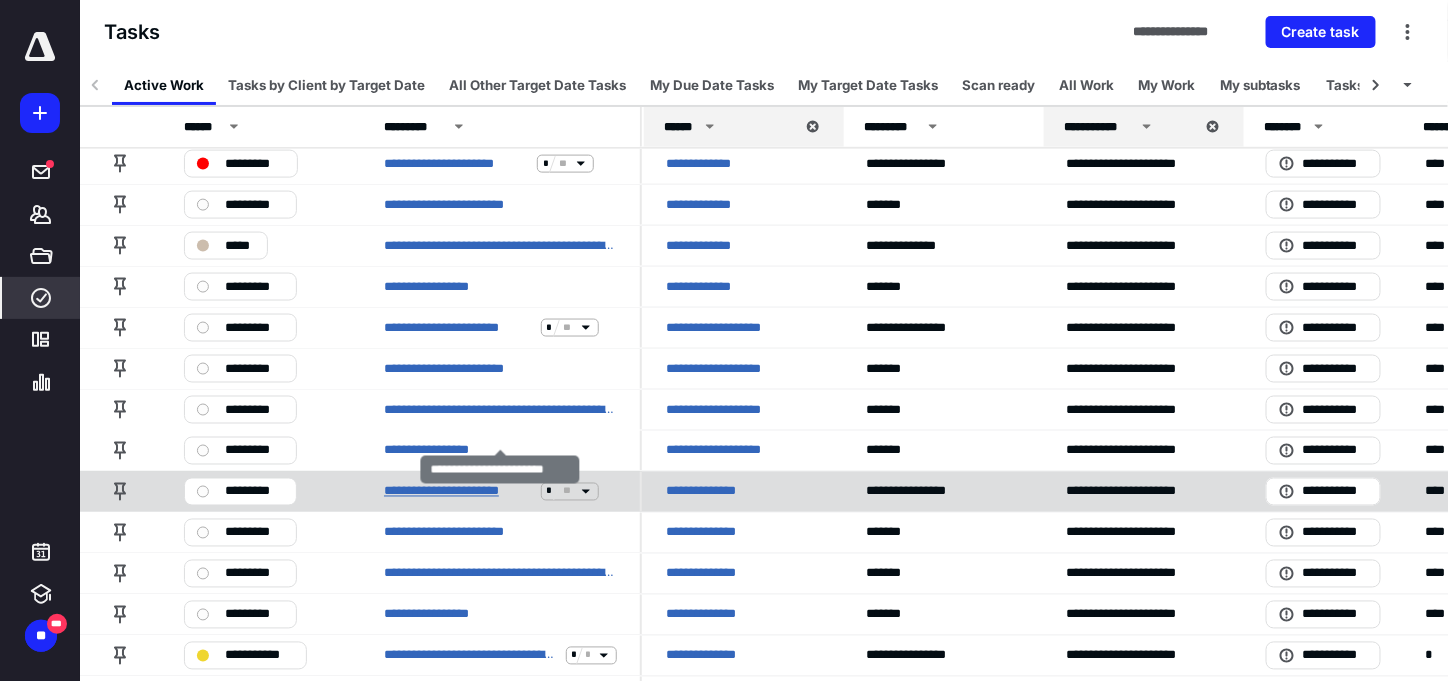 click on "**********" at bounding box center (458, 492) 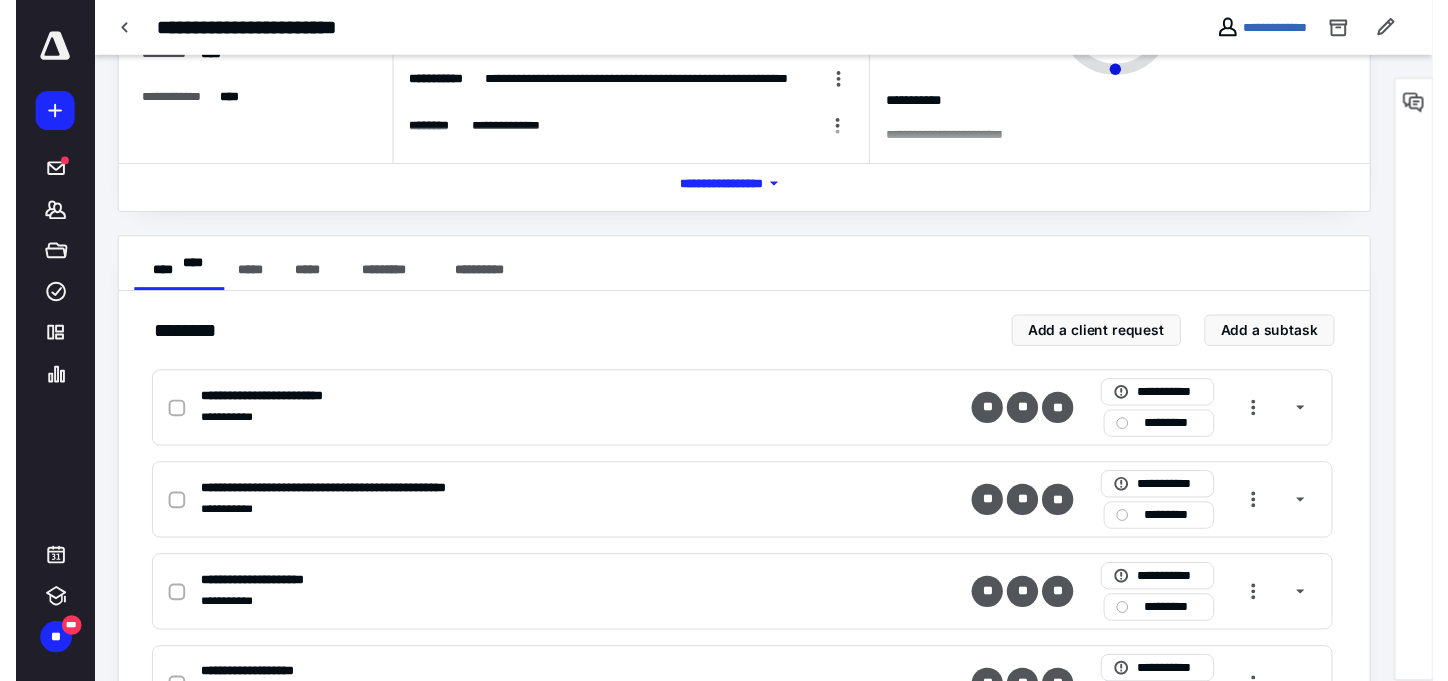 scroll, scrollTop: 0, scrollLeft: 0, axis: both 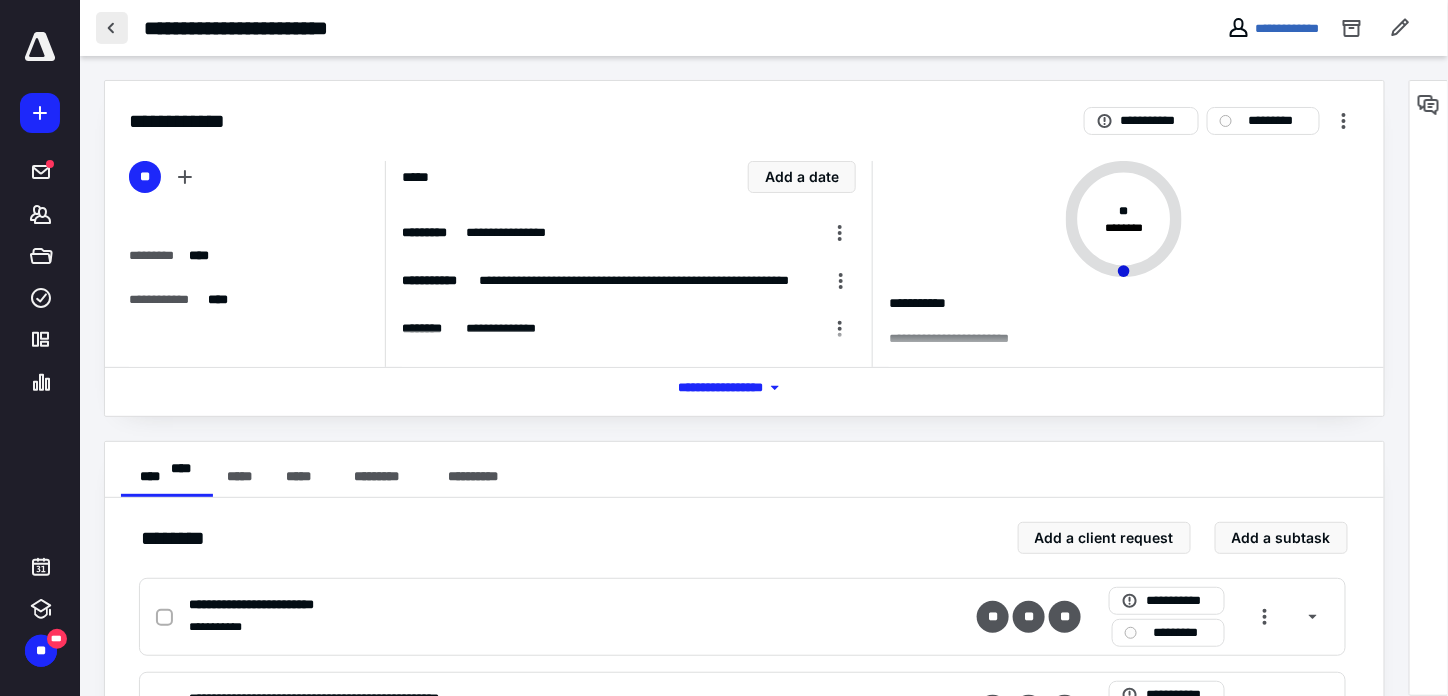 click at bounding box center (112, 28) 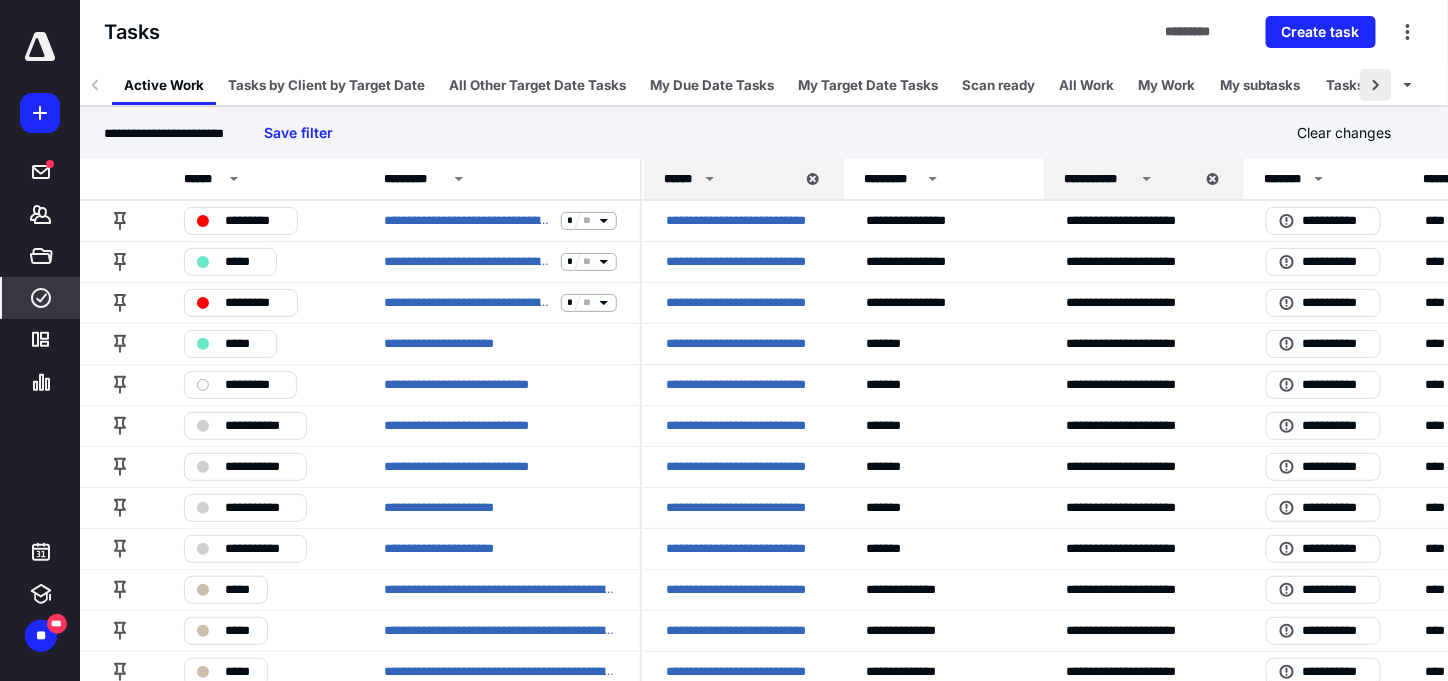 click at bounding box center (1376, 85) 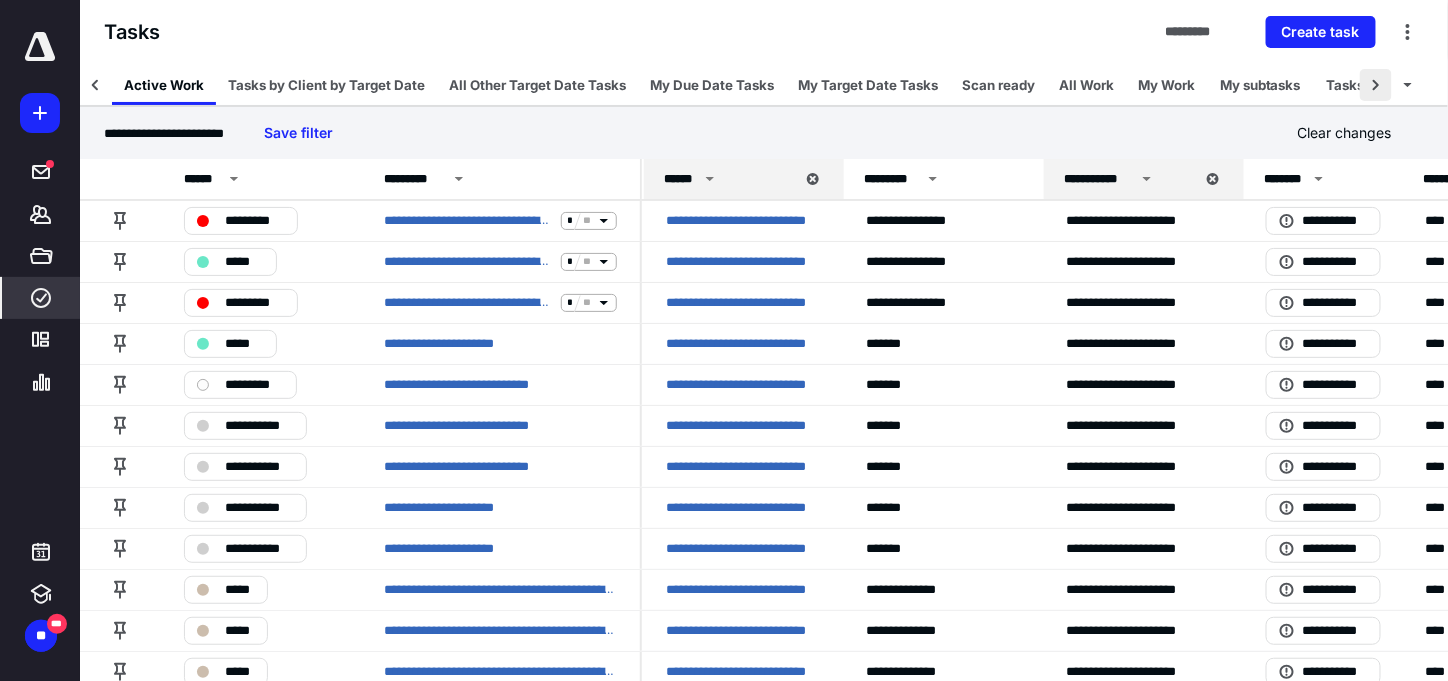scroll, scrollTop: 0, scrollLeft: 104, axis: horizontal 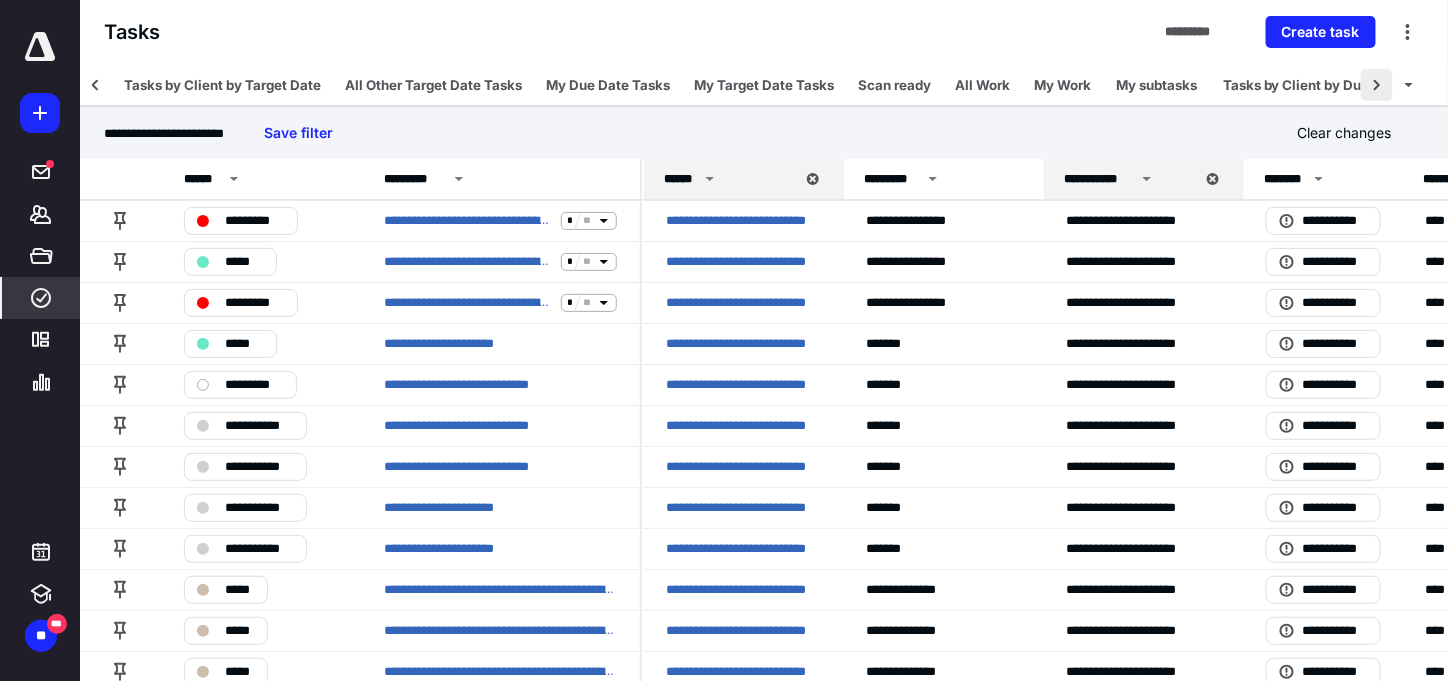 click at bounding box center (1377, 85) 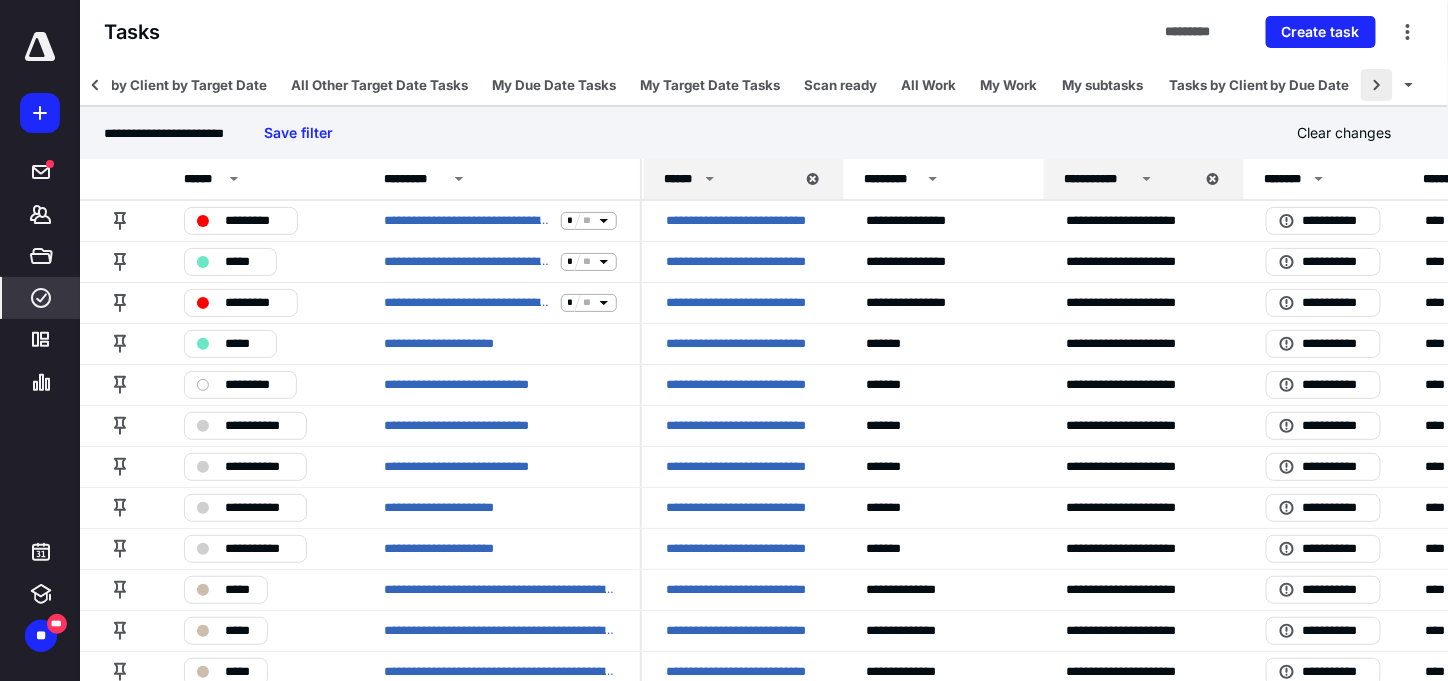 click at bounding box center [1377, 85] 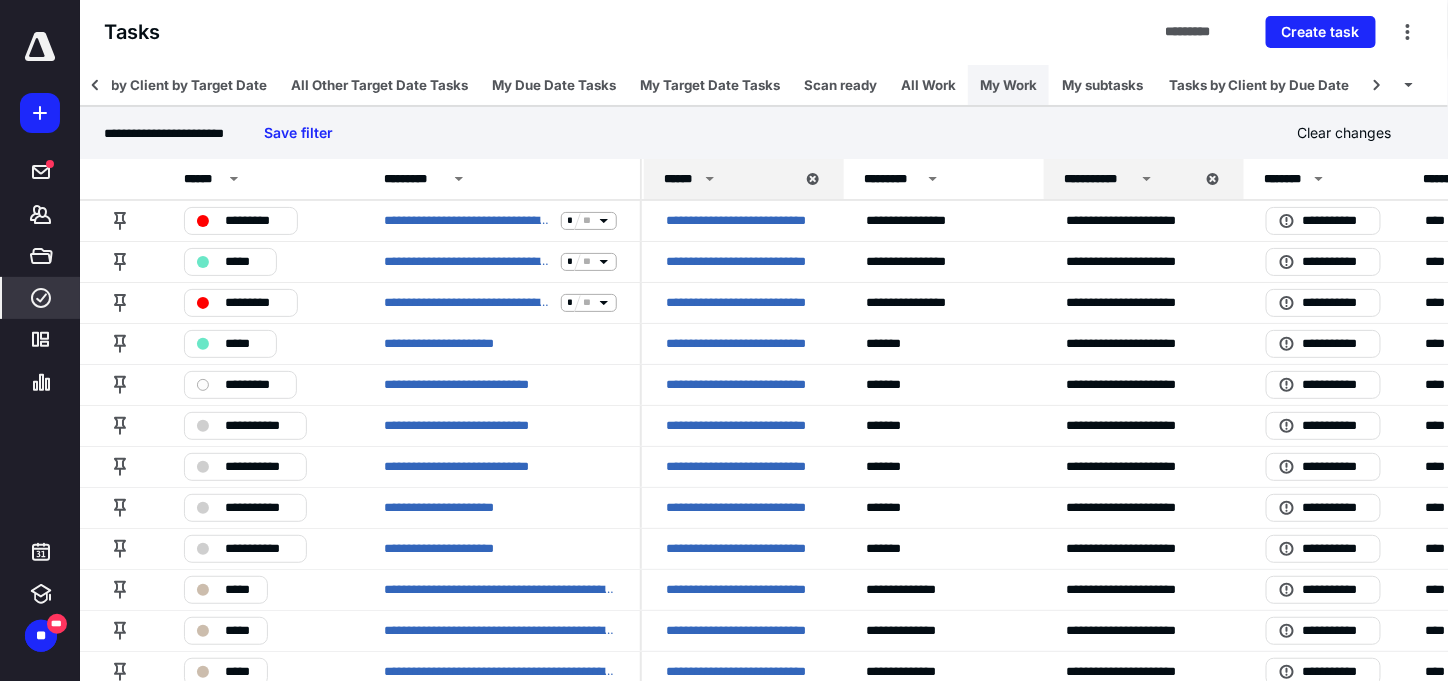 click on "My Work" at bounding box center (1008, 85) 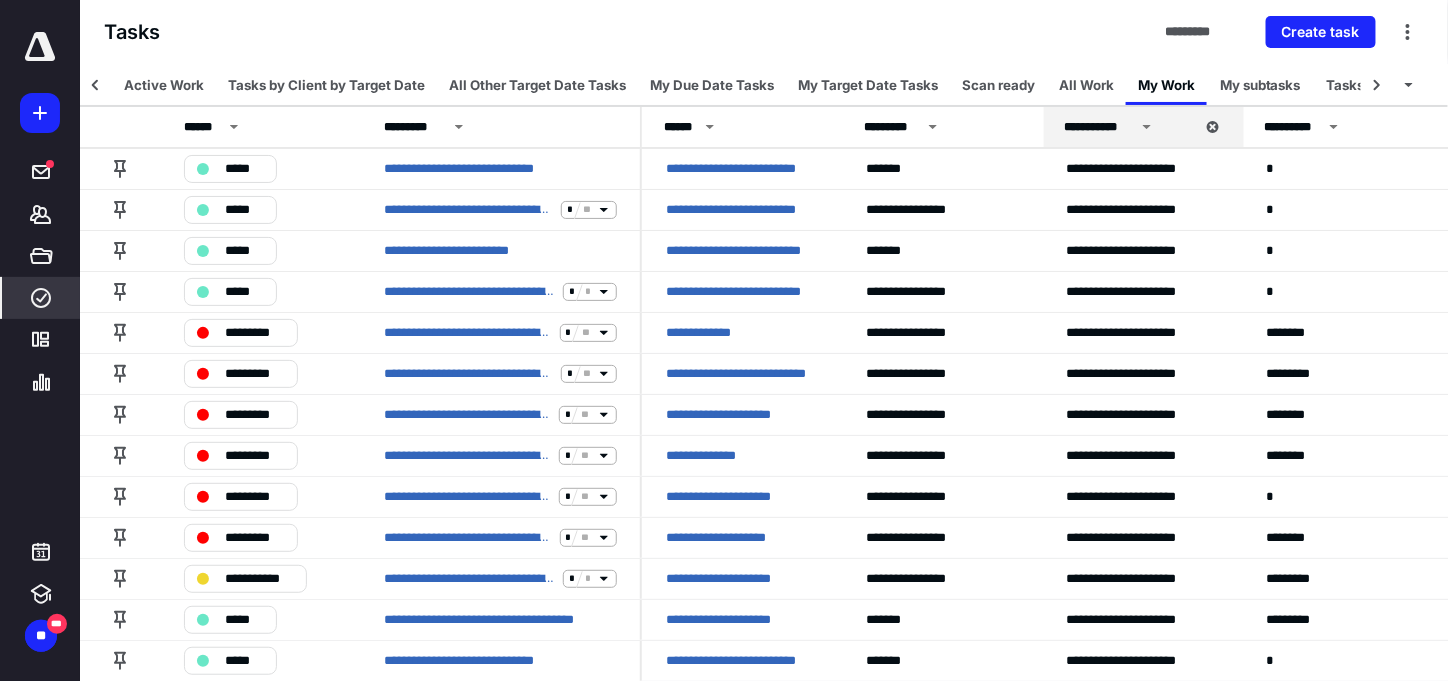 scroll, scrollTop: 0, scrollLeft: 0, axis: both 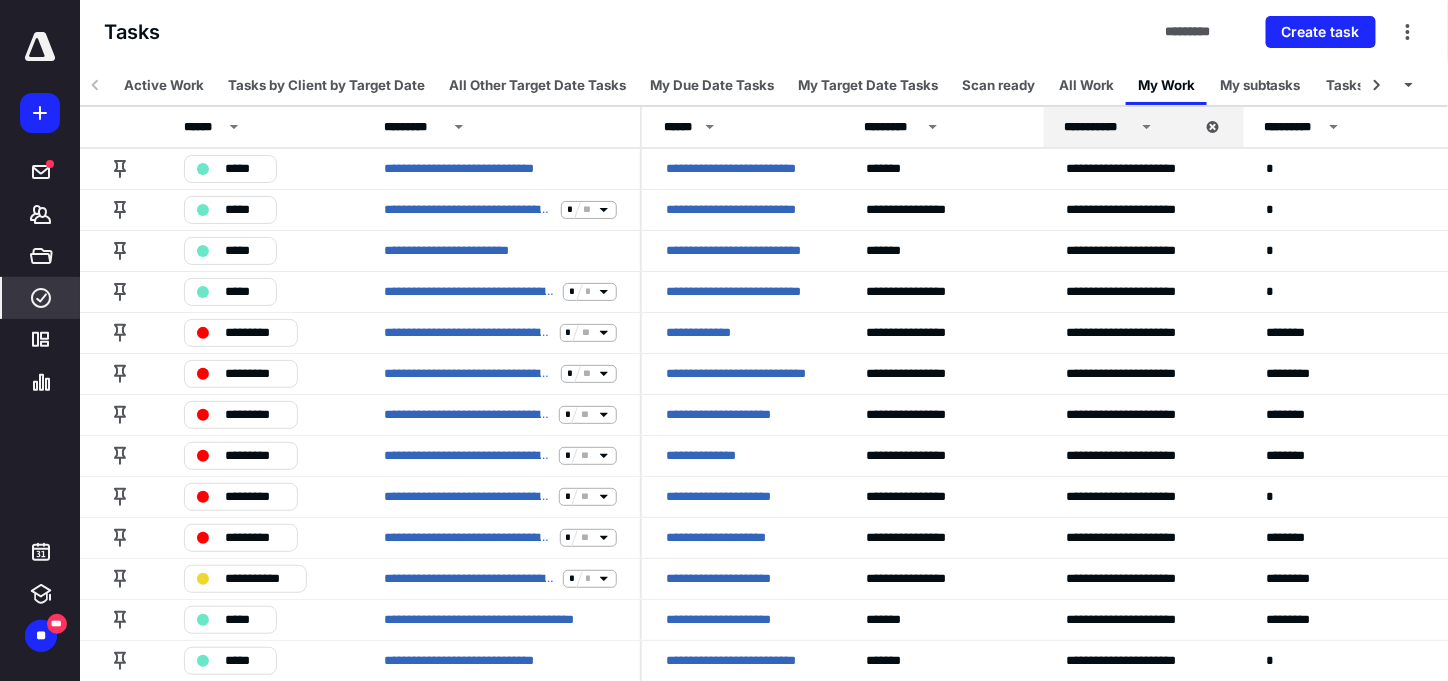 click 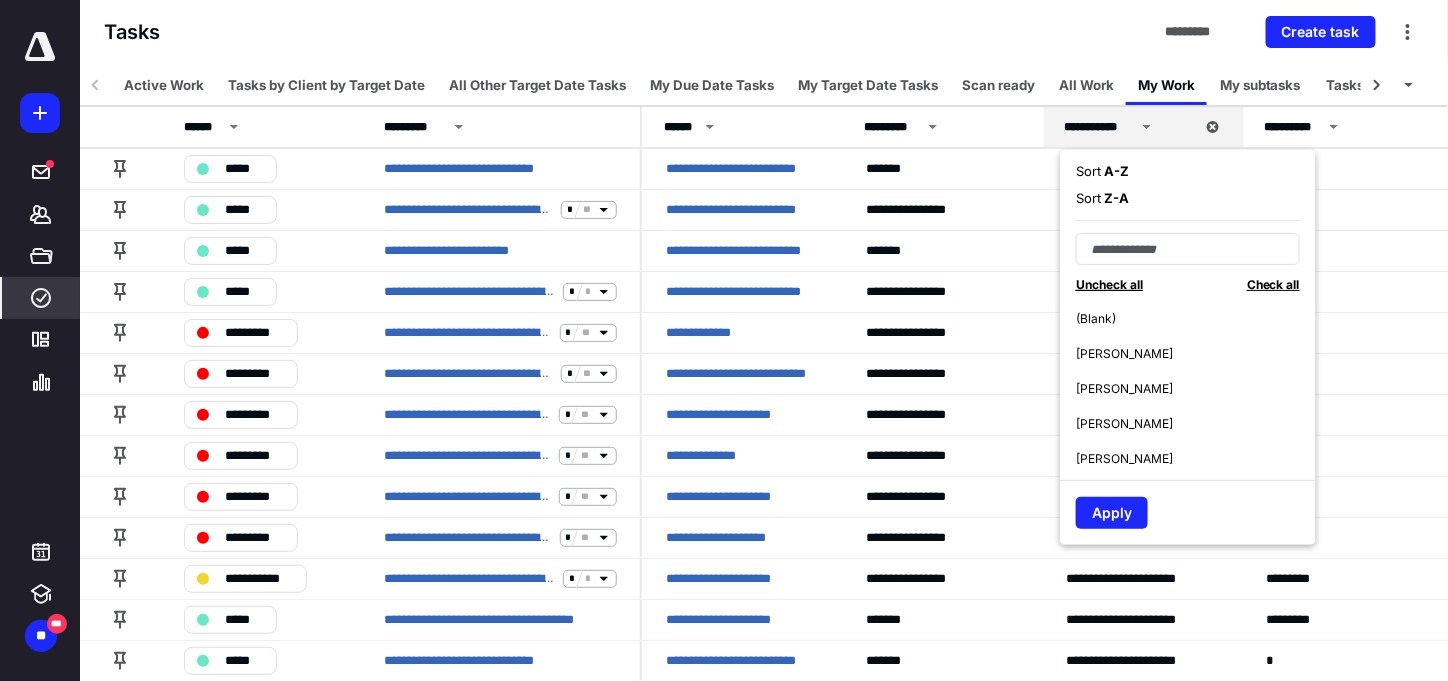 click on "Uncheck all" at bounding box center (1109, 284) 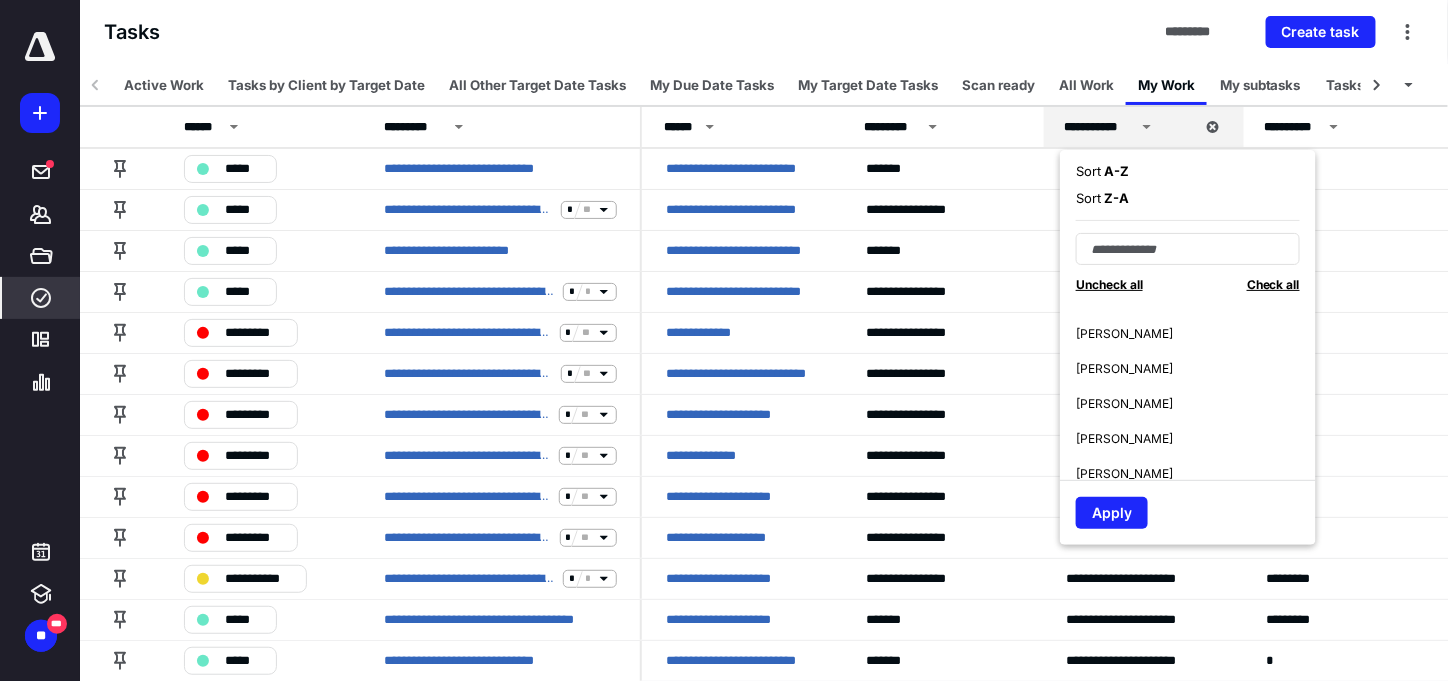 scroll, scrollTop: 500, scrollLeft: 0, axis: vertical 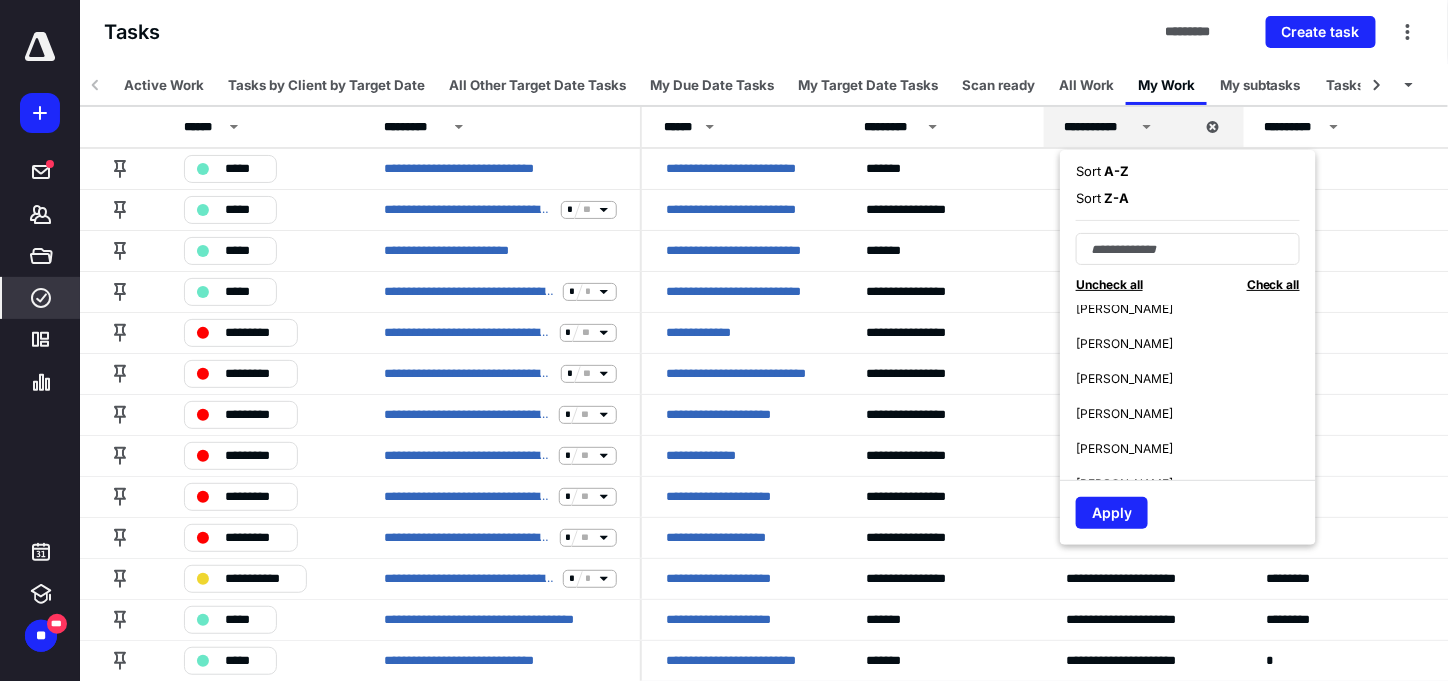 click on "Marcus Weatherbee" at bounding box center (1124, 414) 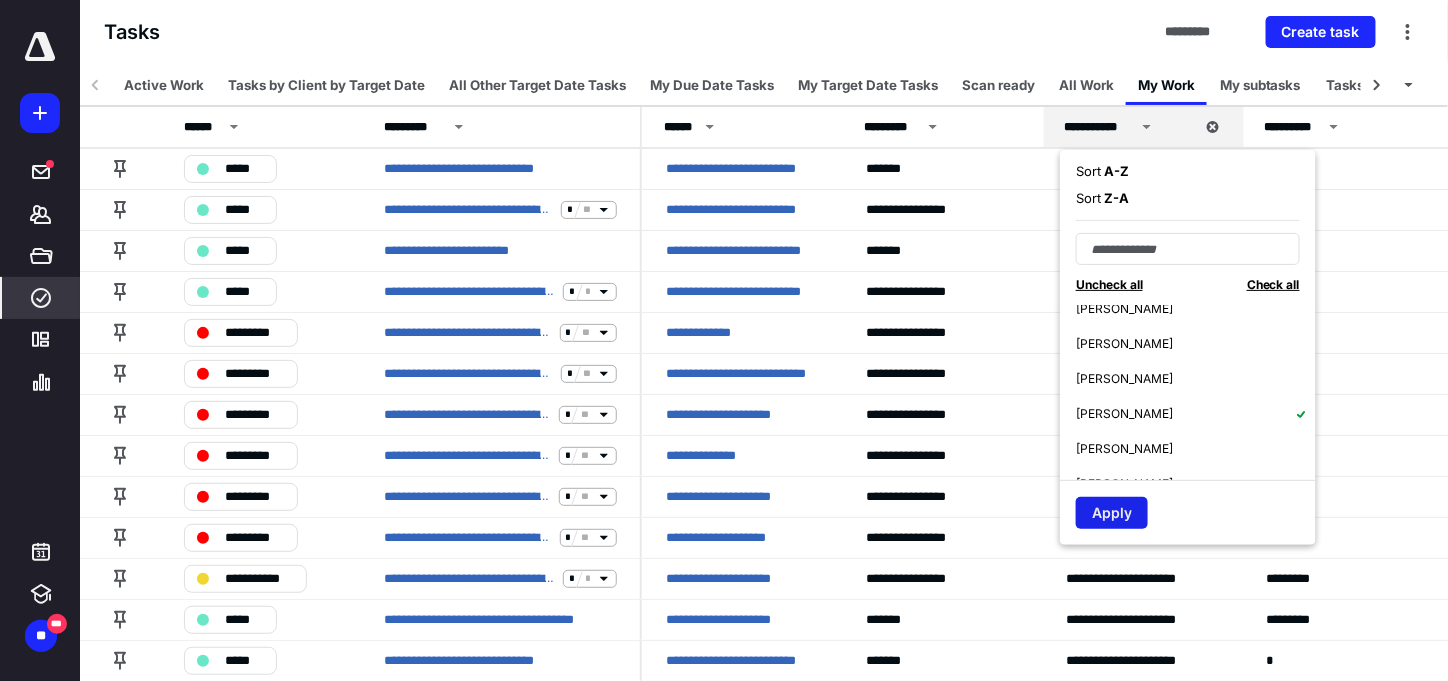 click on "Apply" at bounding box center (1112, 513) 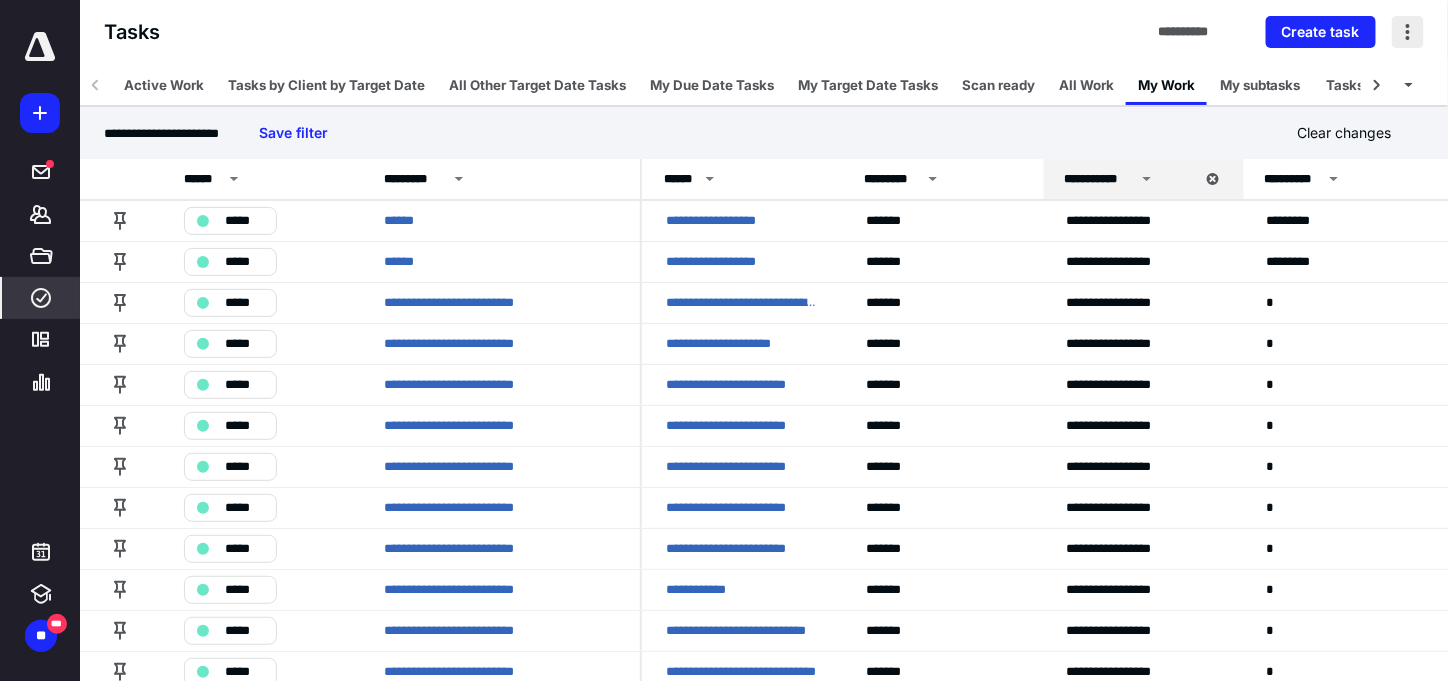 click at bounding box center [1408, 32] 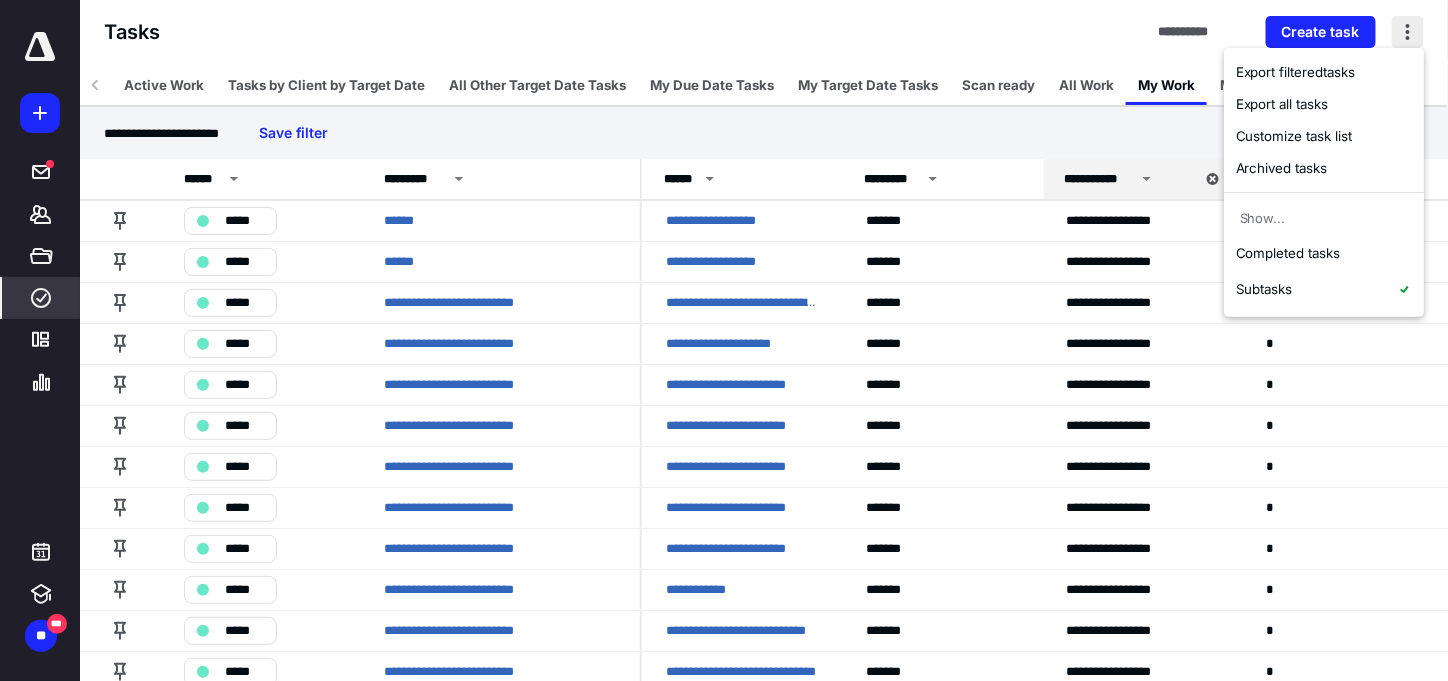 click at bounding box center (1408, 32) 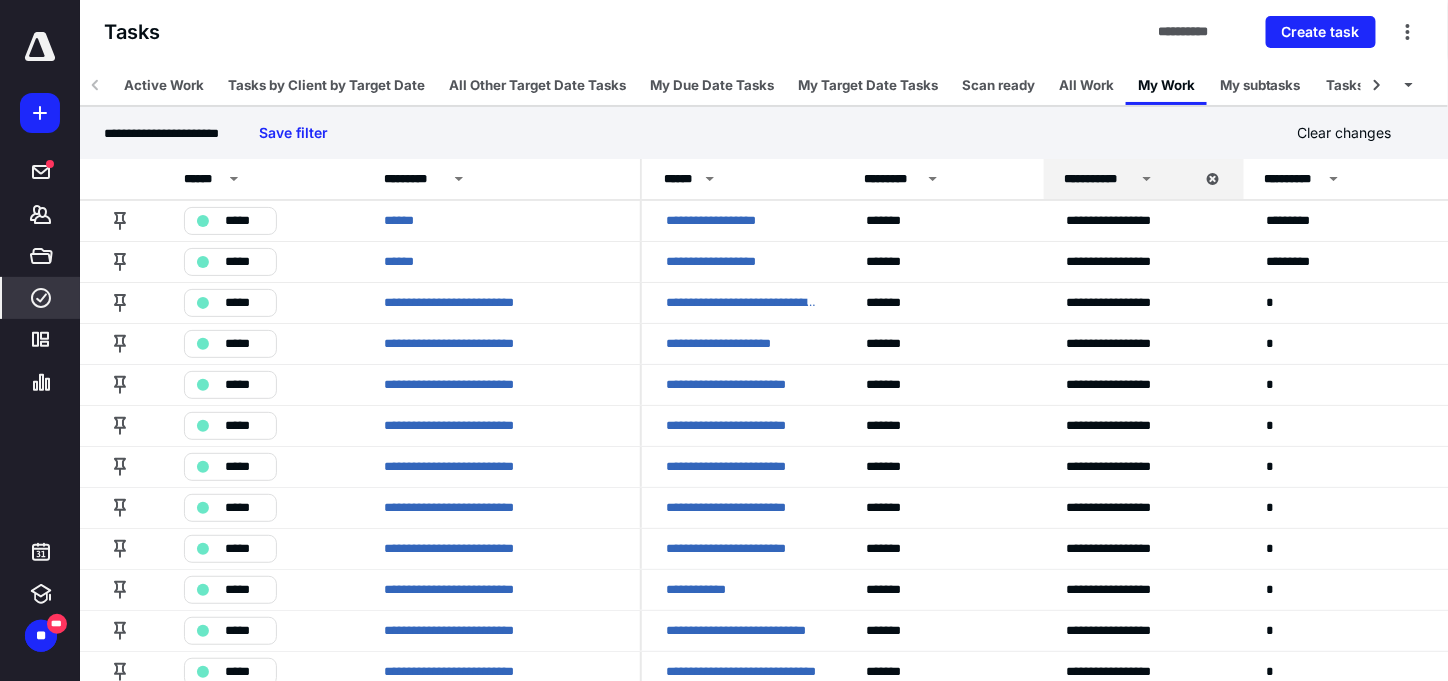 click on "**********" at bounding box center (764, 133) 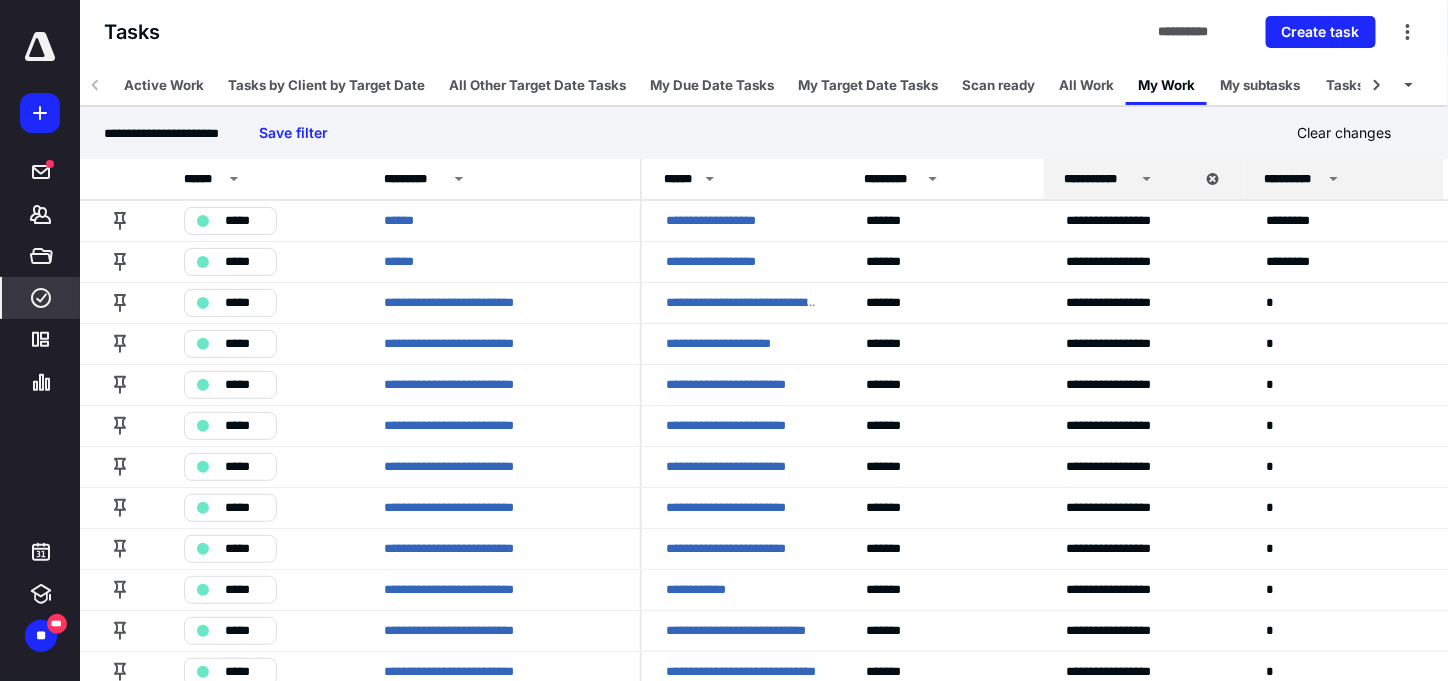 click on "**********" at bounding box center (1344, 179) 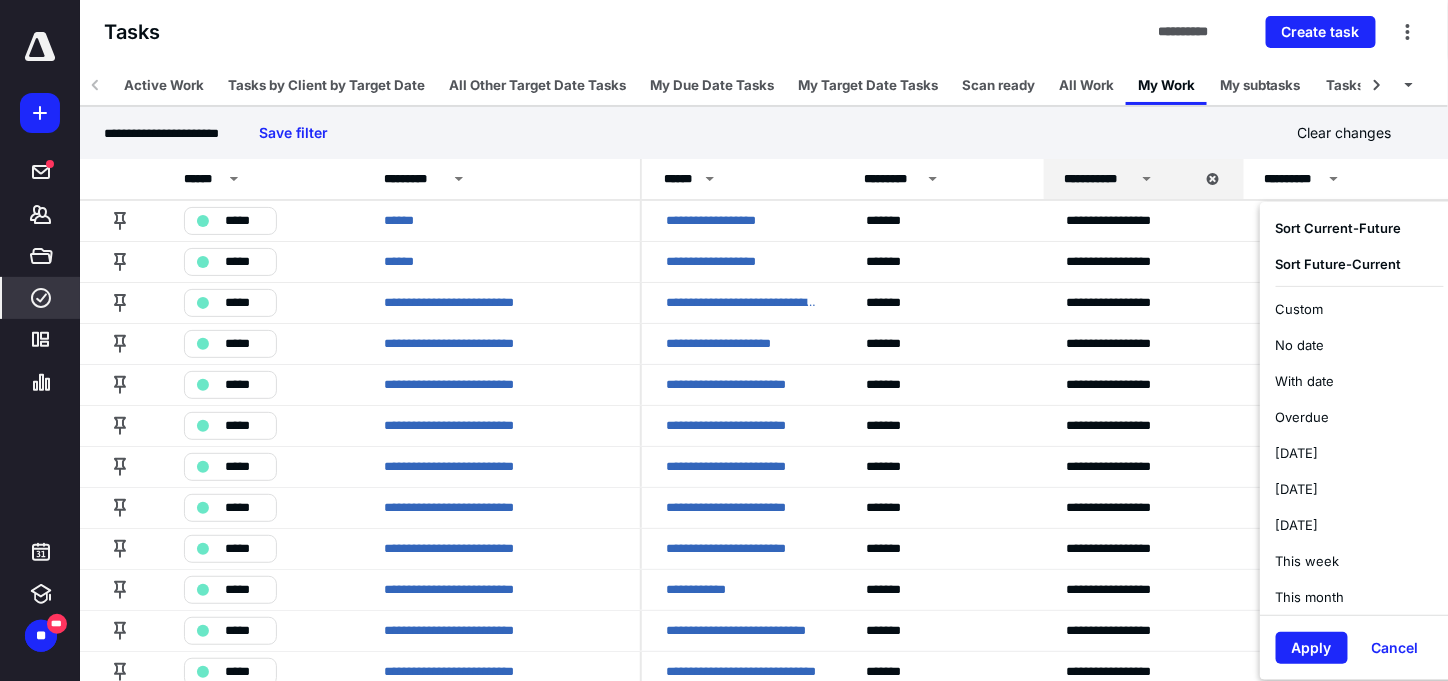 click on "**********" at bounding box center [1344, 179] 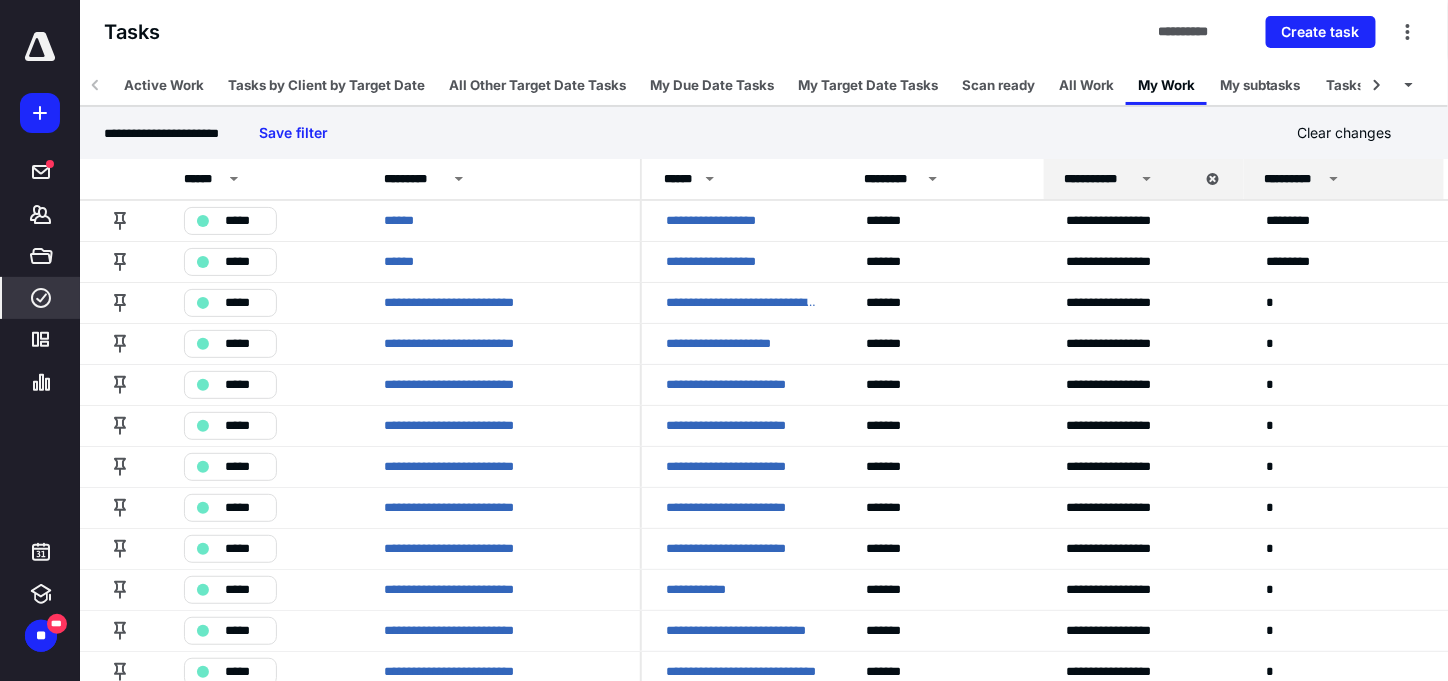 click on "**********" at bounding box center (1344, 179) 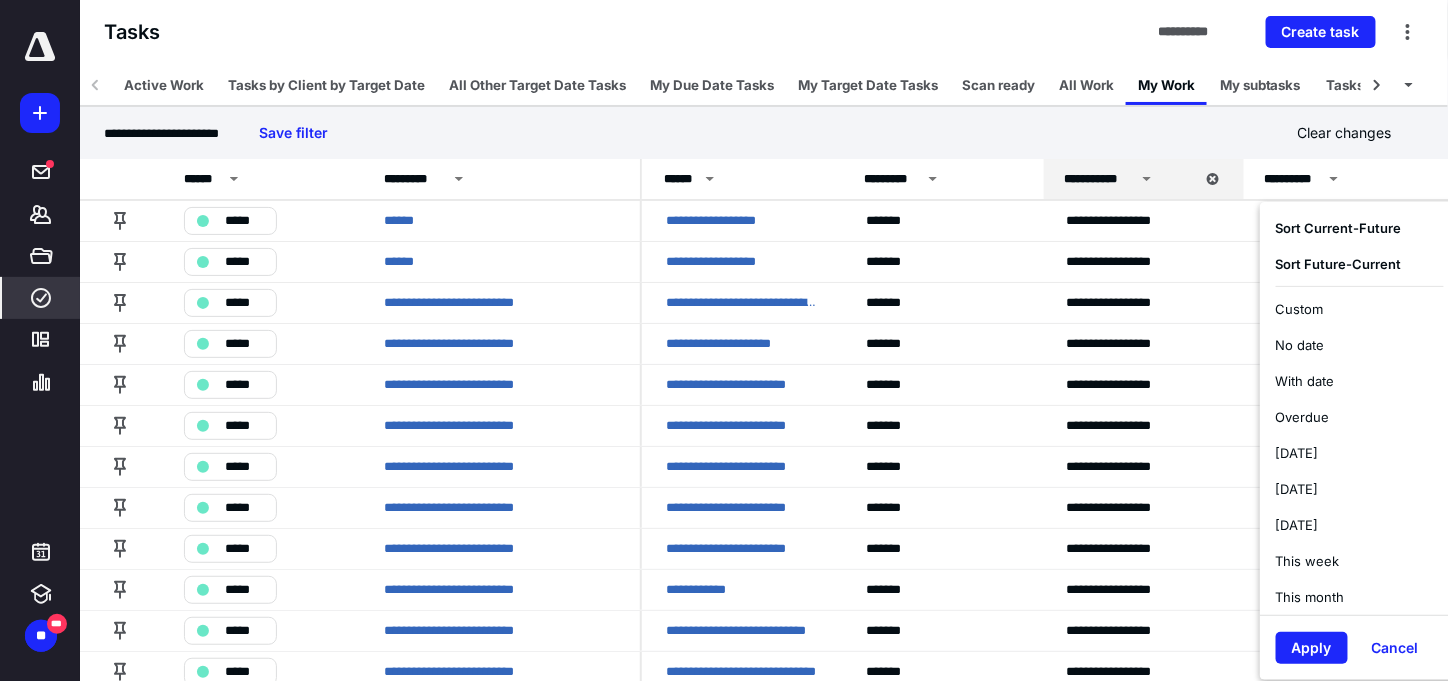 click on "**********" at bounding box center [1344, 179] 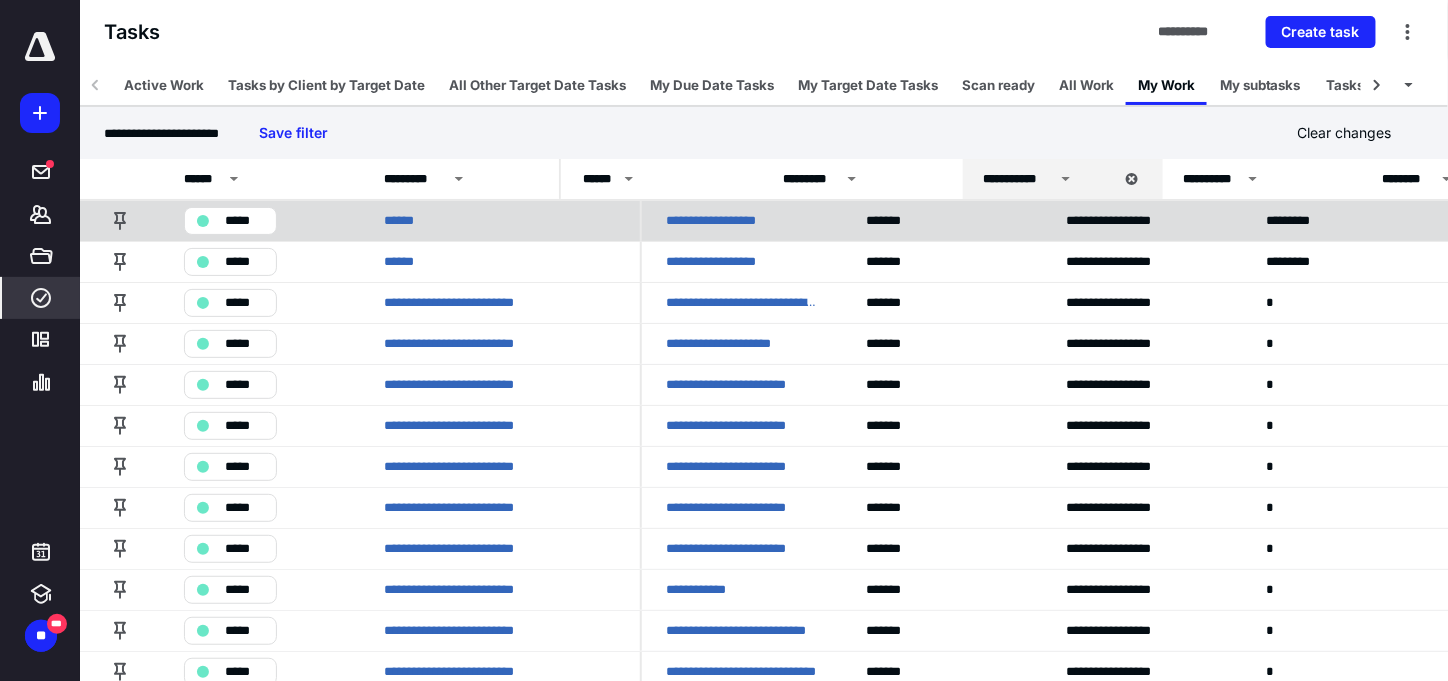 drag, startPoint x: 638, startPoint y: 178, endPoint x: 557, endPoint y: 203, distance: 84.77028 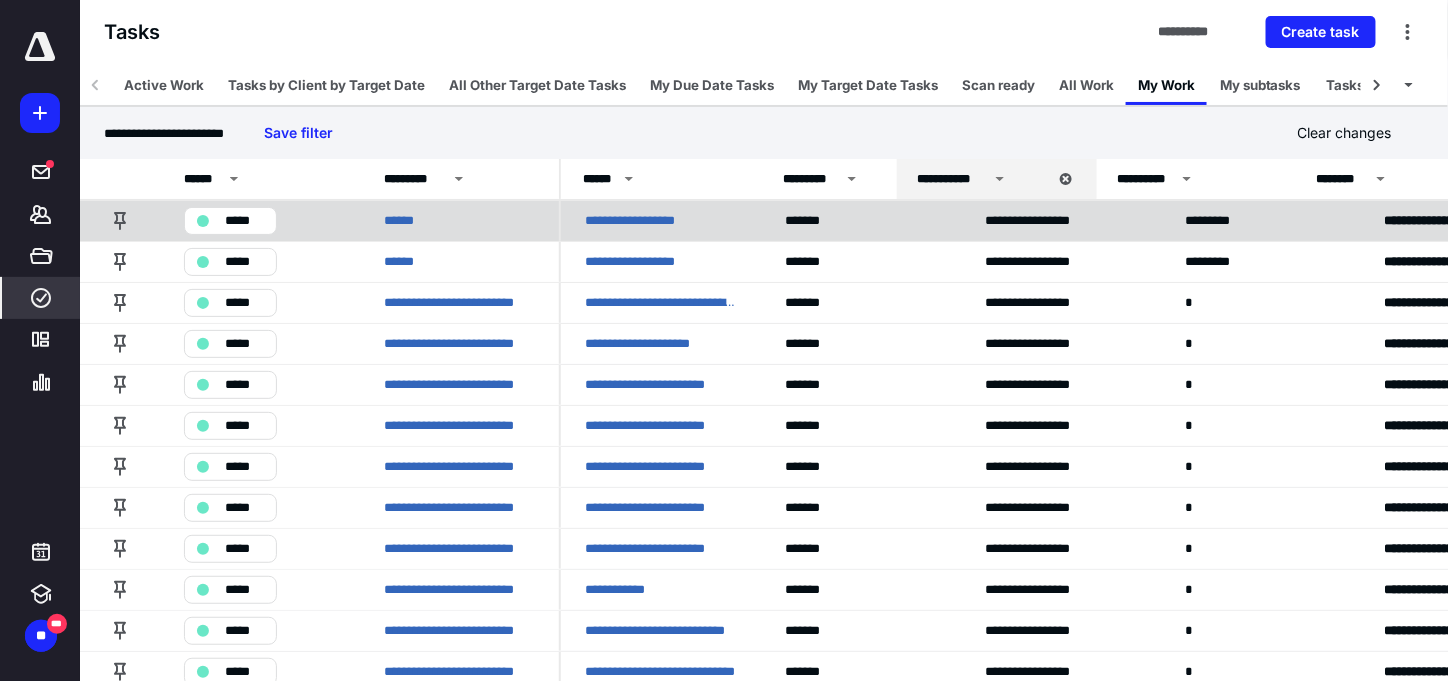 drag, startPoint x: 960, startPoint y: 187, endPoint x: 894, endPoint y: 201, distance: 67.46851 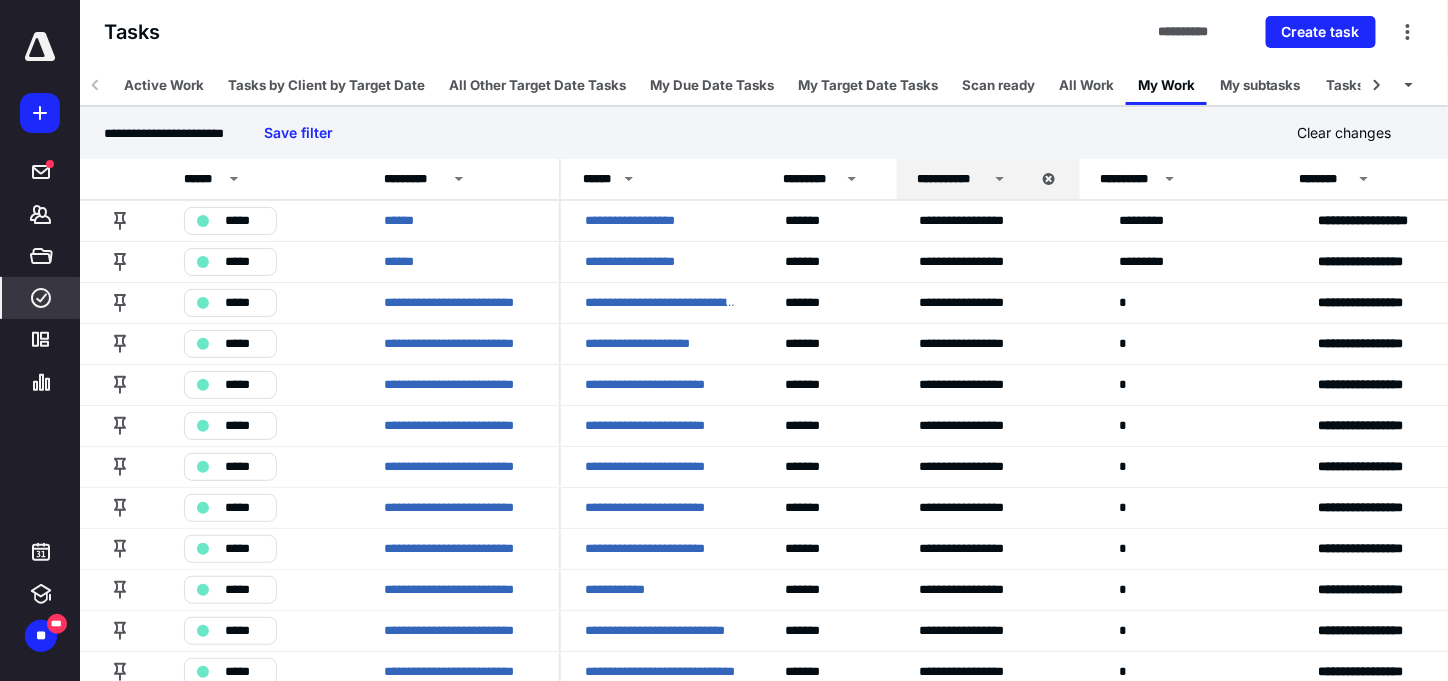 drag, startPoint x: 1094, startPoint y: 185, endPoint x: 1077, endPoint y: 198, distance: 21.400934 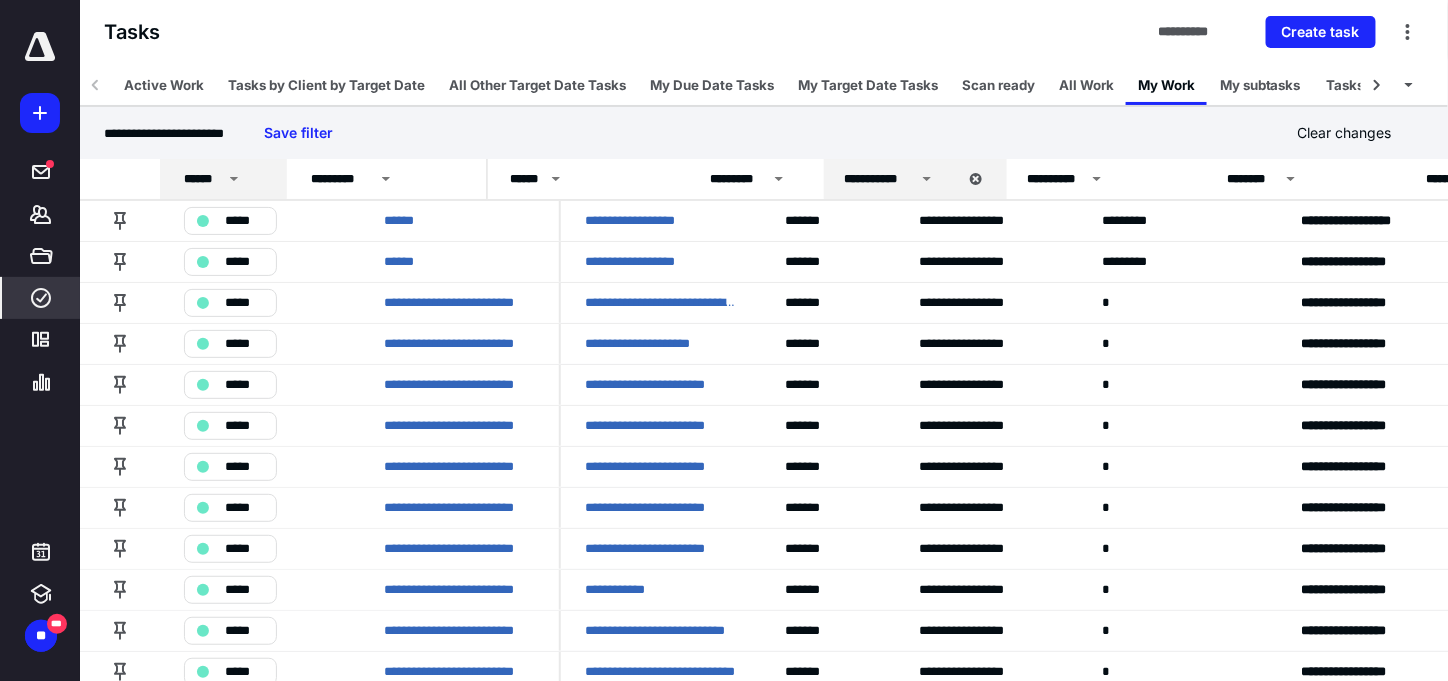 drag, startPoint x: 354, startPoint y: 175, endPoint x: 281, endPoint y: 190, distance: 74.52516 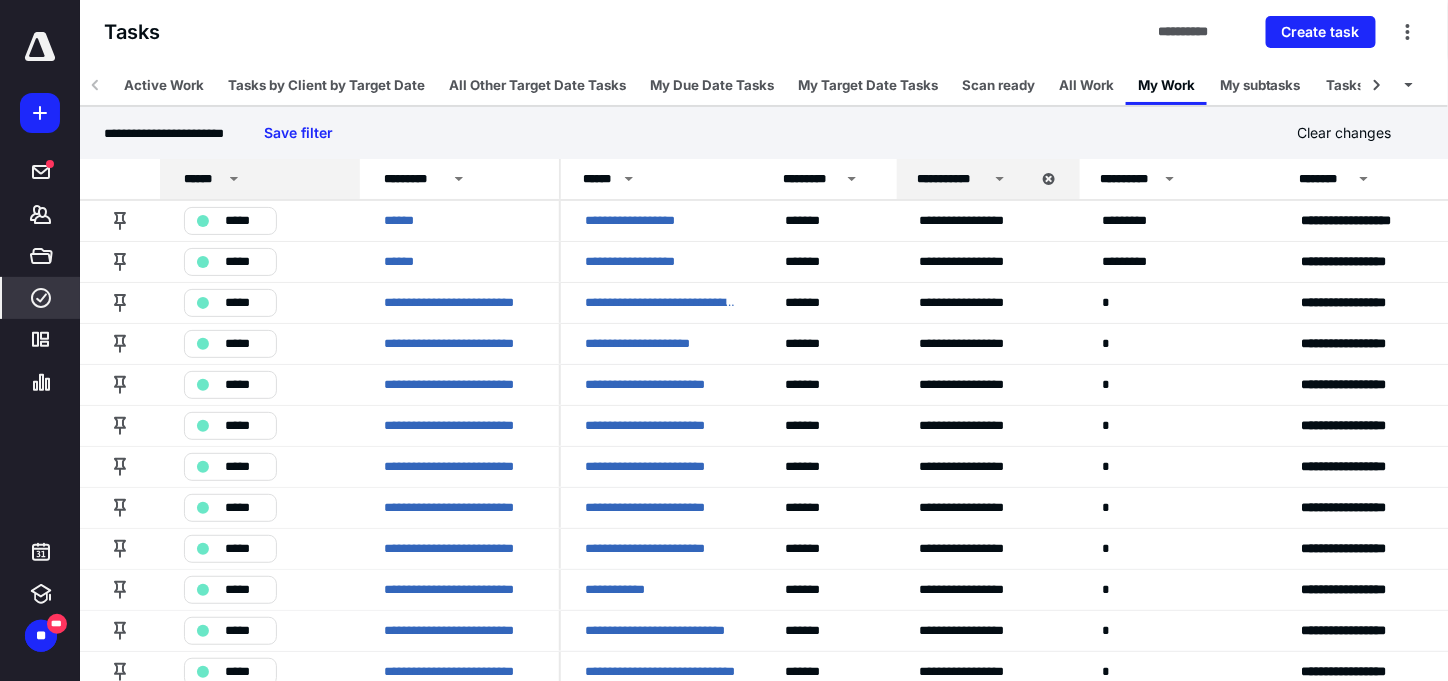 click 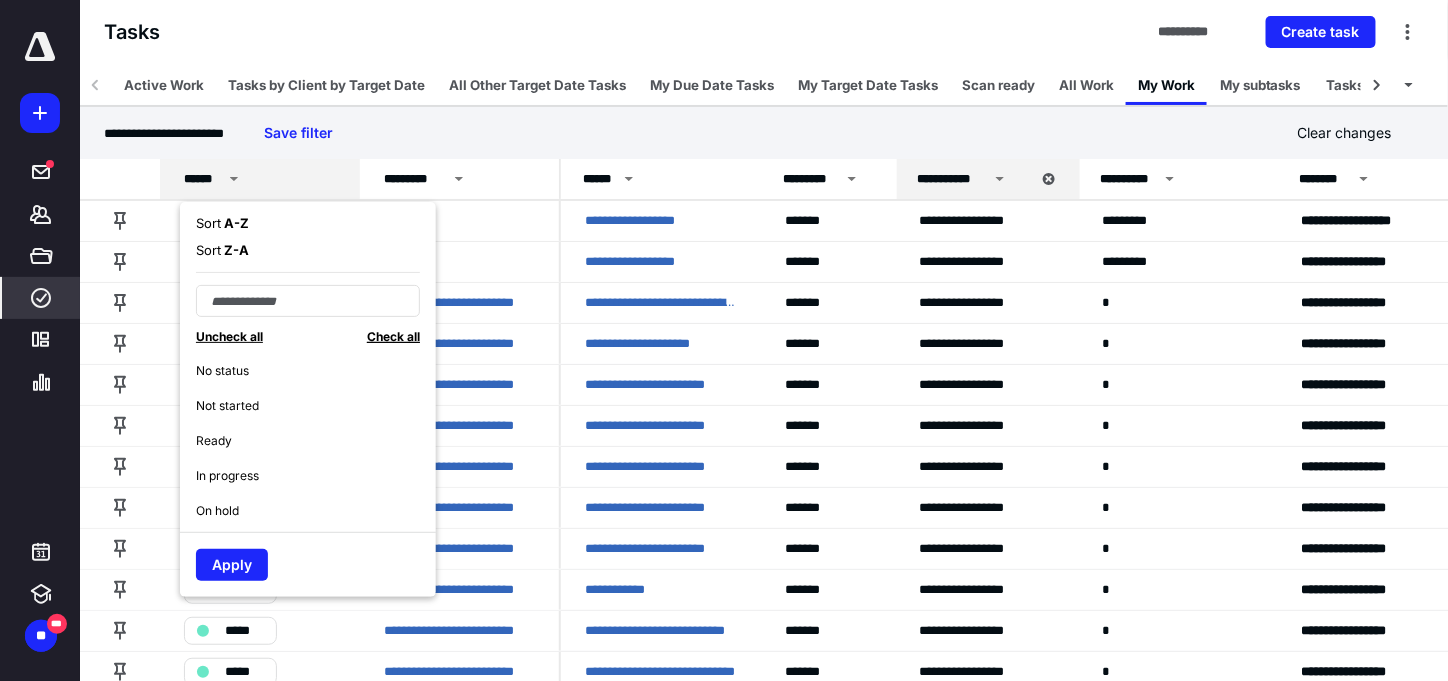 click on "Check all" at bounding box center (393, 336) 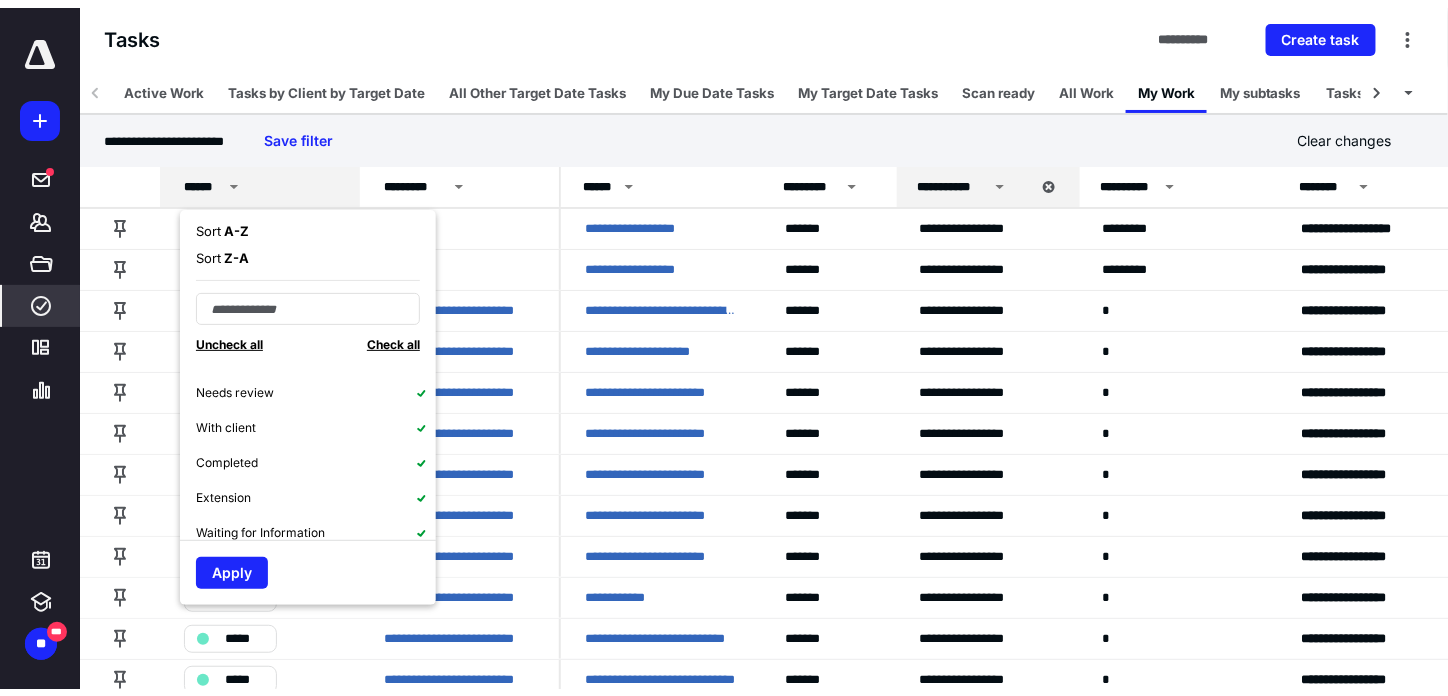 scroll, scrollTop: 245, scrollLeft: 0, axis: vertical 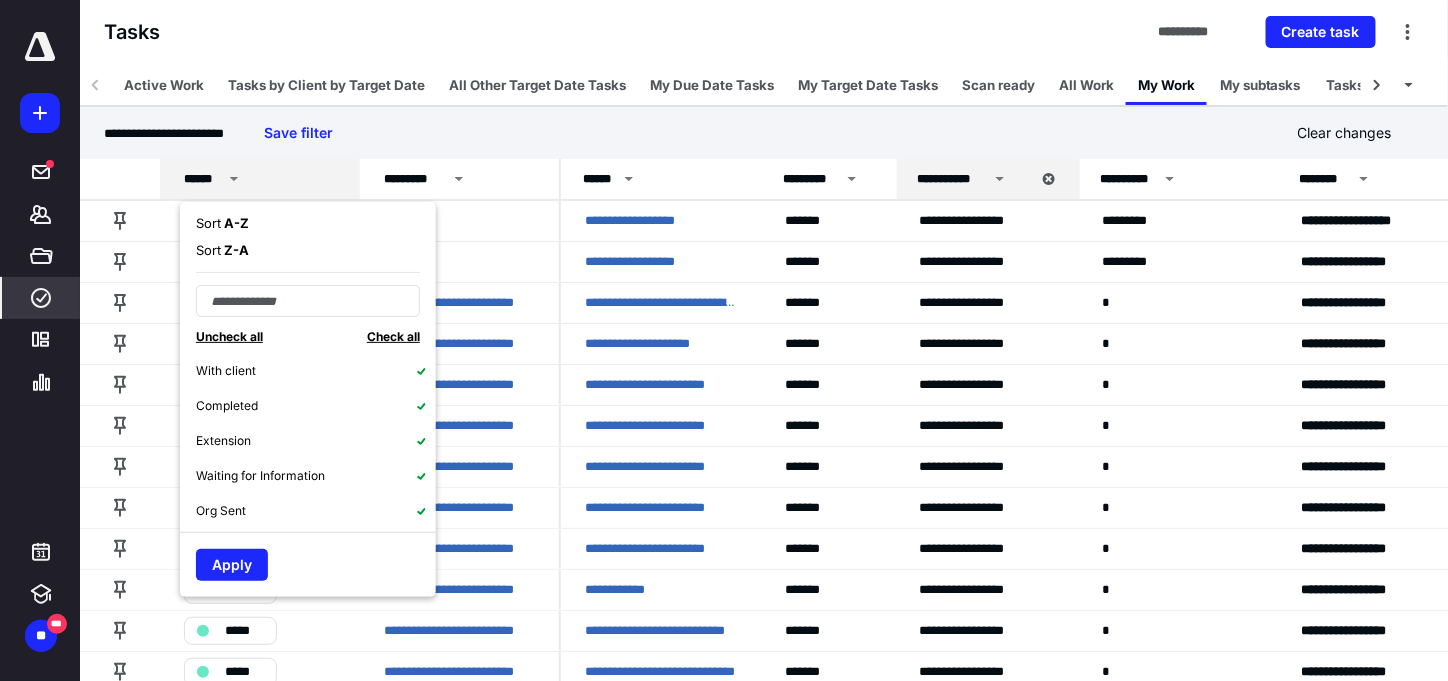 click 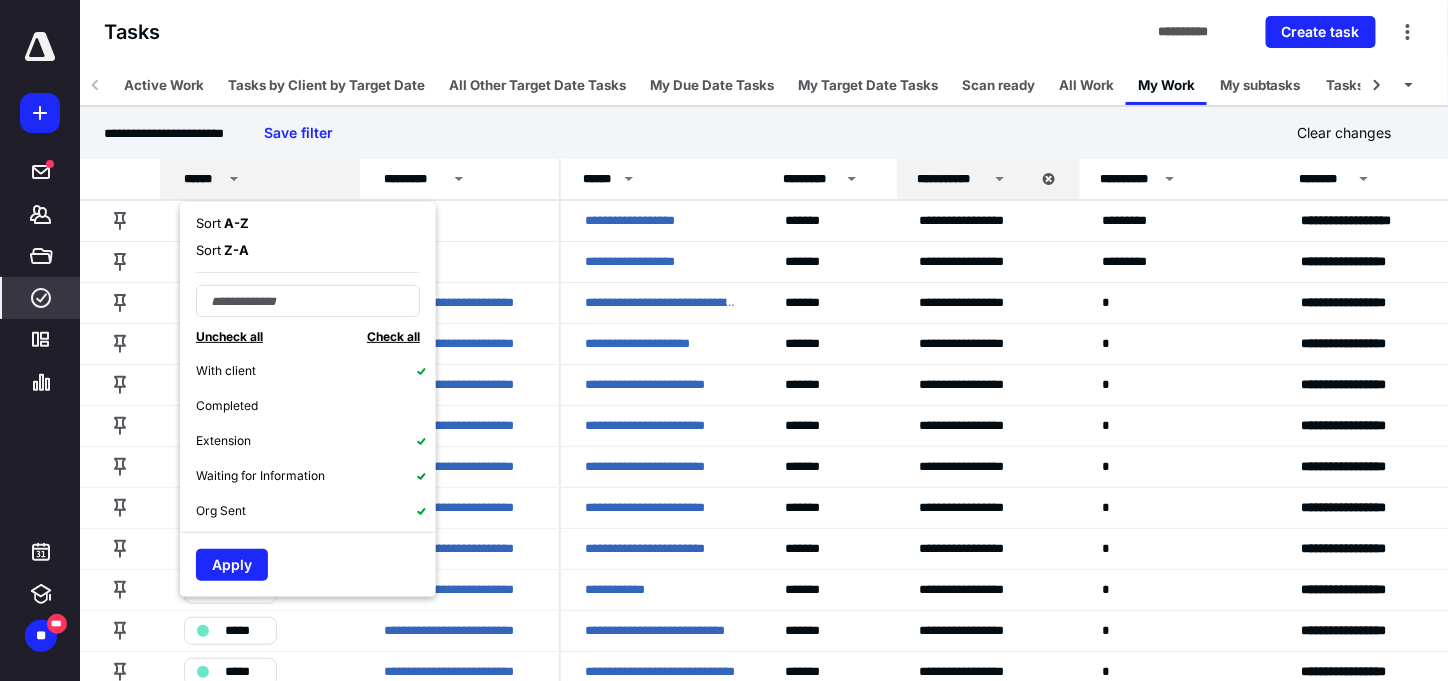 click 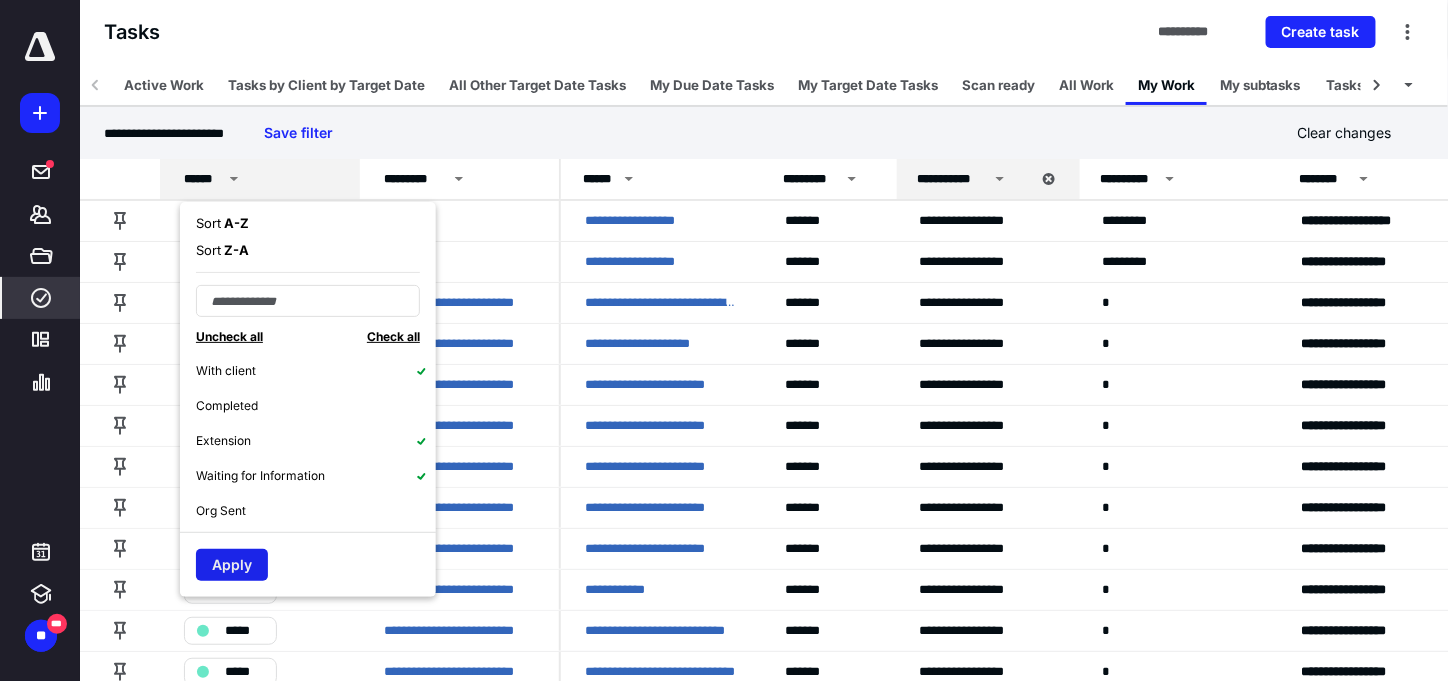 click on "Apply" at bounding box center (232, 565) 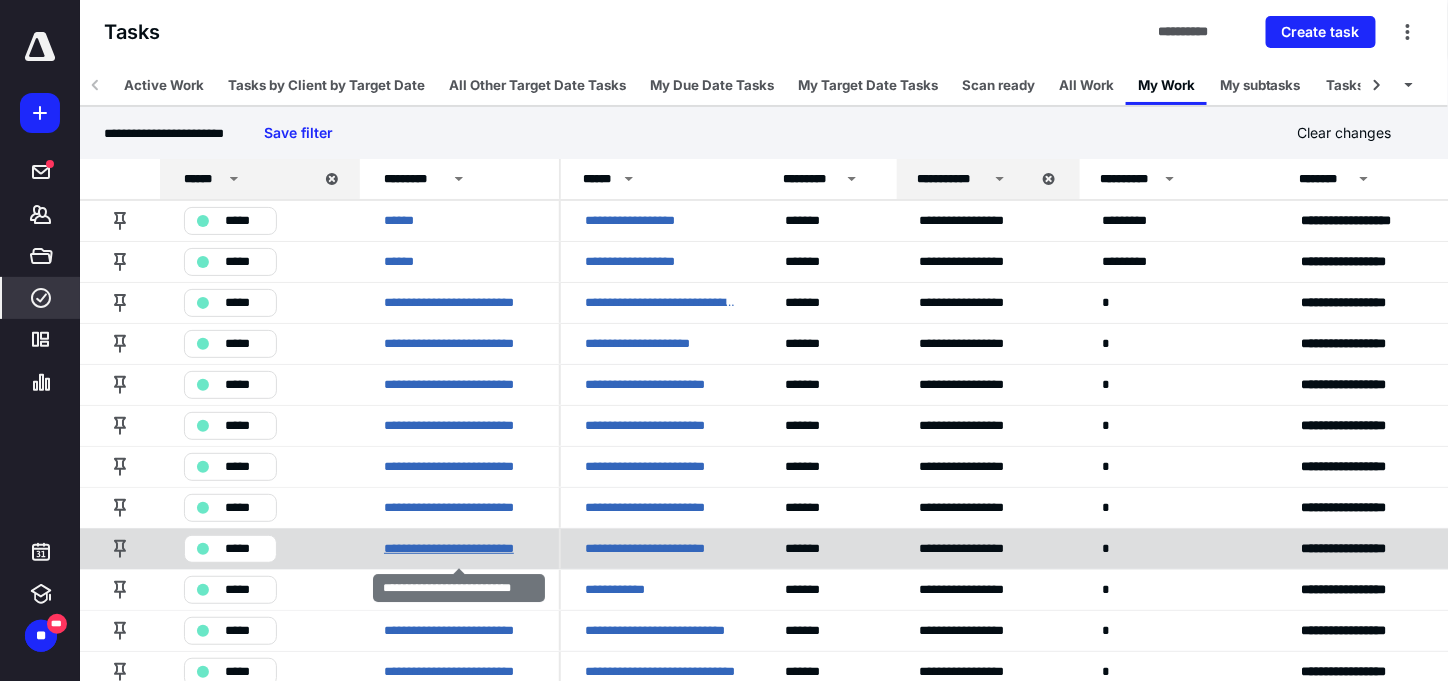 click on "**********" at bounding box center [459, 549] 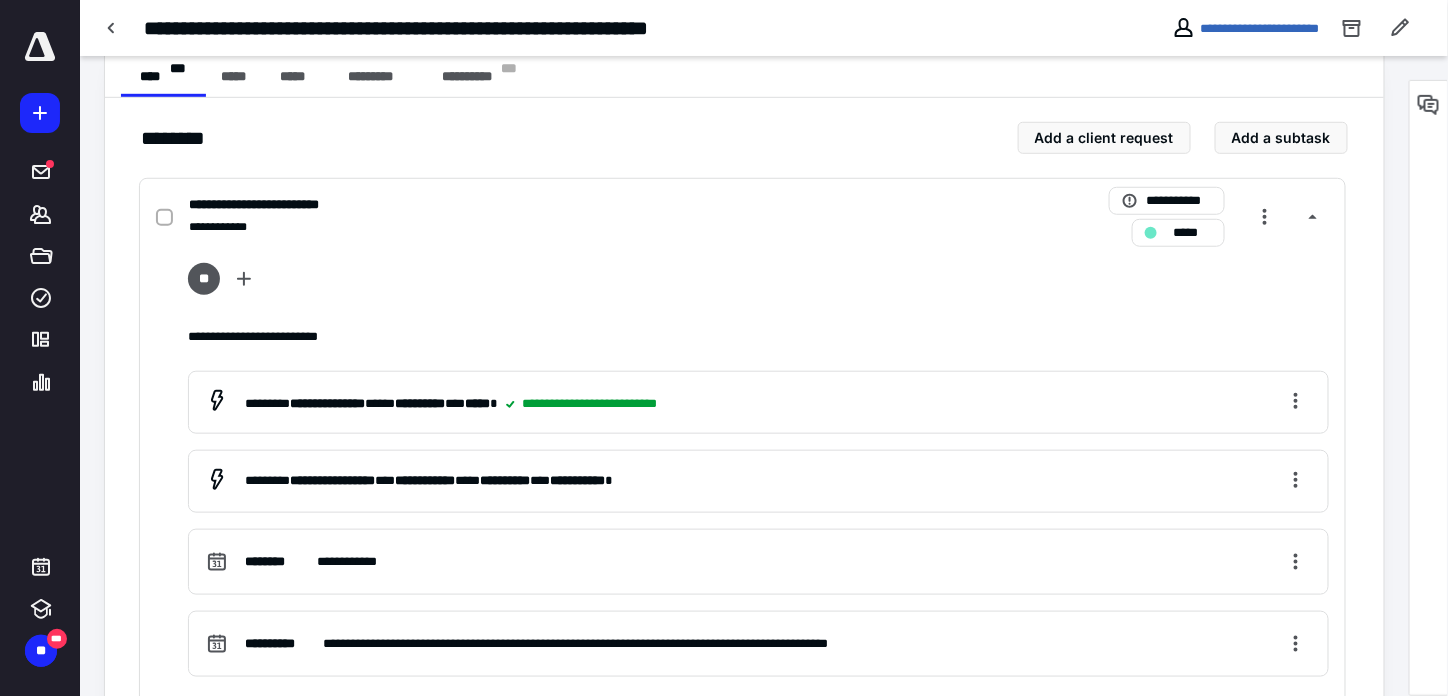 scroll, scrollTop: 0, scrollLeft: 0, axis: both 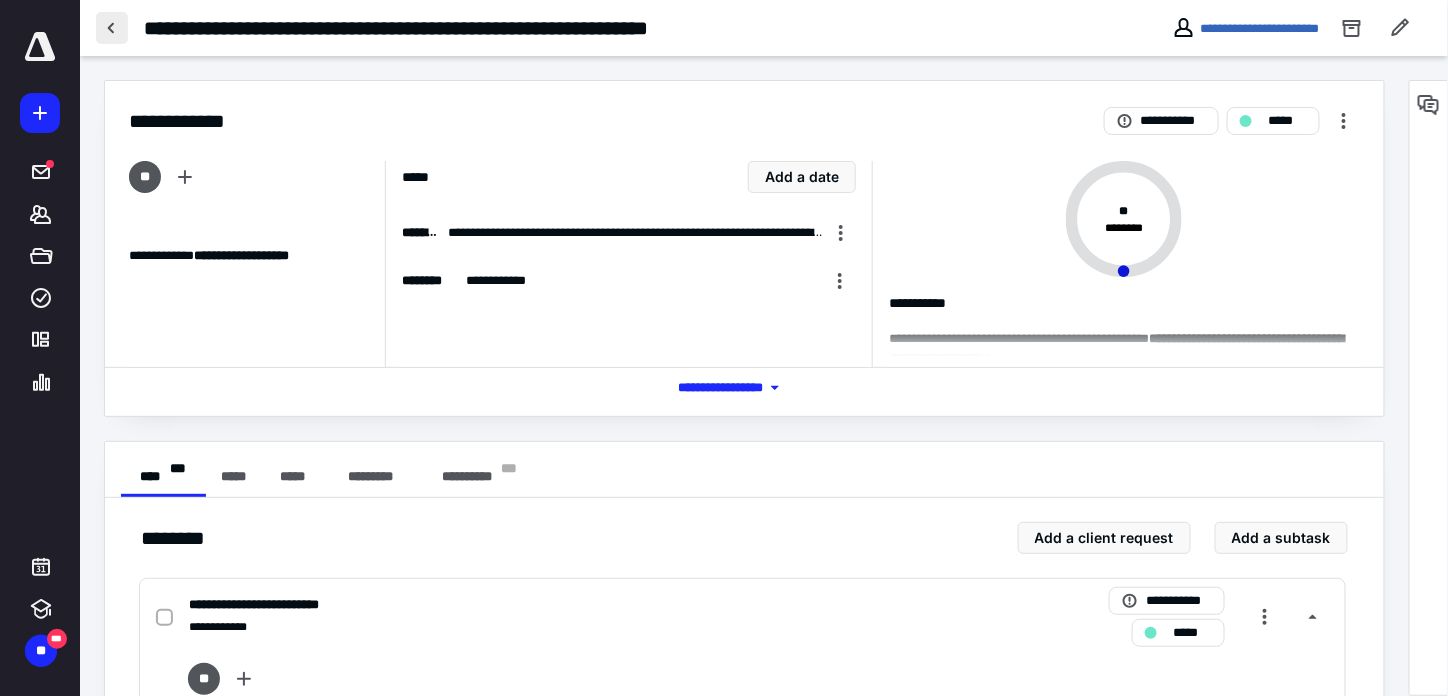 click at bounding box center [112, 28] 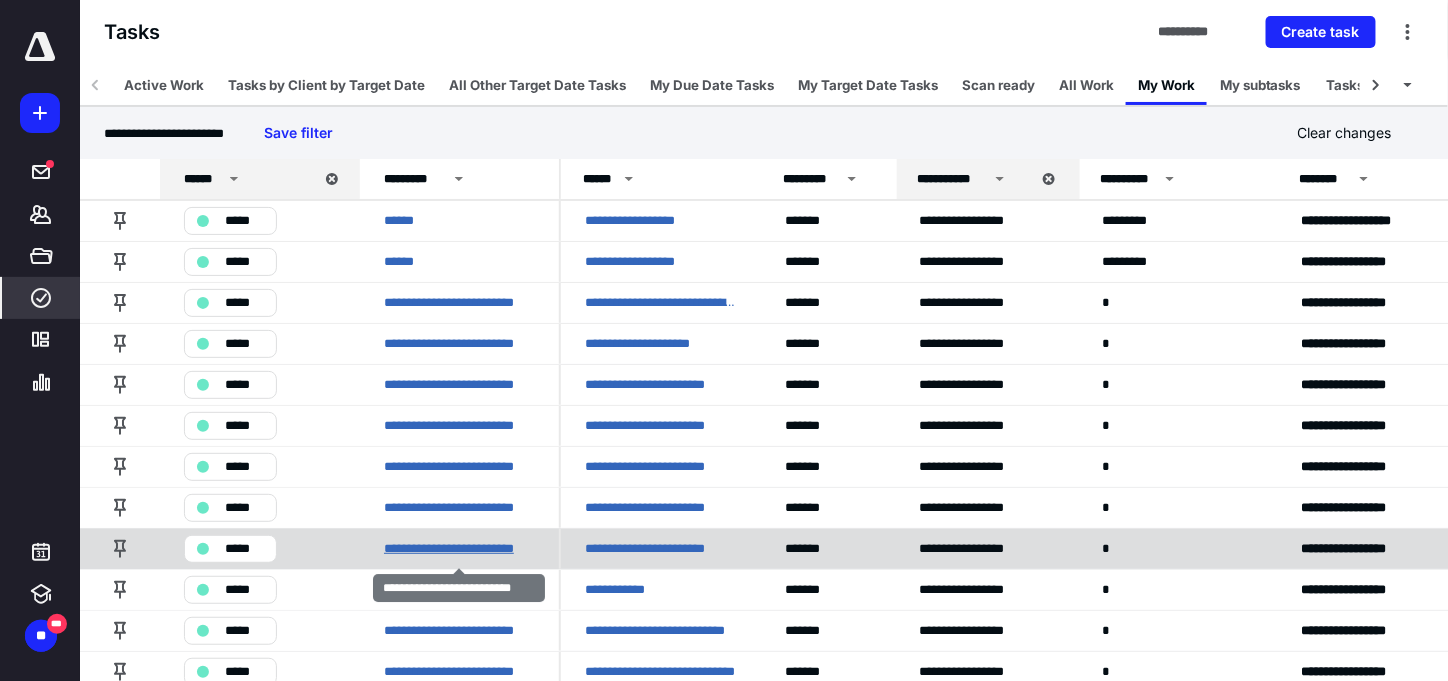 click on "**********" at bounding box center (459, 549) 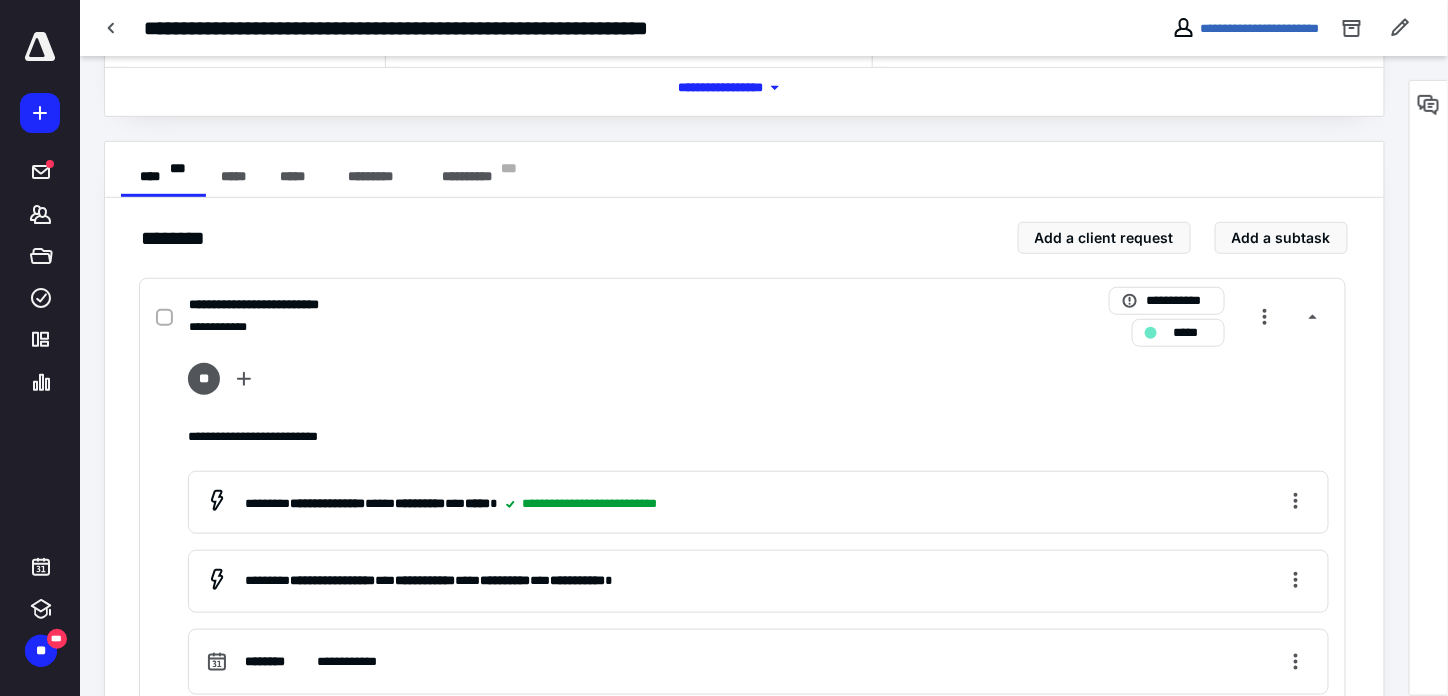 scroll, scrollTop: 0, scrollLeft: 0, axis: both 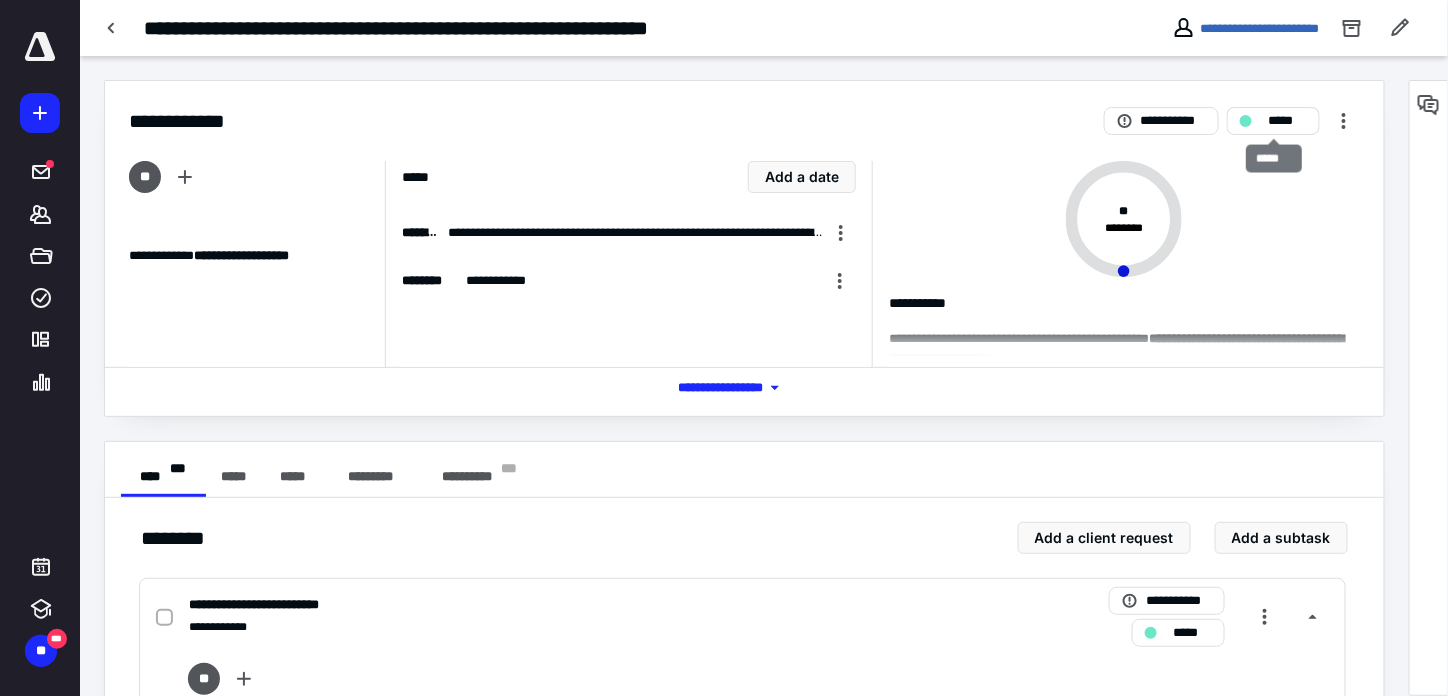 click on "*****" at bounding box center (1287, 121) 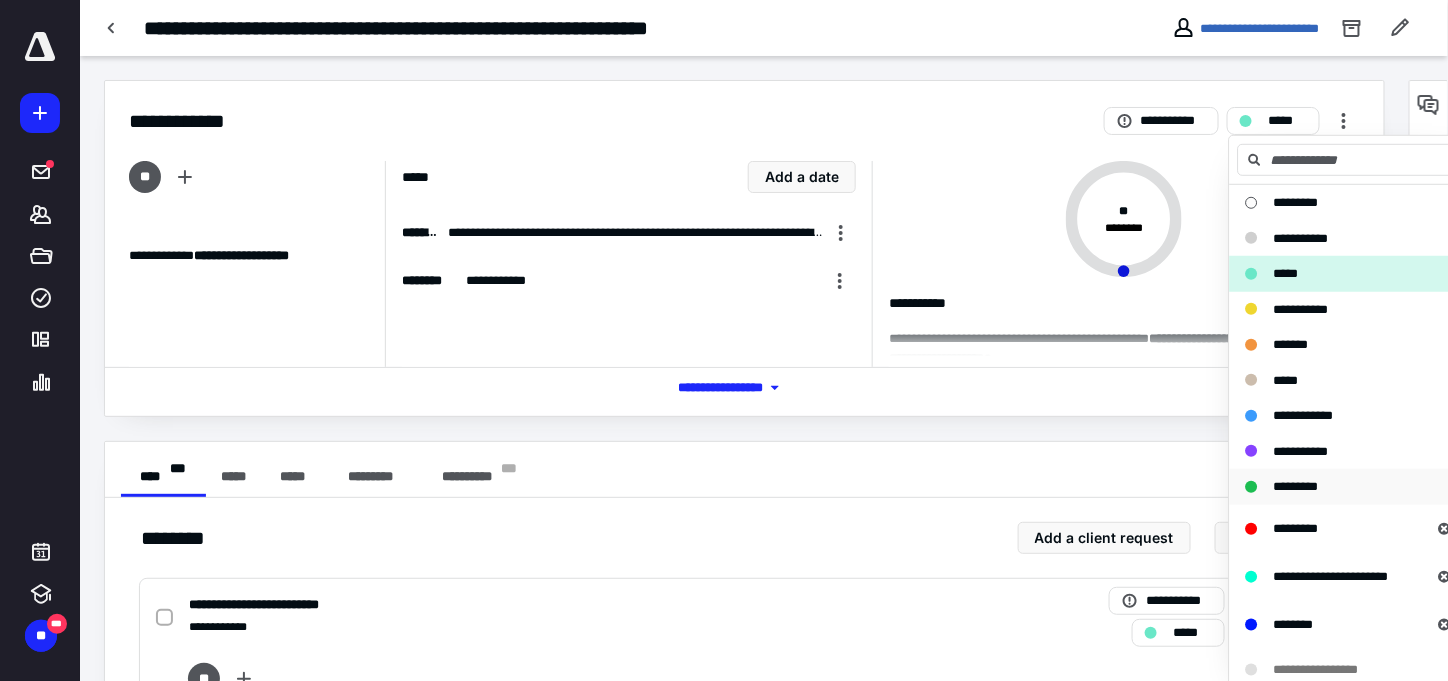 click on "*********" at bounding box center [1296, 486] 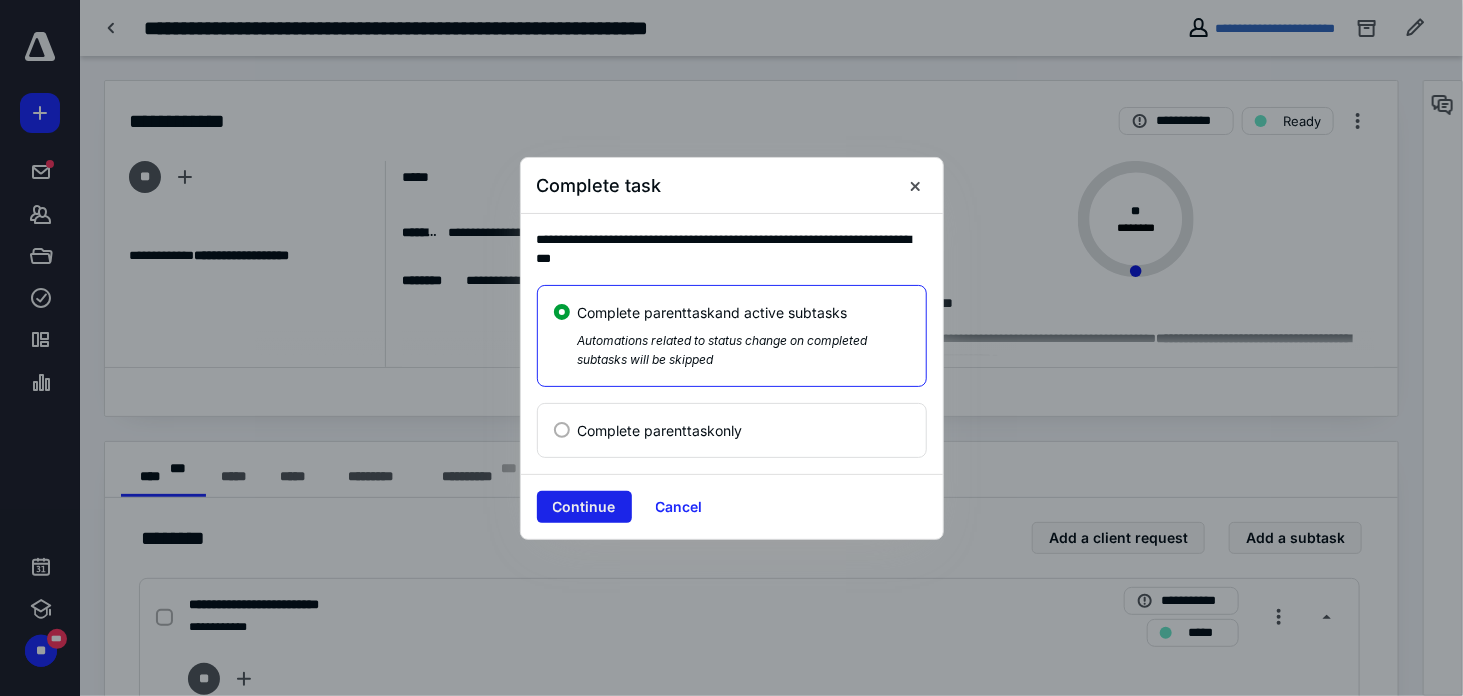 click on "Continue" at bounding box center [584, 507] 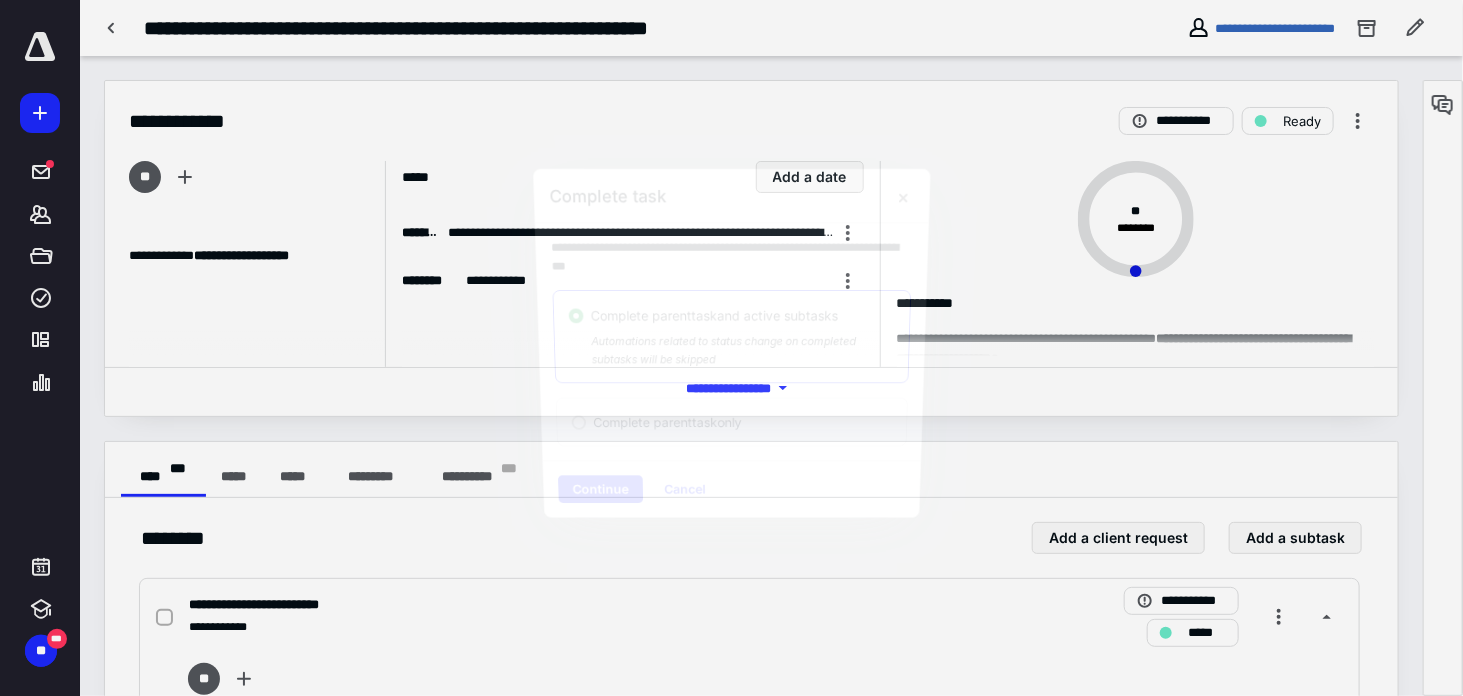 checkbox on "true" 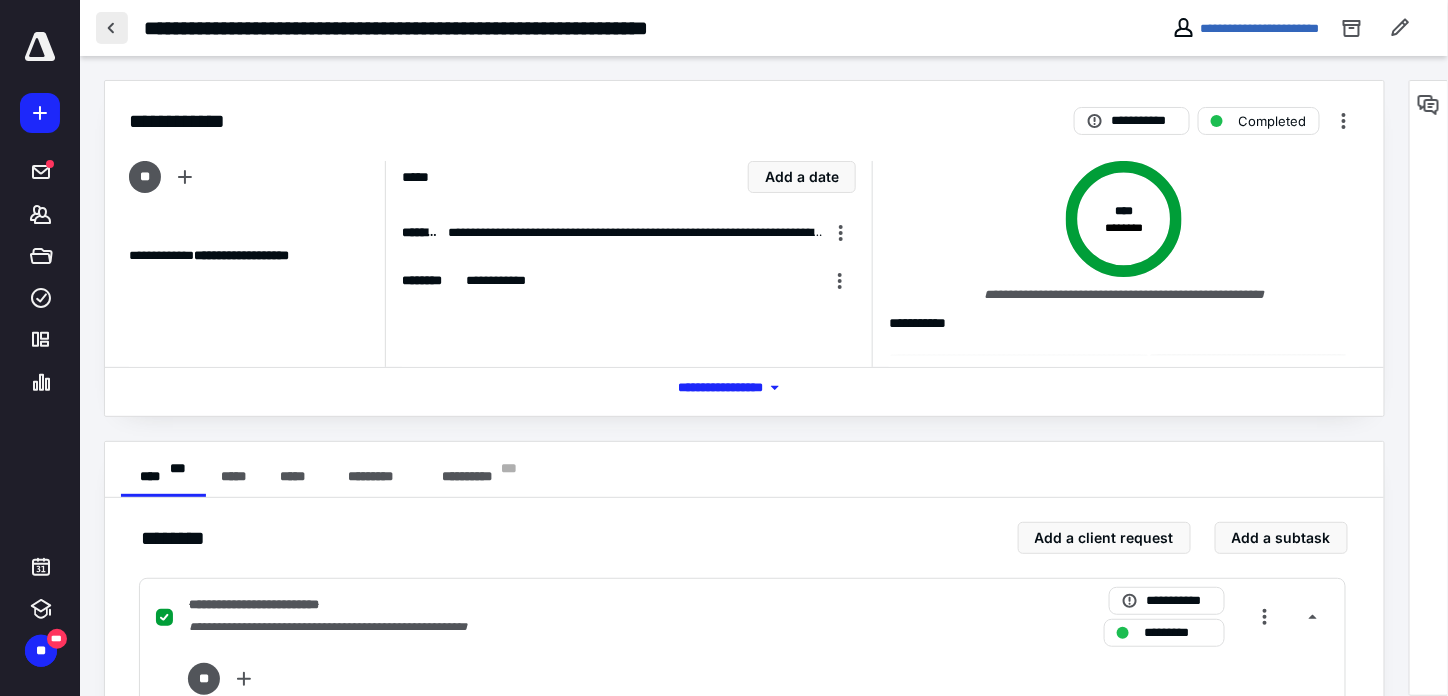click at bounding box center [112, 28] 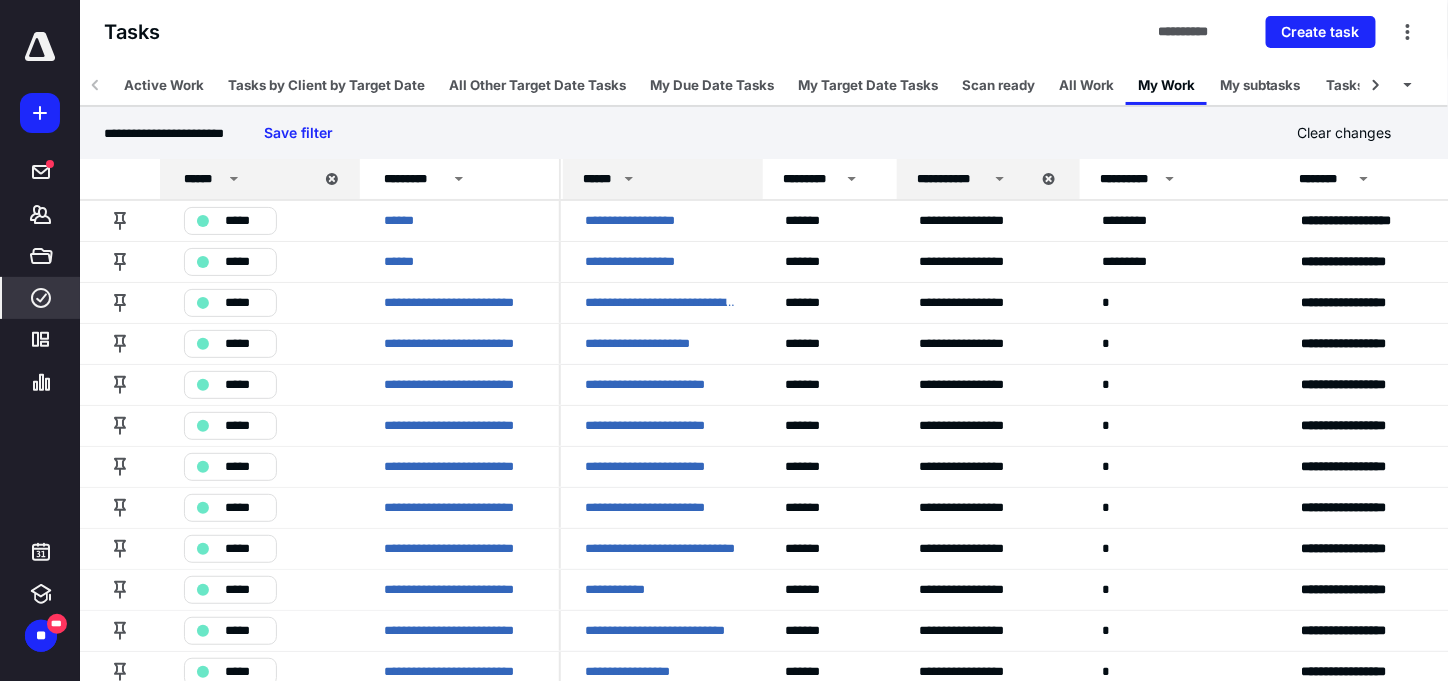 click 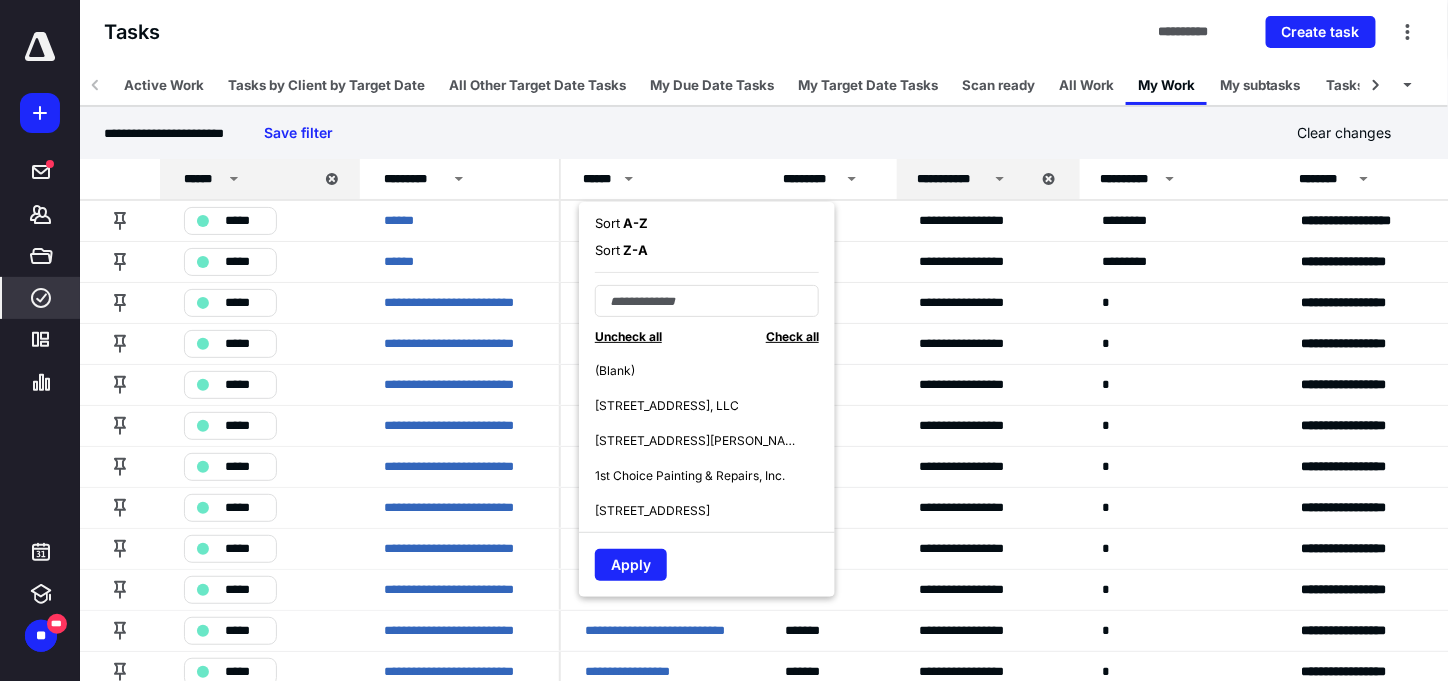 click on "A  -  Z" at bounding box center [634, 223] 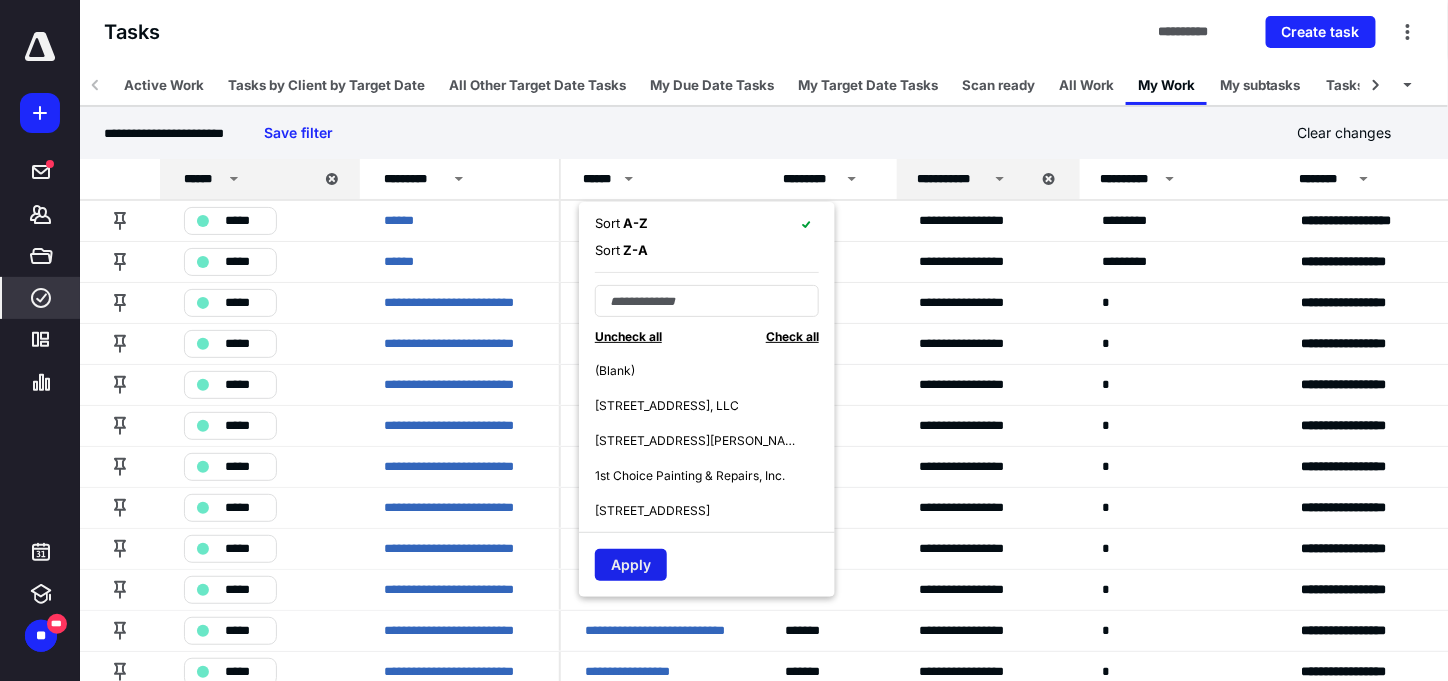 click on "Apply" at bounding box center [631, 565] 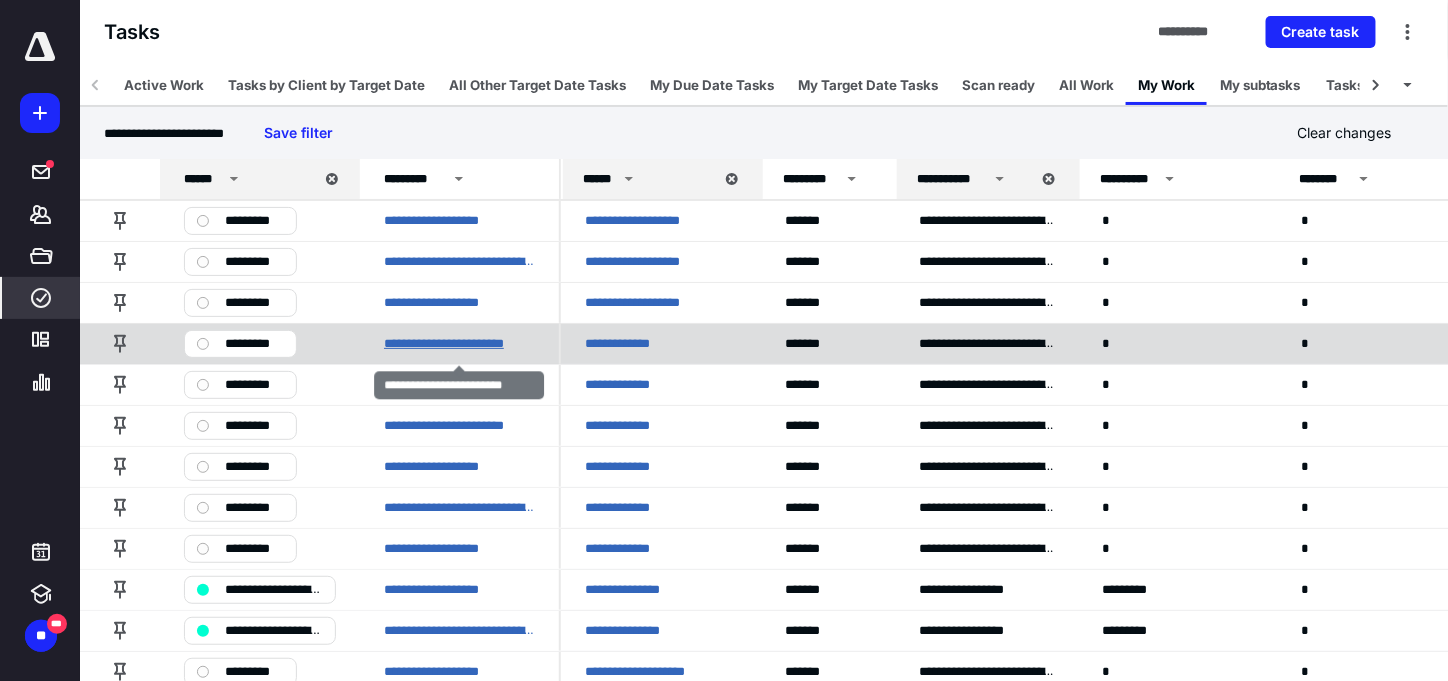 click on "**********" at bounding box center (459, 344) 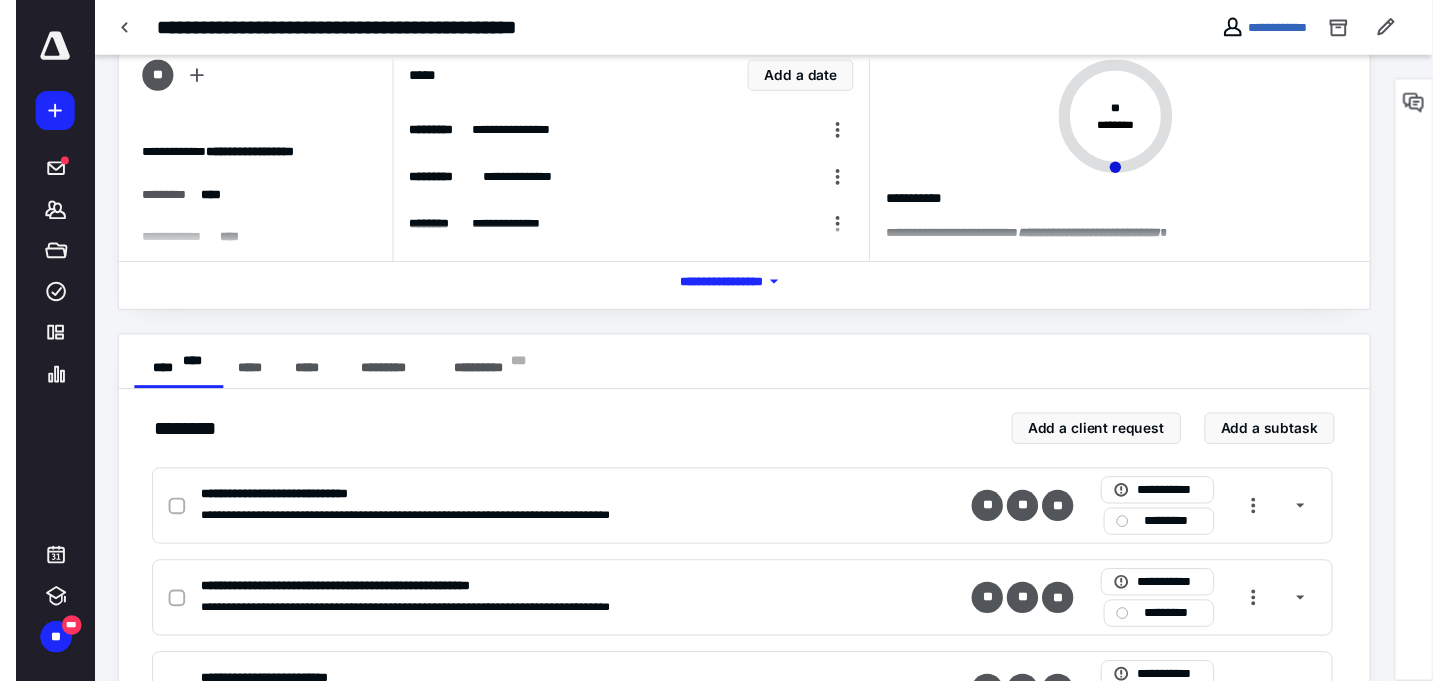 scroll, scrollTop: 0, scrollLeft: 0, axis: both 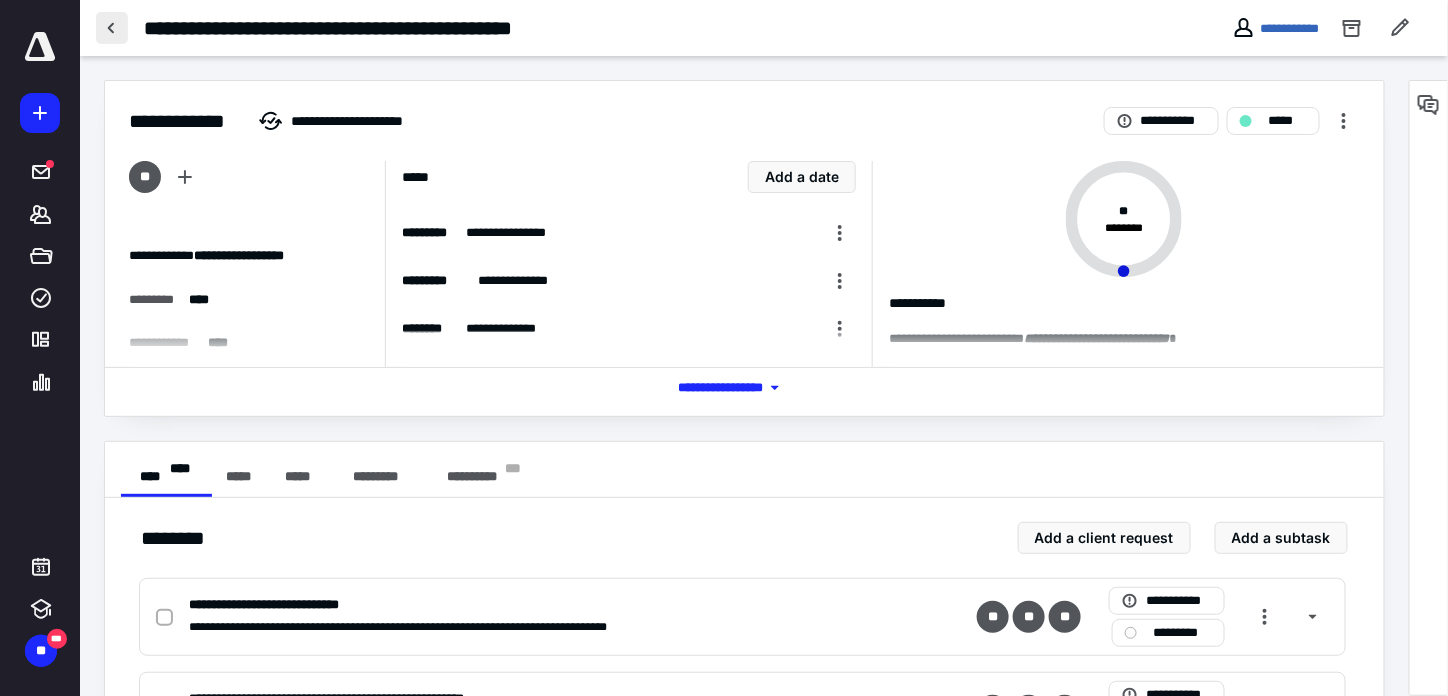 click at bounding box center [112, 28] 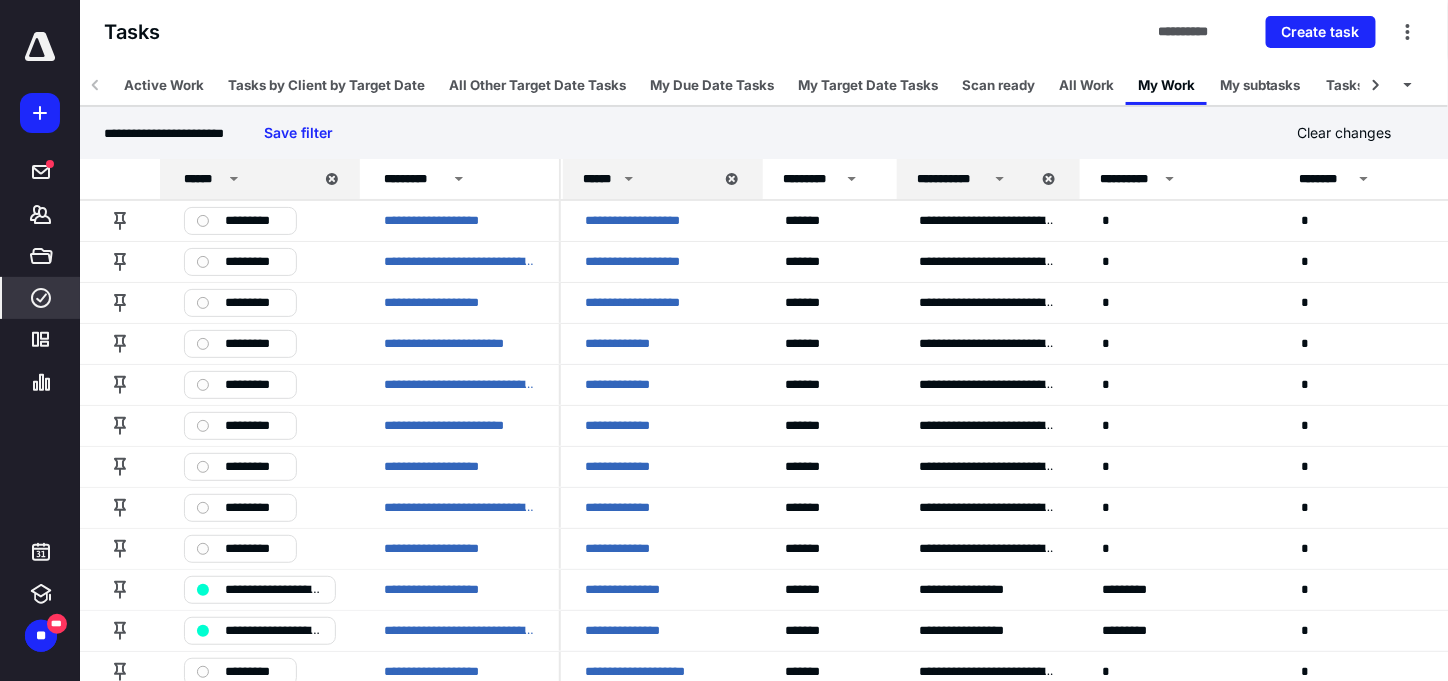 click 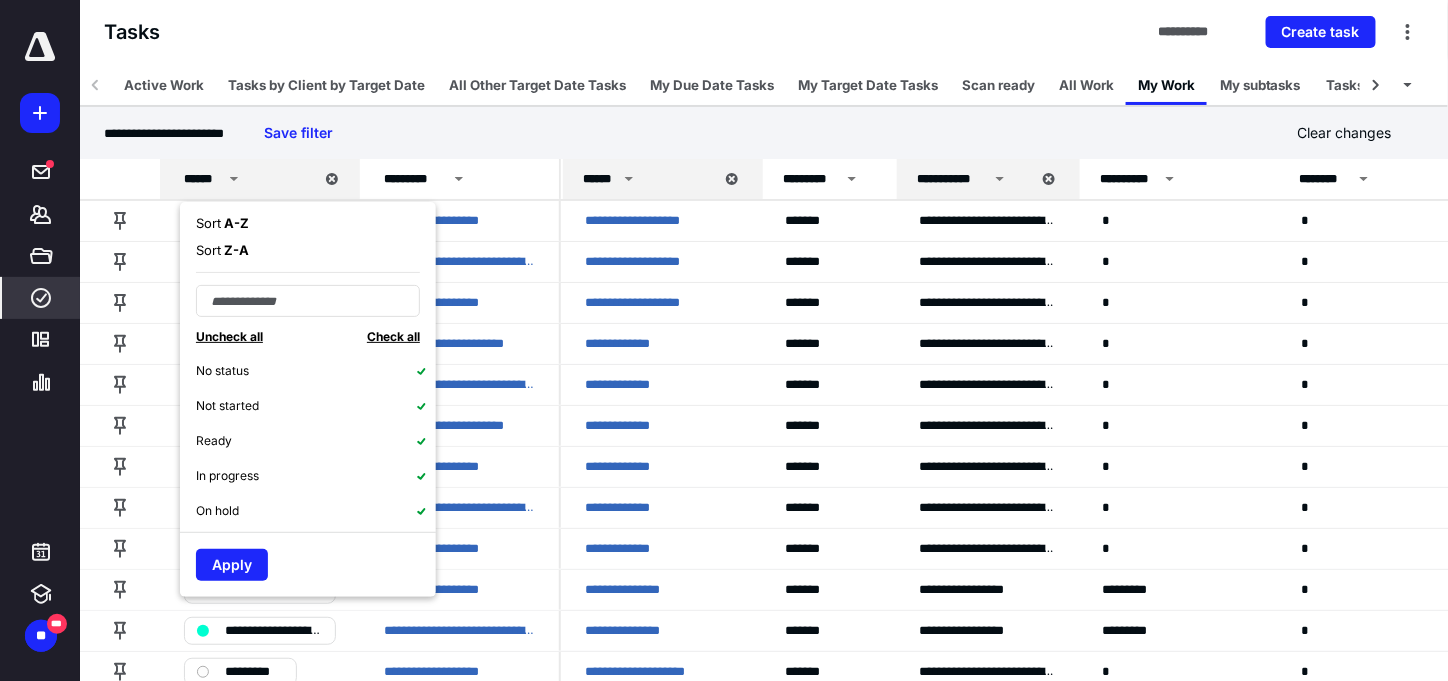 click 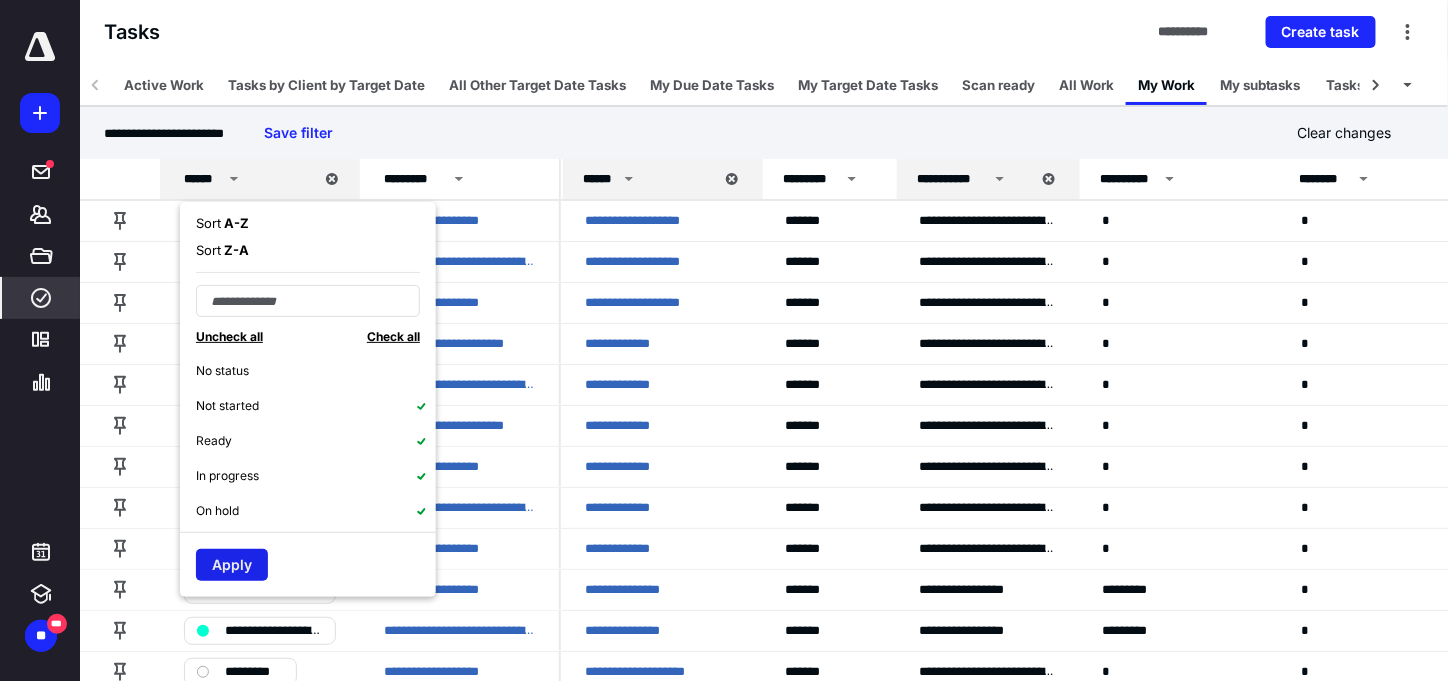 click on "Apply" at bounding box center (232, 565) 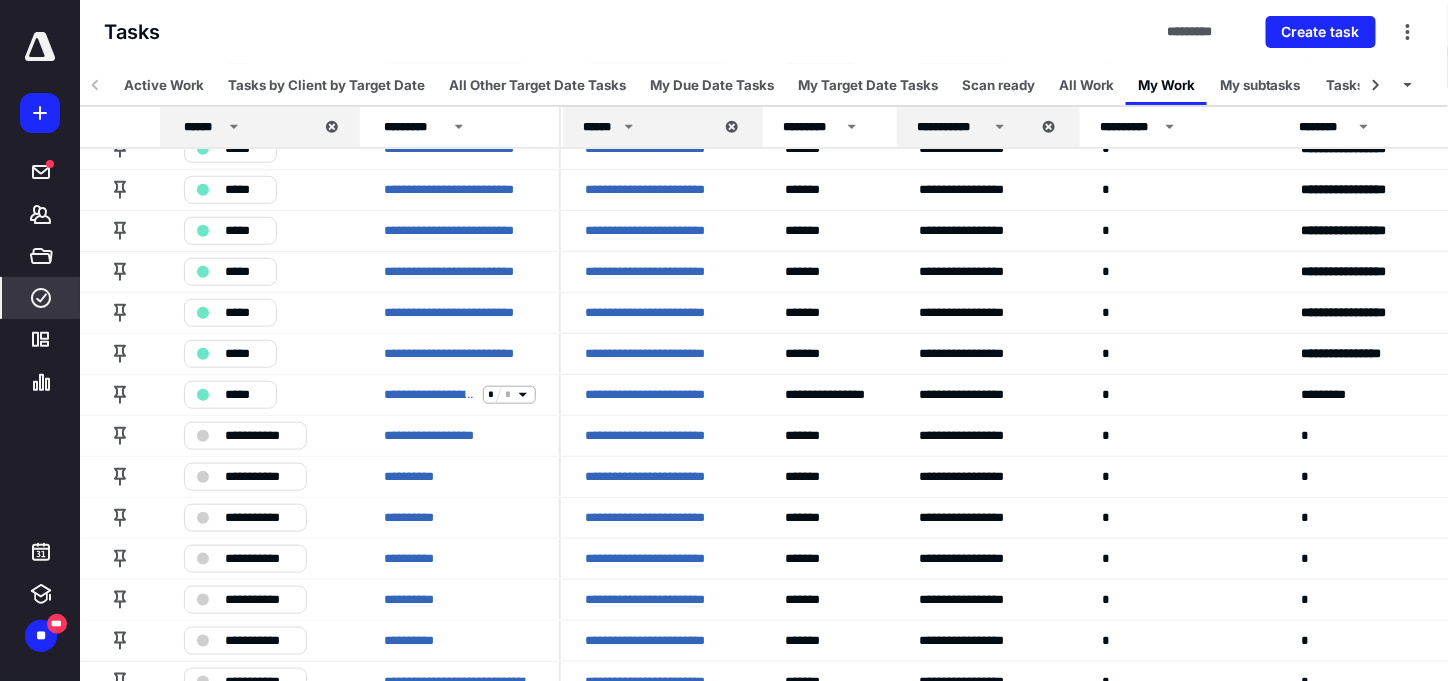 scroll, scrollTop: 500, scrollLeft: 0, axis: vertical 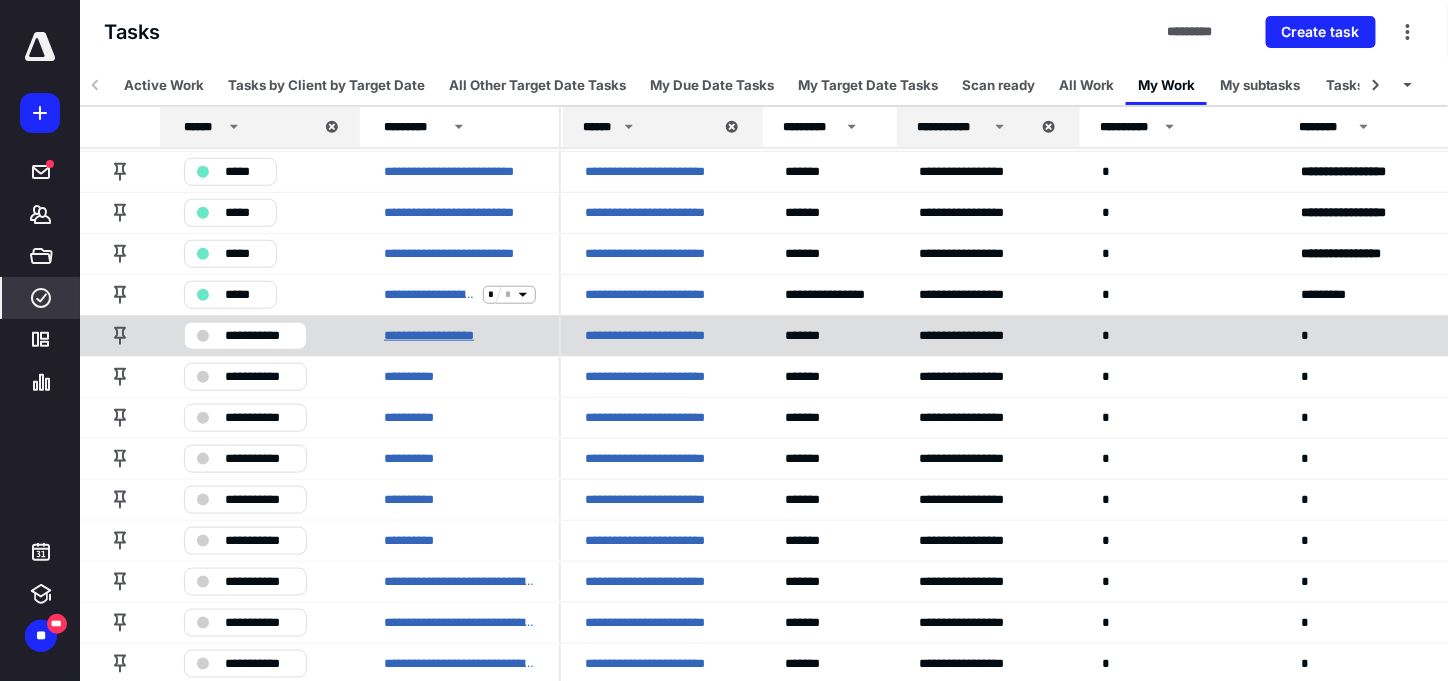 click on "**********" at bounding box center [443, 336] 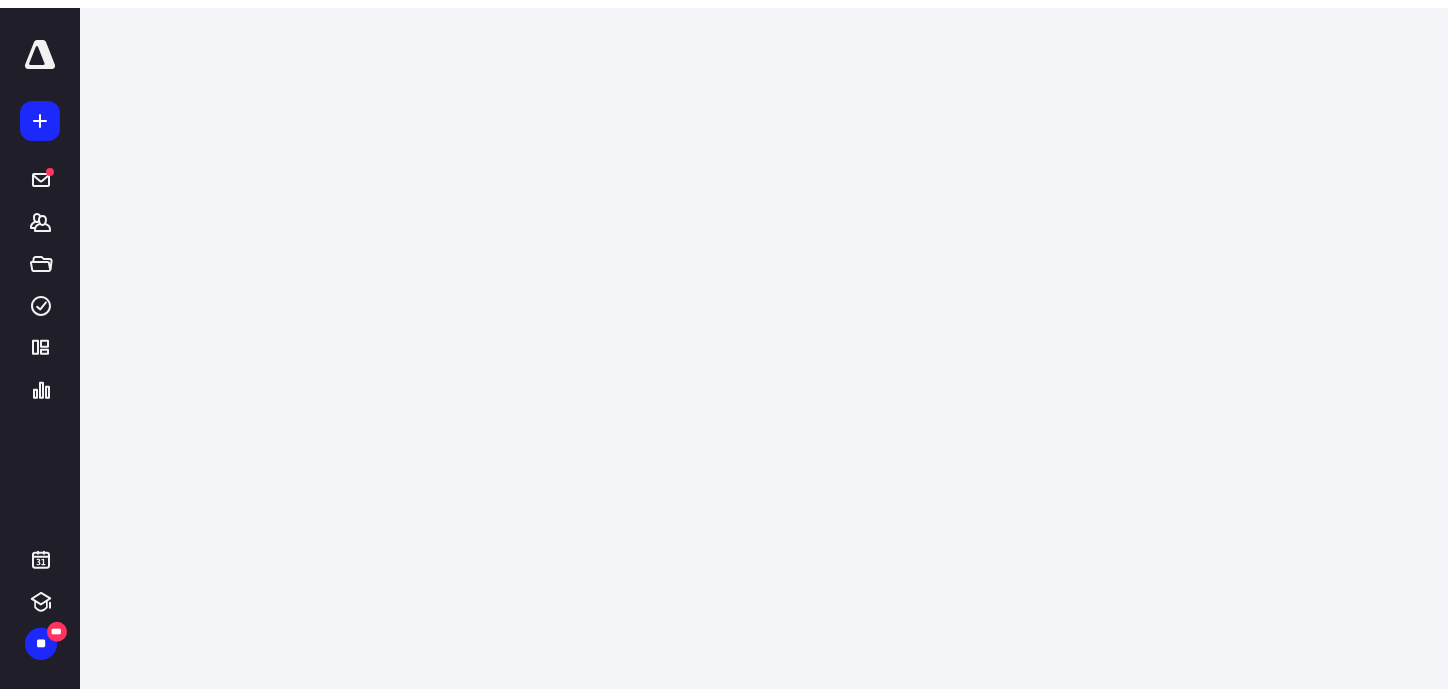 scroll, scrollTop: 0, scrollLeft: 0, axis: both 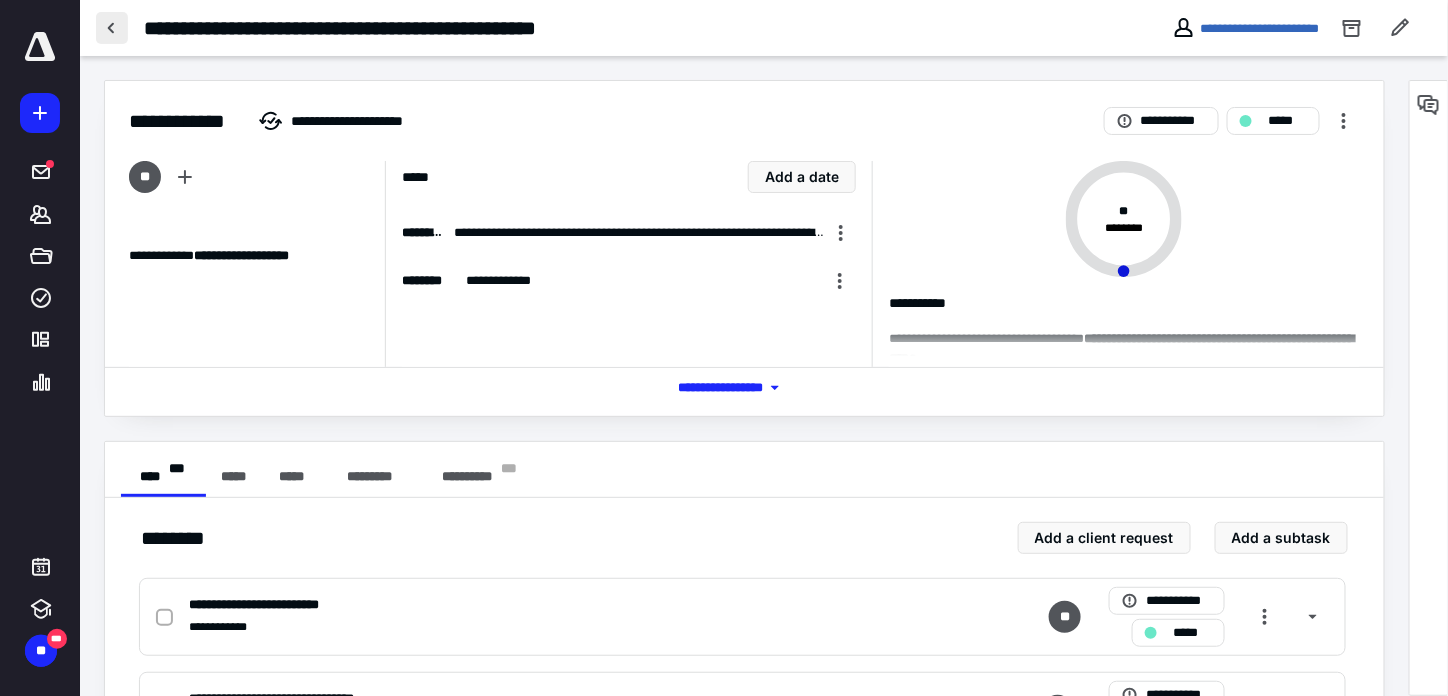 click at bounding box center (112, 28) 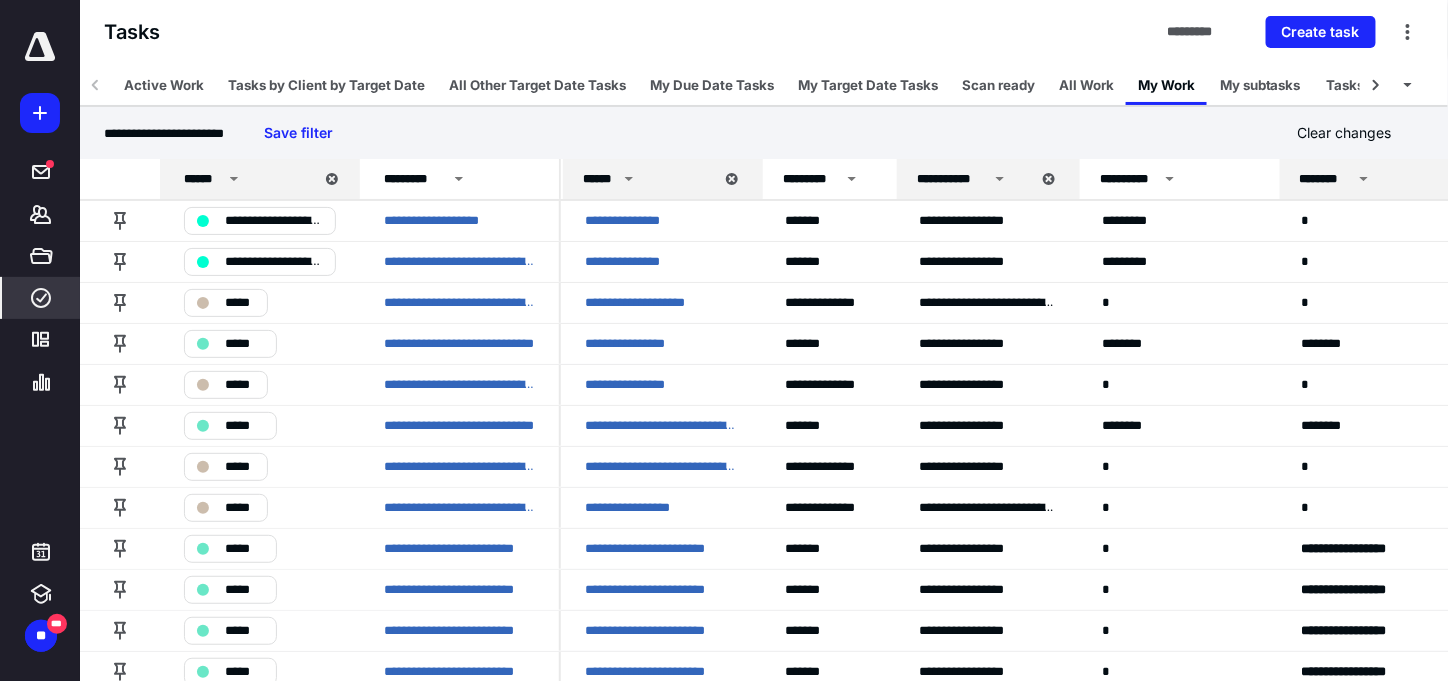 click on "********" at bounding box center (1380, 179) 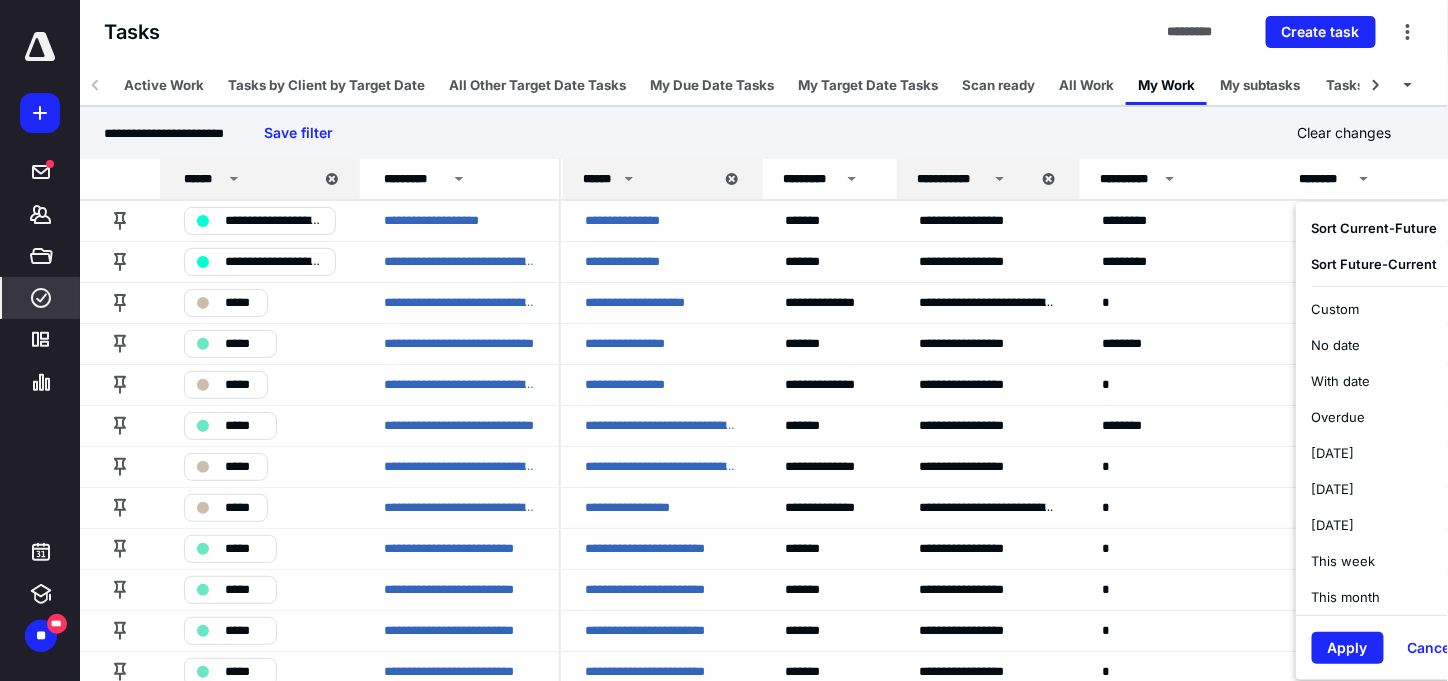 click on "Current  -  Future" at bounding box center (1388, 228) 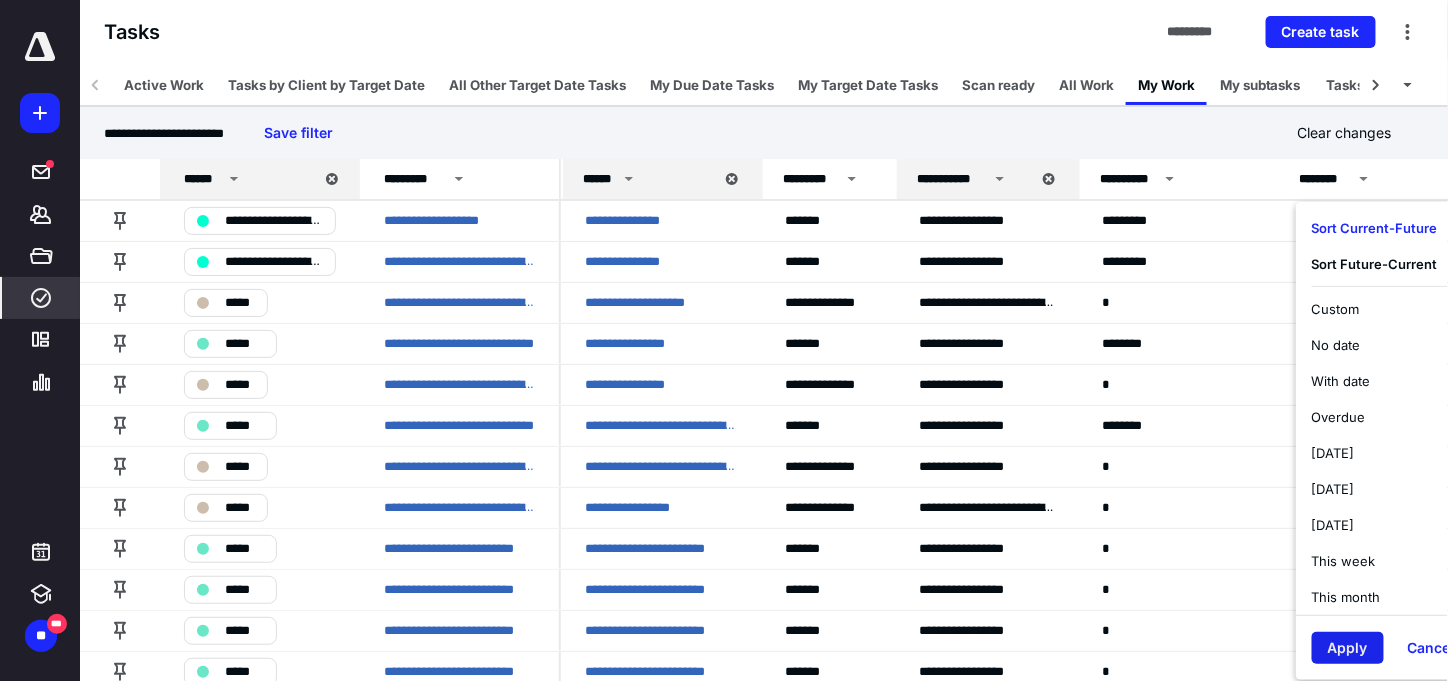 click on "Apply" at bounding box center [1348, 648] 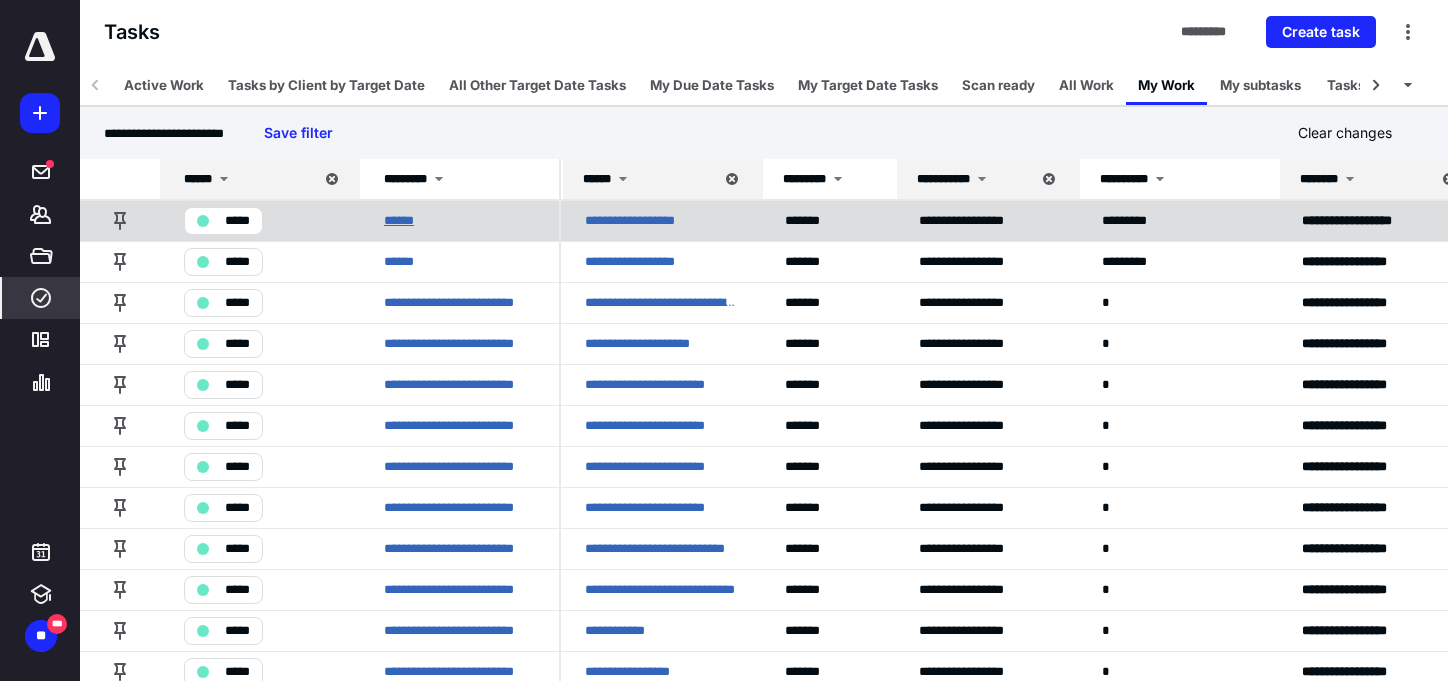 click on "******" at bounding box center (399, 221) 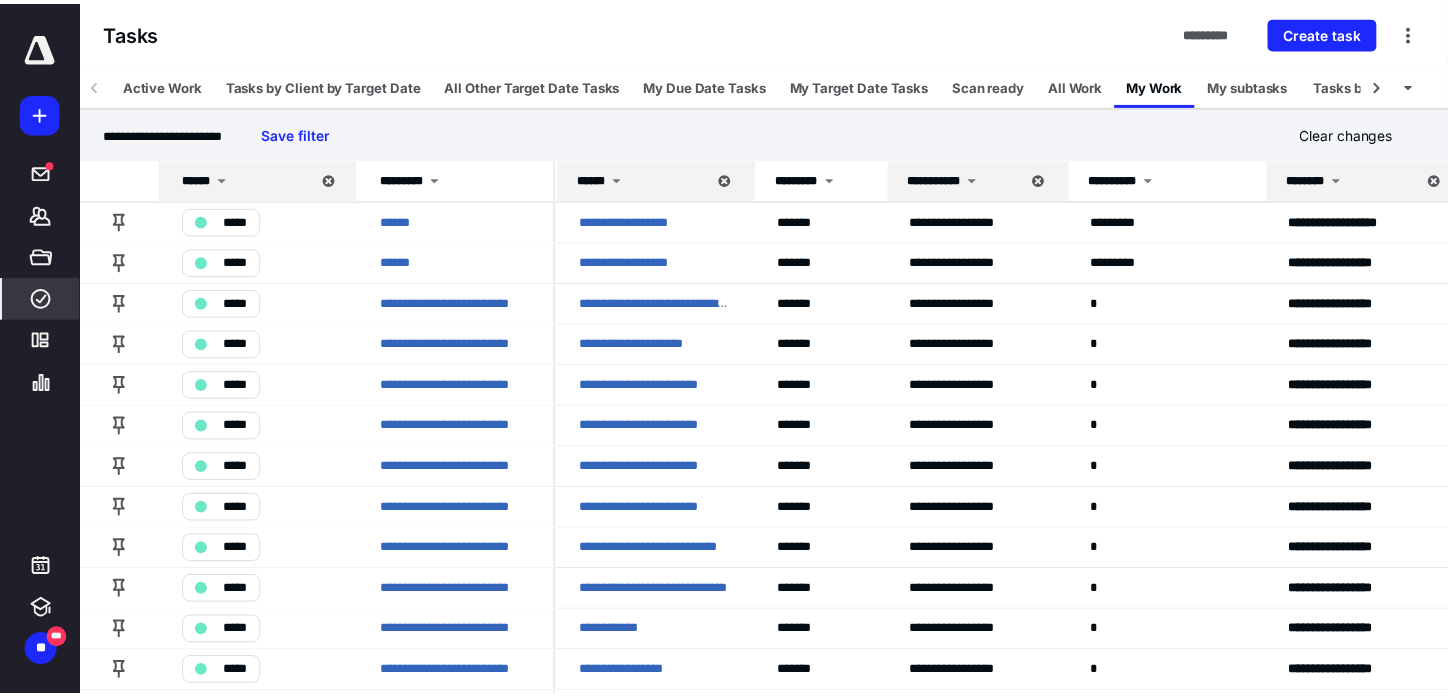scroll, scrollTop: 0, scrollLeft: 0, axis: both 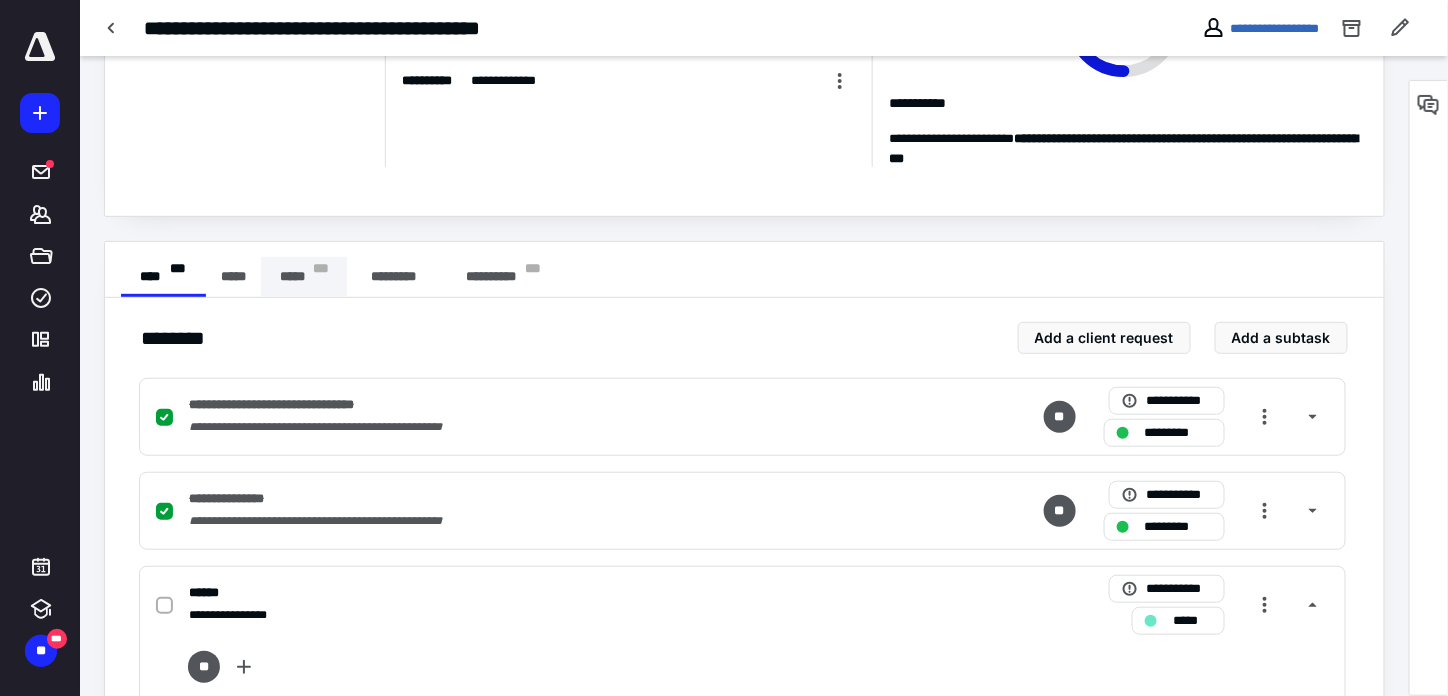 click on "***** * * *" at bounding box center [304, 277] 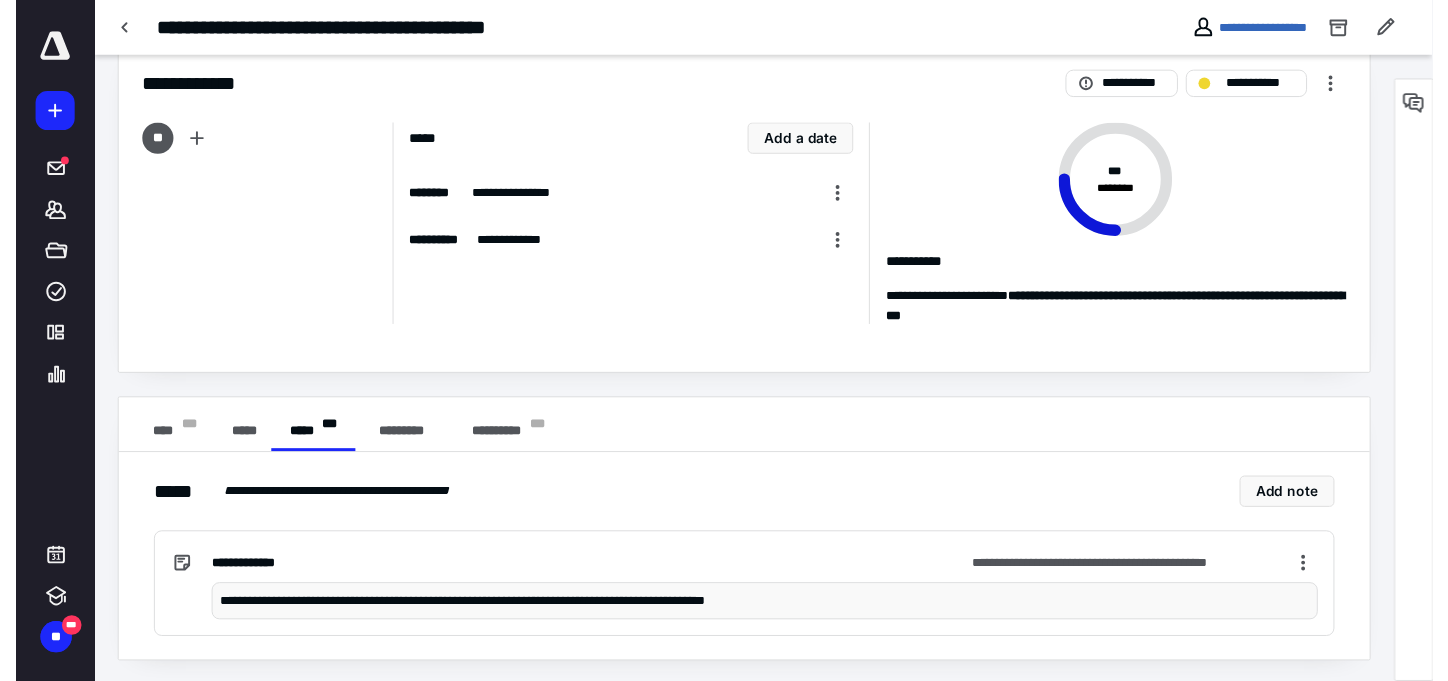scroll, scrollTop: 0, scrollLeft: 0, axis: both 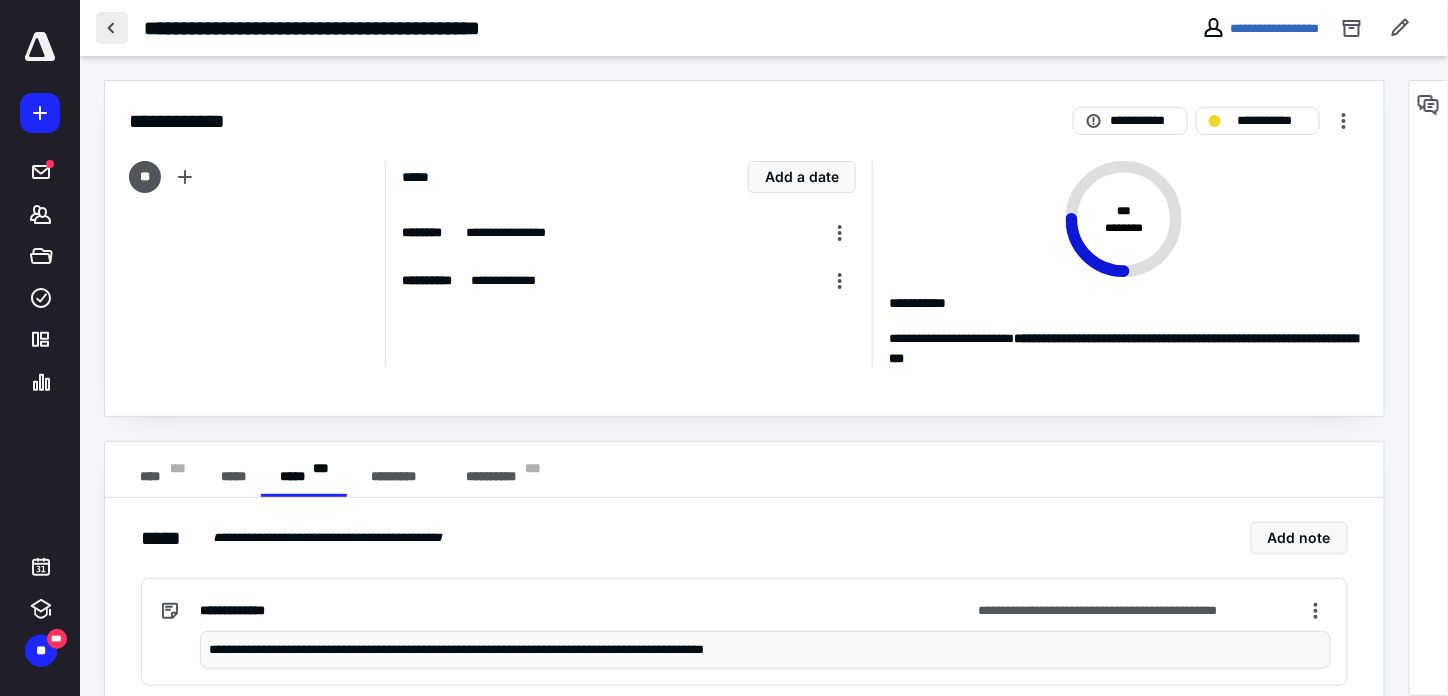click at bounding box center (112, 28) 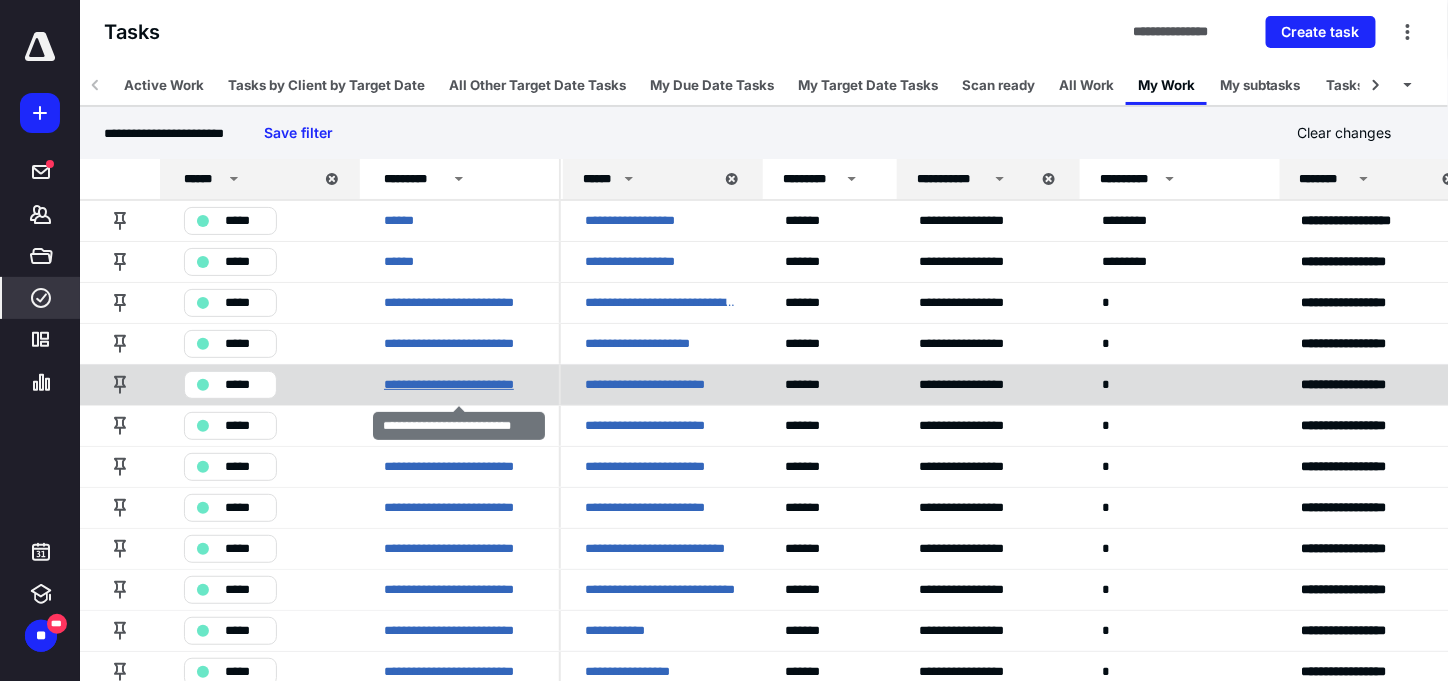 click on "**********" at bounding box center [459, 385] 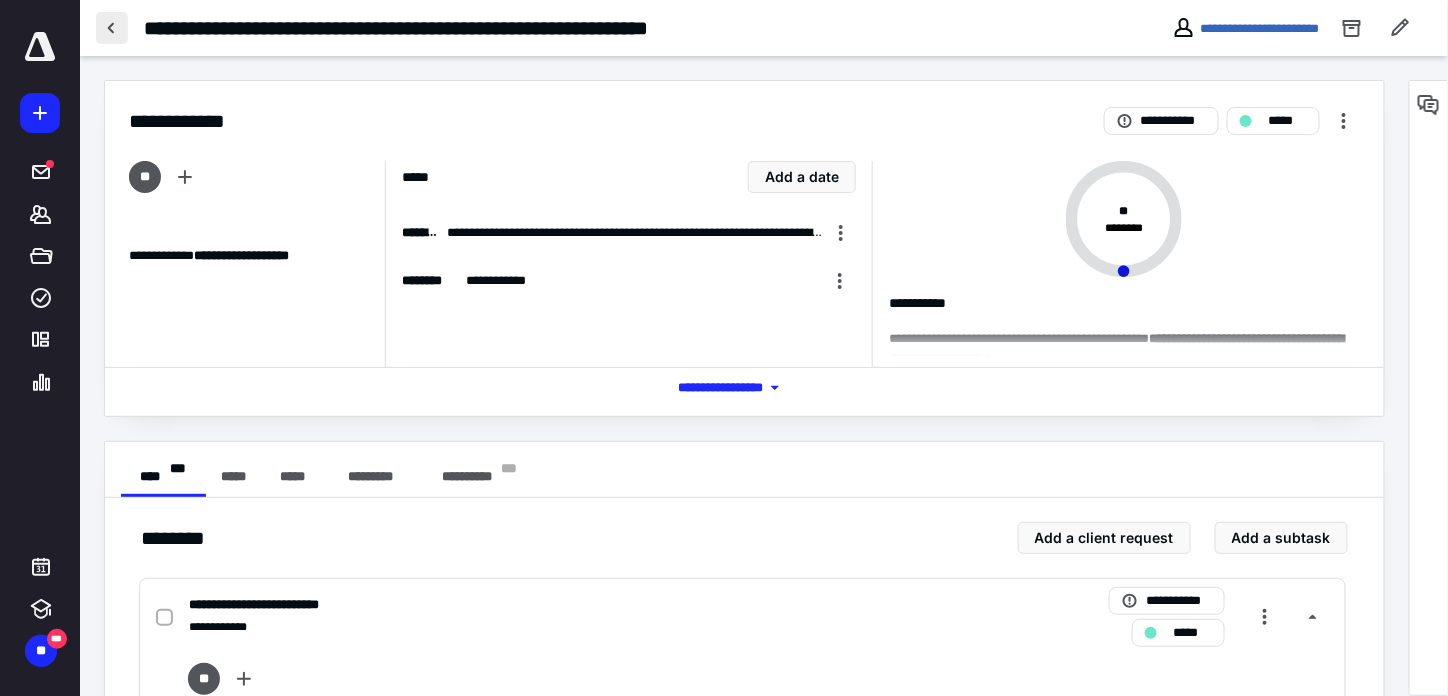 click at bounding box center (112, 28) 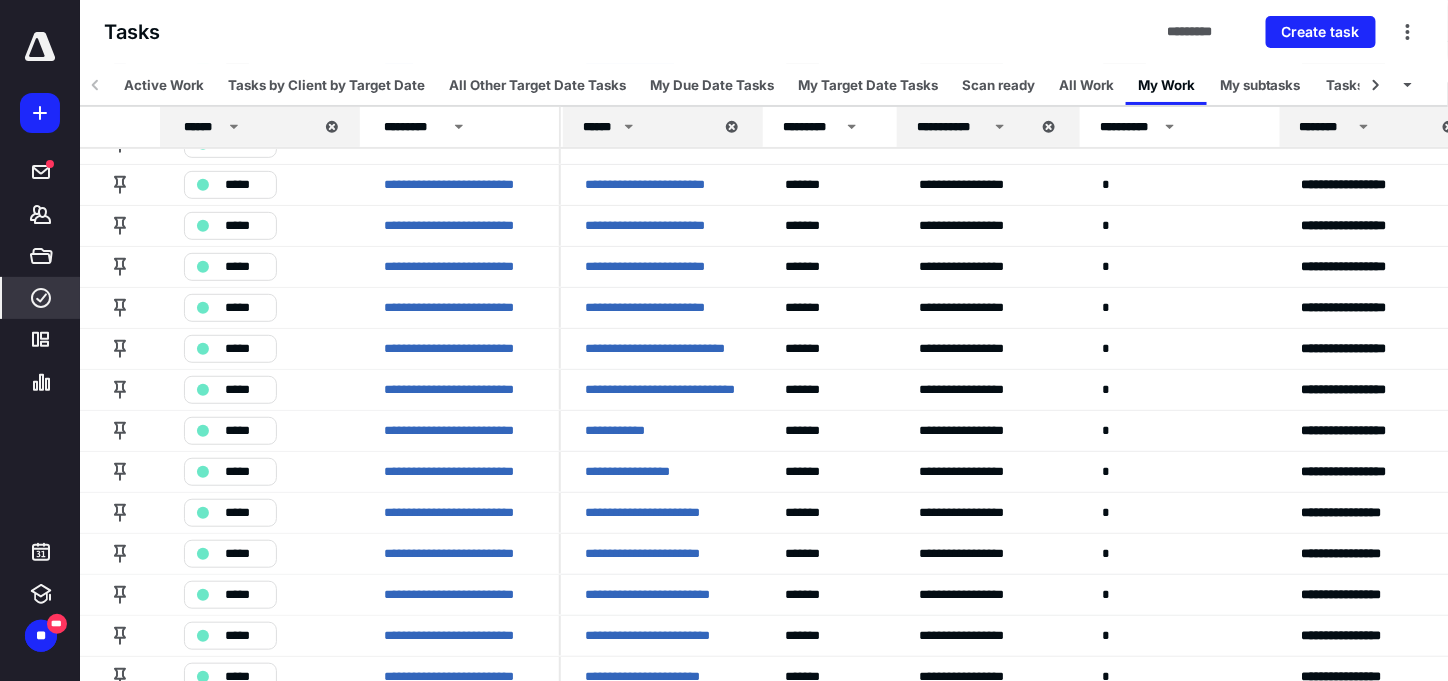scroll, scrollTop: 300, scrollLeft: 0, axis: vertical 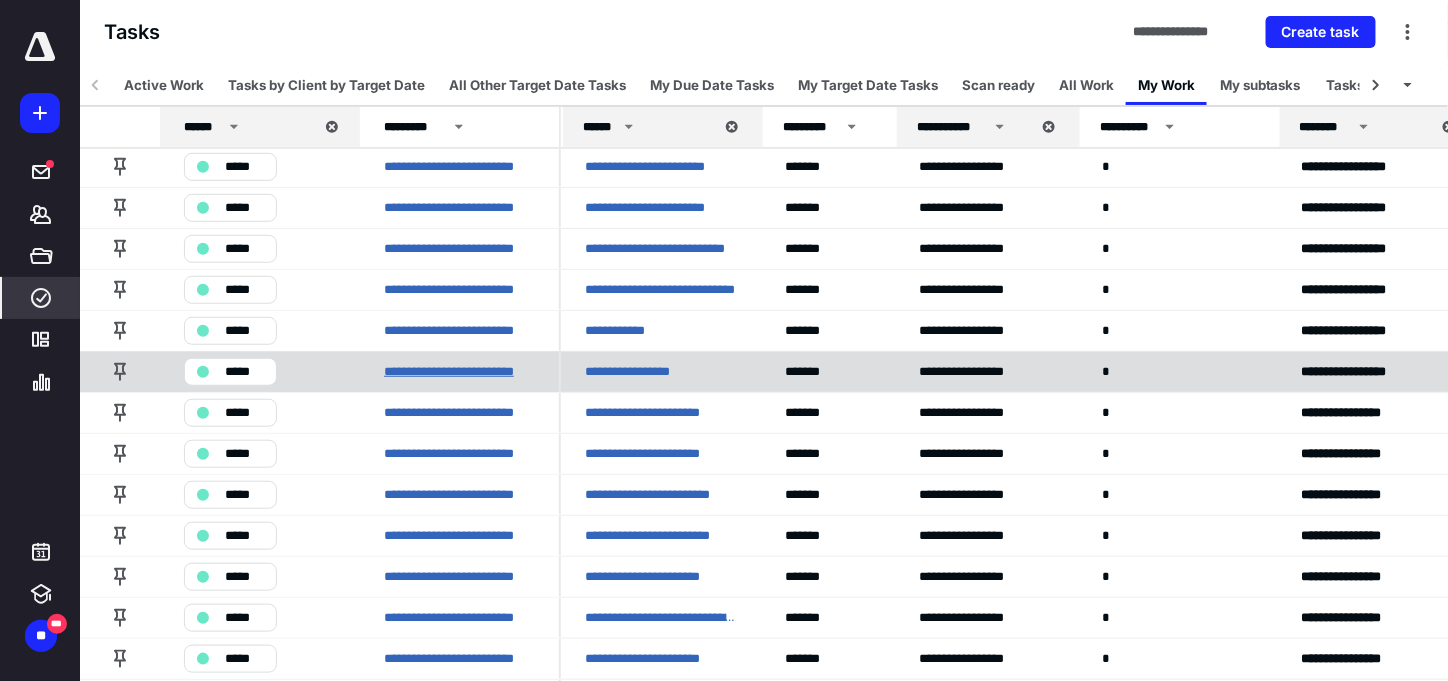 click on "**********" at bounding box center (459, 372) 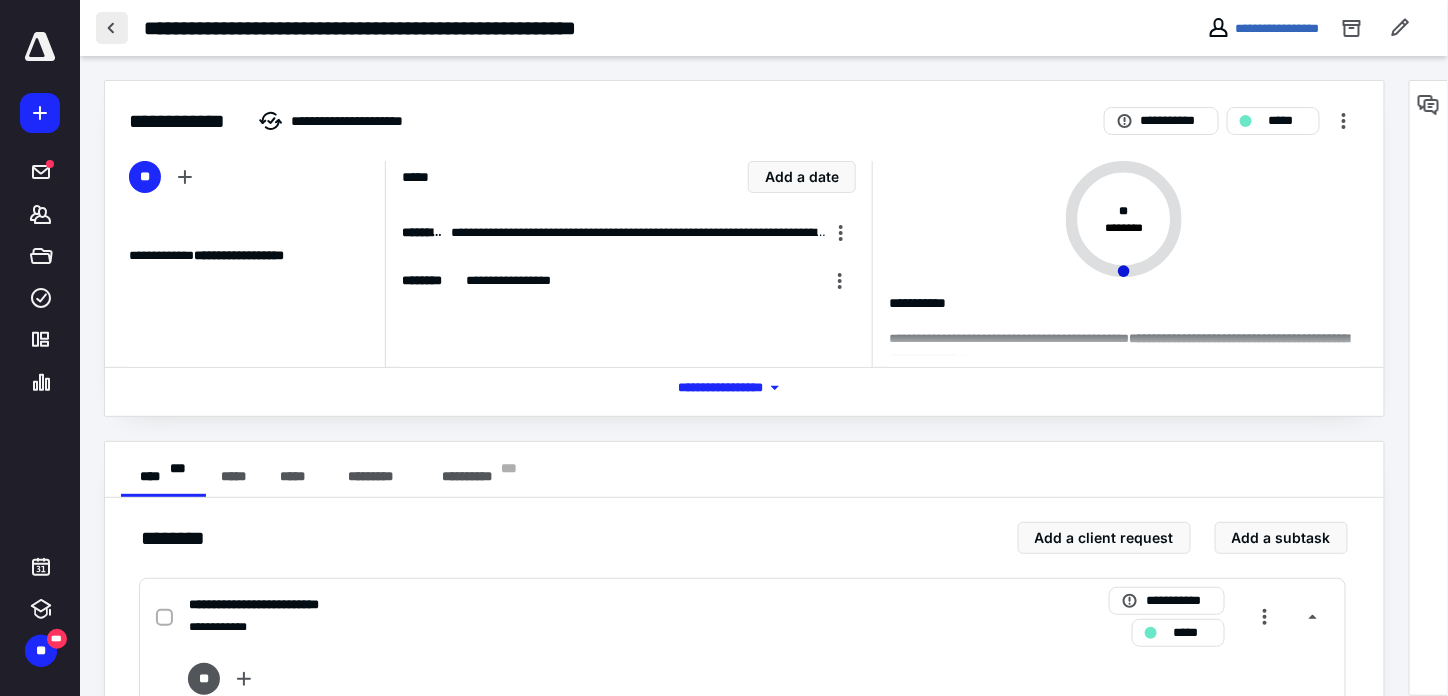 click at bounding box center [112, 28] 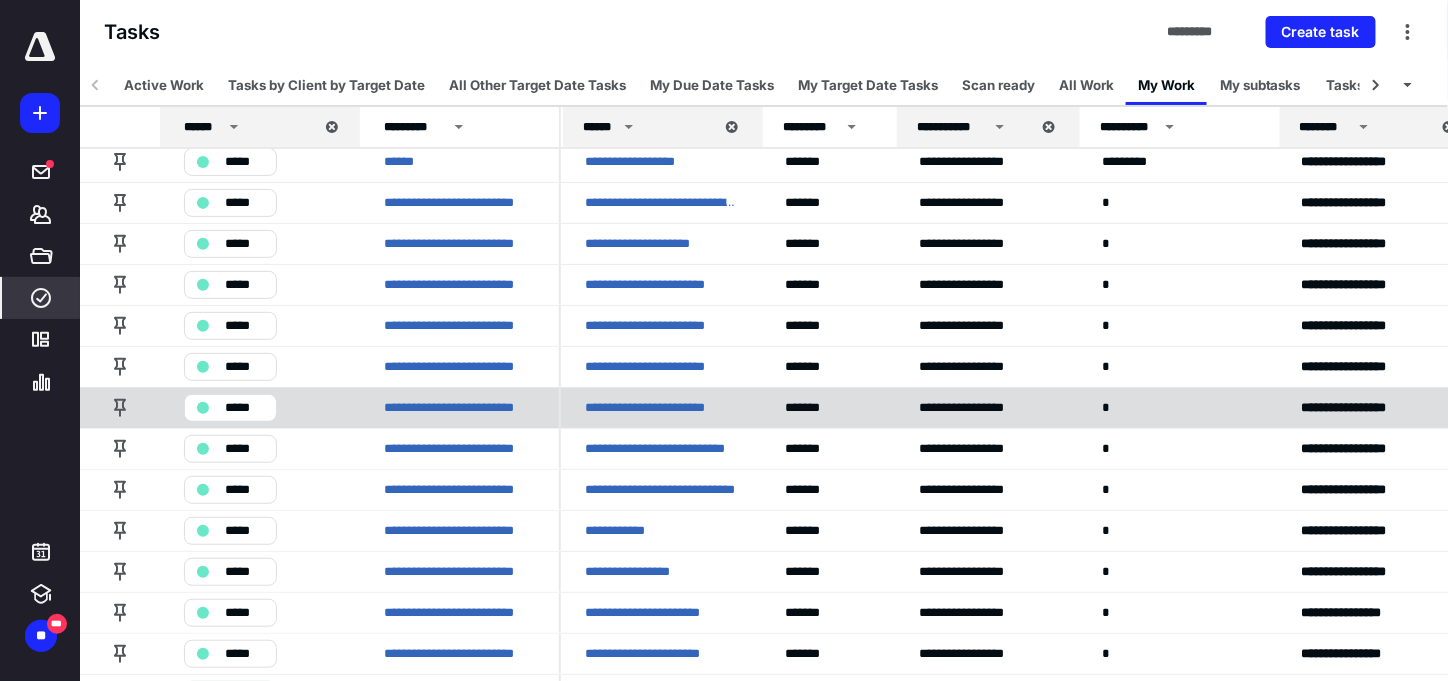 scroll, scrollTop: 300, scrollLeft: 0, axis: vertical 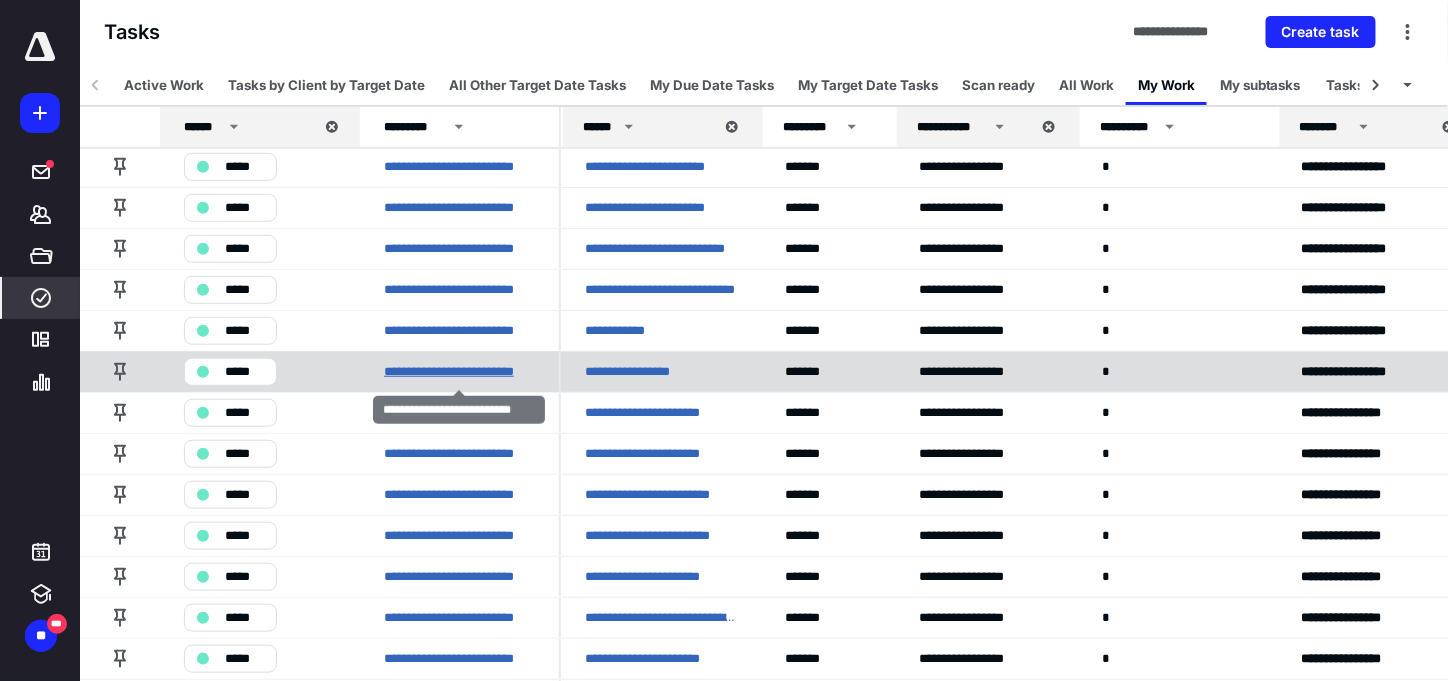 click on "**********" at bounding box center (459, 372) 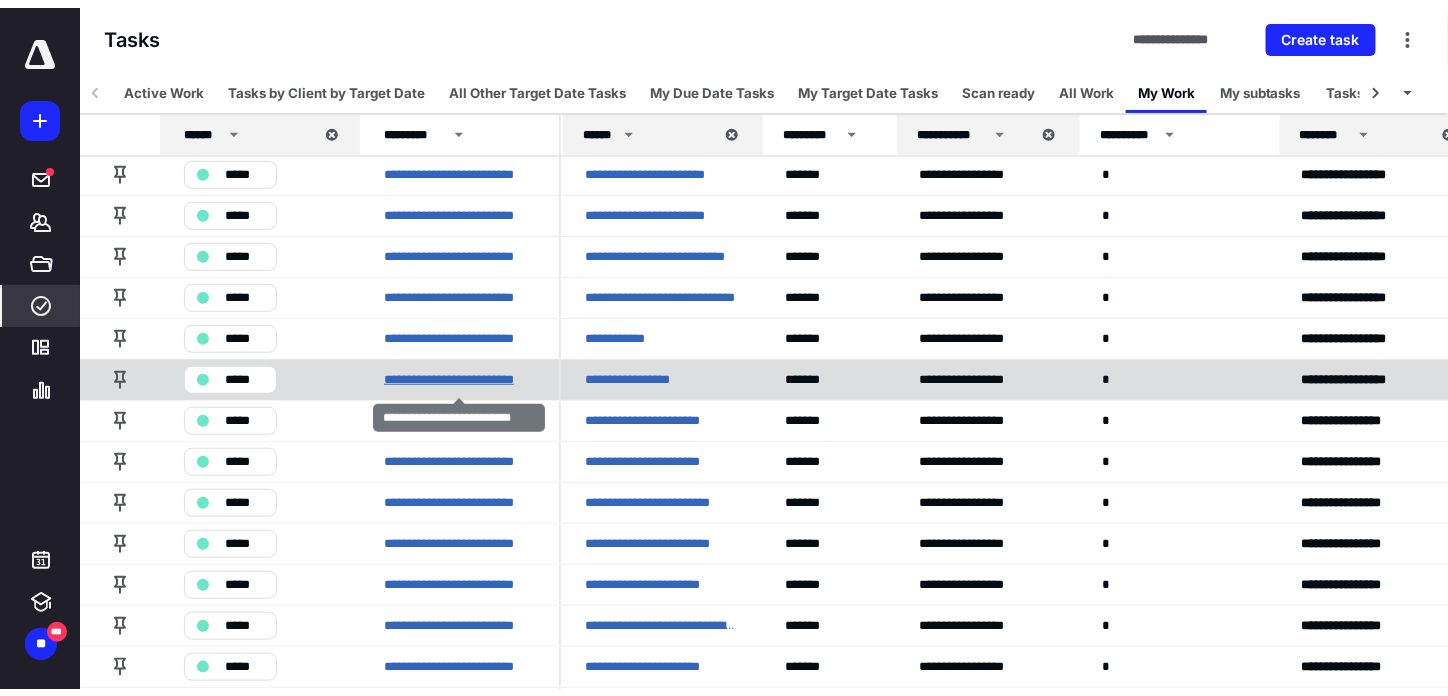 scroll, scrollTop: 0, scrollLeft: 0, axis: both 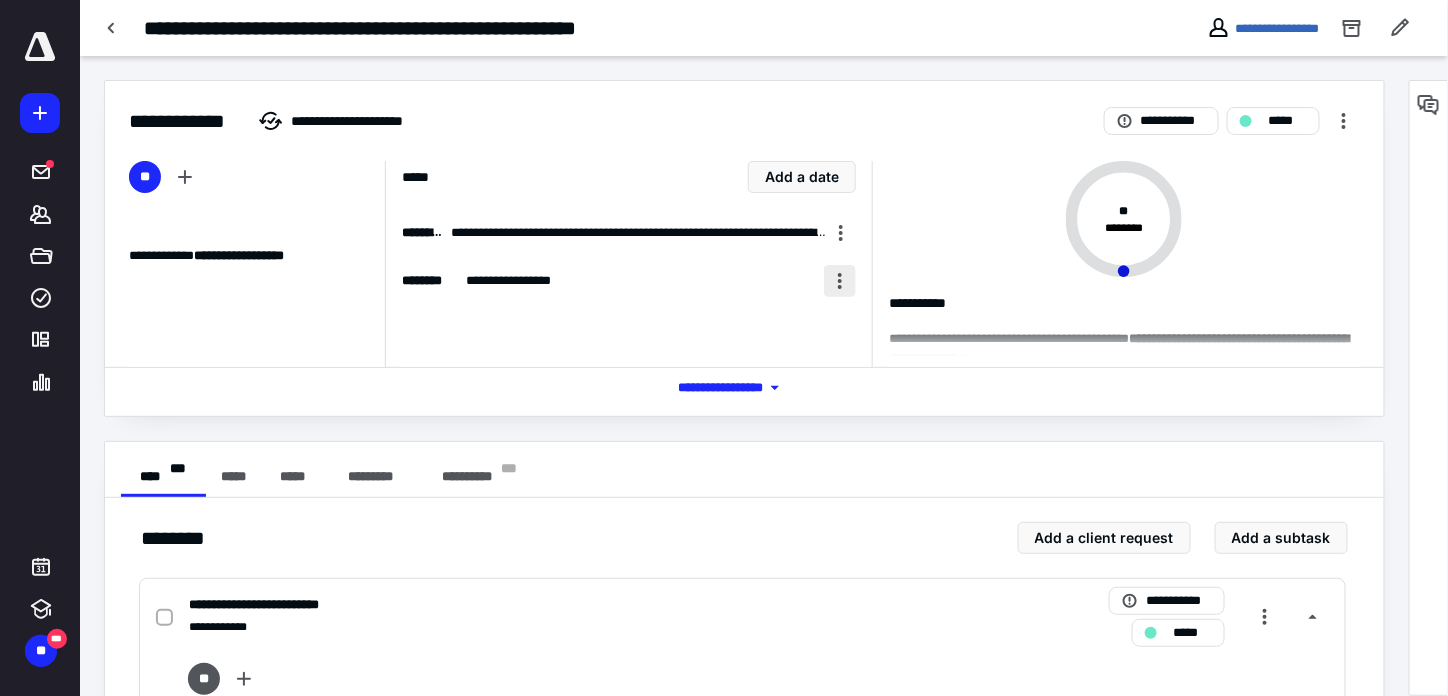 click at bounding box center (840, 281) 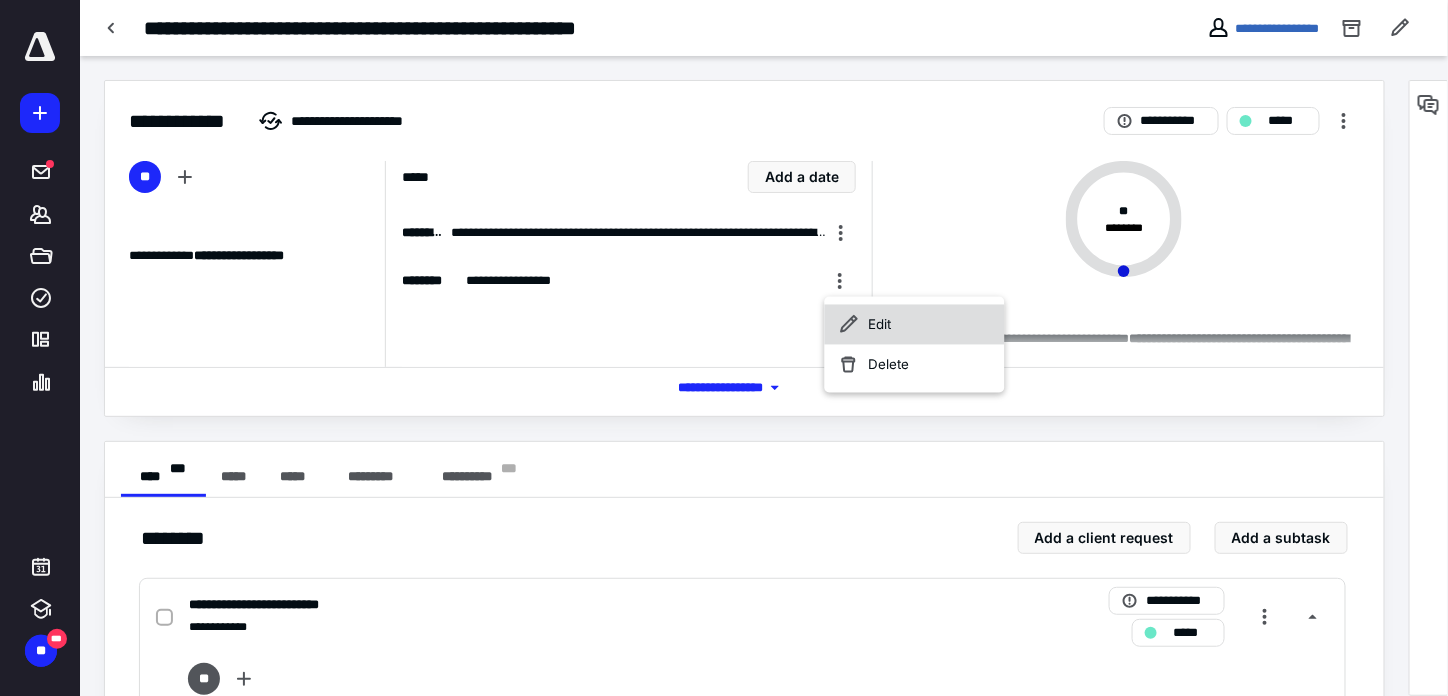 click 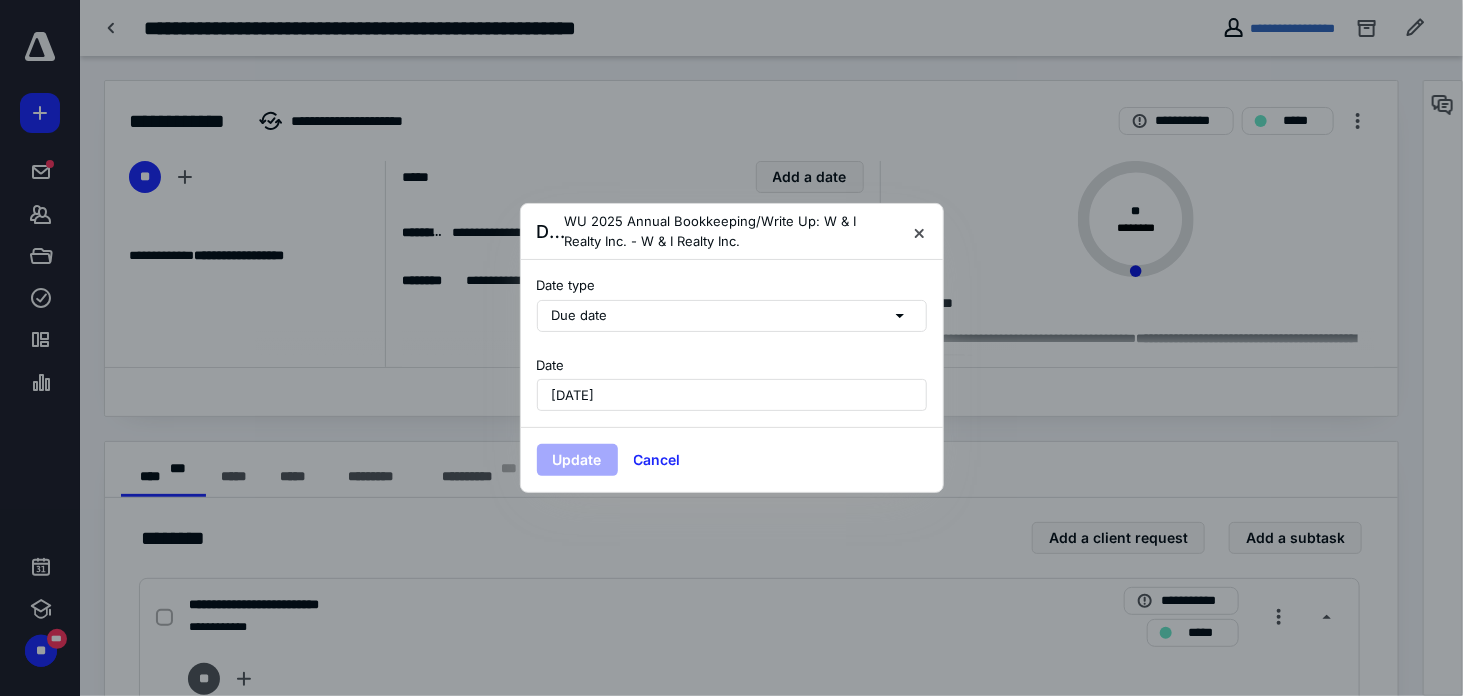 click on "February 15, 2026" at bounding box center (732, 395) 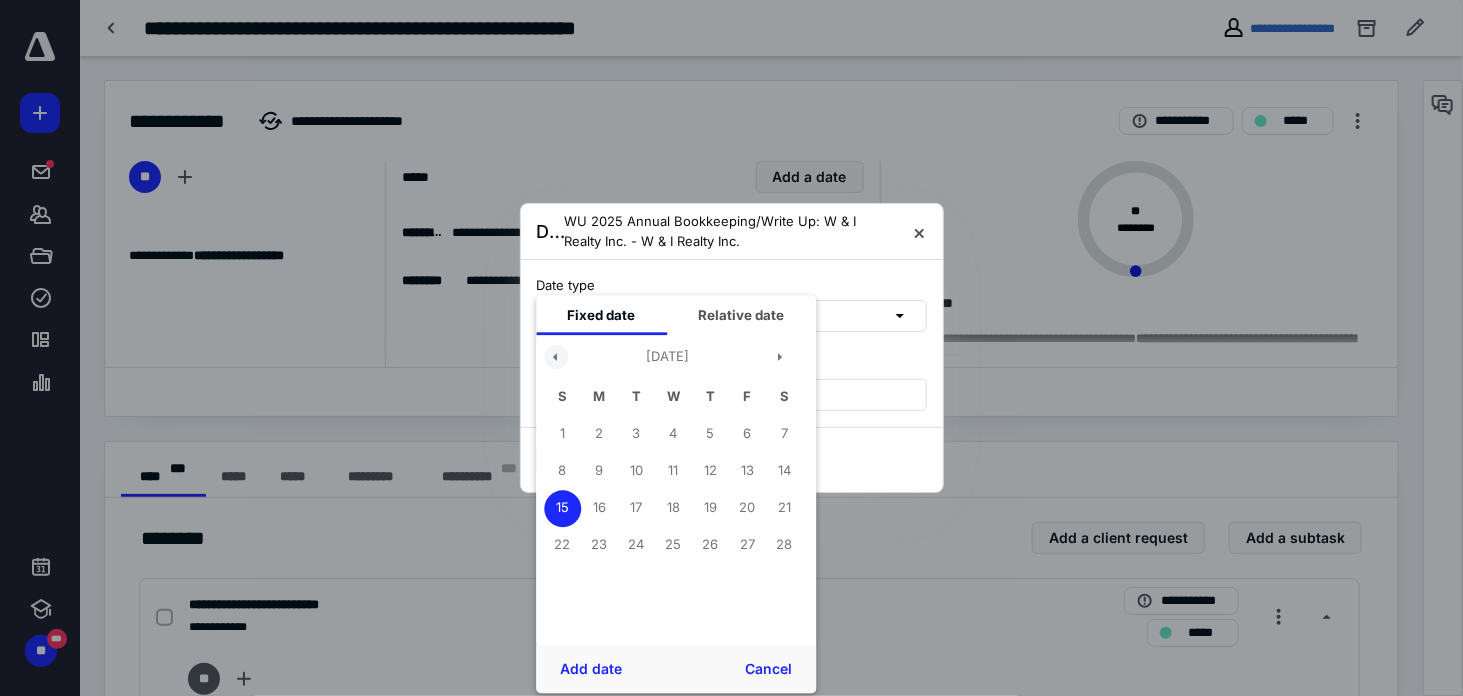 click at bounding box center [556, 357] 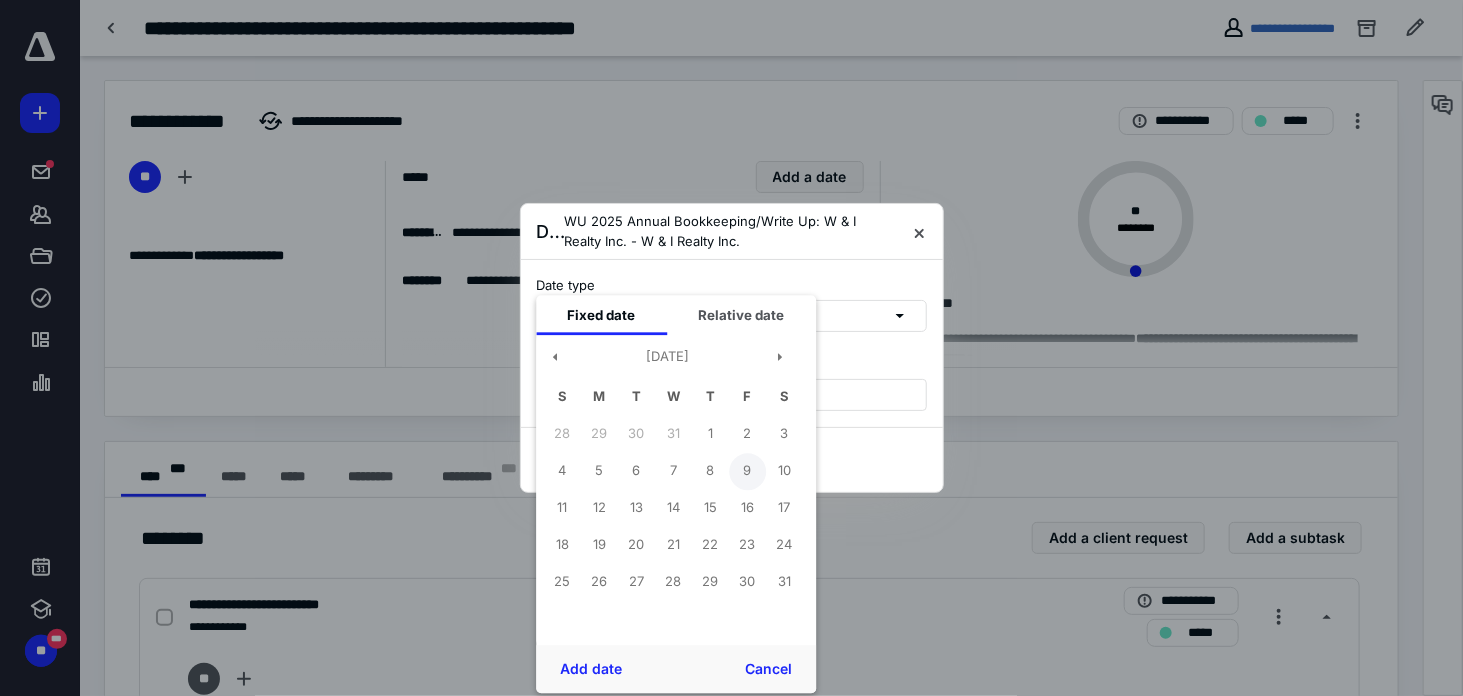 click on "9" at bounding box center (747, 471) 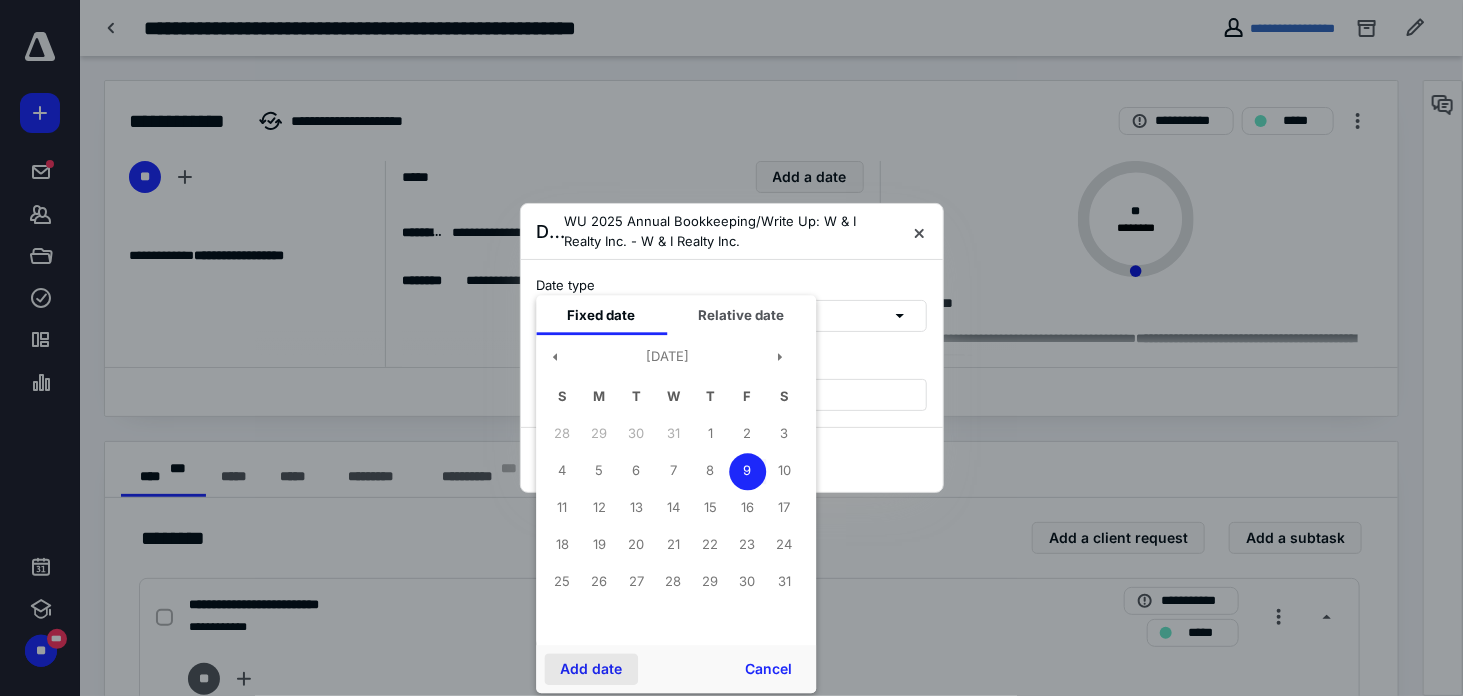 click on "Add date" at bounding box center [591, 669] 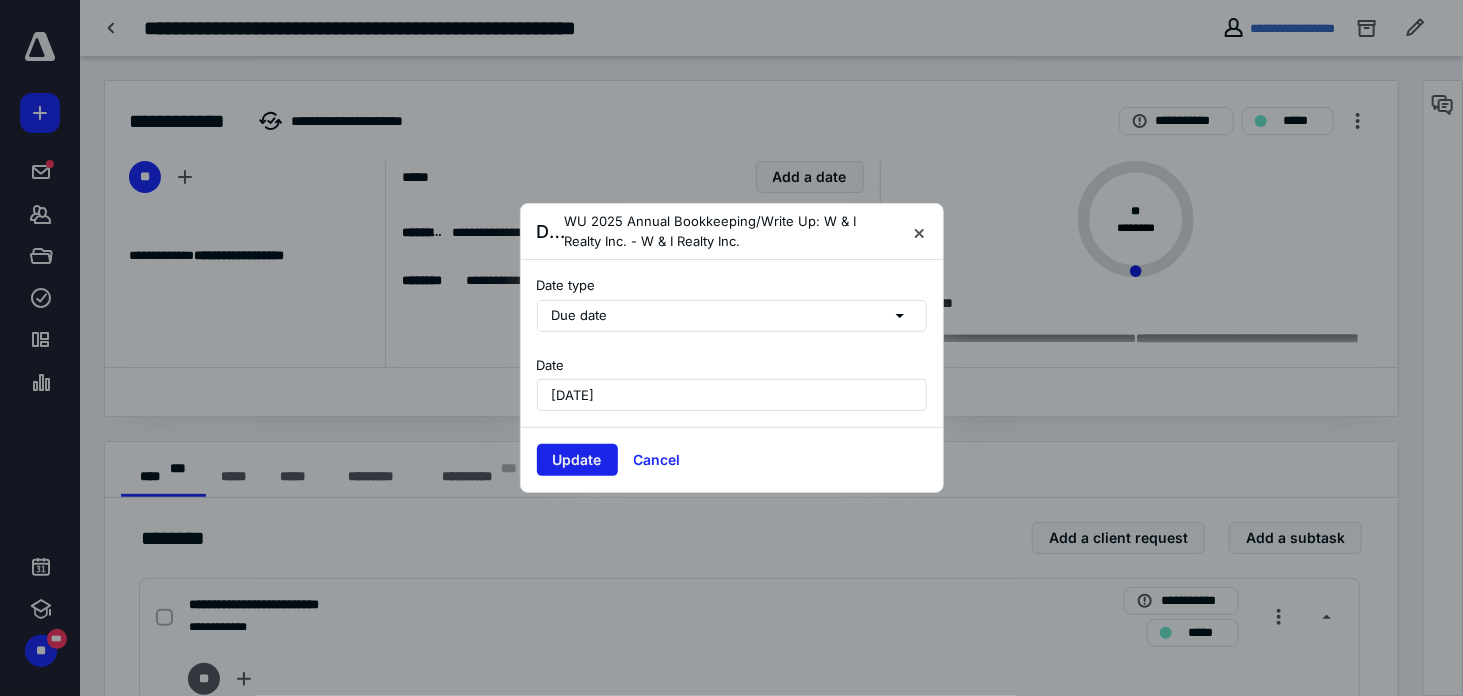 click on "Update" at bounding box center [577, 460] 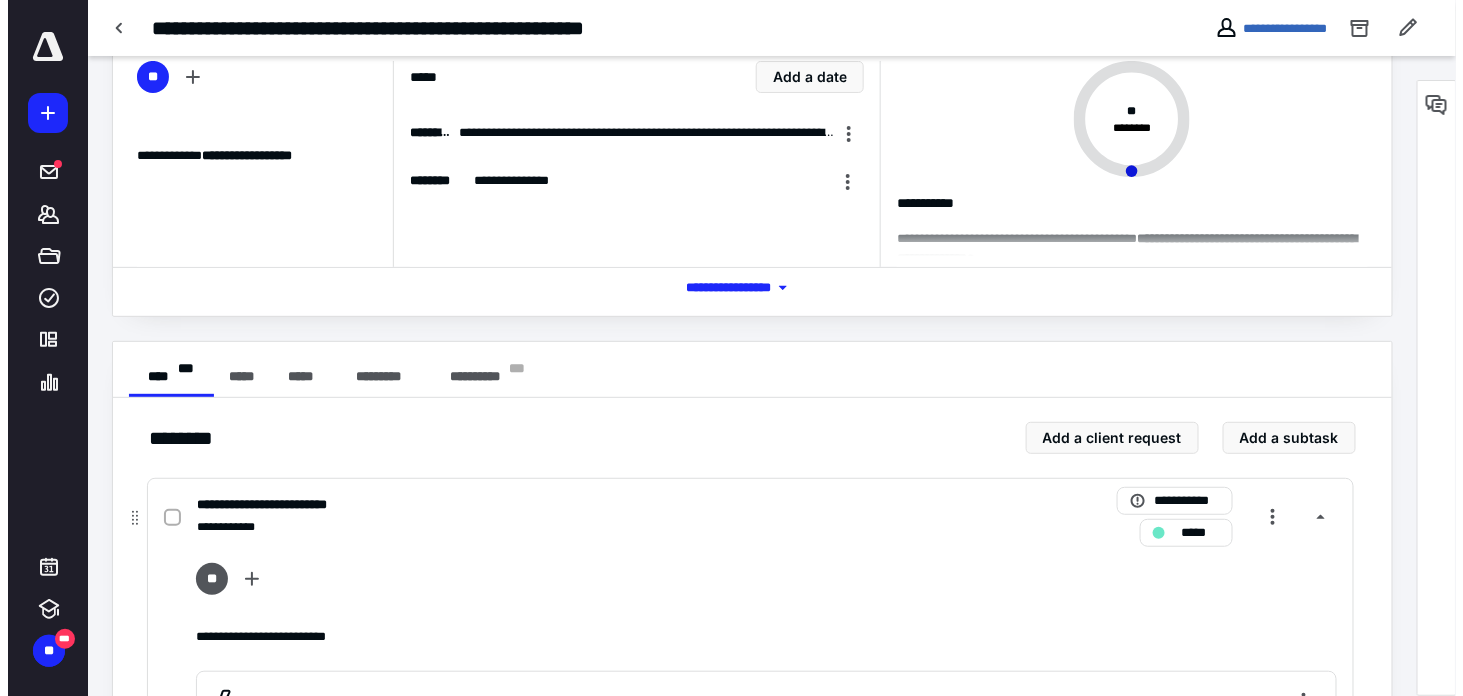 scroll, scrollTop: 0, scrollLeft: 0, axis: both 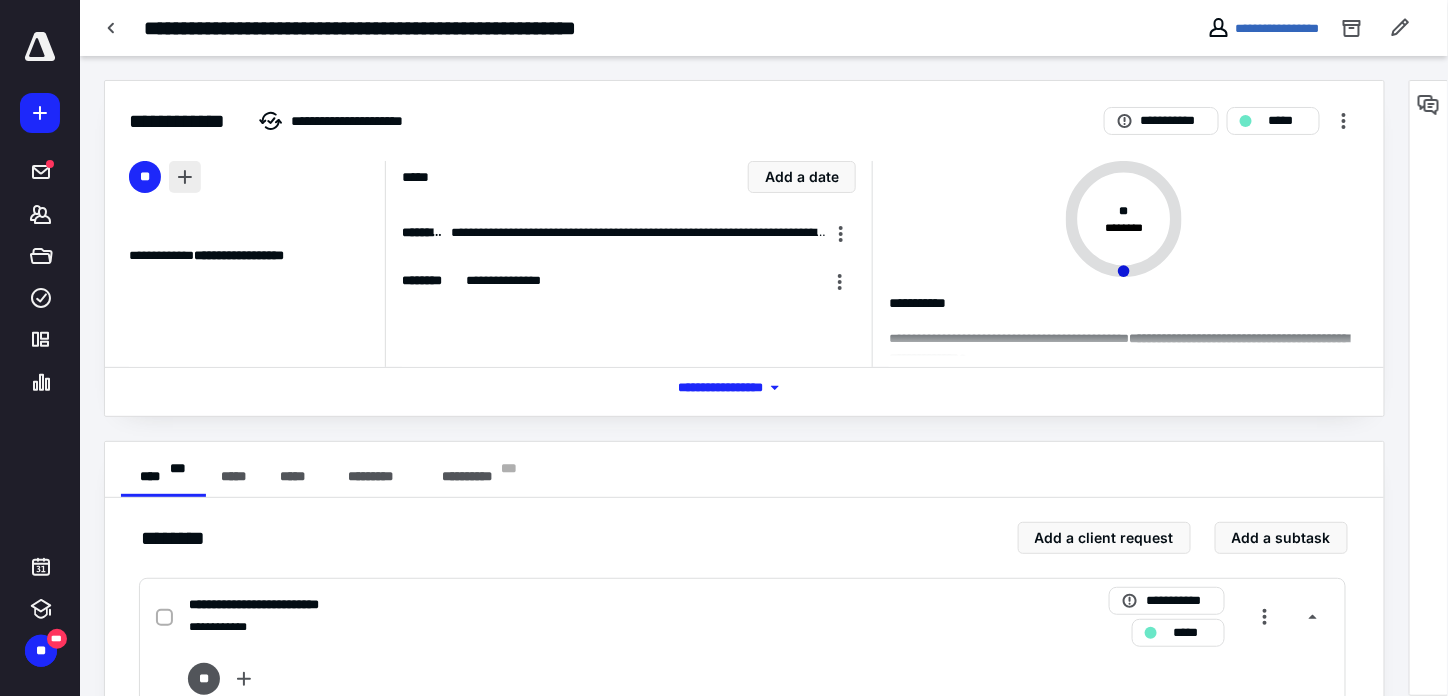 click at bounding box center (185, 177) 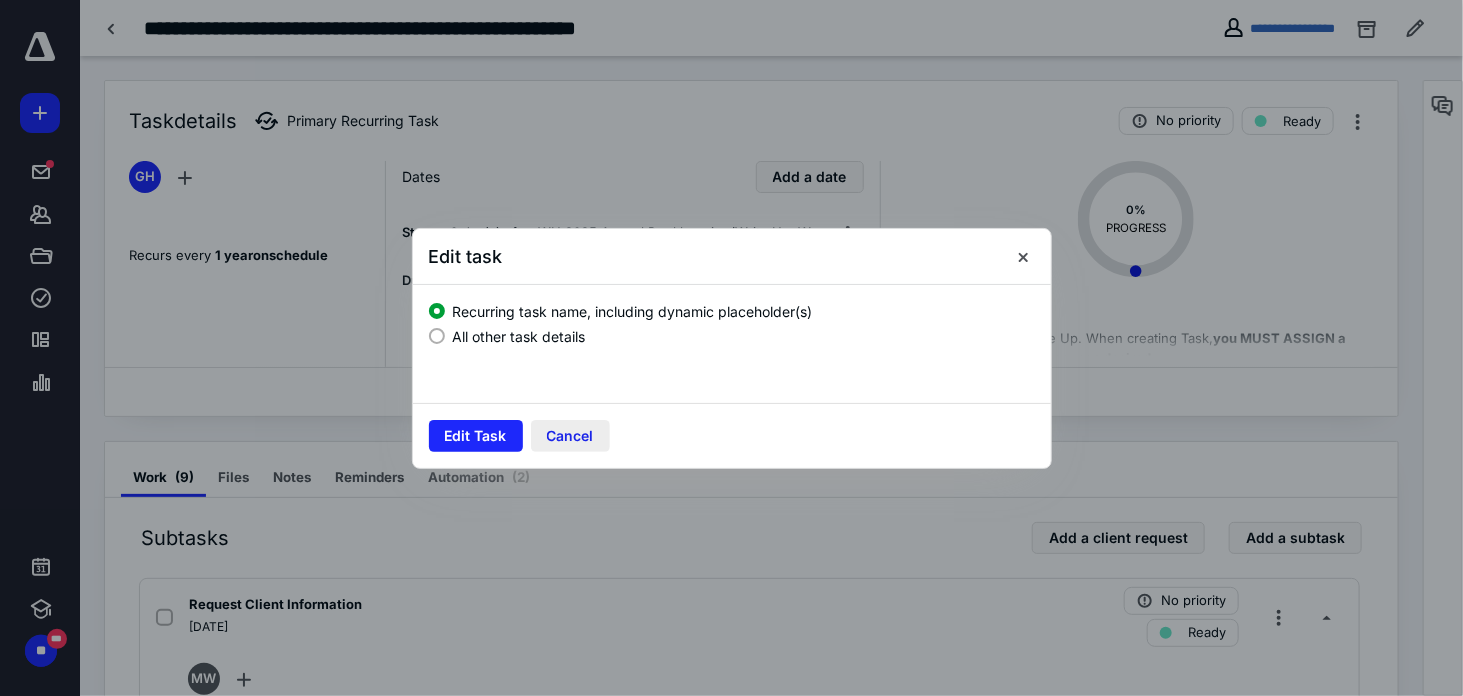 click on "Cancel" at bounding box center [570, 436] 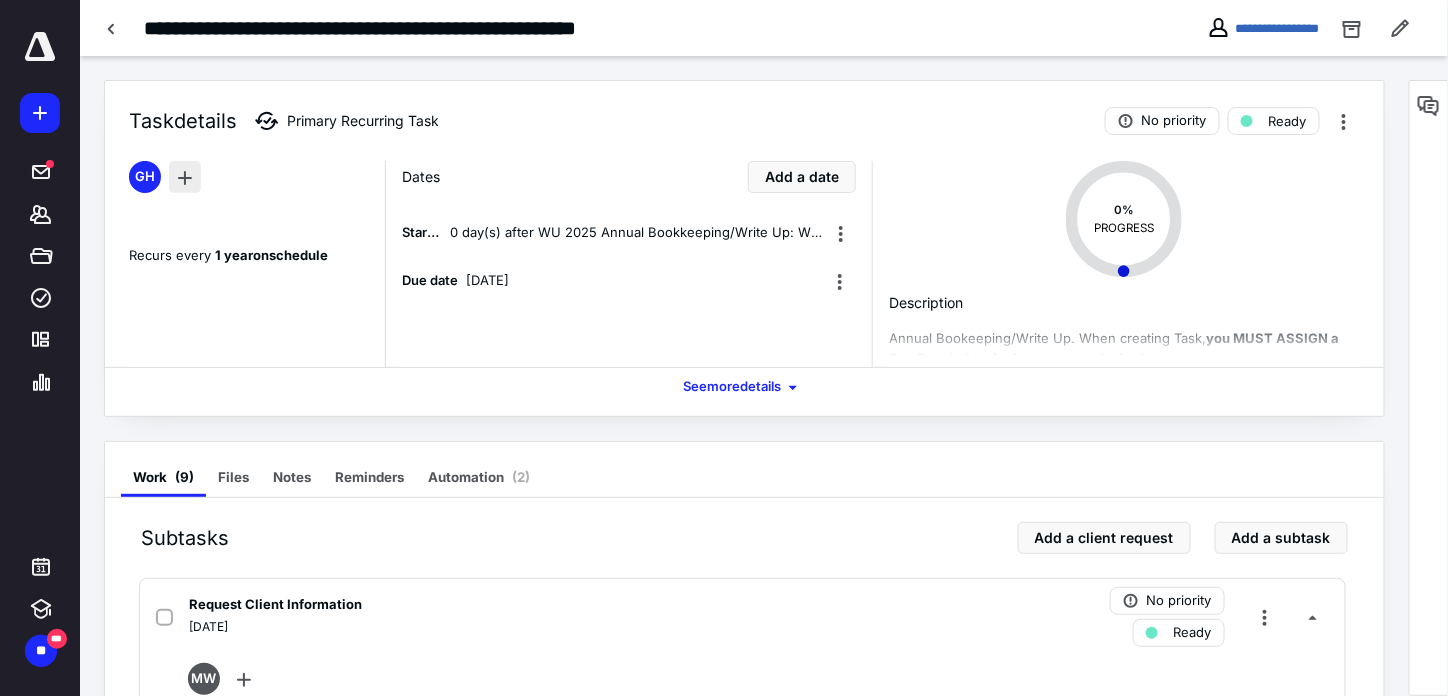 click at bounding box center (185, 177) 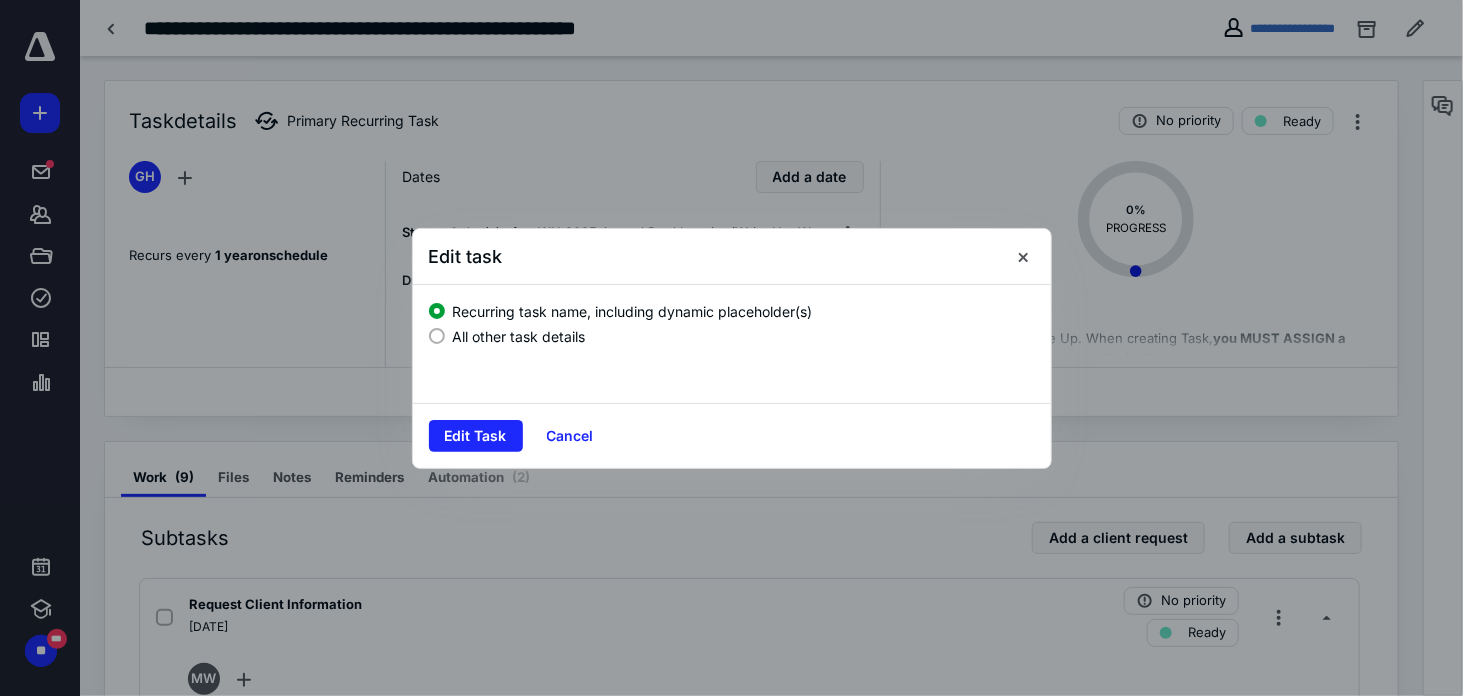 click at bounding box center [731, 348] 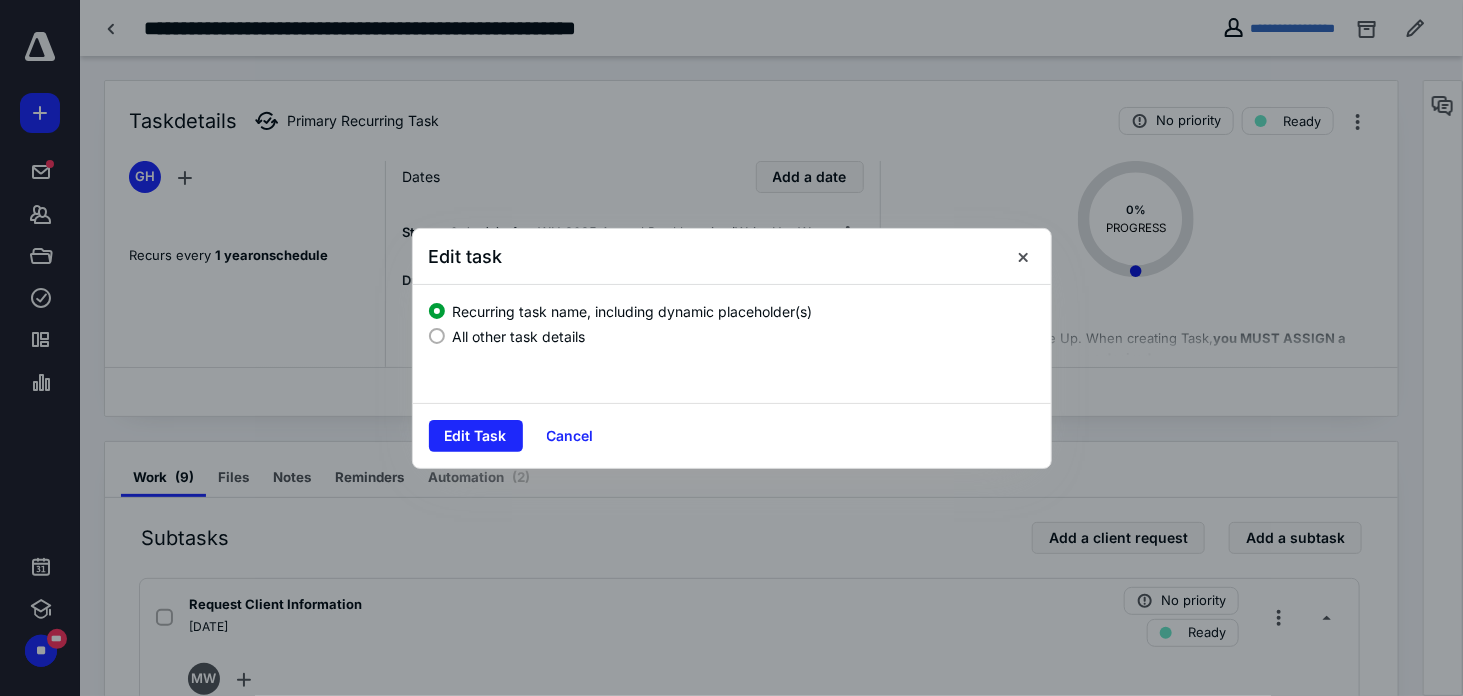 click on "All other task details" at bounding box center [519, 336] 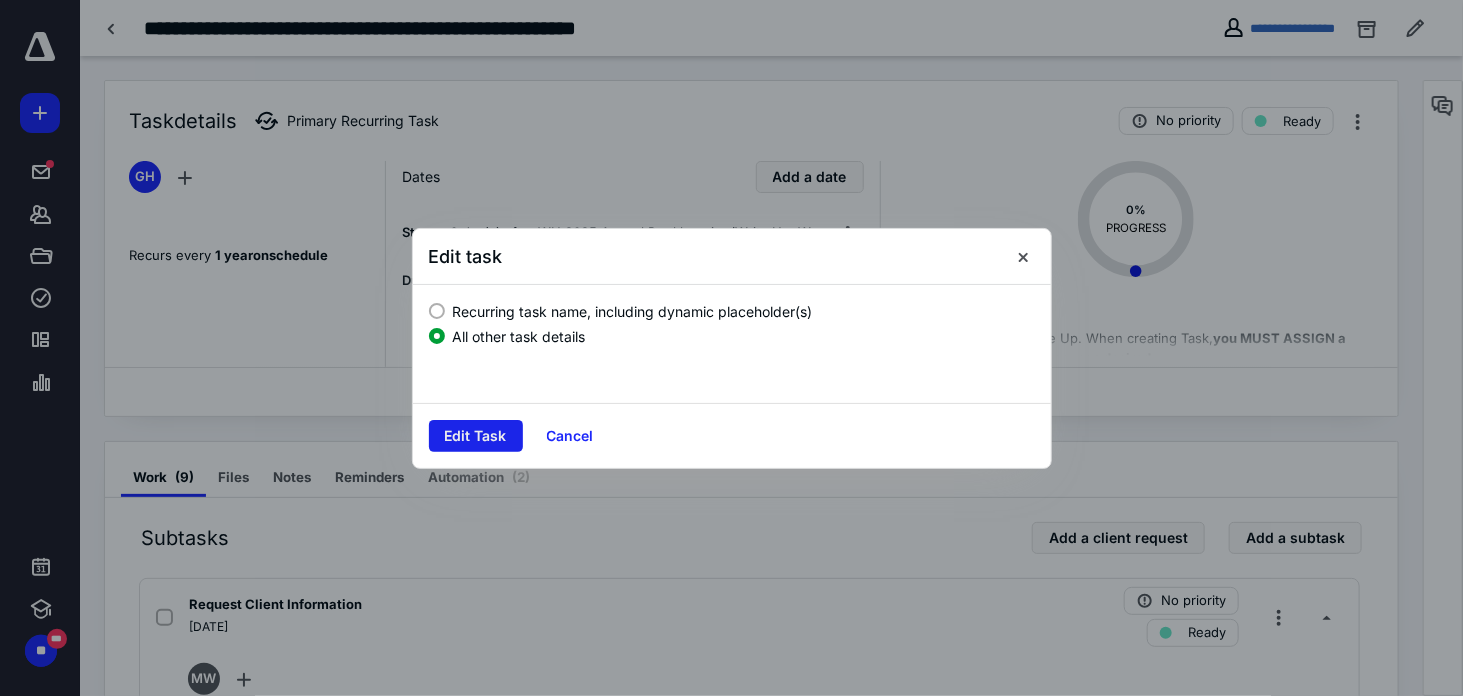 click on "Edit Task" at bounding box center (476, 436) 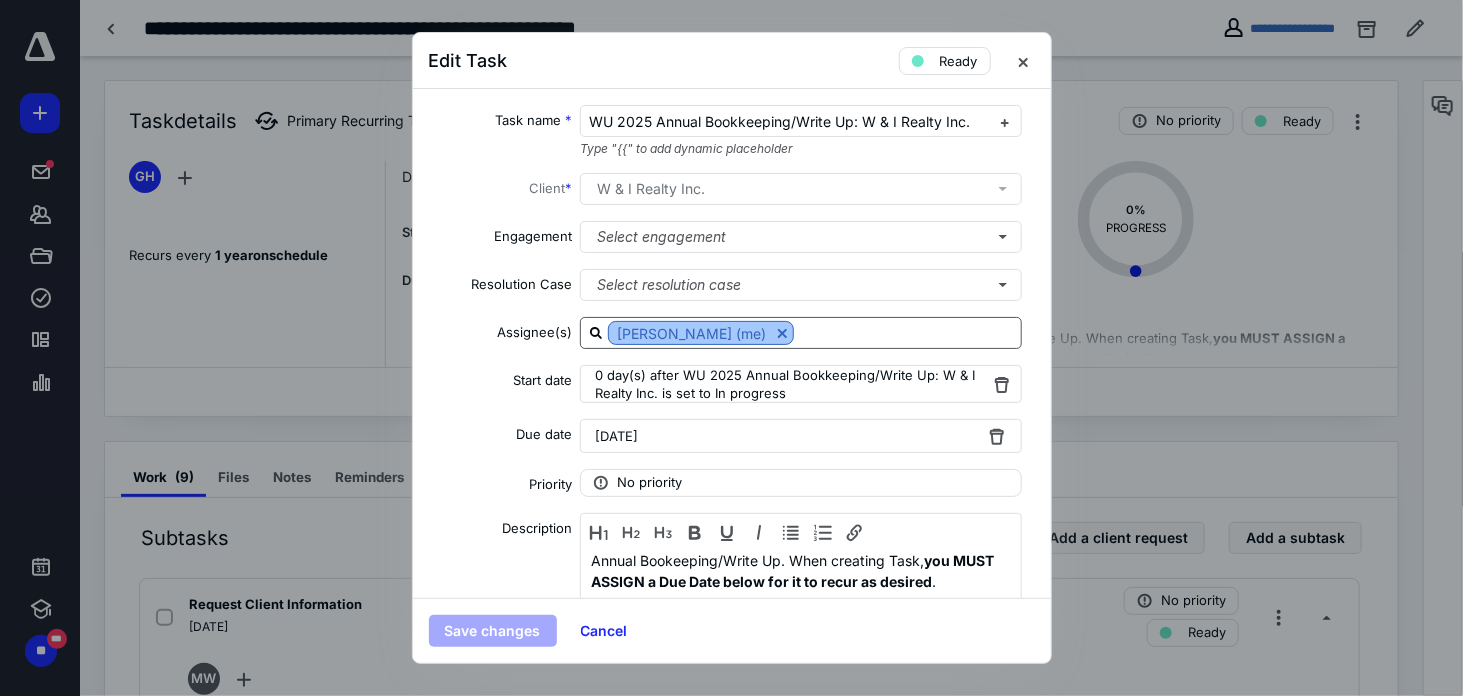 click at bounding box center [782, 333] 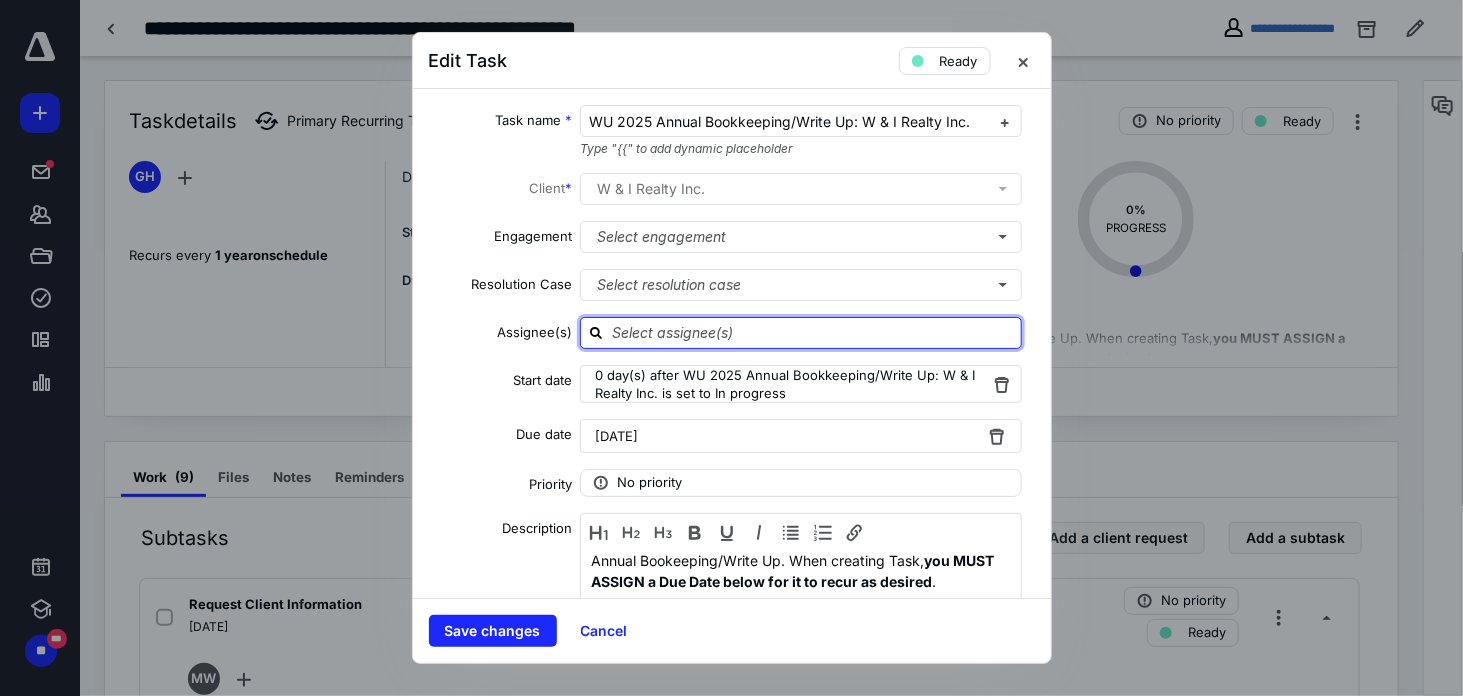 click at bounding box center [813, 332] 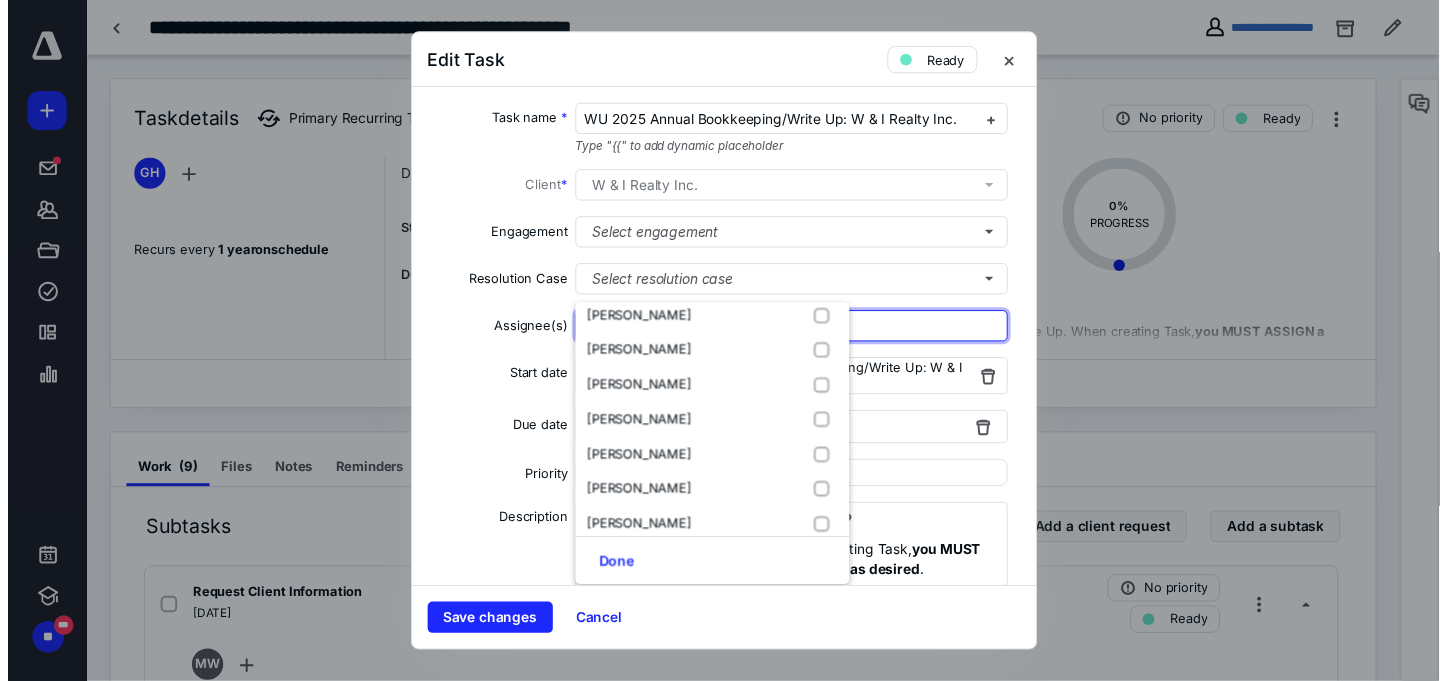 scroll, scrollTop: 700, scrollLeft: 0, axis: vertical 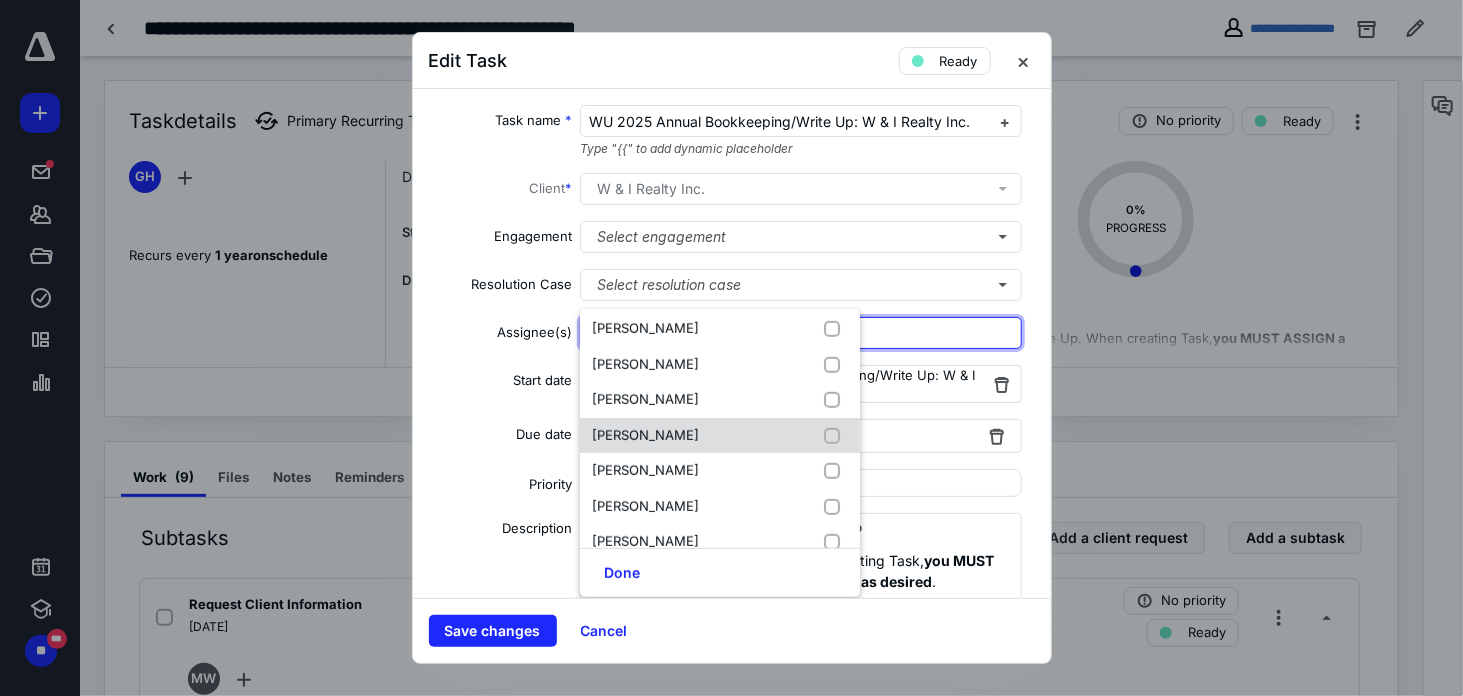 click at bounding box center [836, 436] 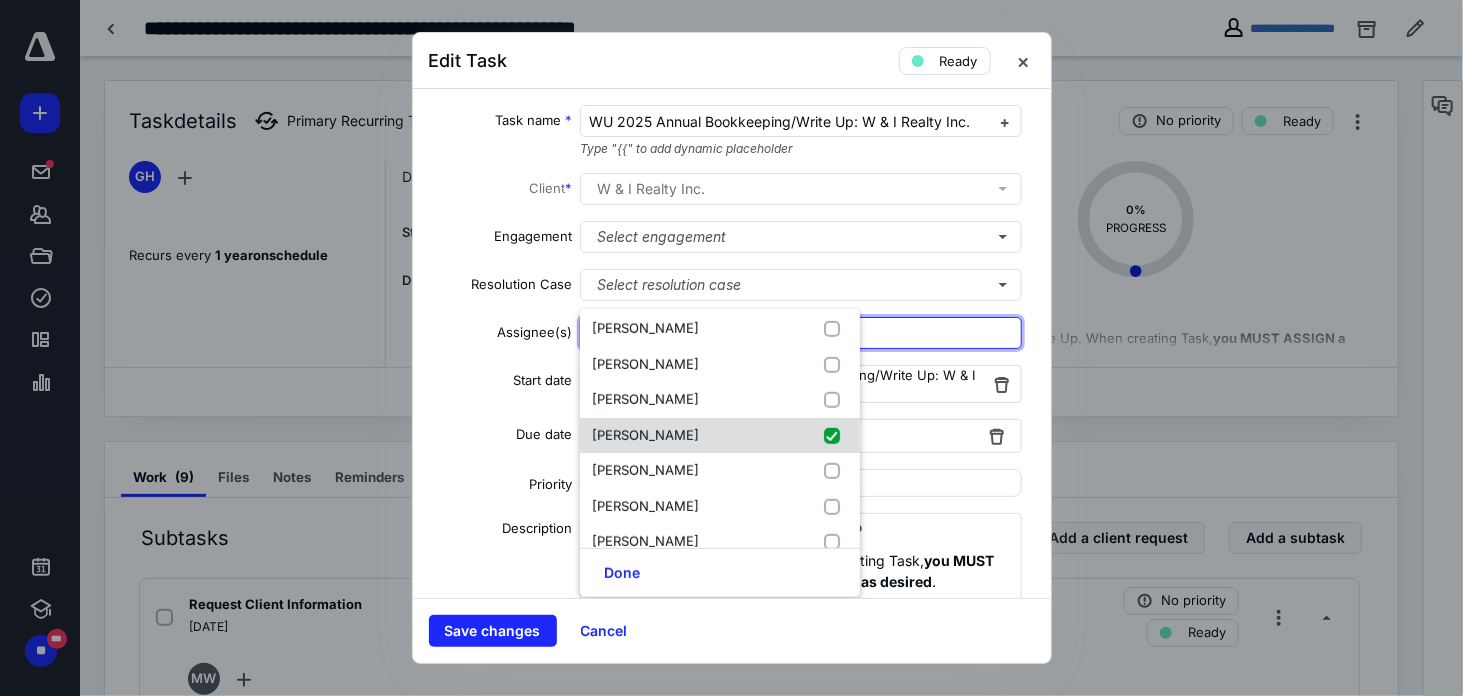 checkbox on "true" 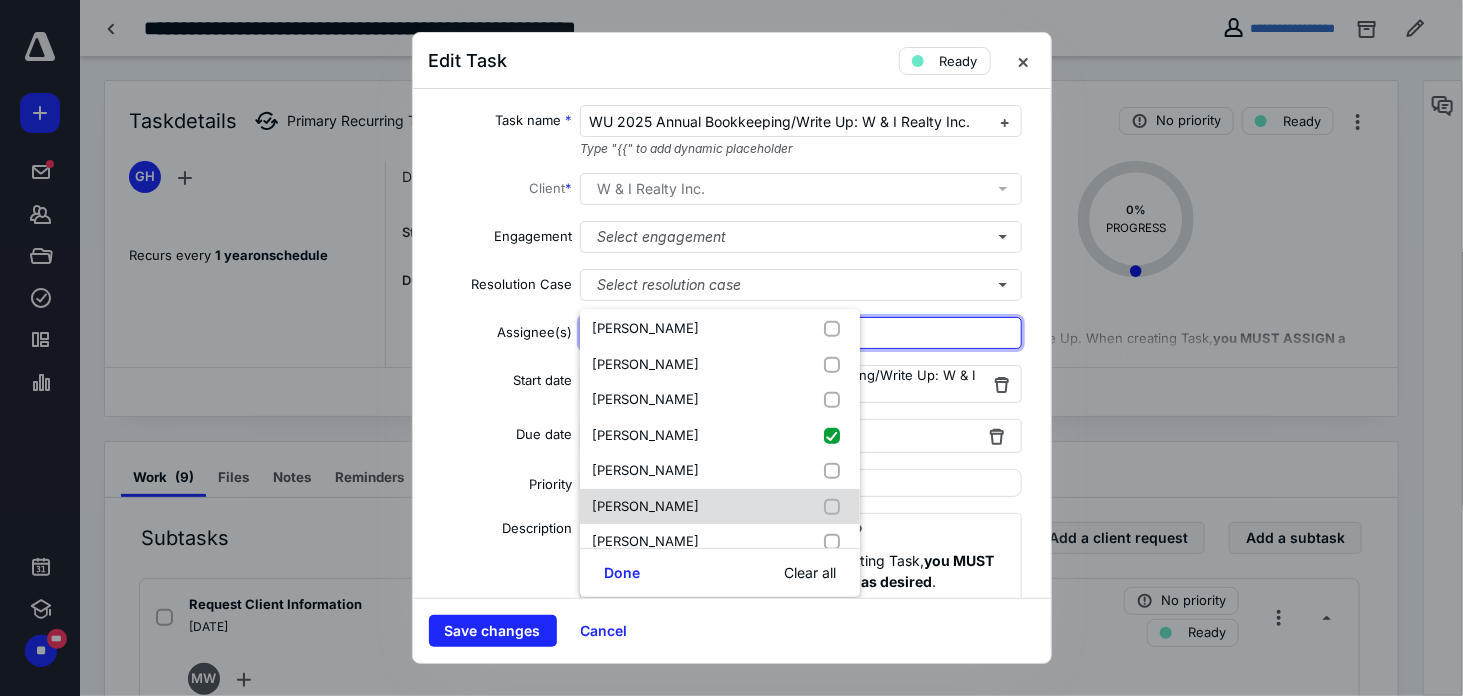 click at bounding box center (836, 507) 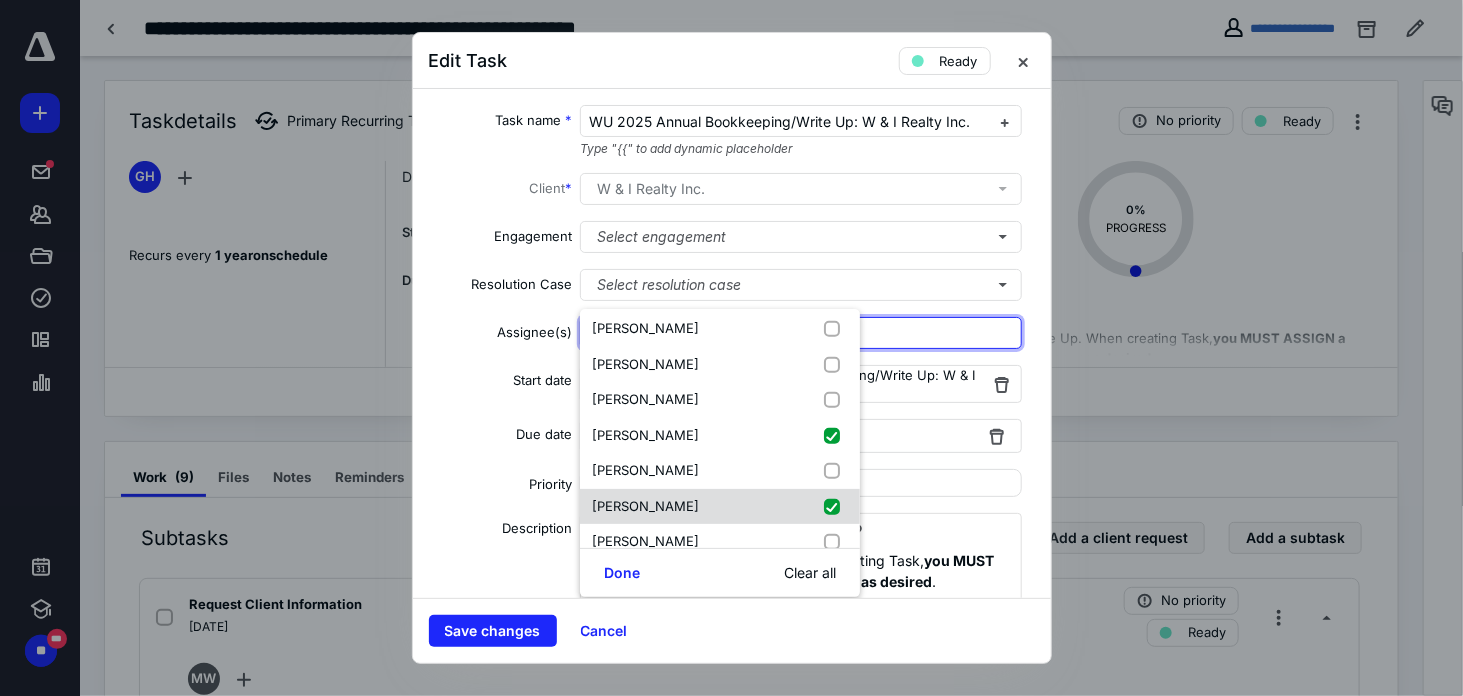 checkbox on "true" 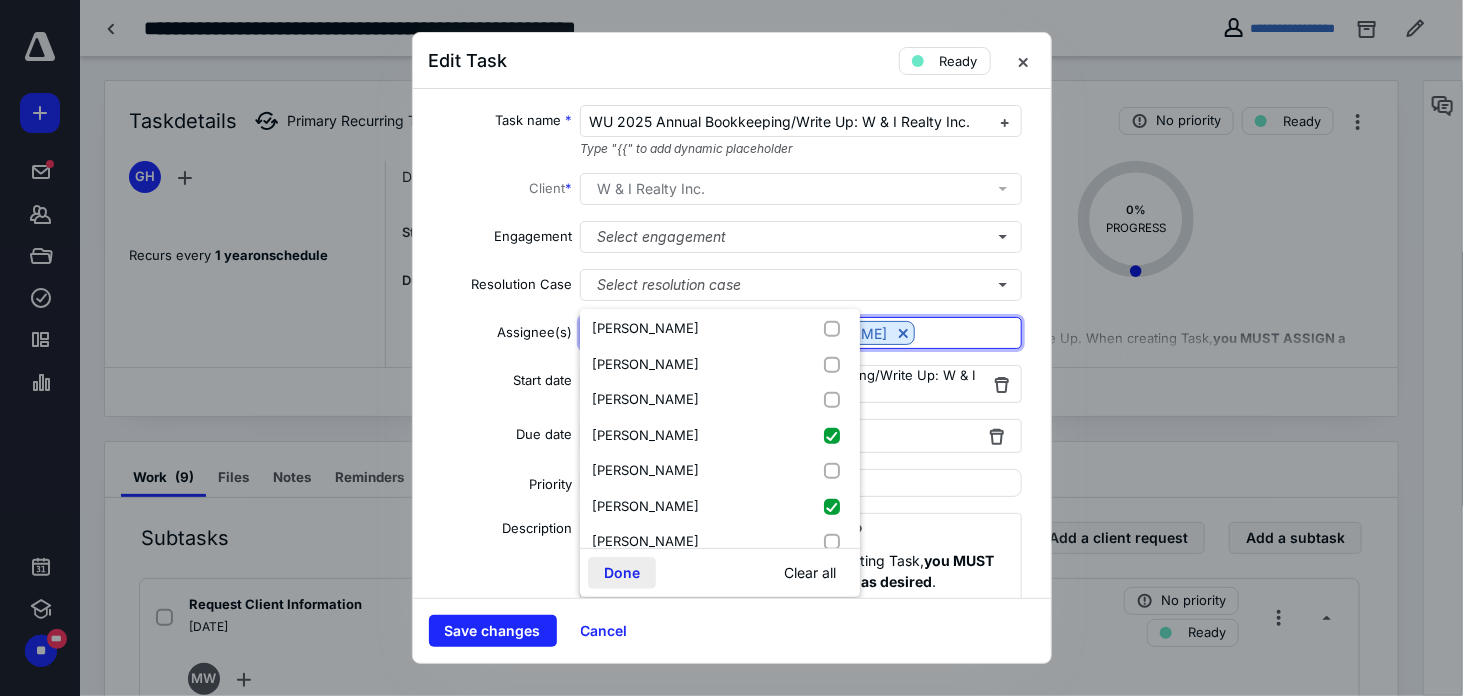 click on "Done" at bounding box center (622, 573) 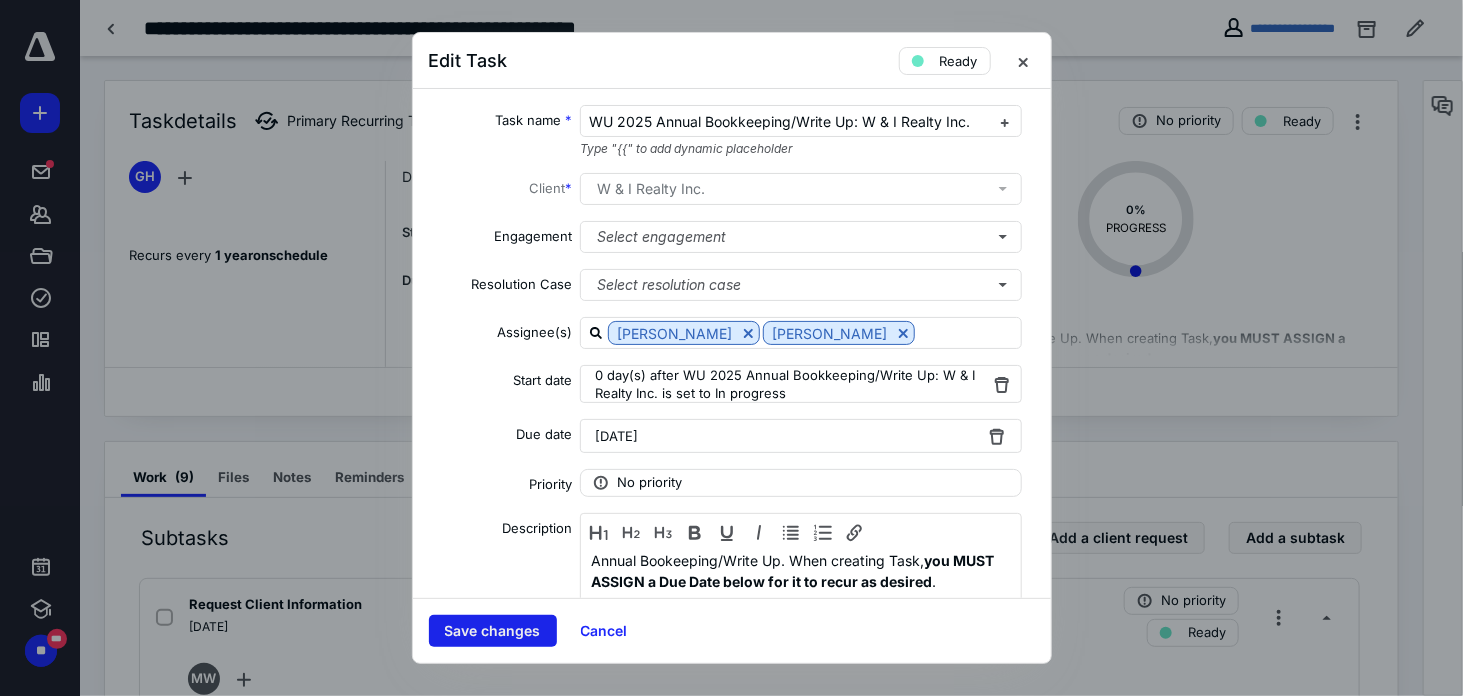 click on "Save changes" at bounding box center [493, 631] 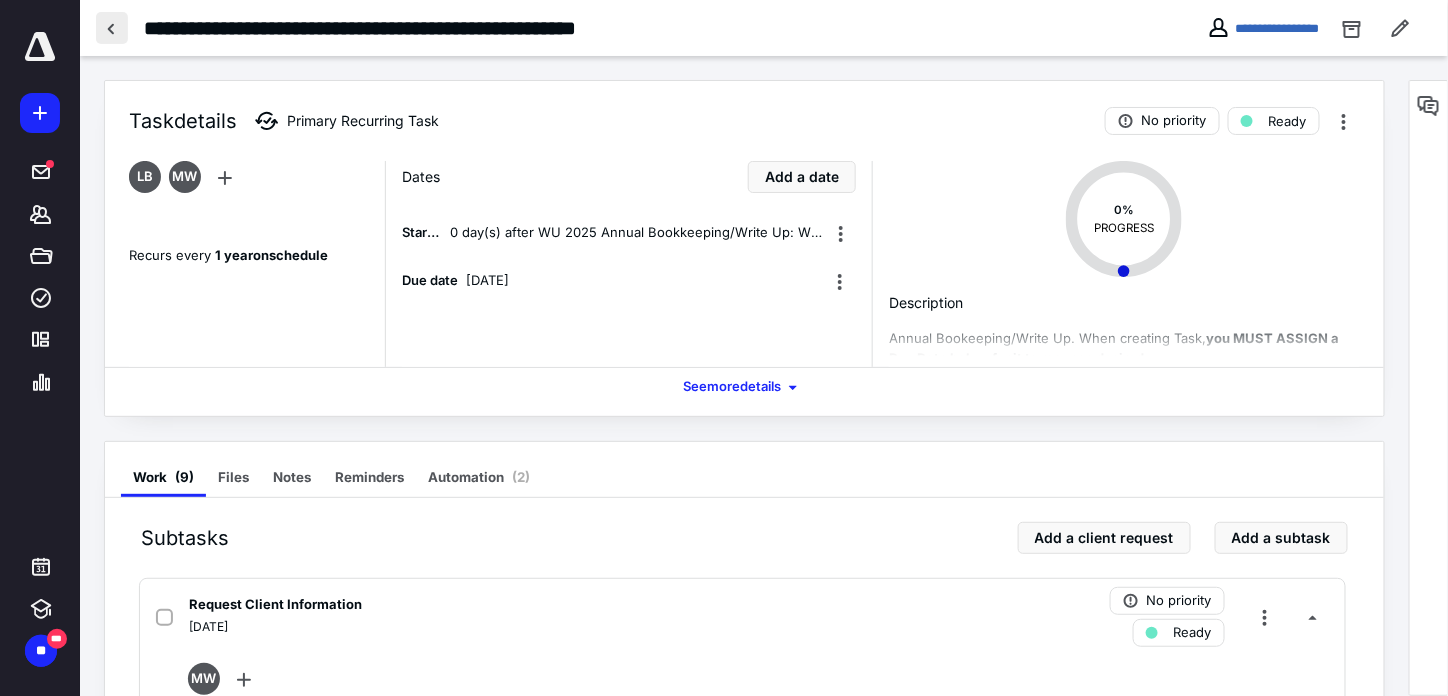 click at bounding box center (112, 28) 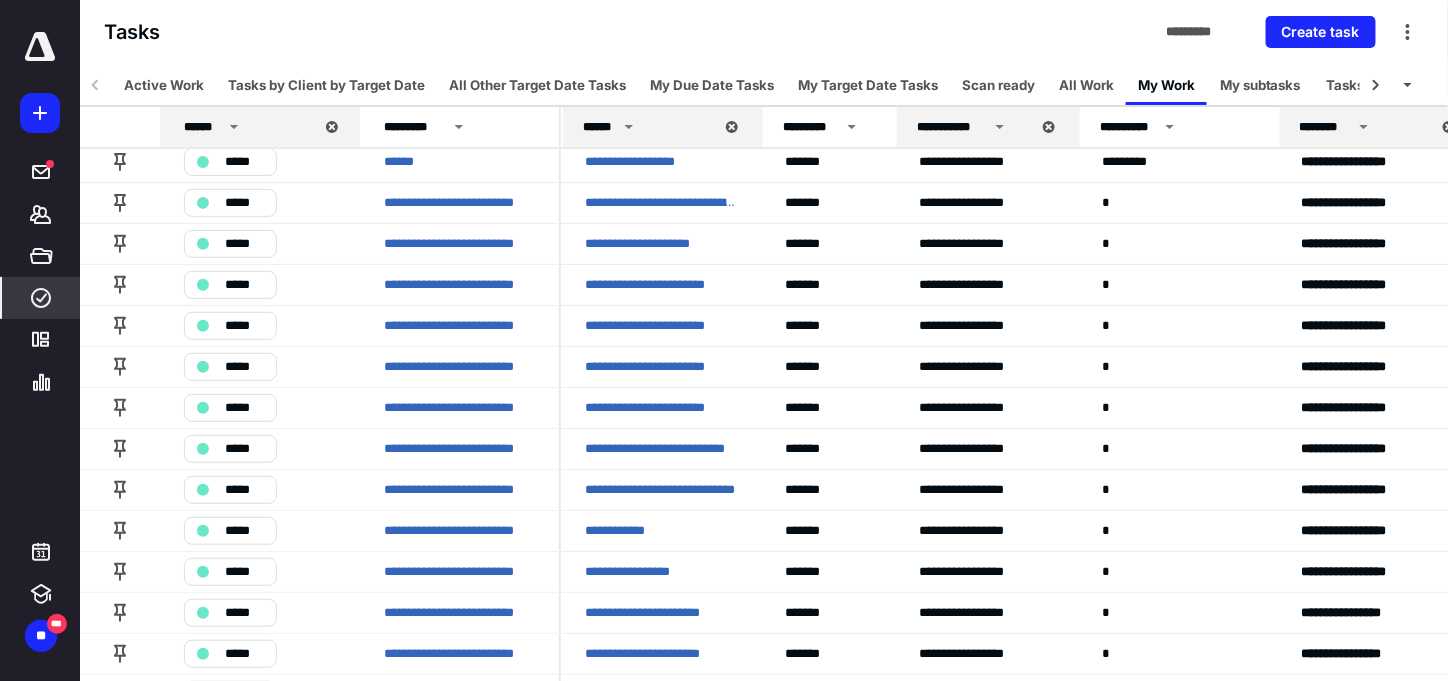 scroll, scrollTop: 0, scrollLeft: 0, axis: both 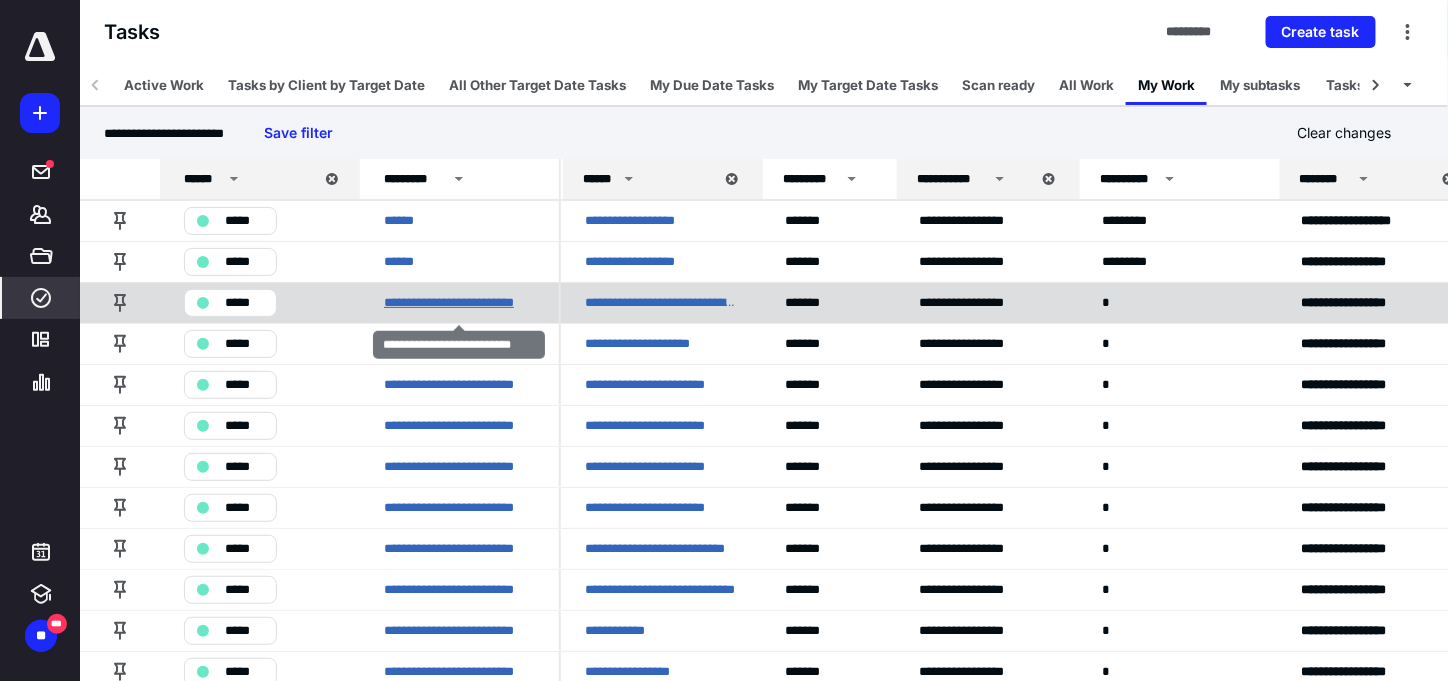 click on "**********" at bounding box center [459, 303] 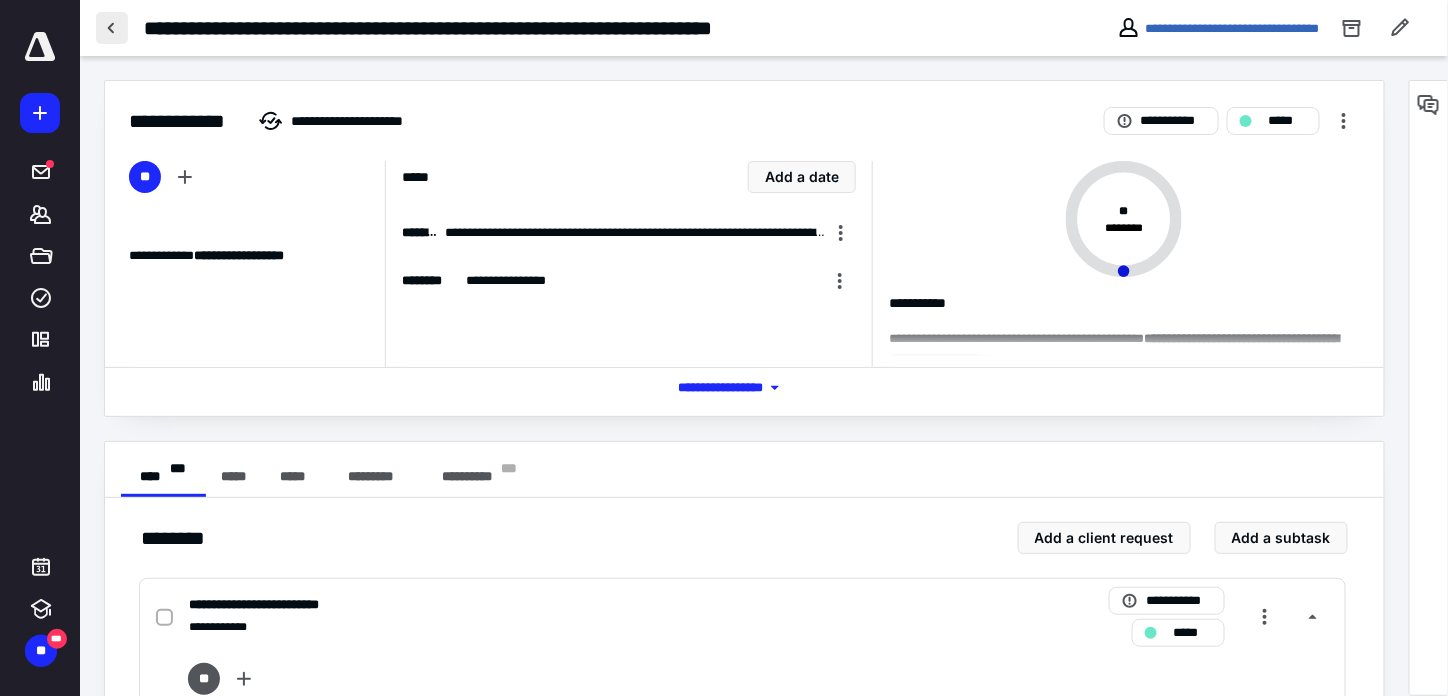 click at bounding box center [112, 28] 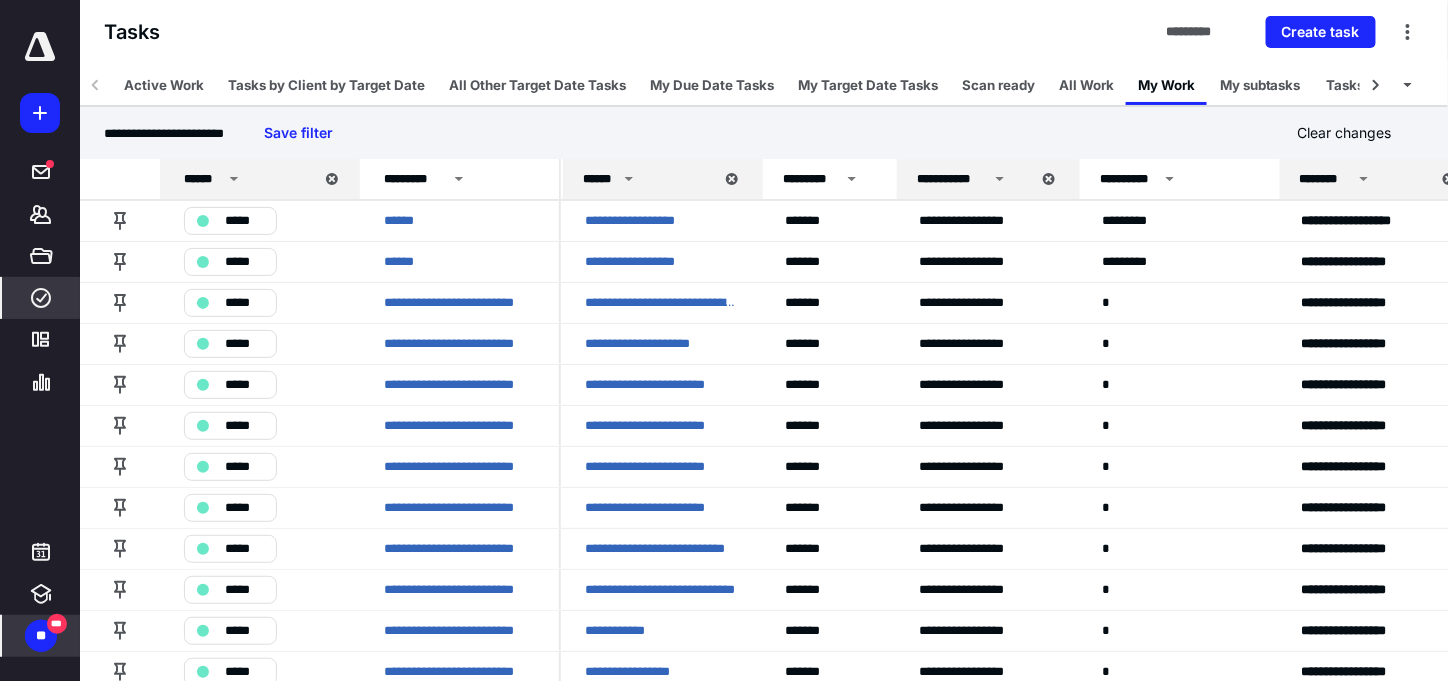 click on "**" at bounding box center (41, 636) 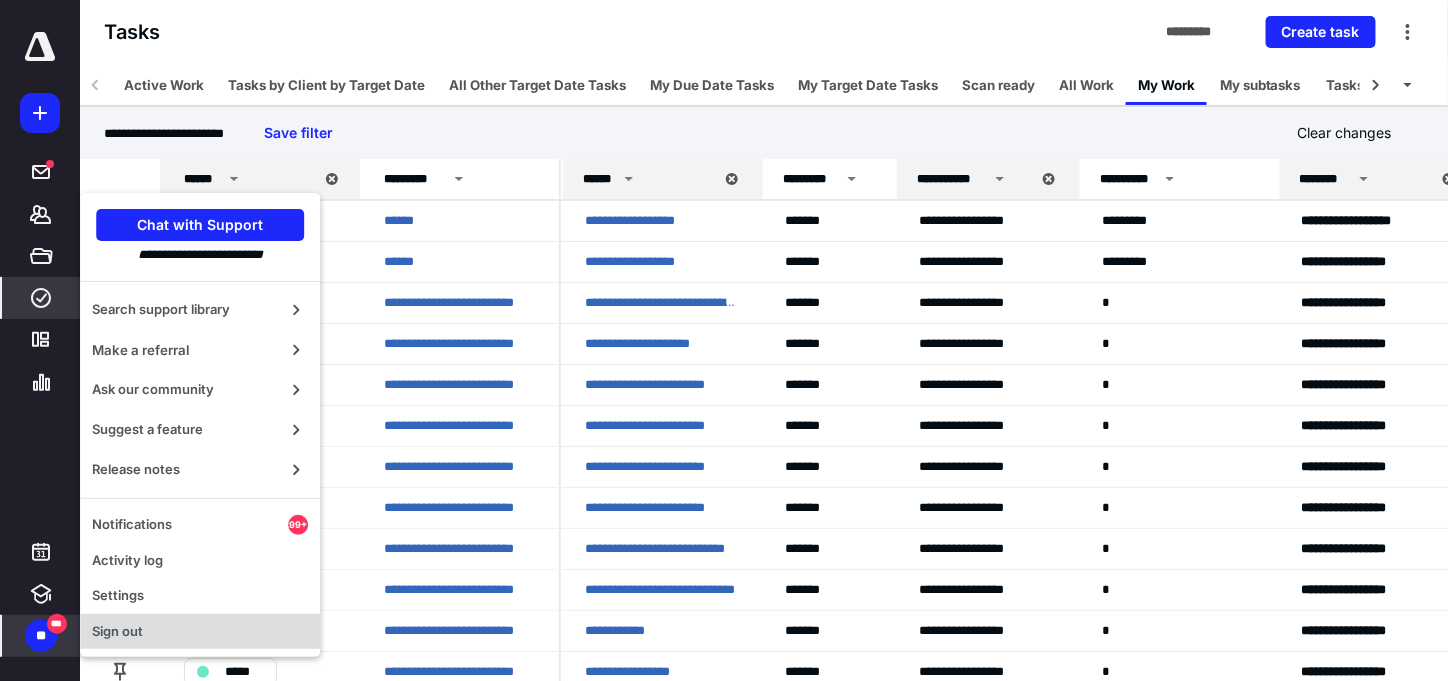 click on "Sign out" at bounding box center (200, 632) 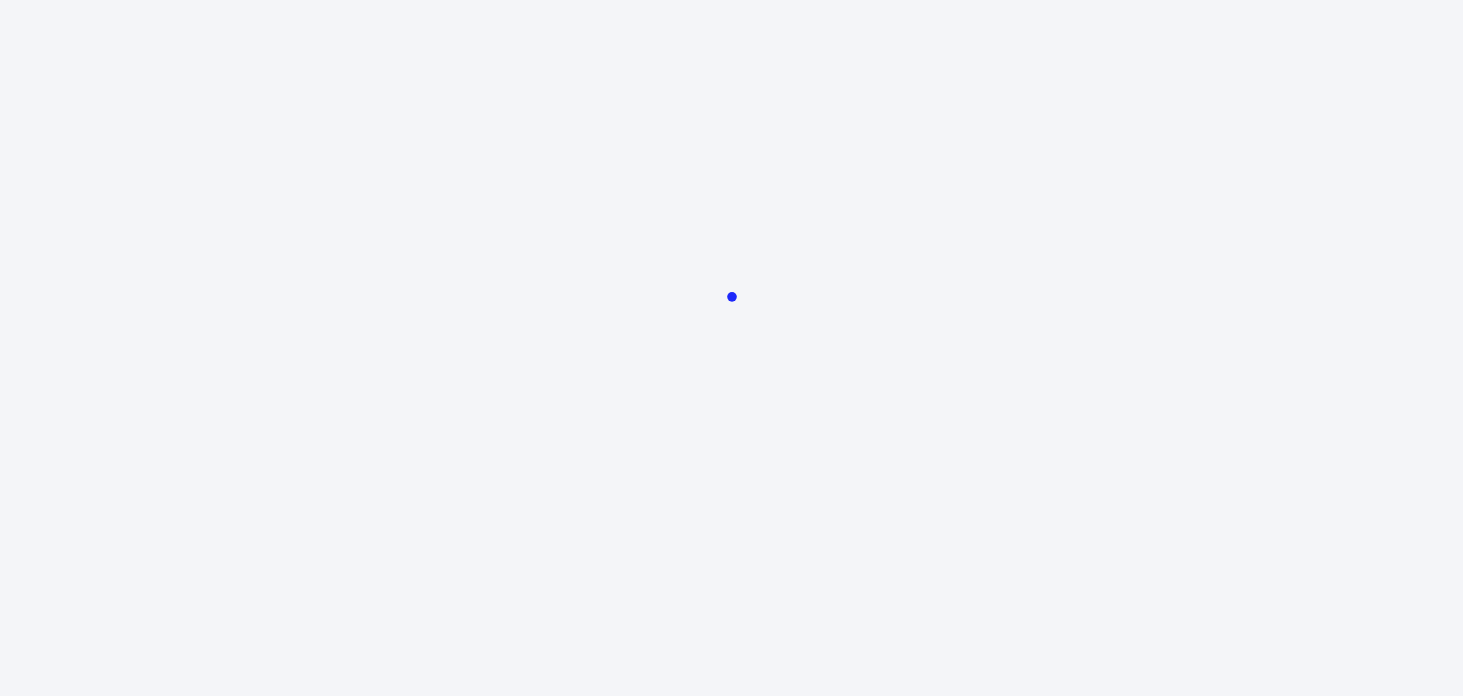 scroll, scrollTop: 0, scrollLeft: 0, axis: both 